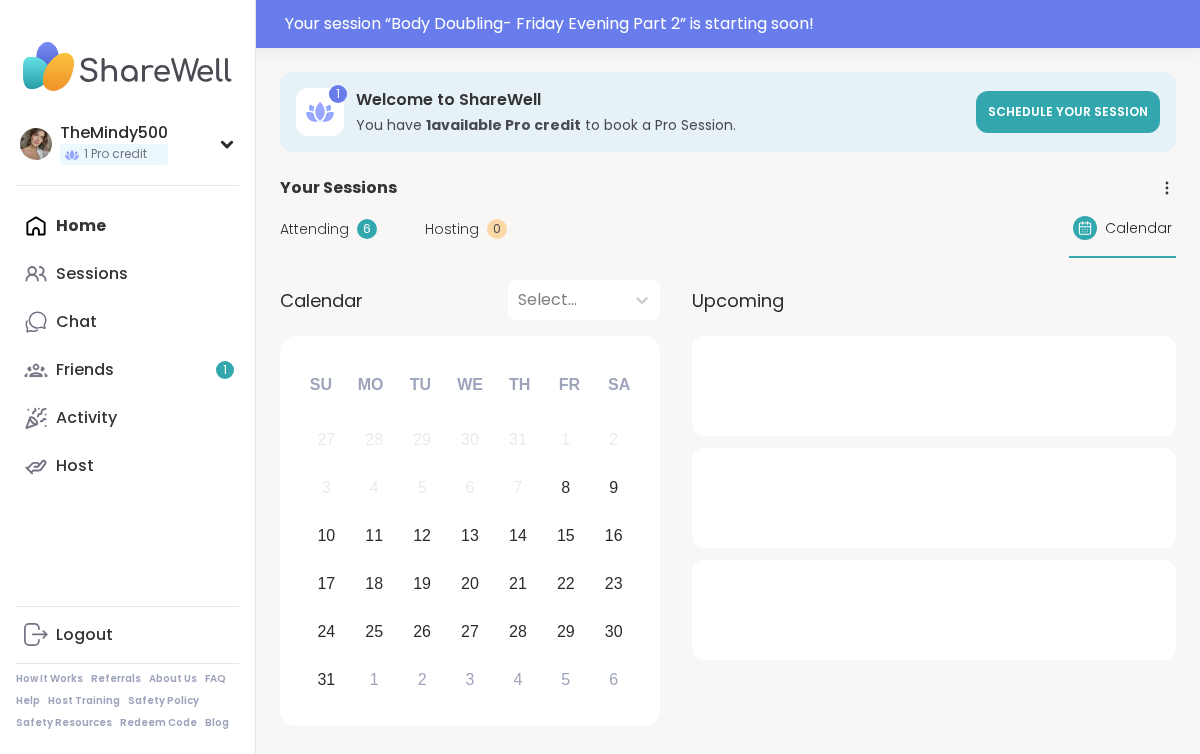 scroll, scrollTop: 0, scrollLeft: 0, axis: both 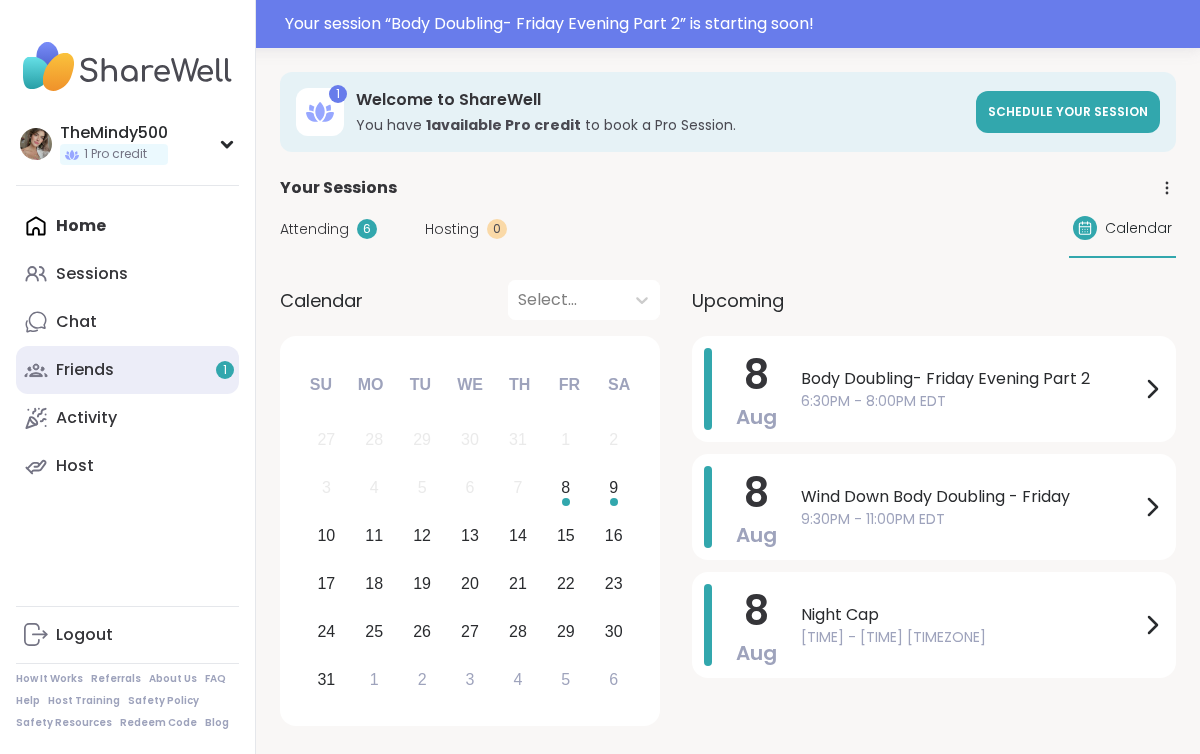 click on "Friends 1" at bounding box center (127, 370) 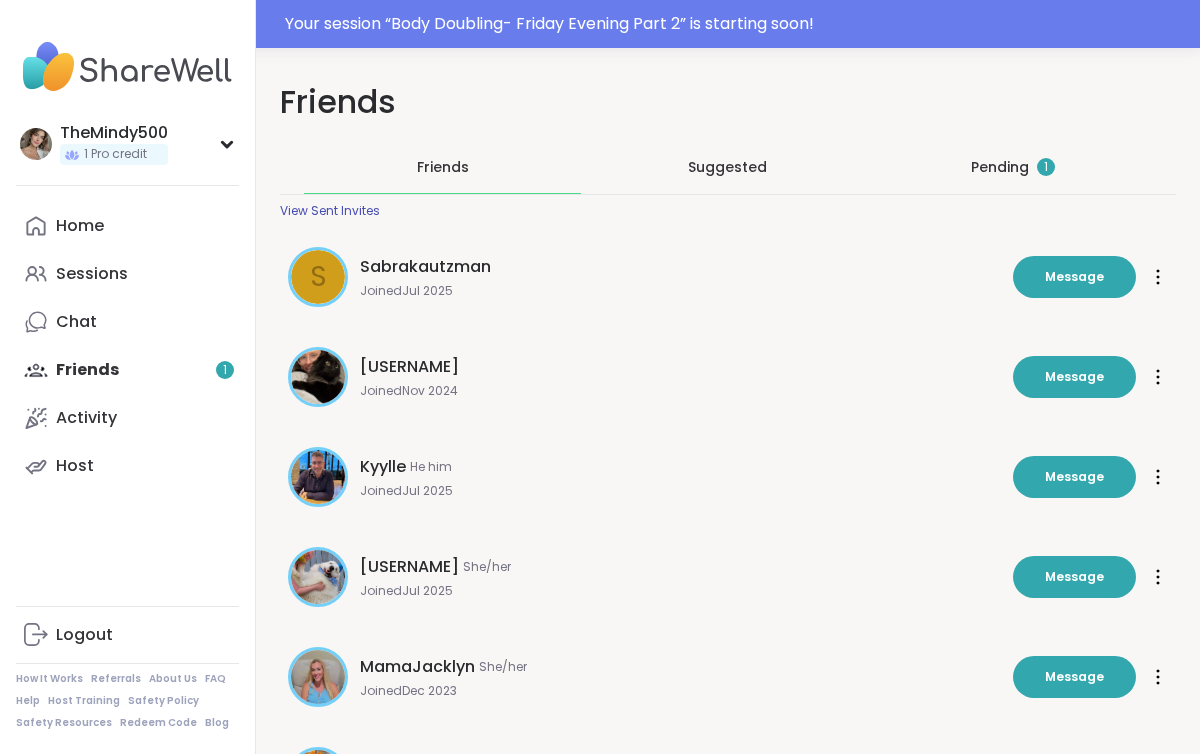 scroll, scrollTop: 0, scrollLeft: 0, axis: both 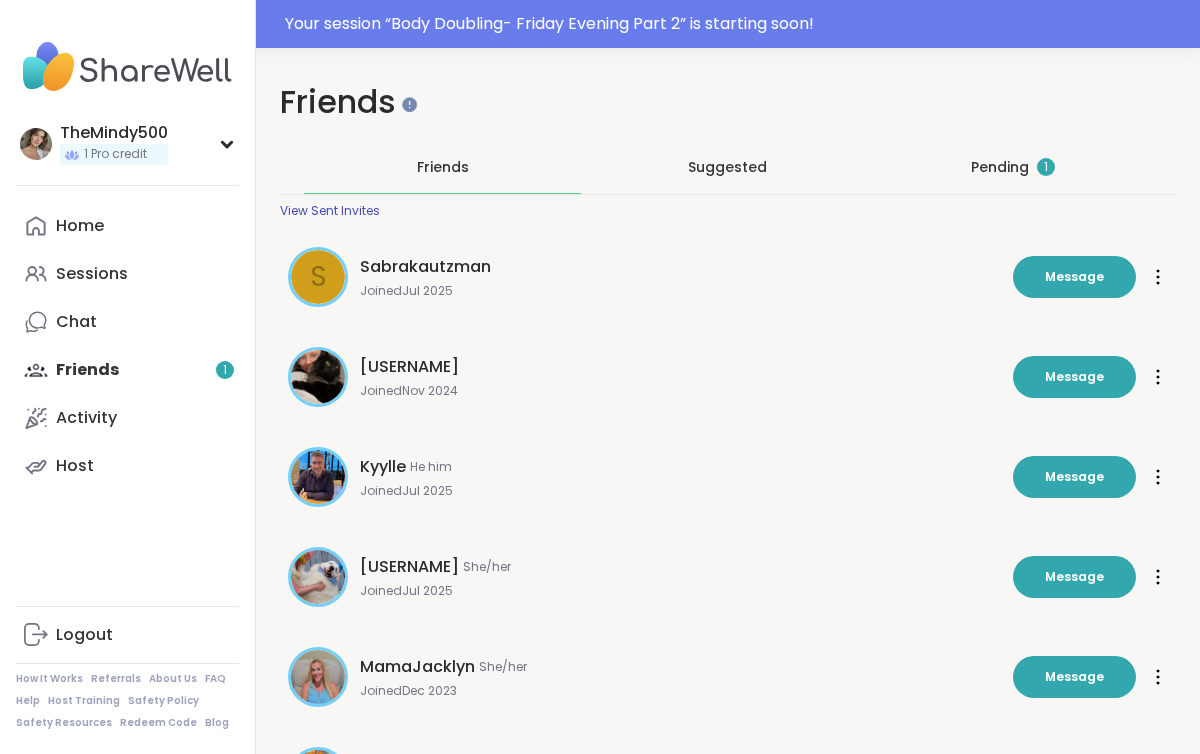click on "Pending   1" at bounding box center [1013, 167] 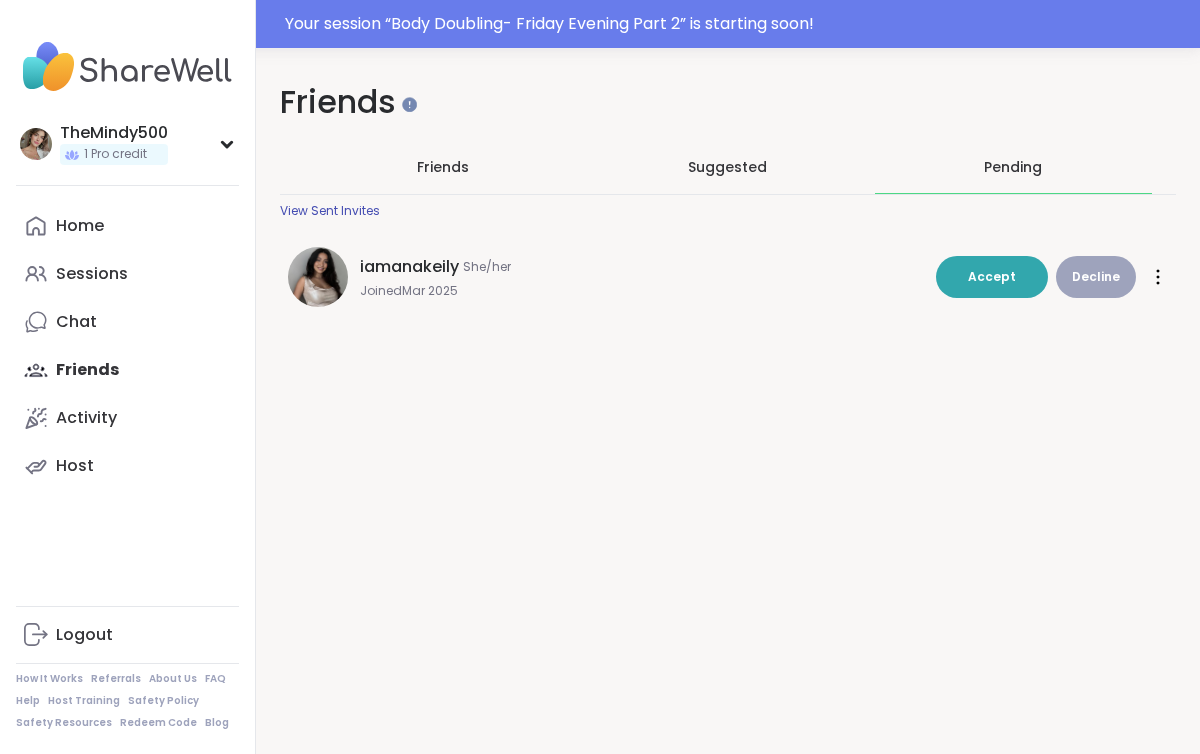 click on "iamanakeily She/her Joined  Mar 2025 Accept Decline Accept Decline" at bounding box center [728, 277] 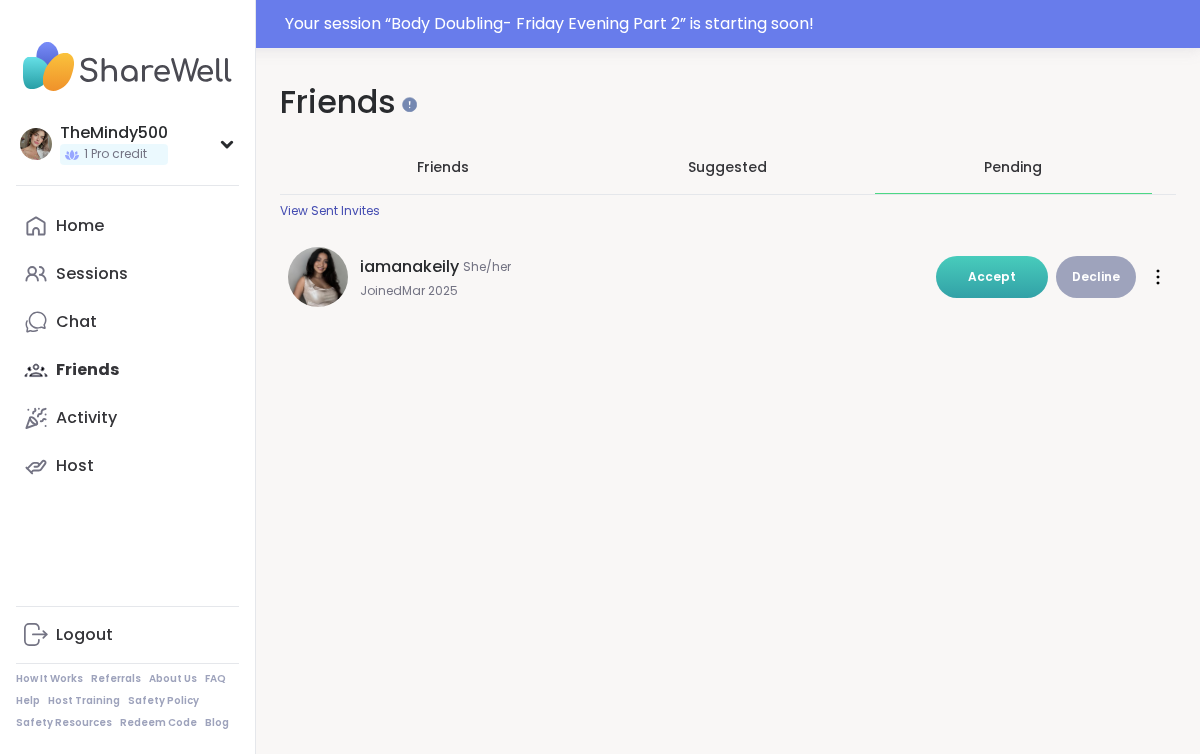 click on "Accept" at bounding box center [992, 277] 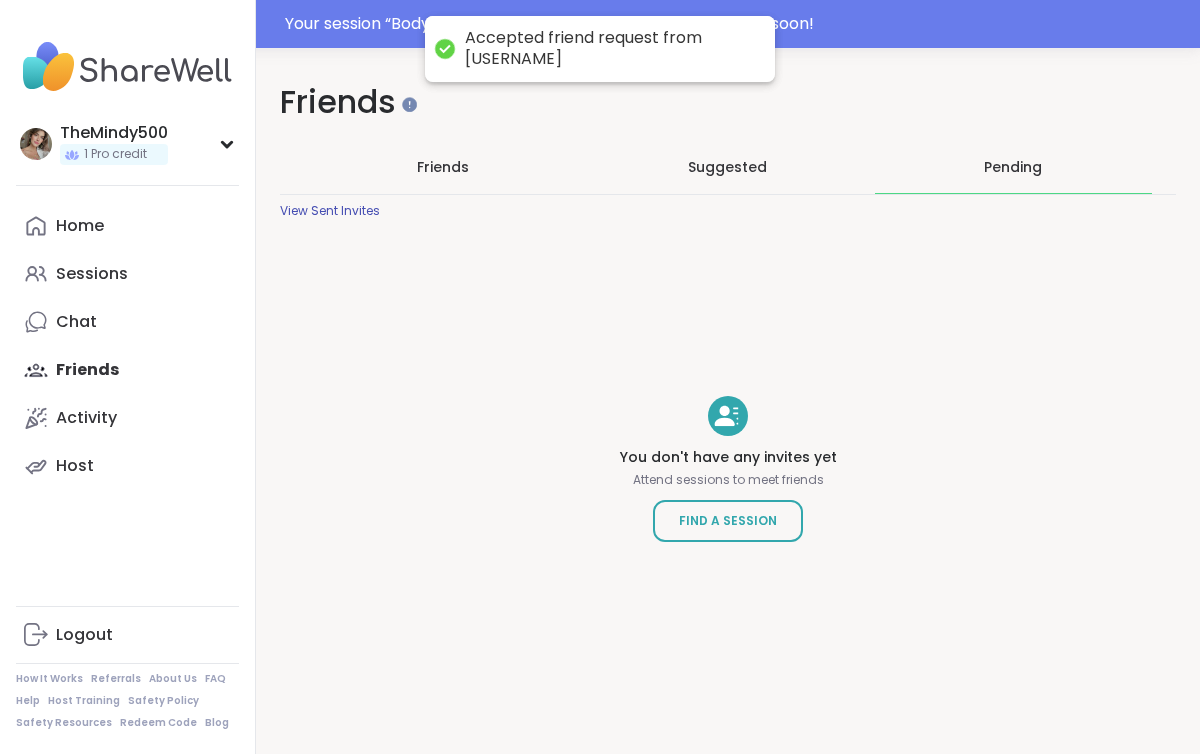click on "Friends" at bounding box center [443, 167] 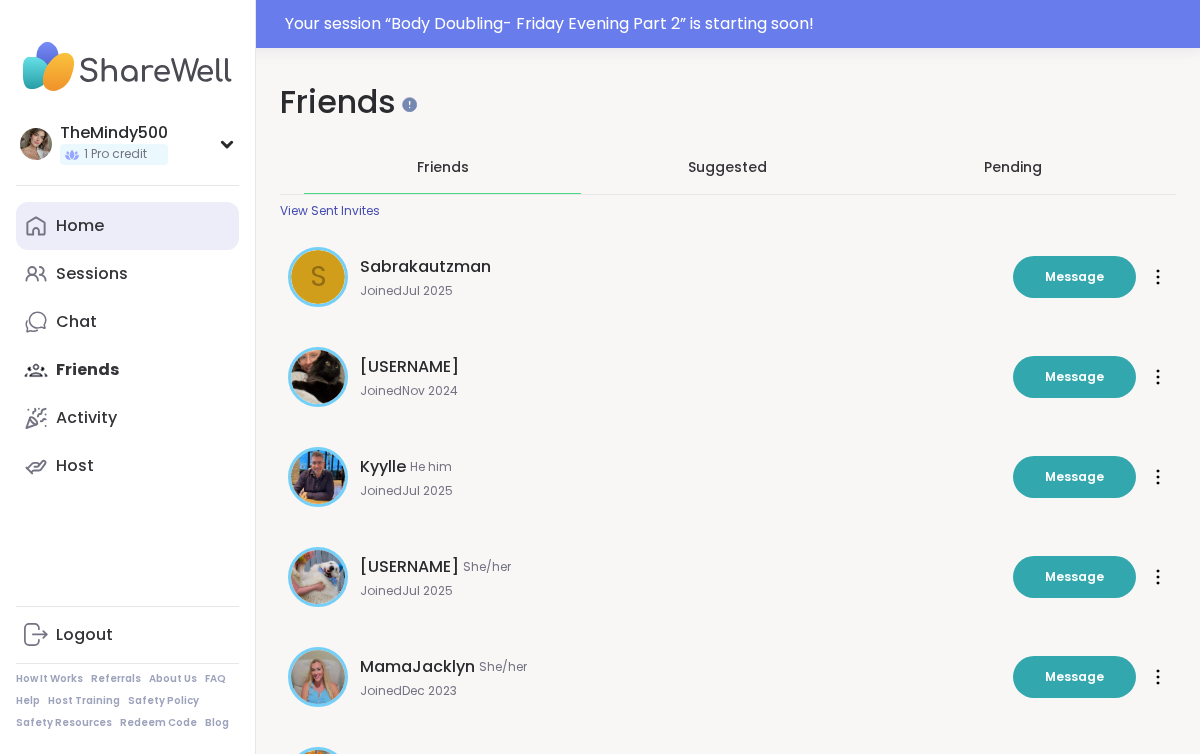 click on "Home" at bounding box center (127, 226) 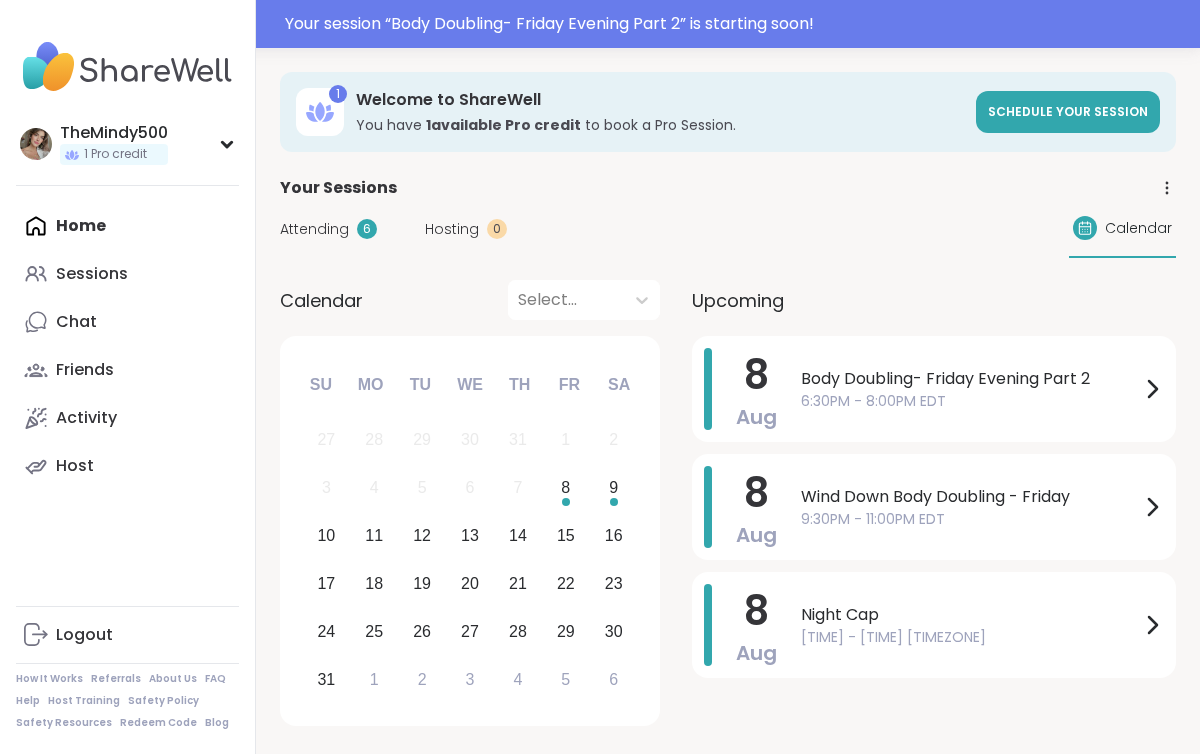 click on "Attending 6" at bounding box center [328, 229] 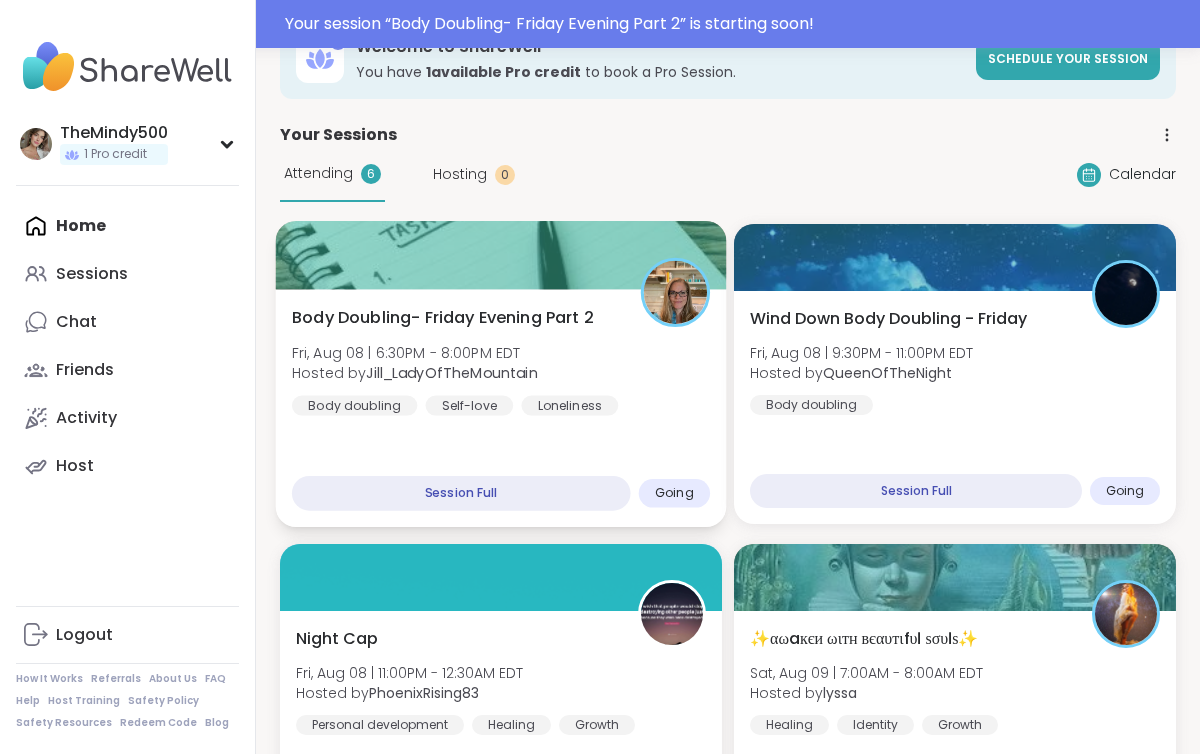scroll, scrollTop: 89, scrollLeft: 0, axis: vertical 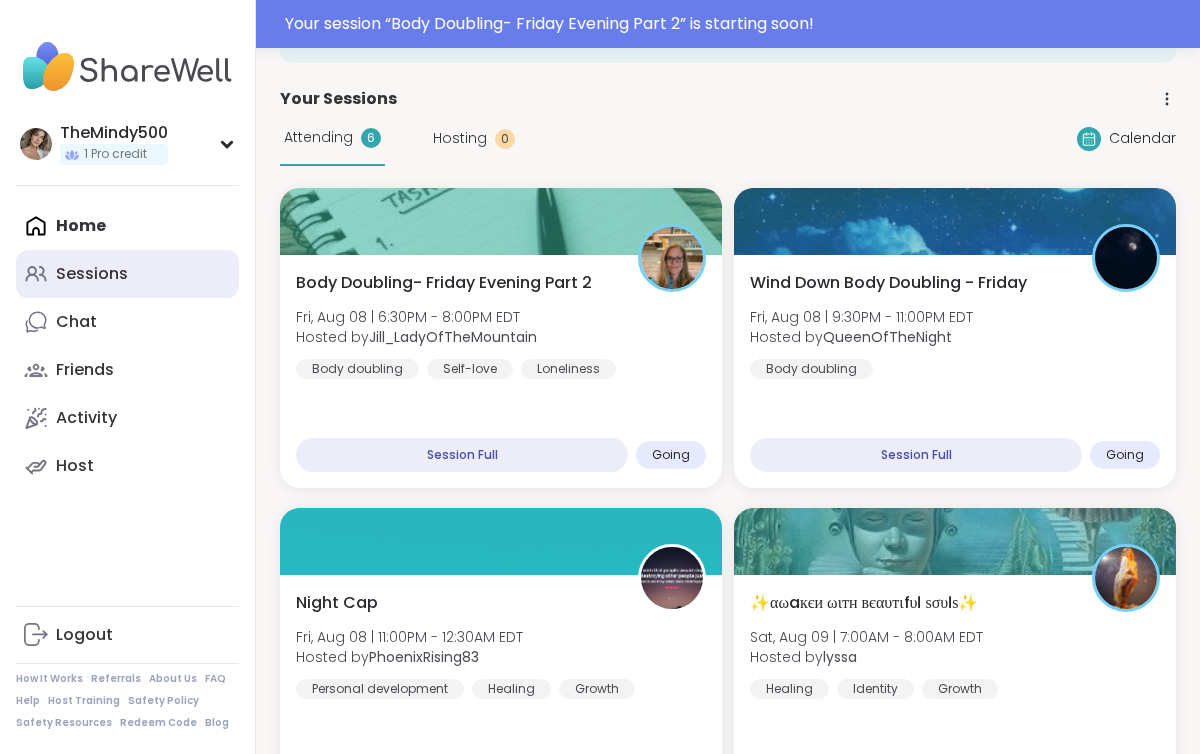 click on "Sessions" at bounding box center [127, 274] 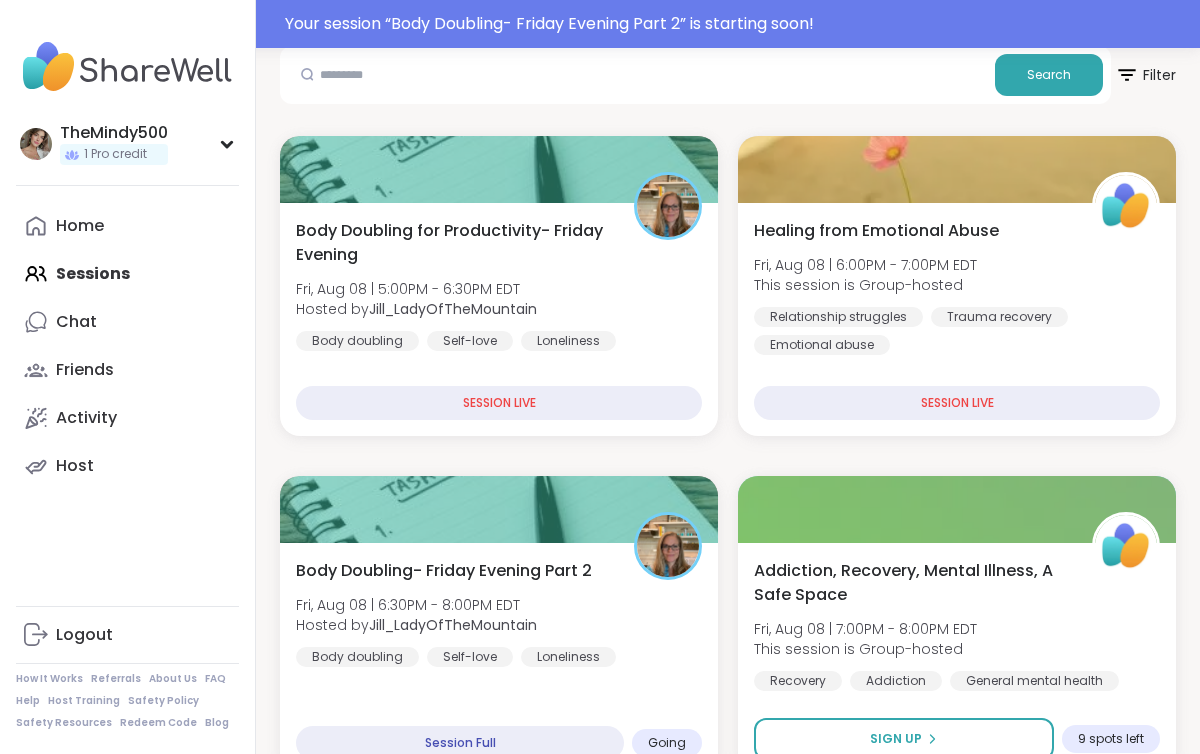scroll, scrollTop: 0, scrollLeft: 0, axis: both 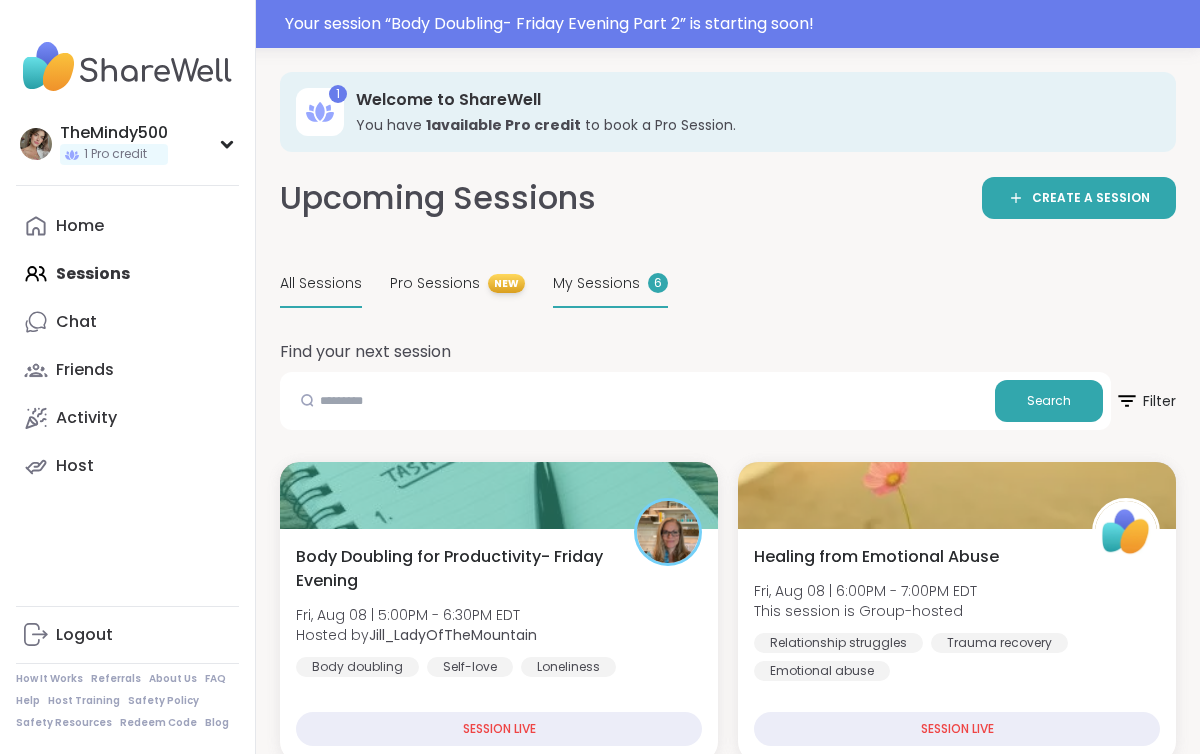 click on "My Sessions" at bounding box center [596, 283] 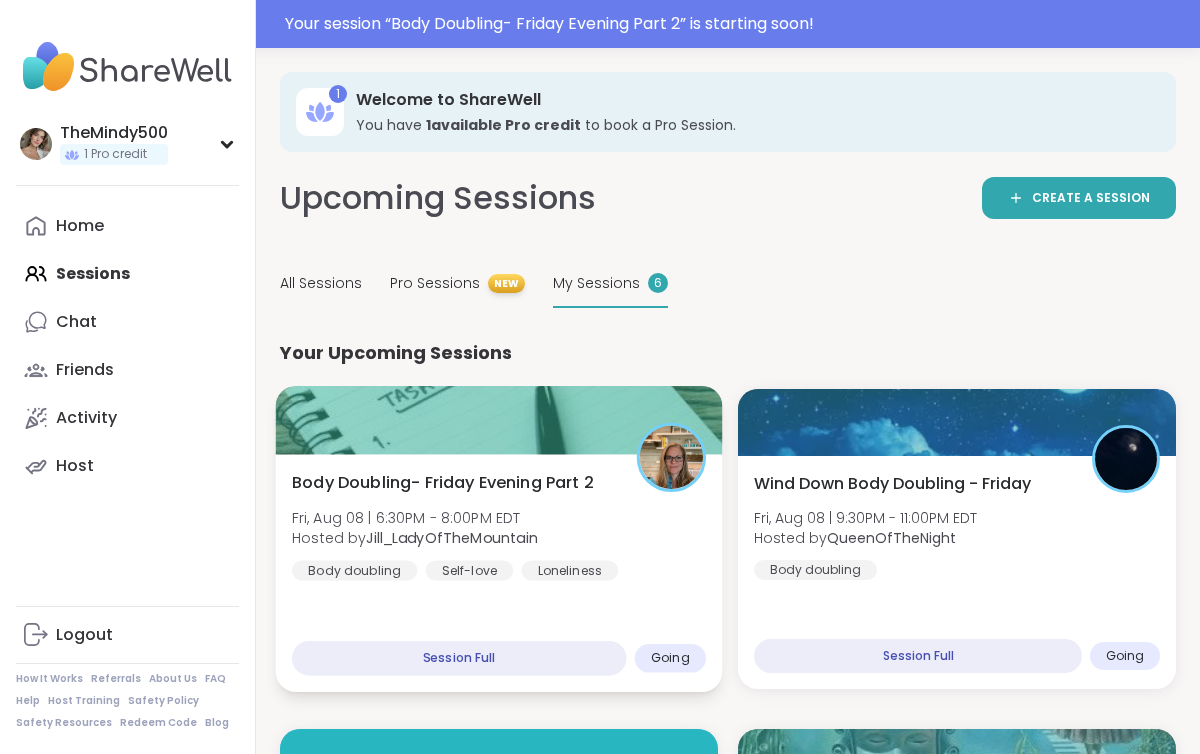 click at bounding box center [499, 420] 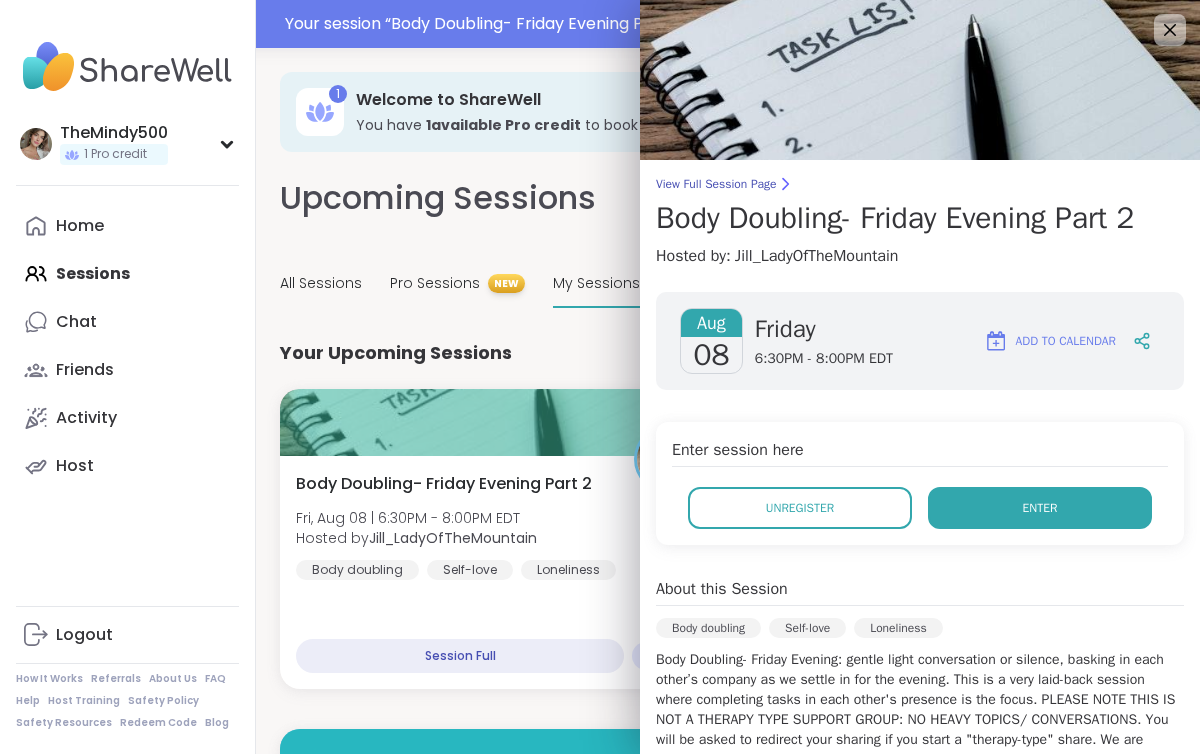 click on "Enter" at bounding box center (1040, 508) 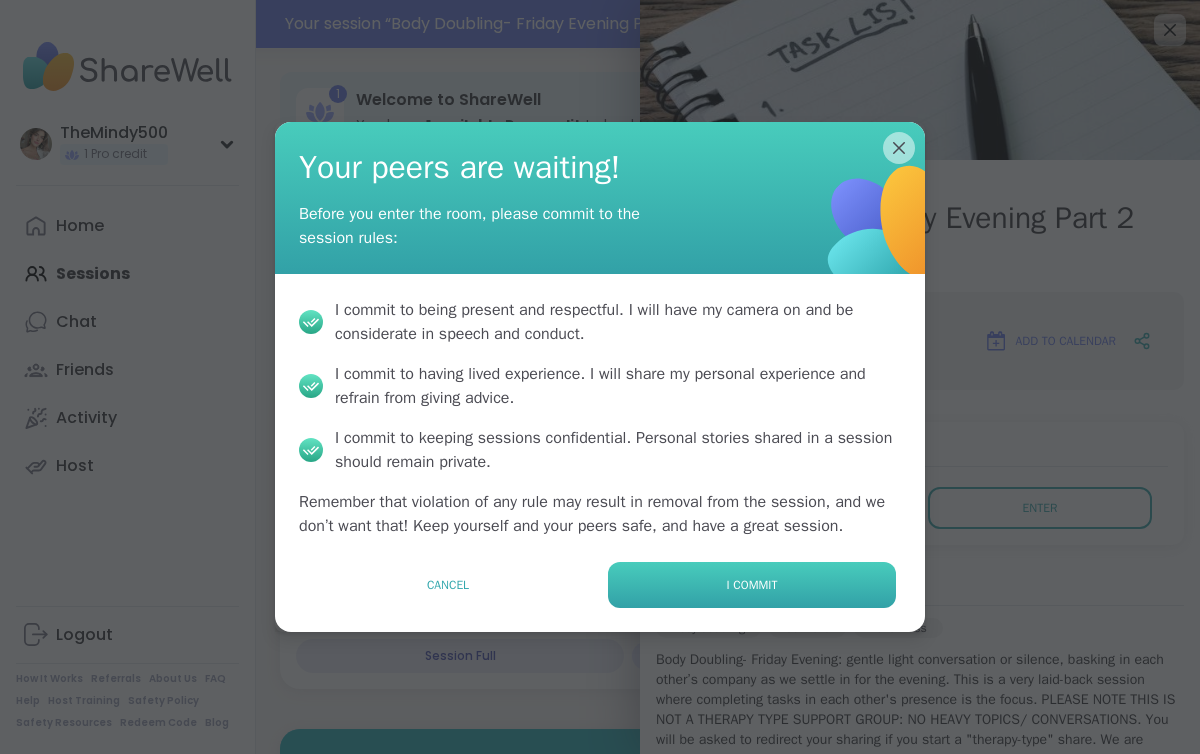 click on "I commit" at bounding box center (752, 585) 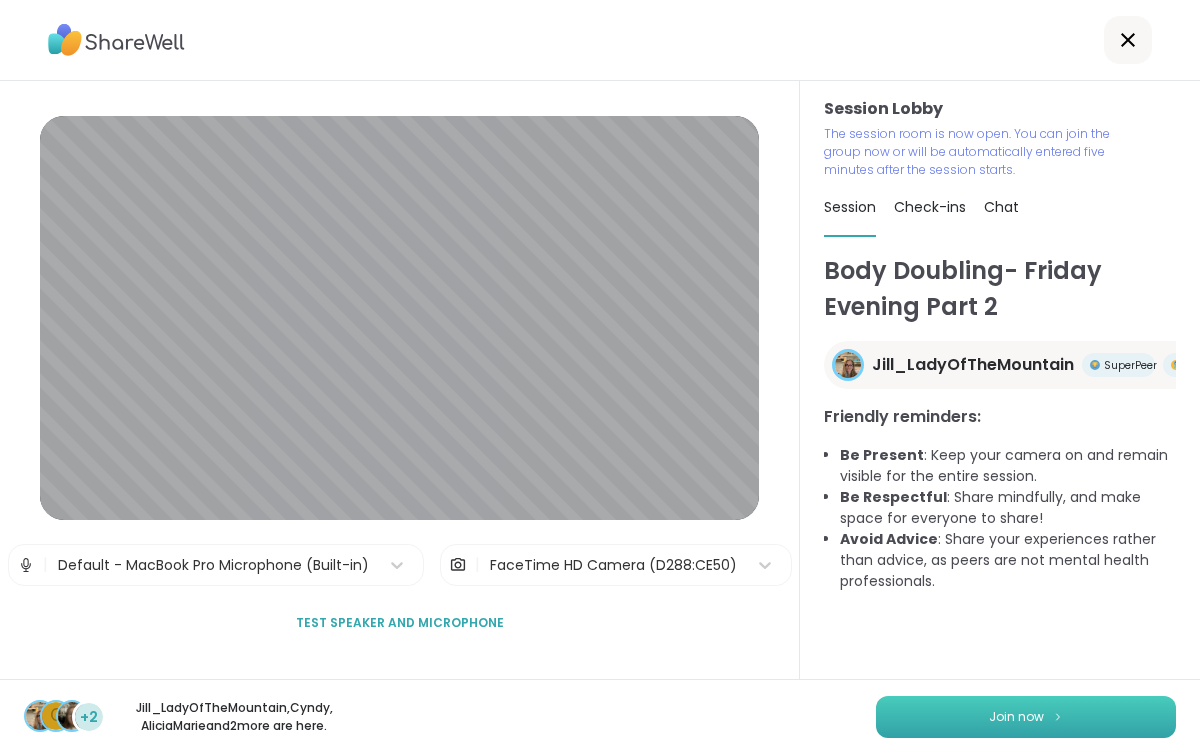click on "Join now" at bounding box center (1026, 717) 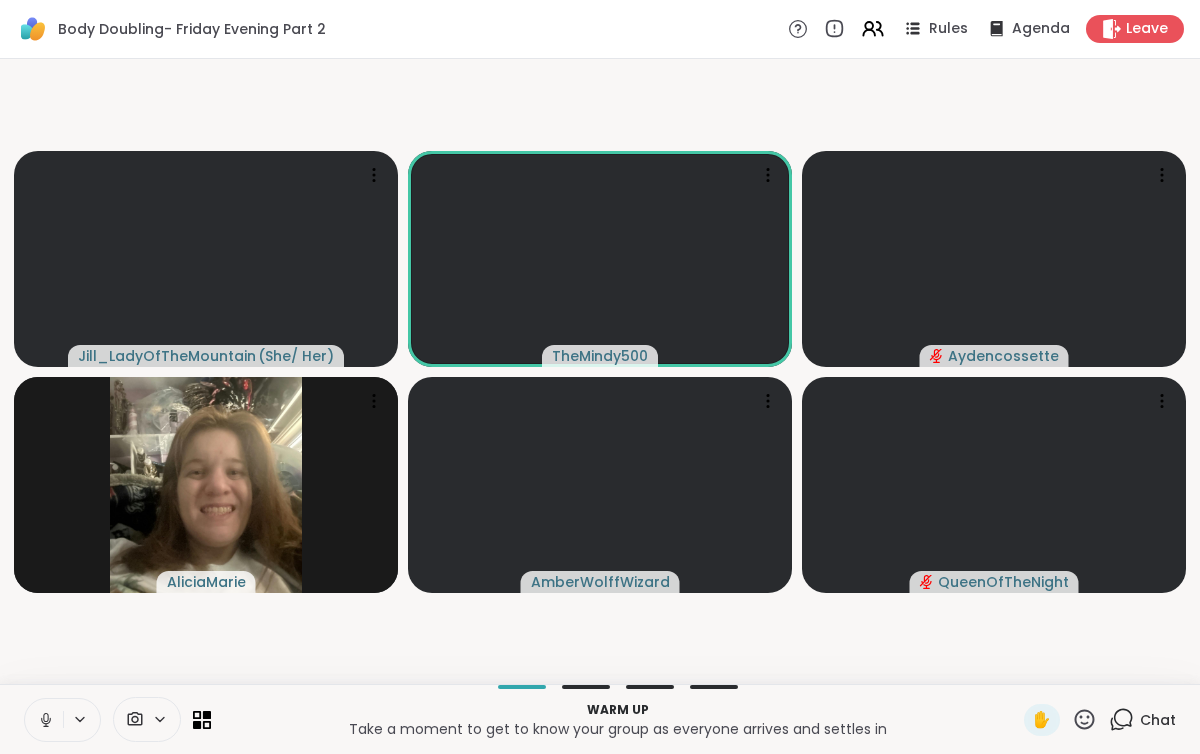 click 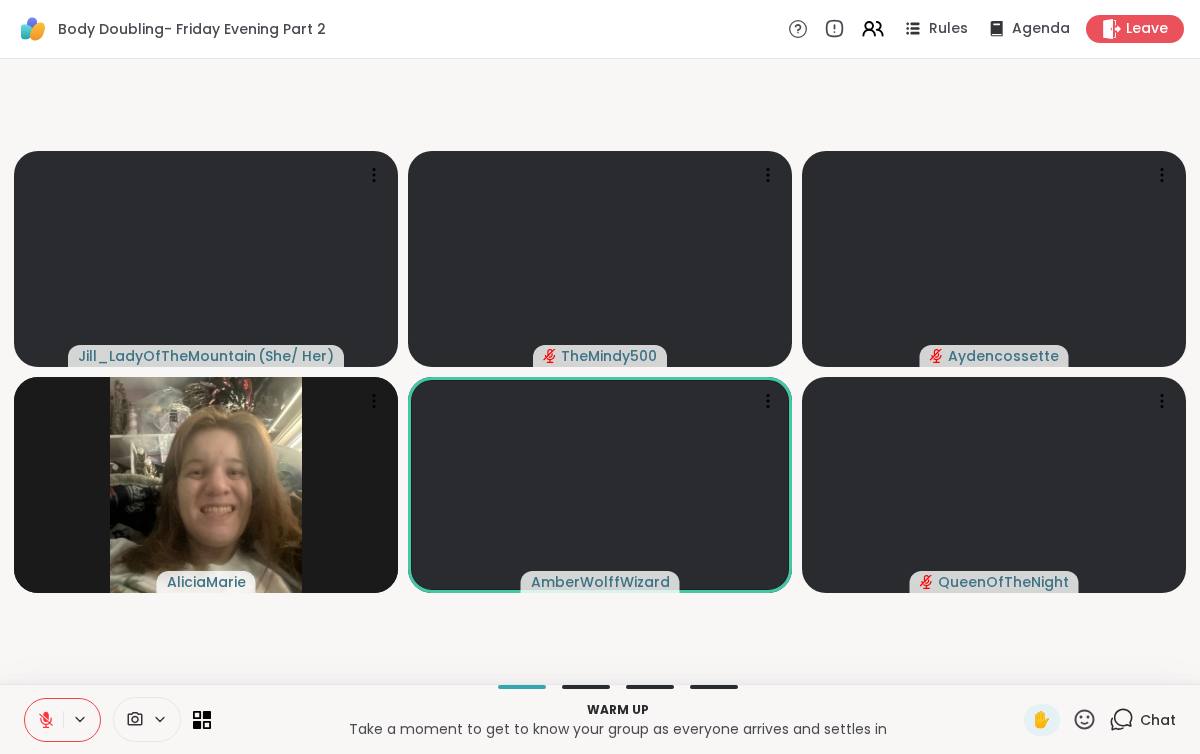 click at bounding box center (44, 720) 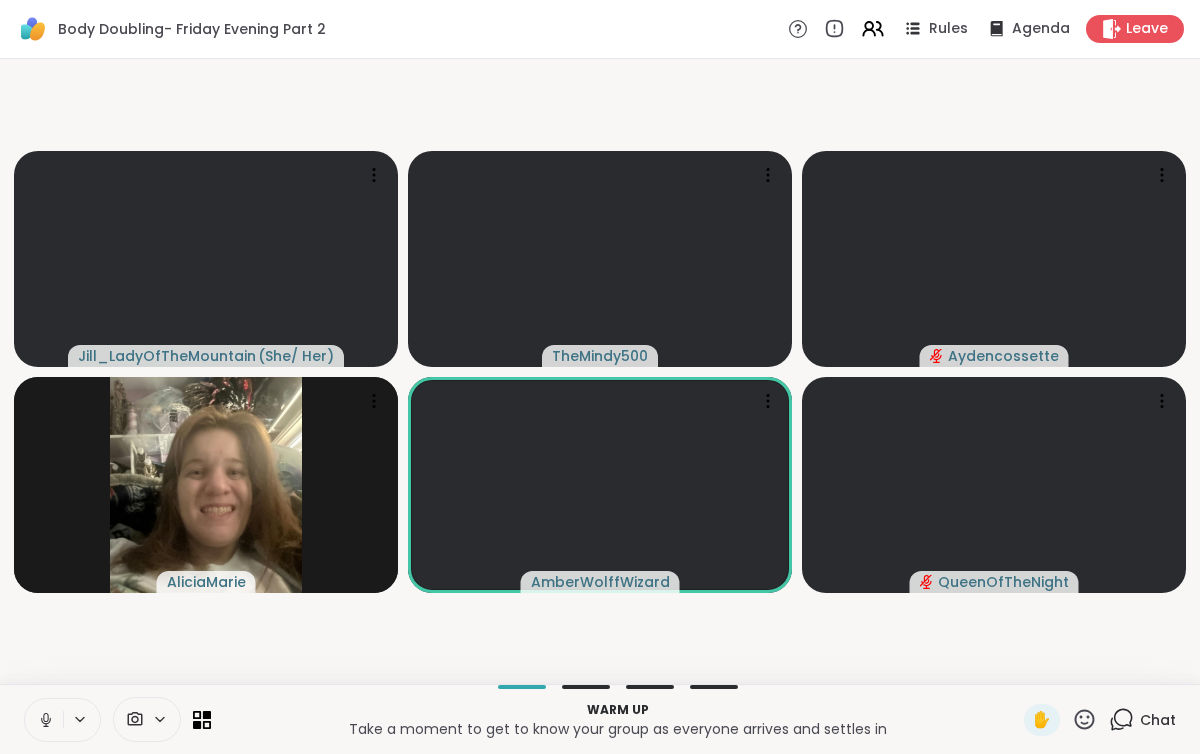 click at bounding box center [44, 720] 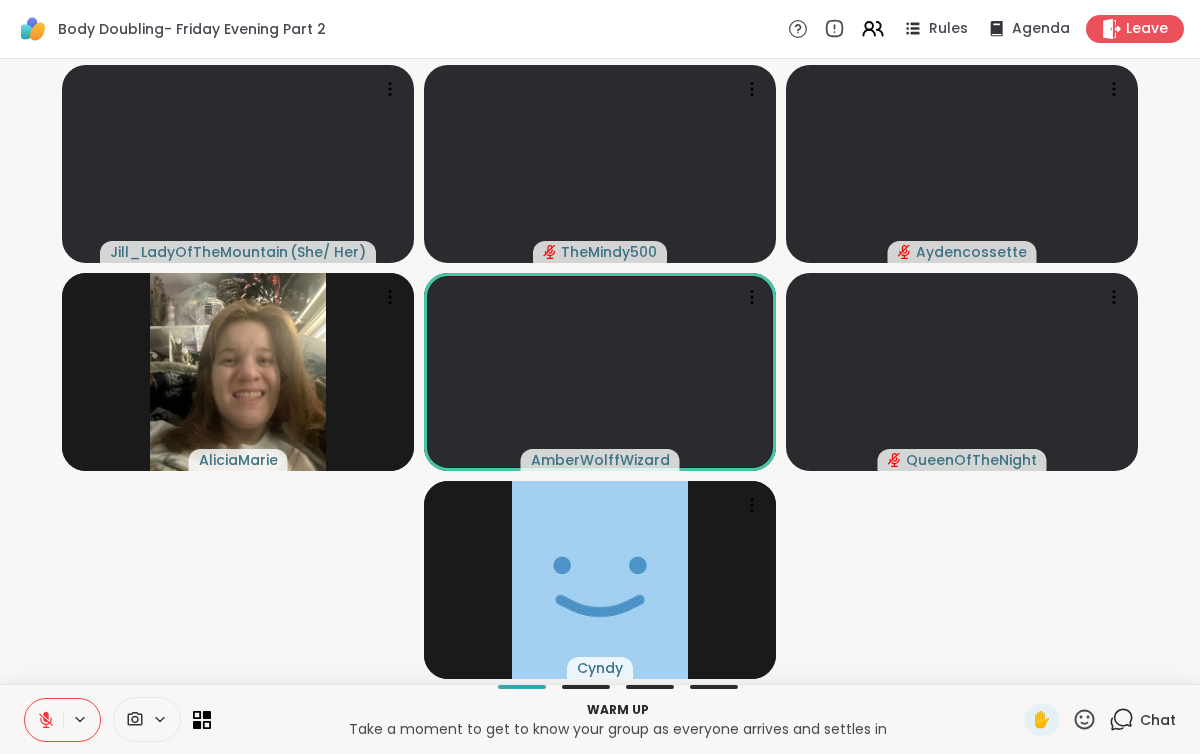 click at bounding box center [44, 720] 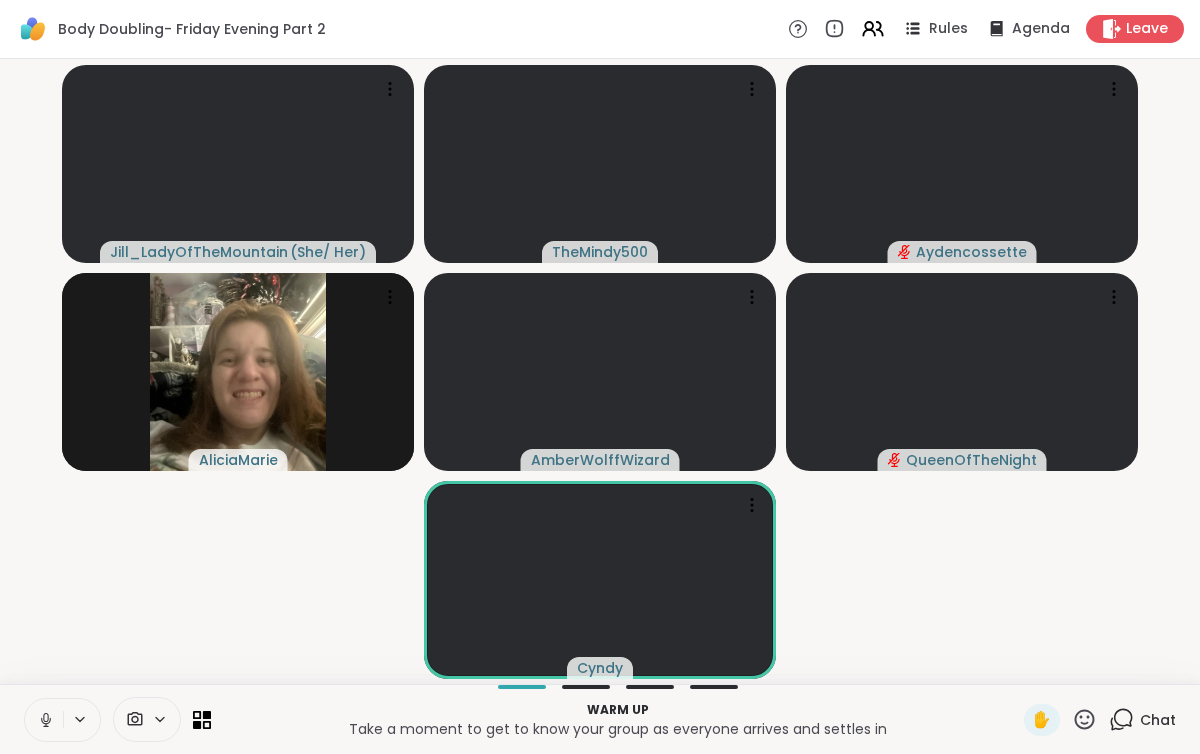 click 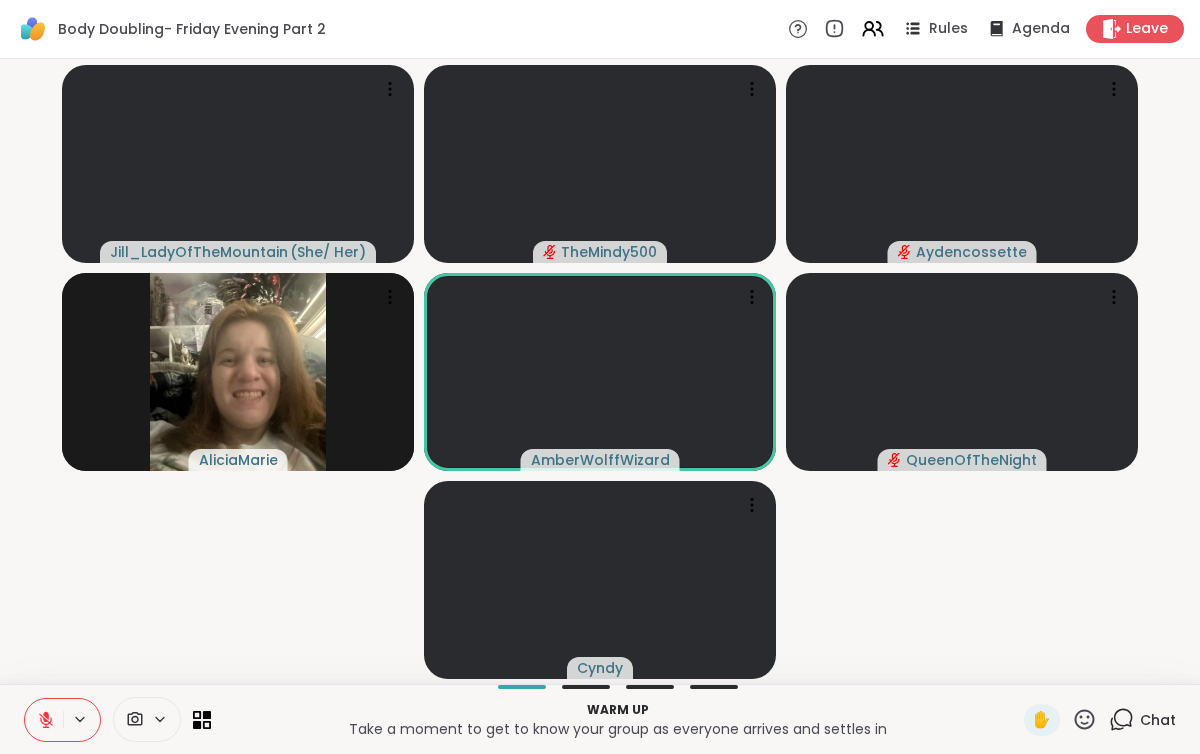 click 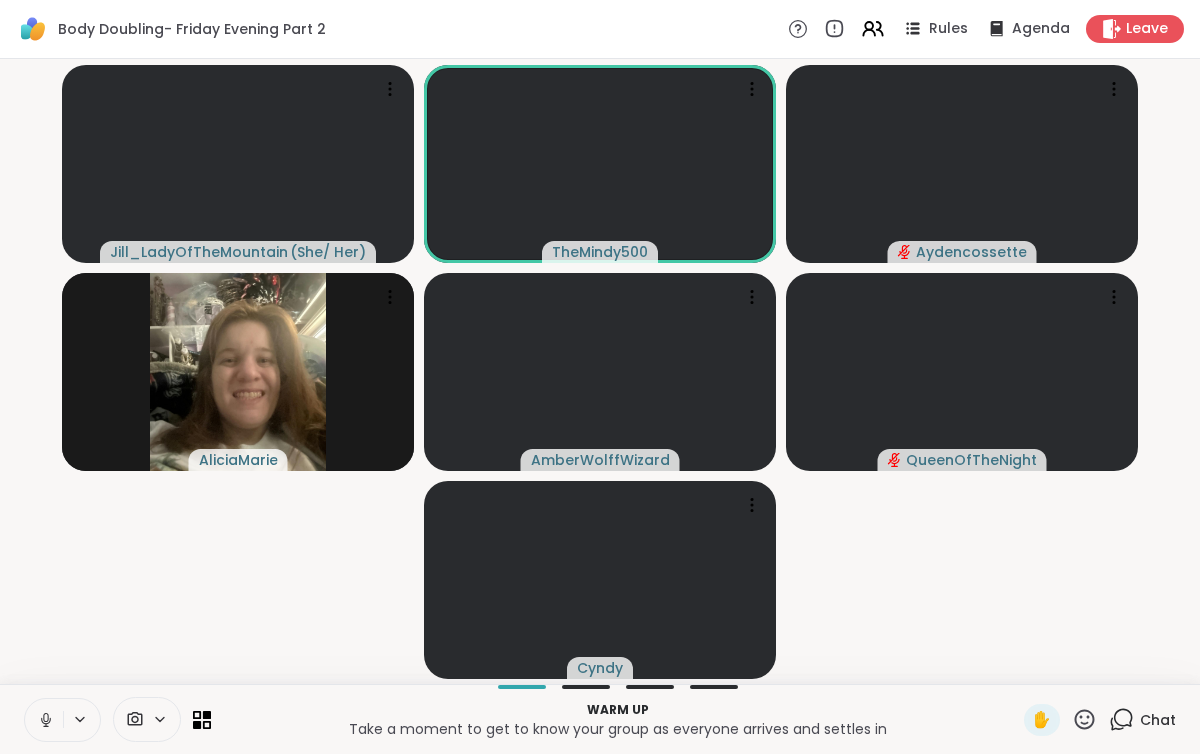 click 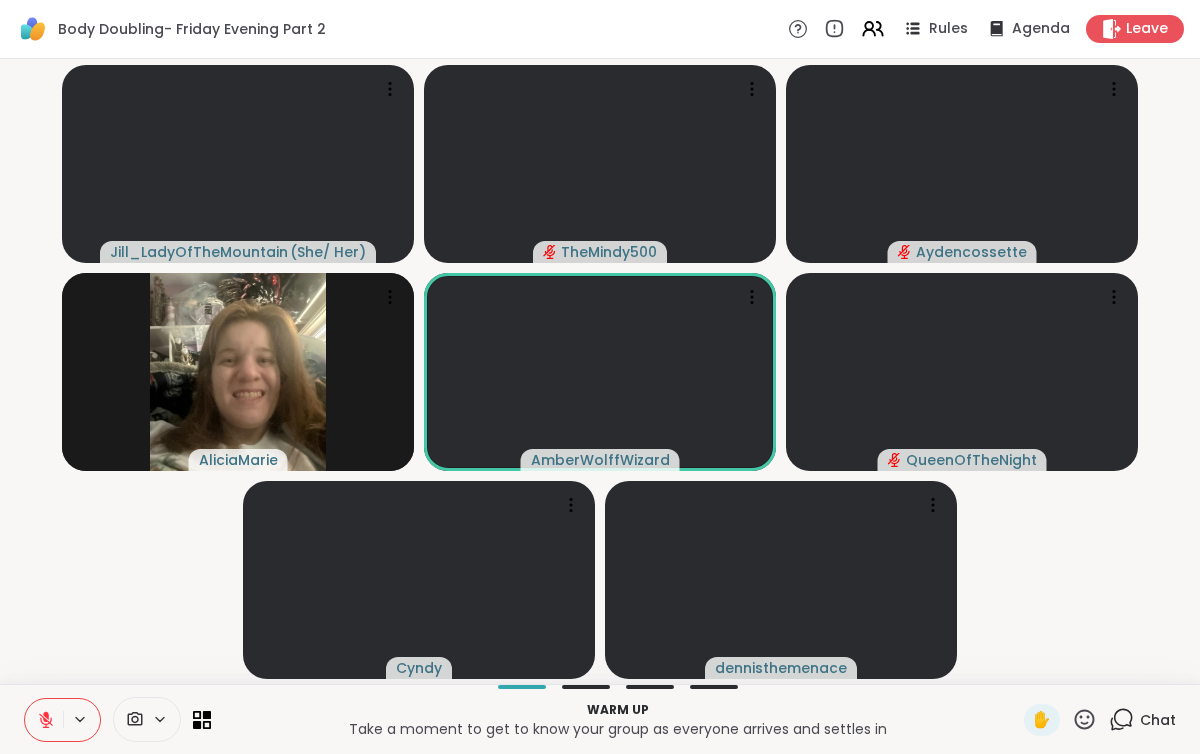 click 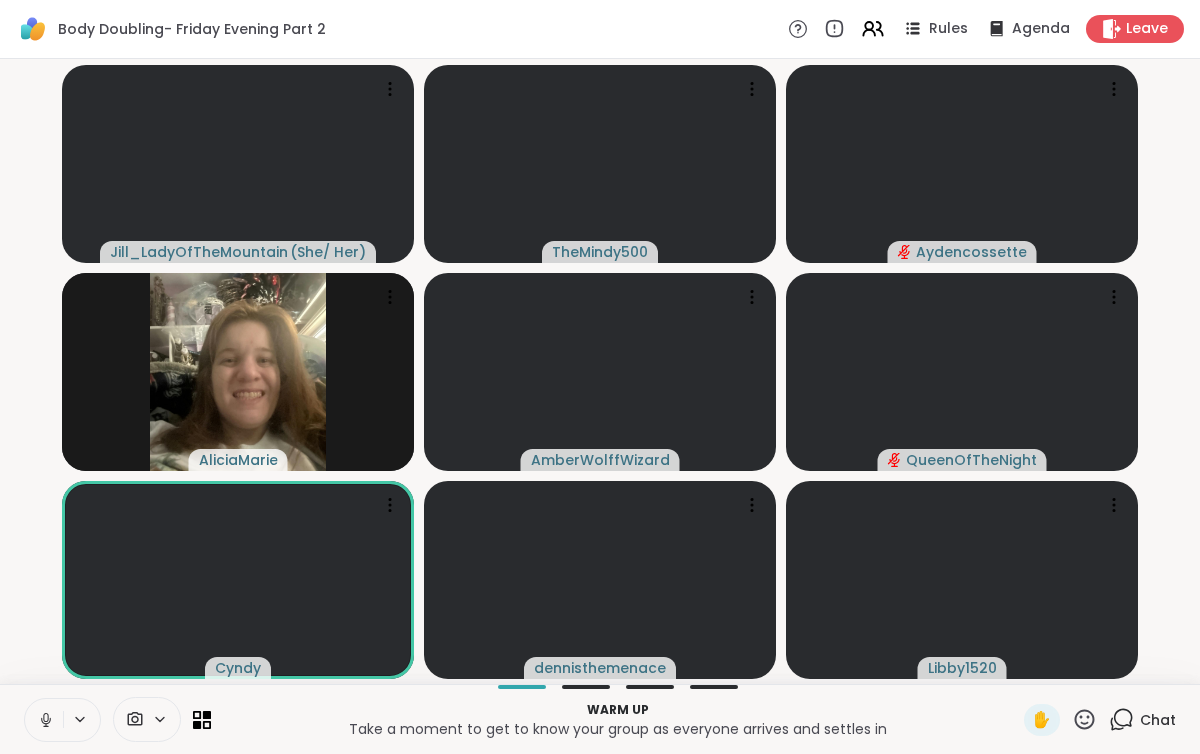 click 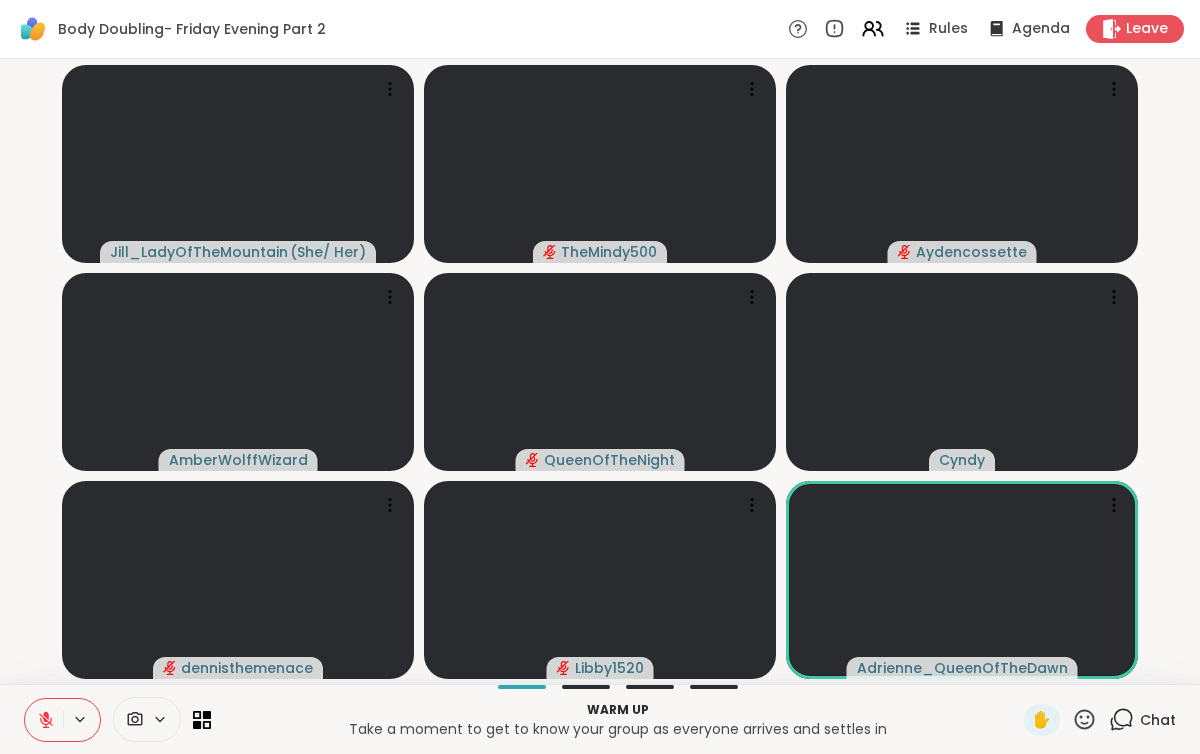 click 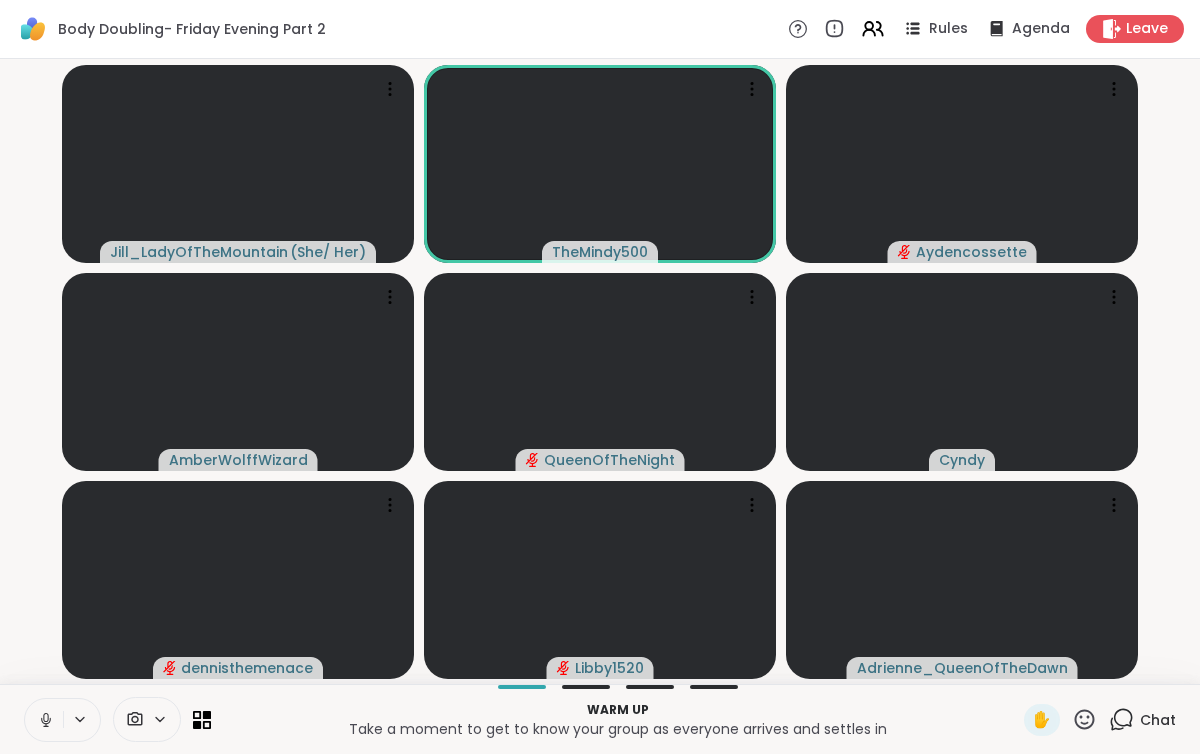click 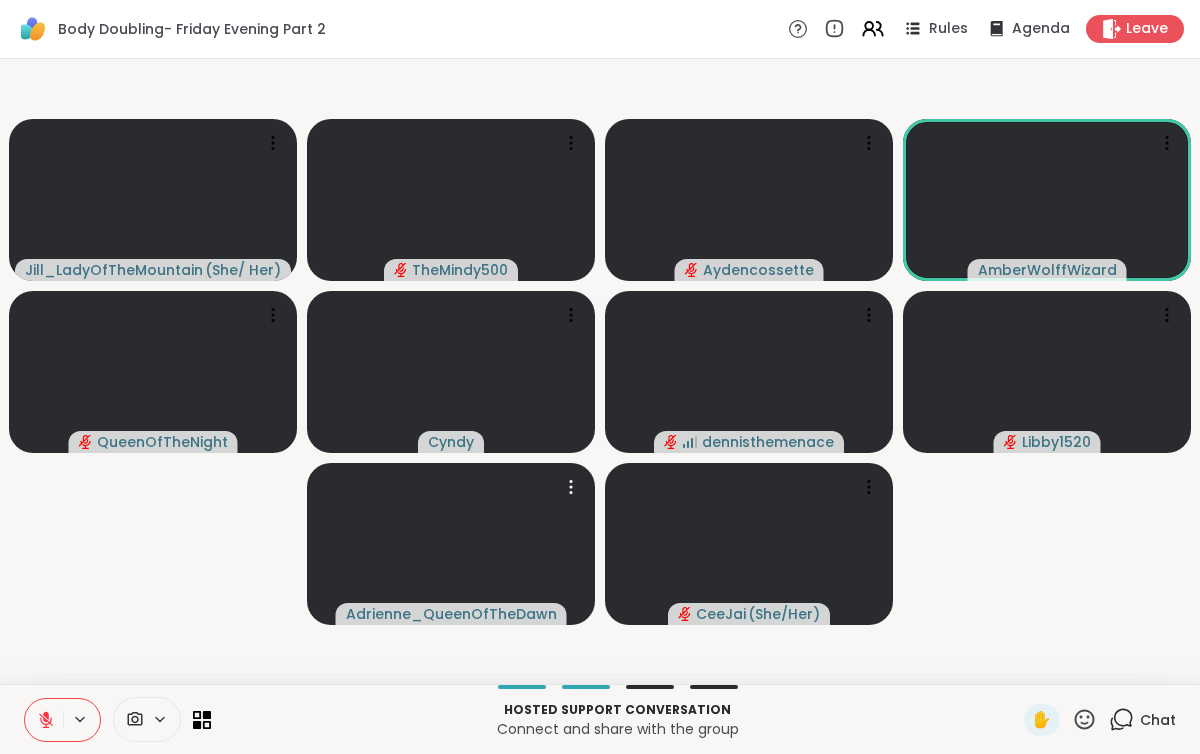 click at bounding box center [44, 720] 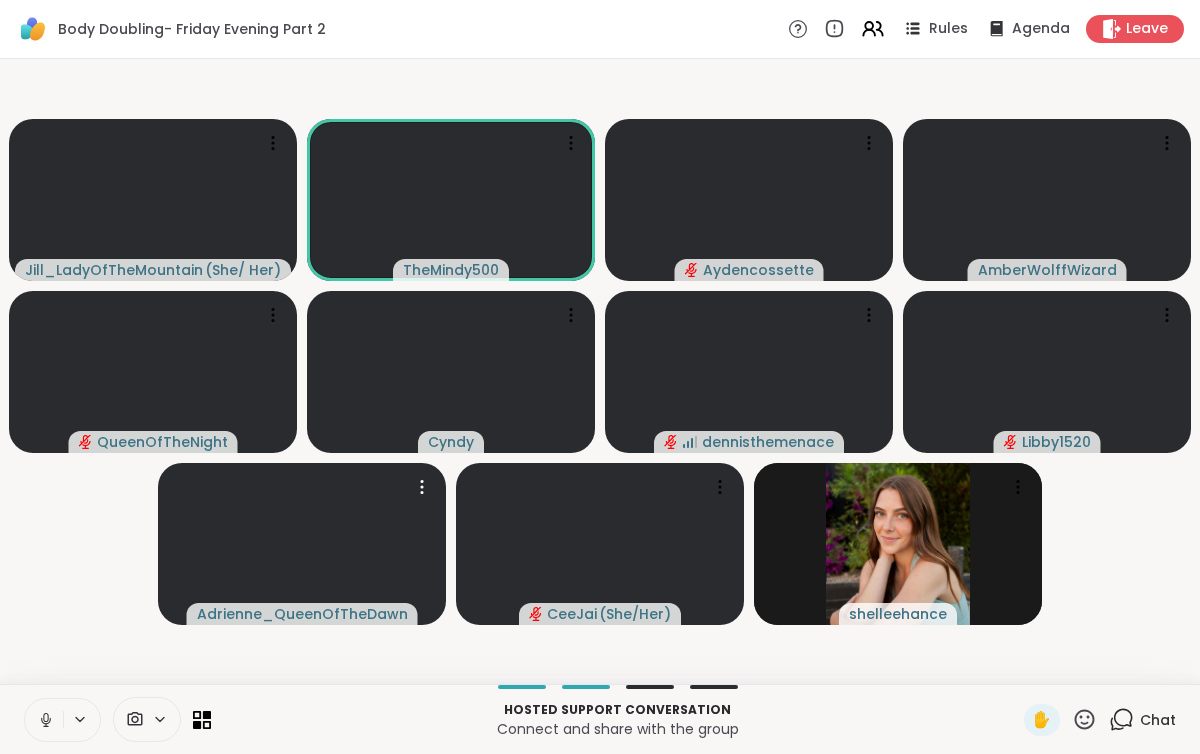 click 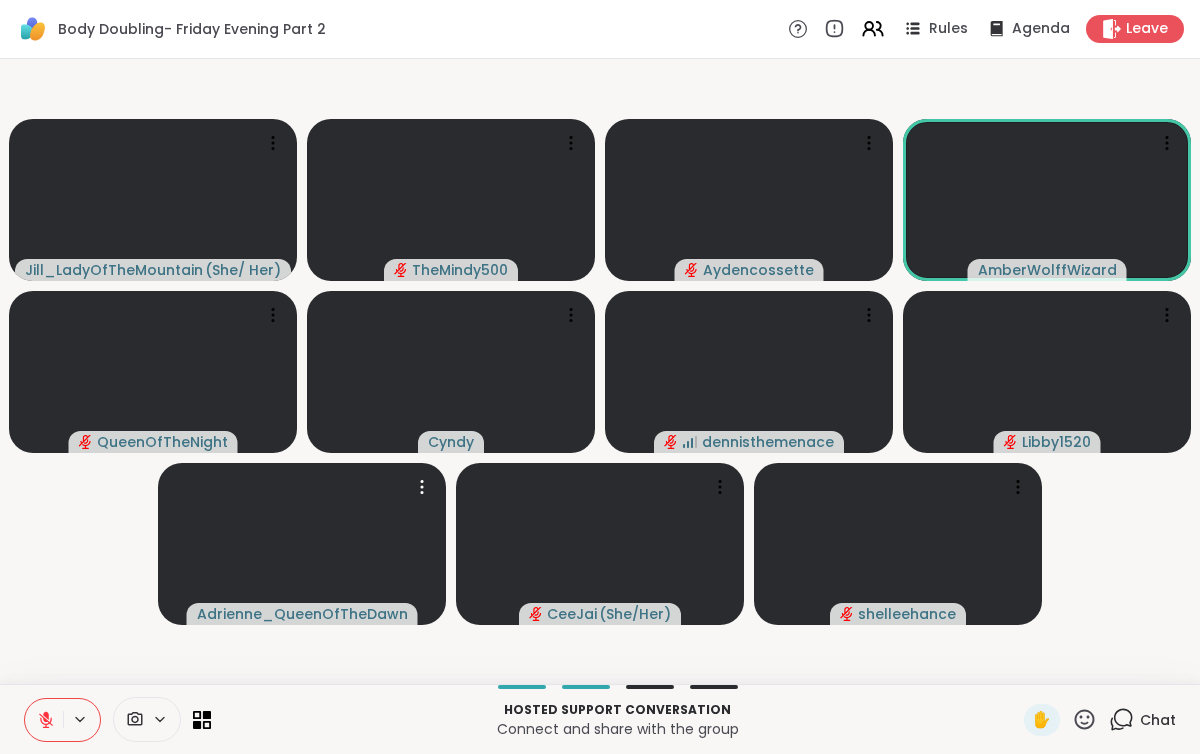 click 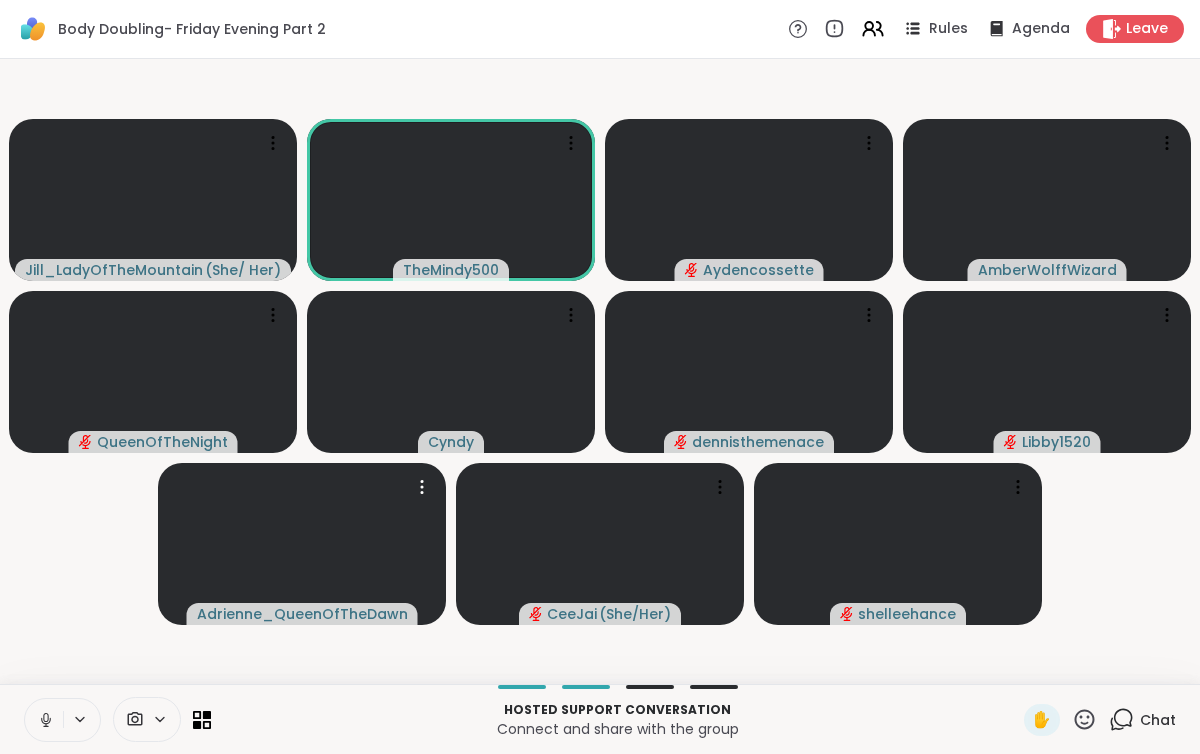 click 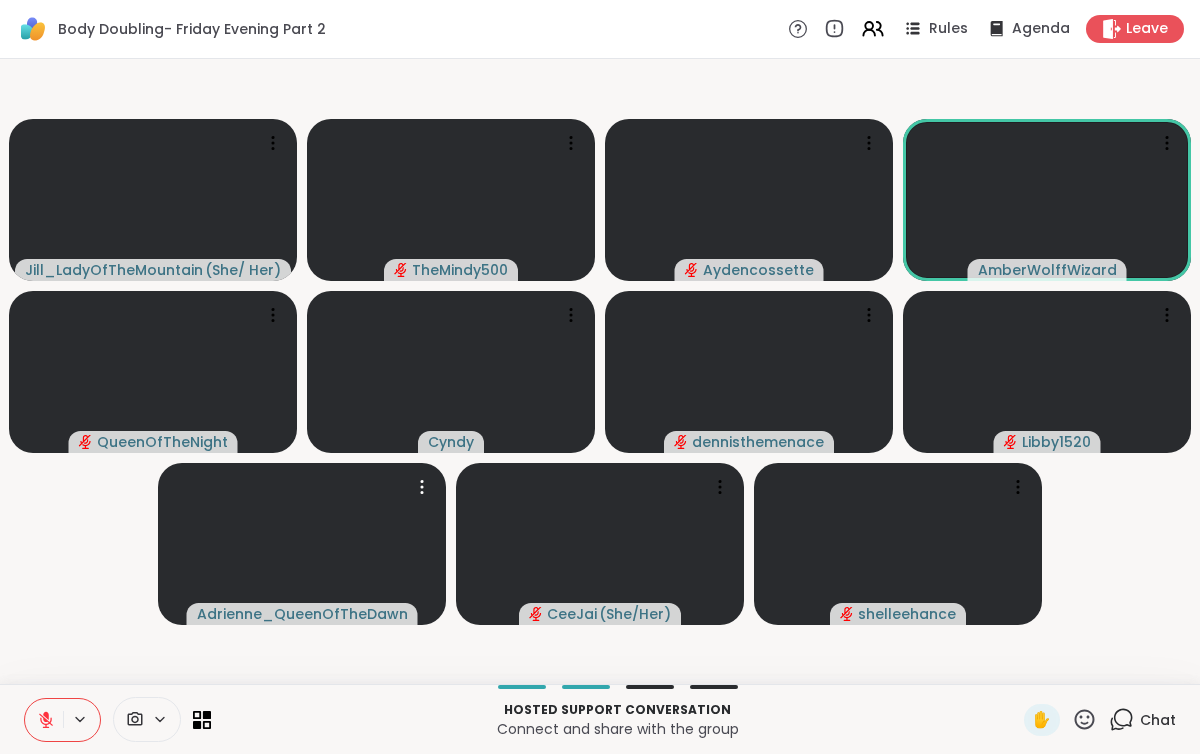 click 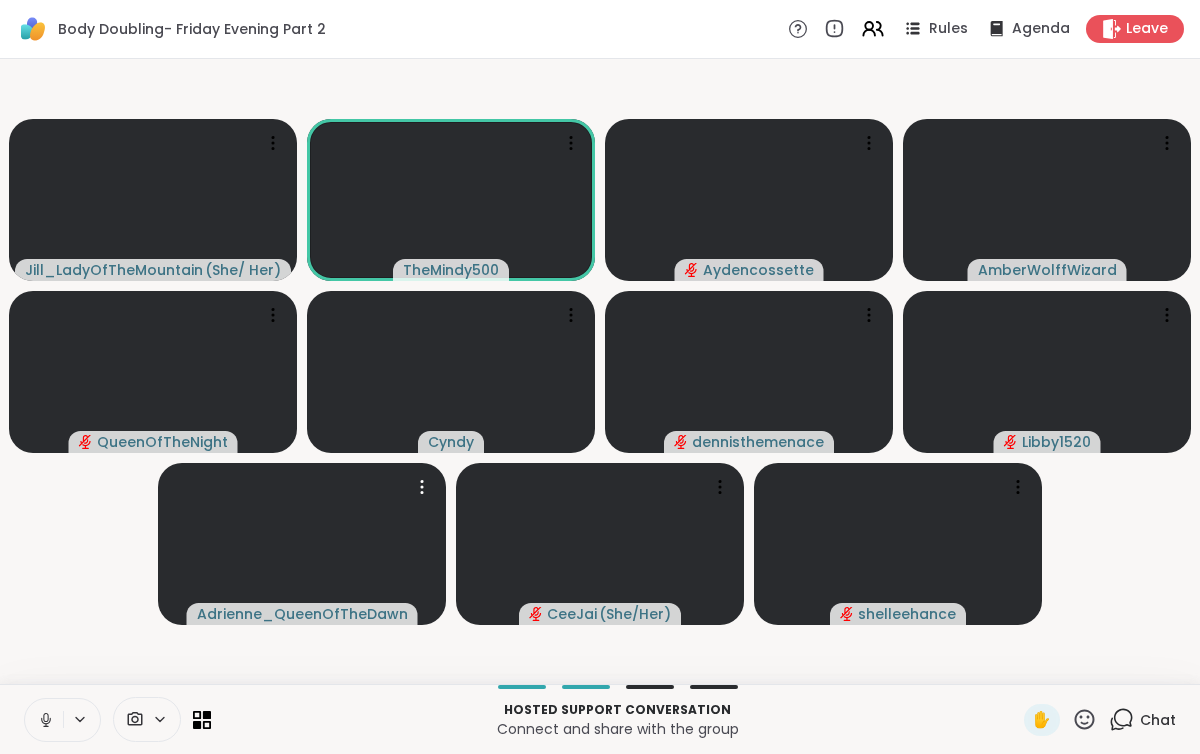 click 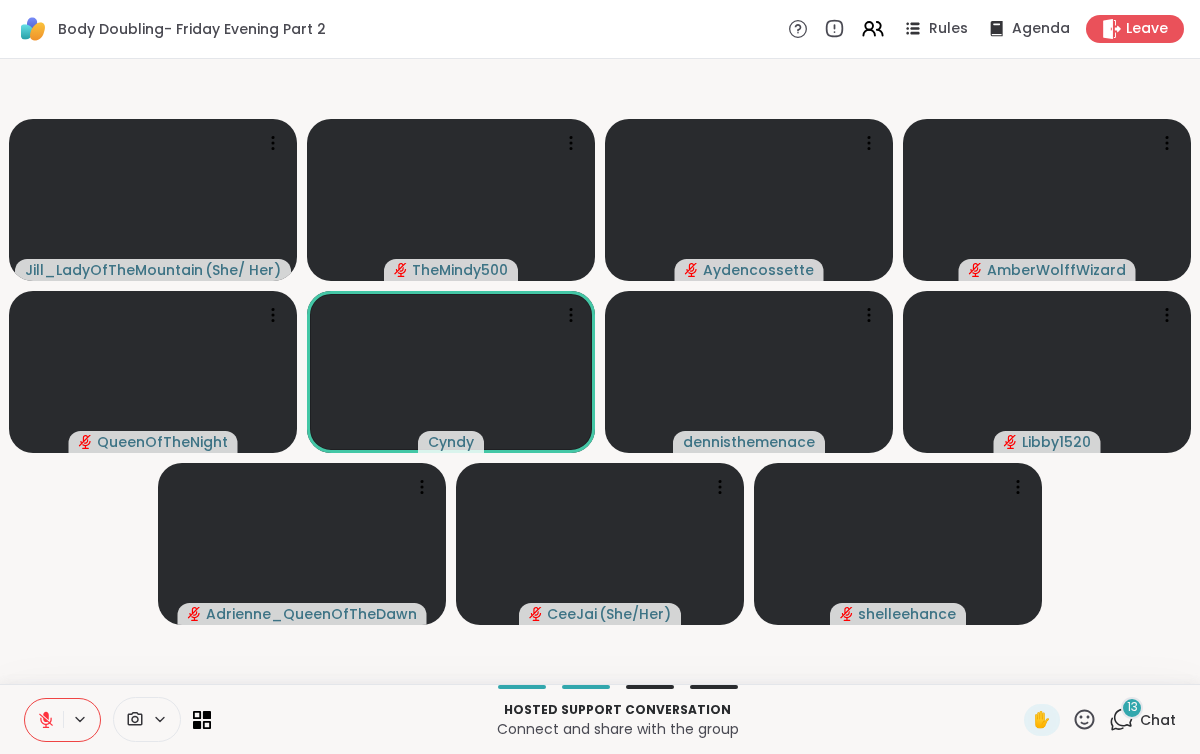 click on "13" at bounding box center (1132, 708) 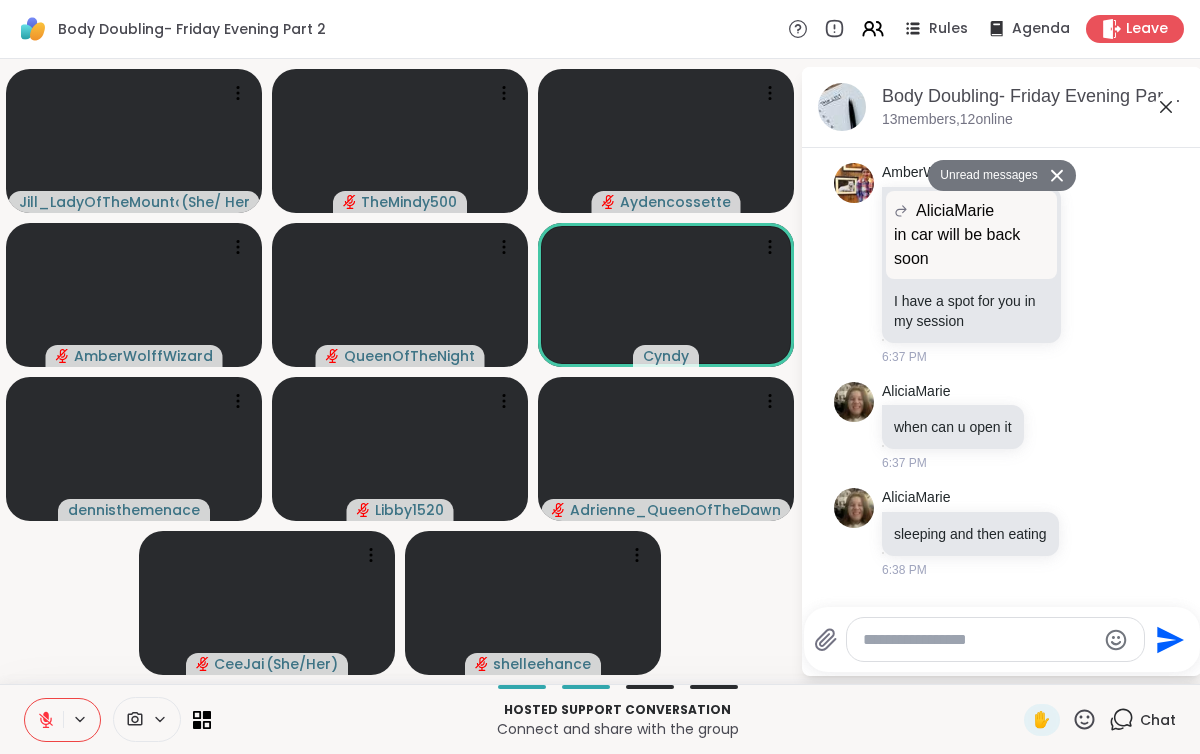scroll, scrollTop: 0, scrollLeft: 0, axis: both 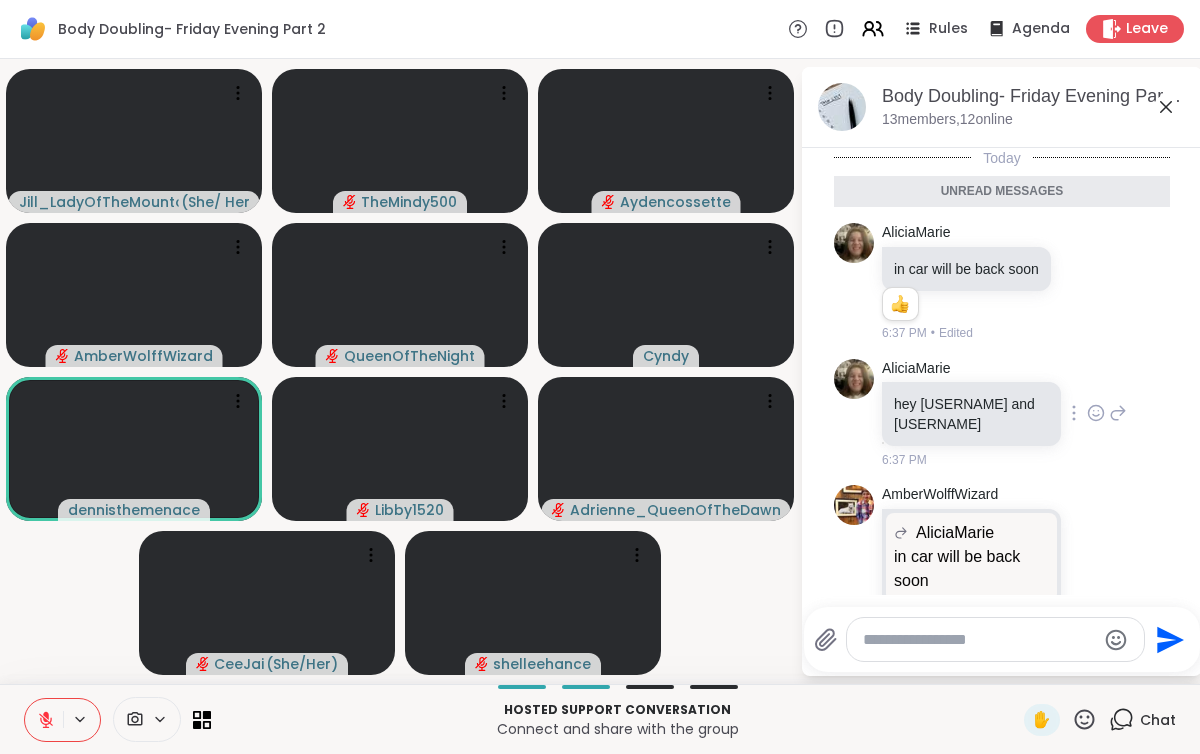 click 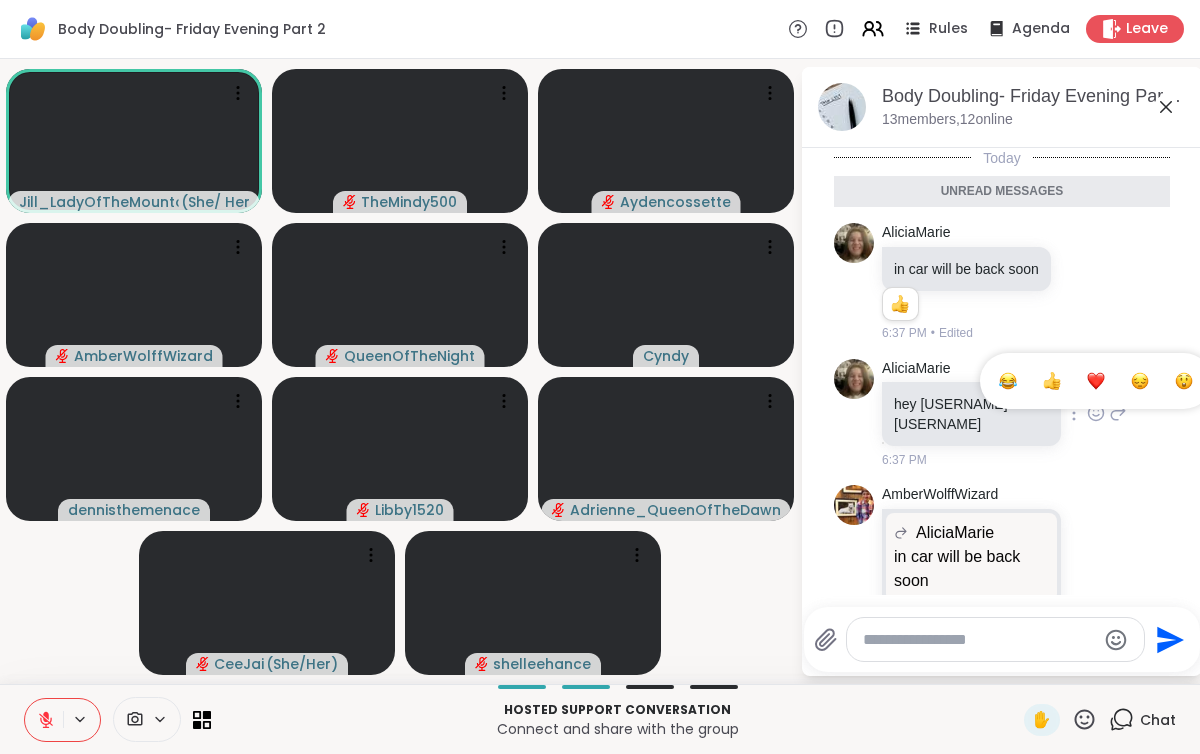 click at bounding box center (1096, 381) 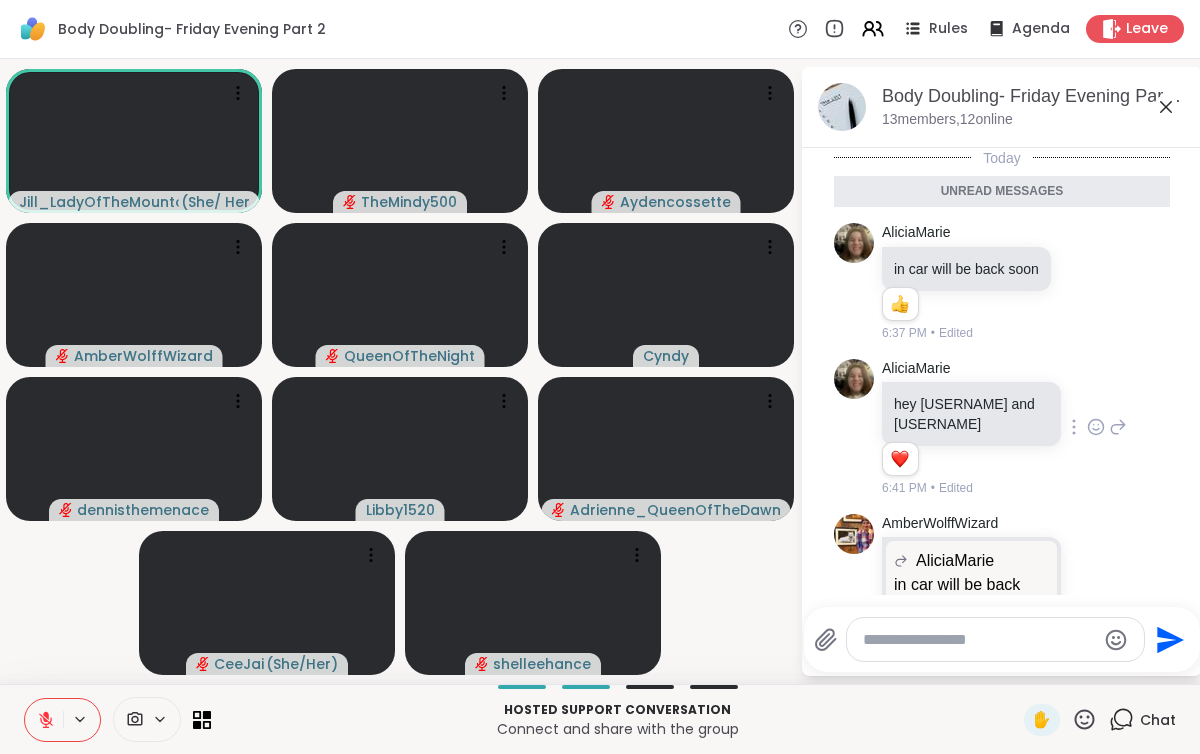 click 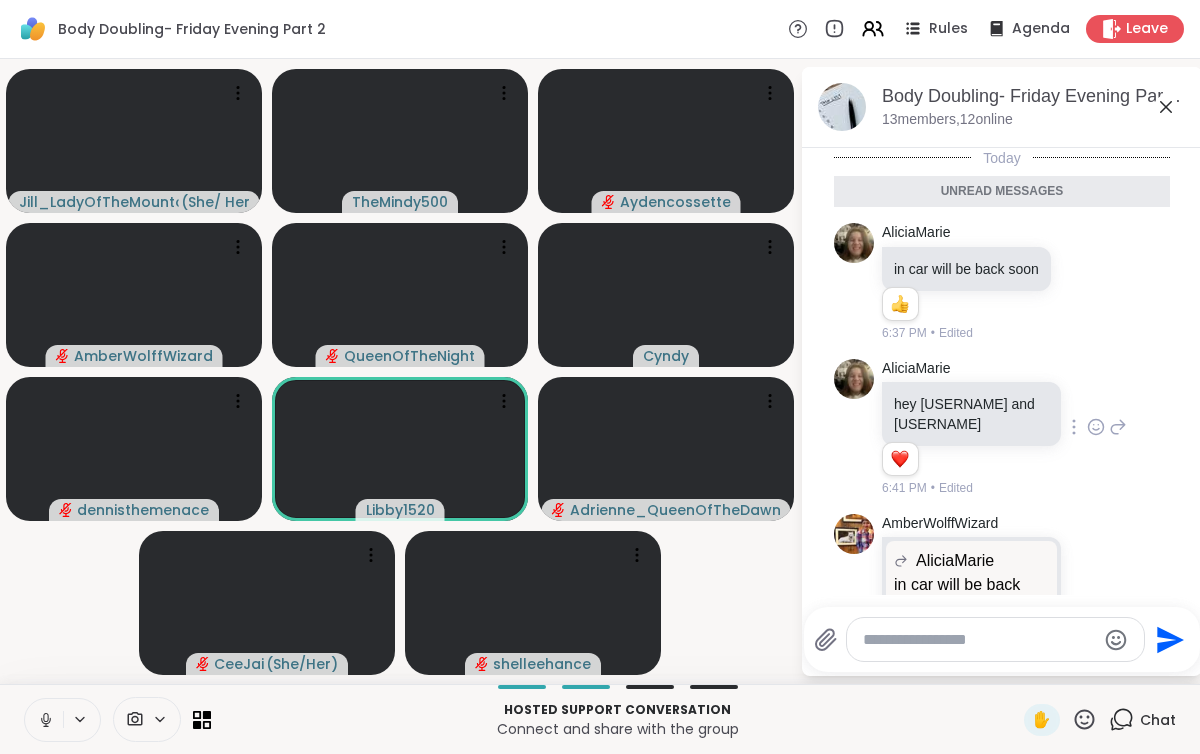 click 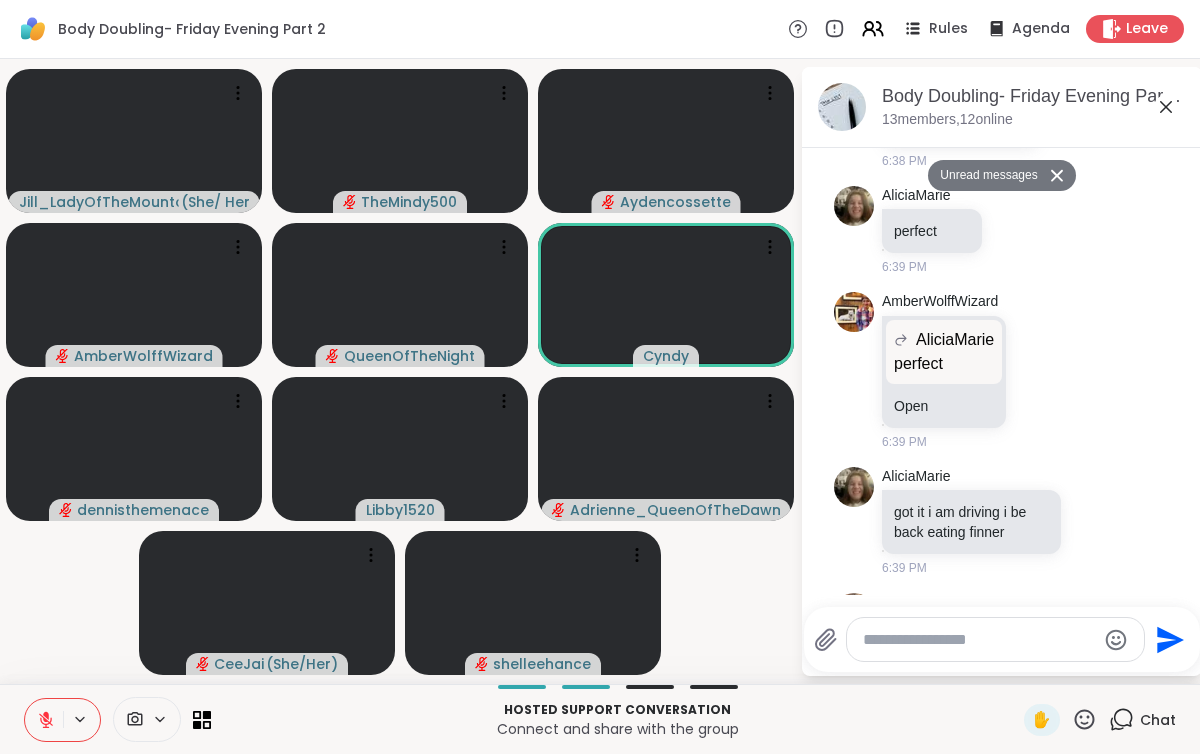 scroll, scrollTop: 1440, scrollLeft: 0, axis: vertical 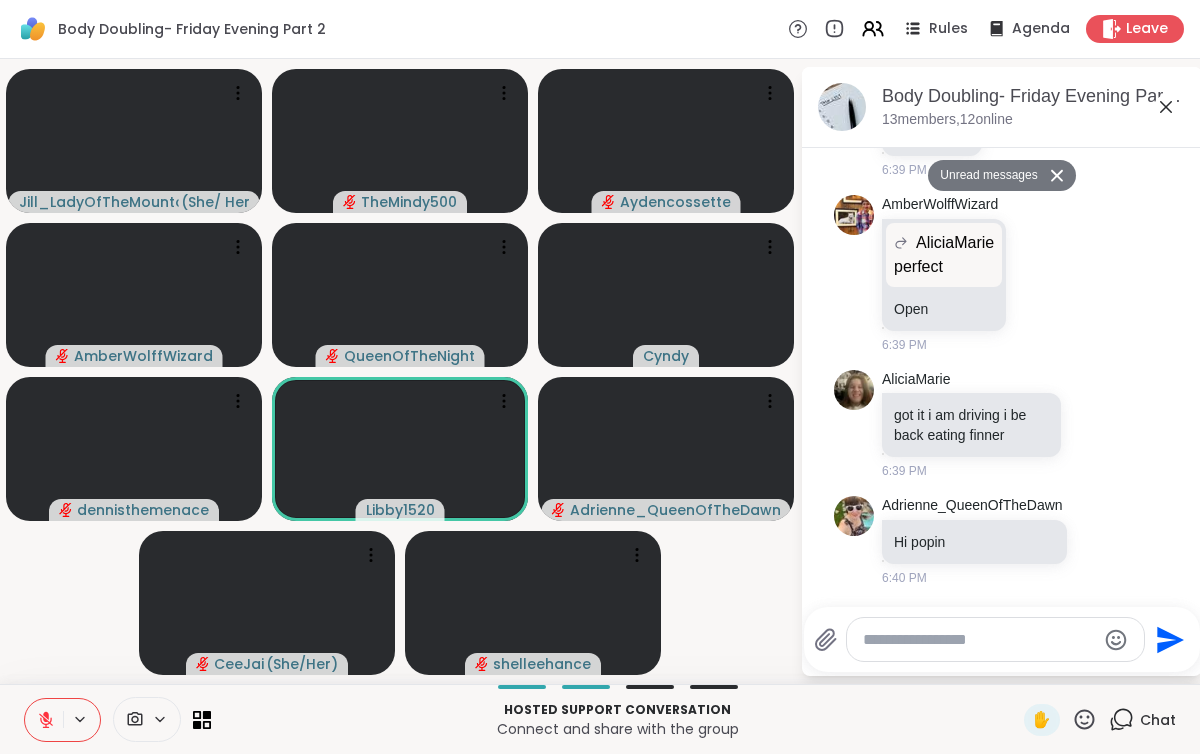 click 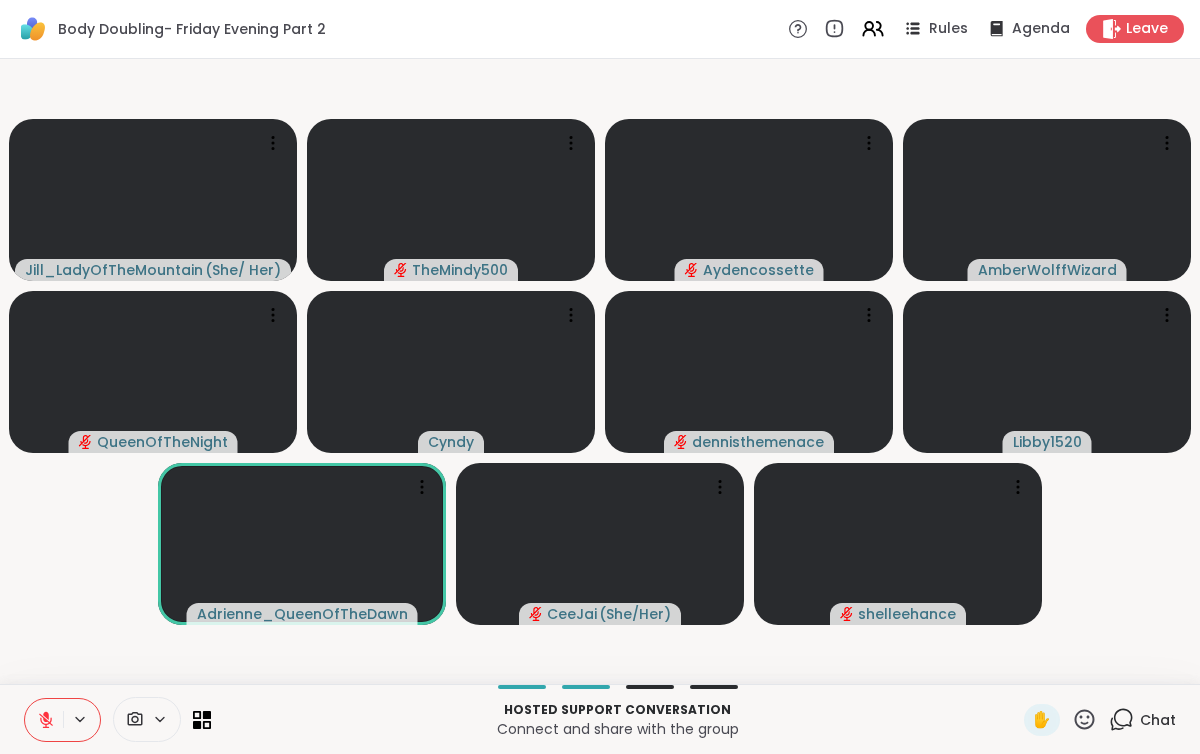 click at bounding box center (44, 720) 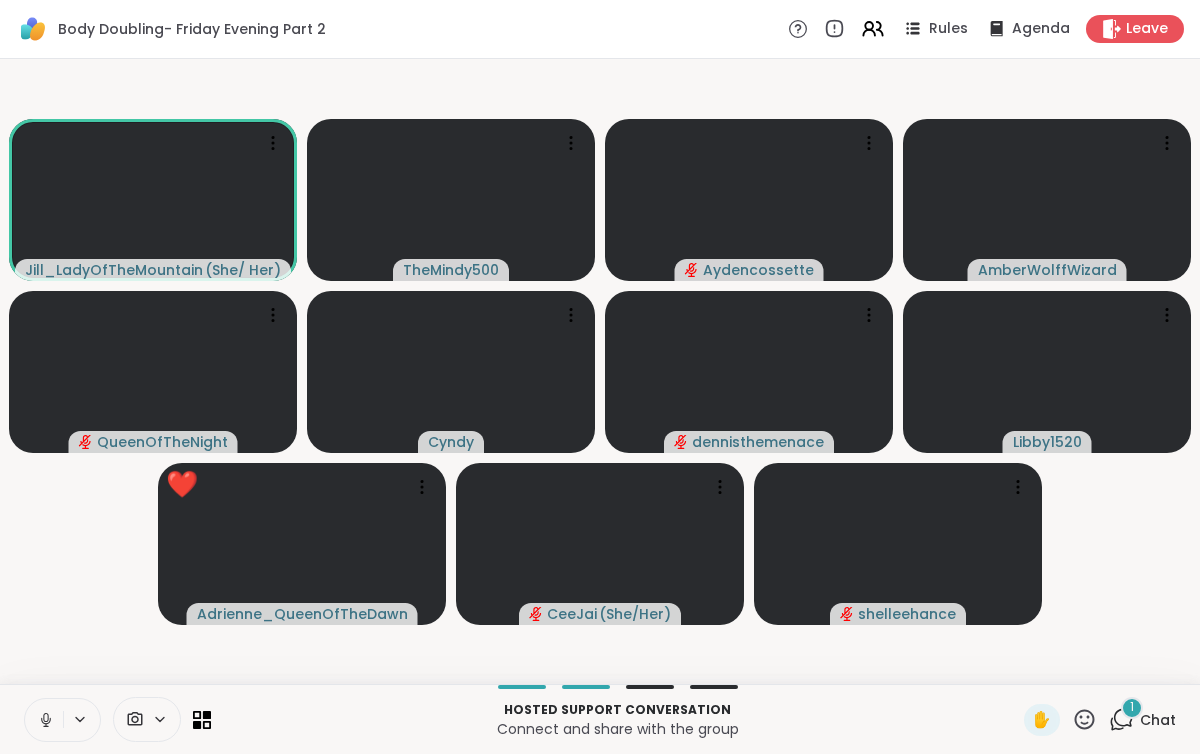click at bounding box center (44, 720) 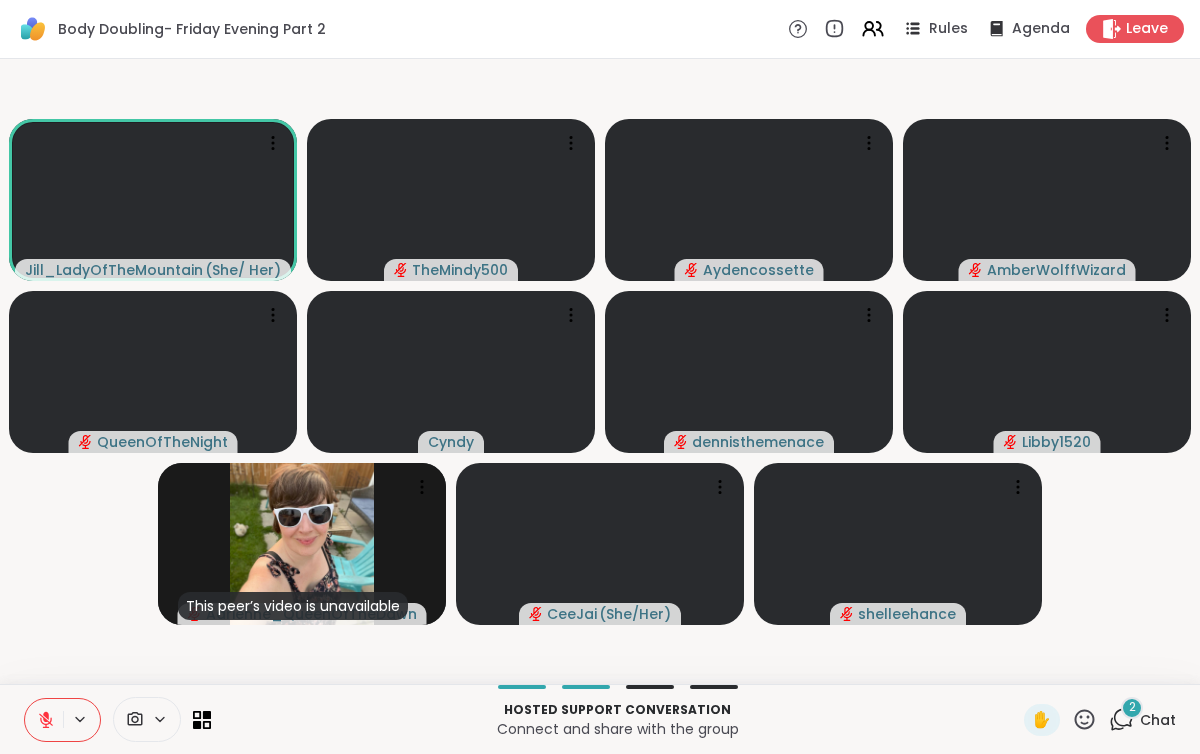 click on "Chat" at bounding box center (1158, 720) 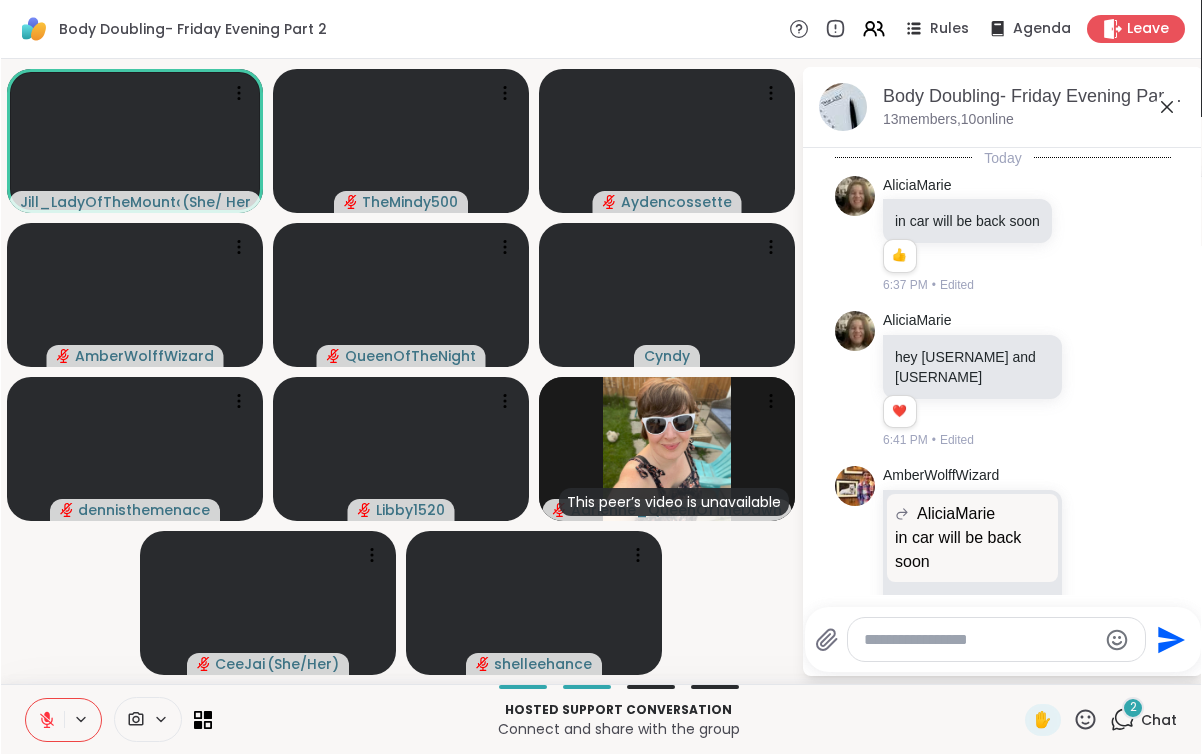 scroll, scrollTop: 1693, scrollLeft: 0, axis: vertical 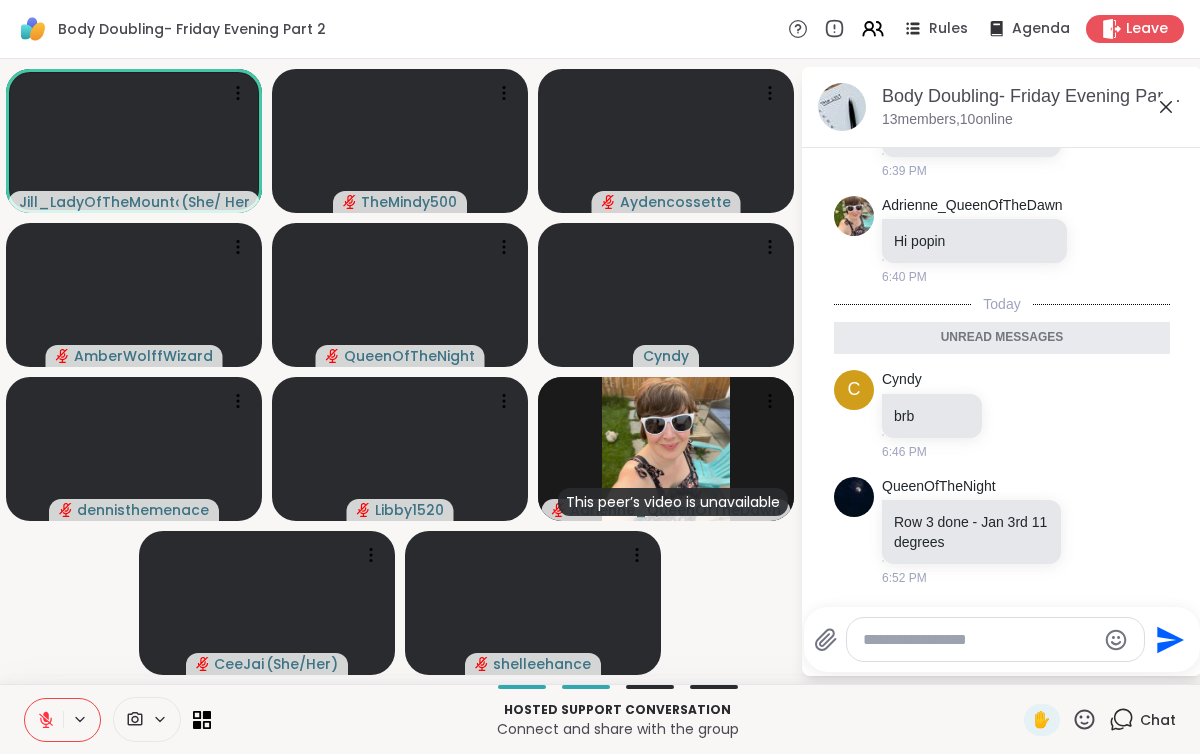 click 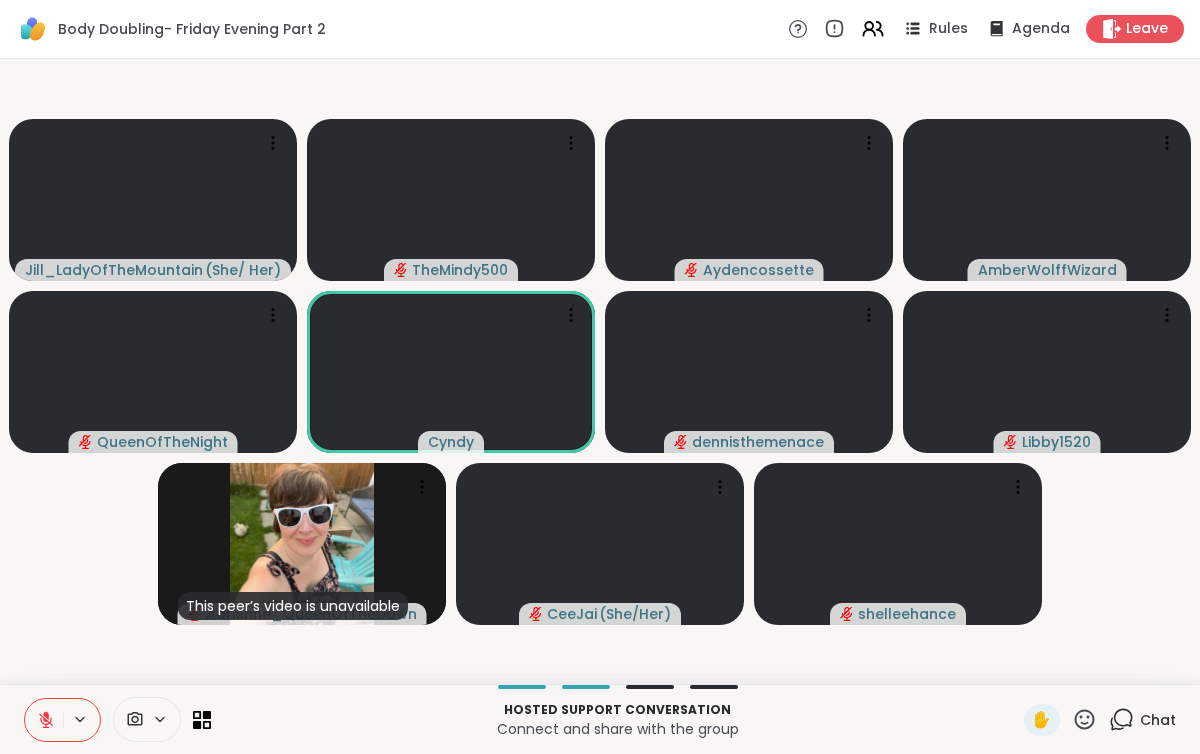 click 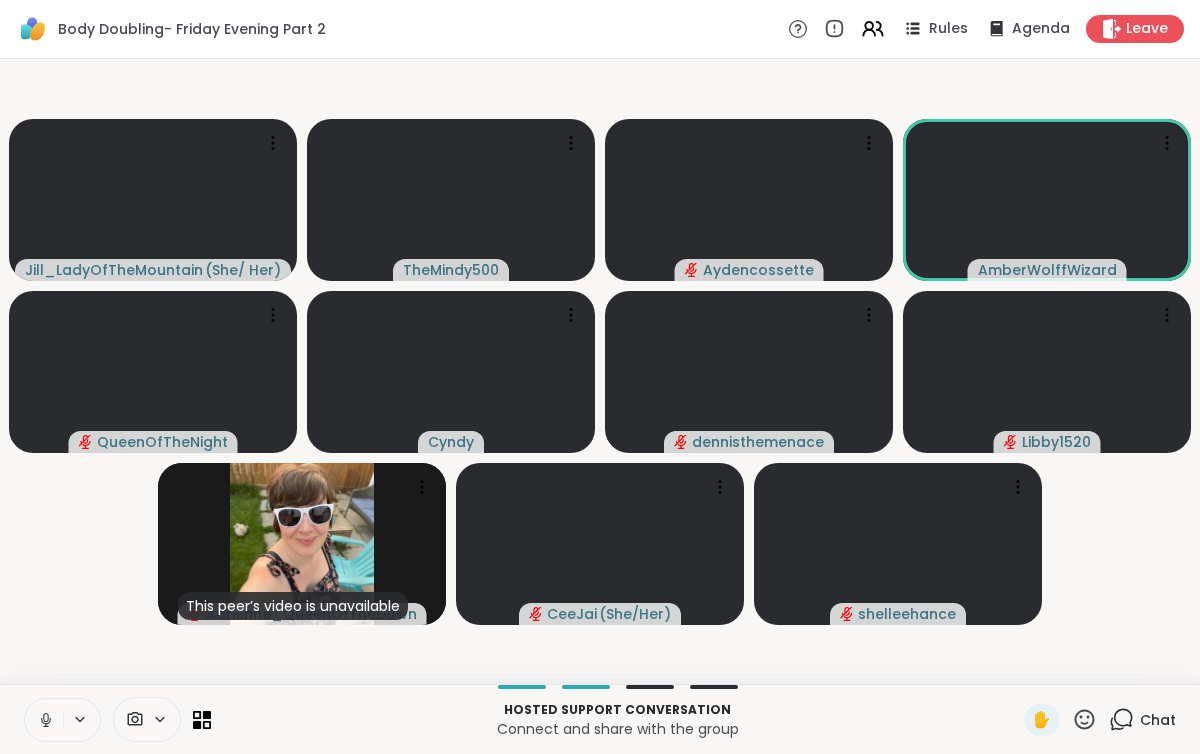 click 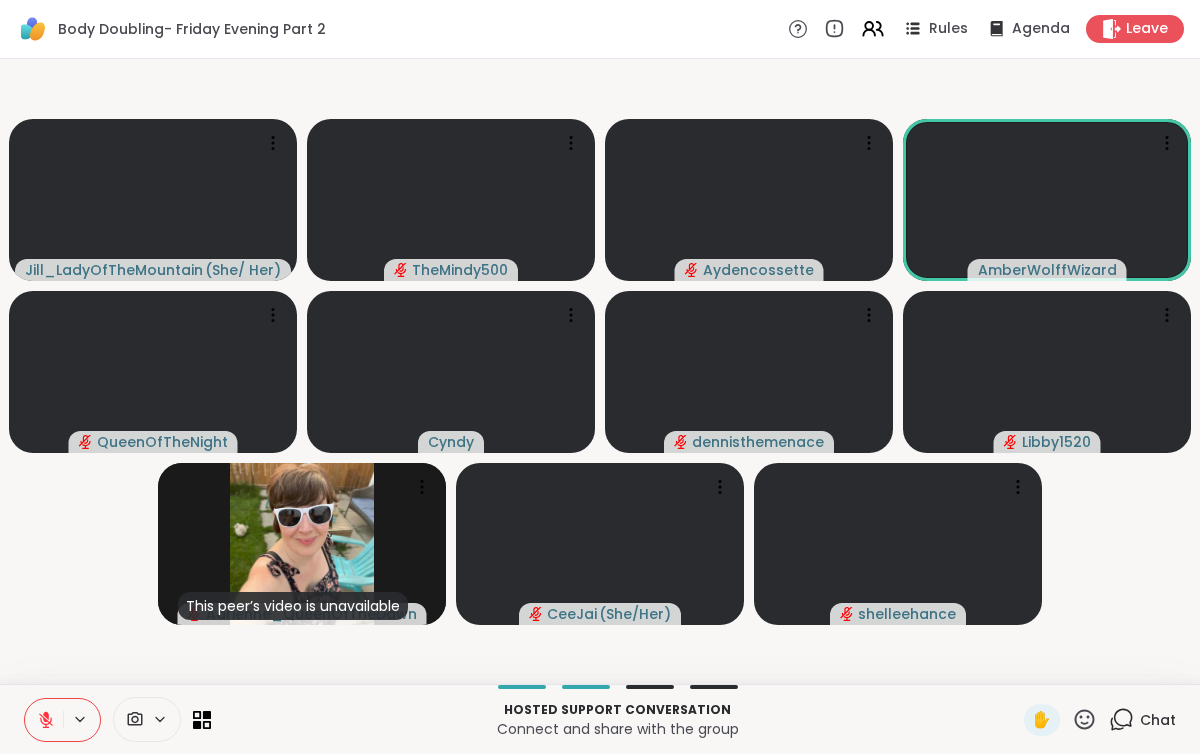 click 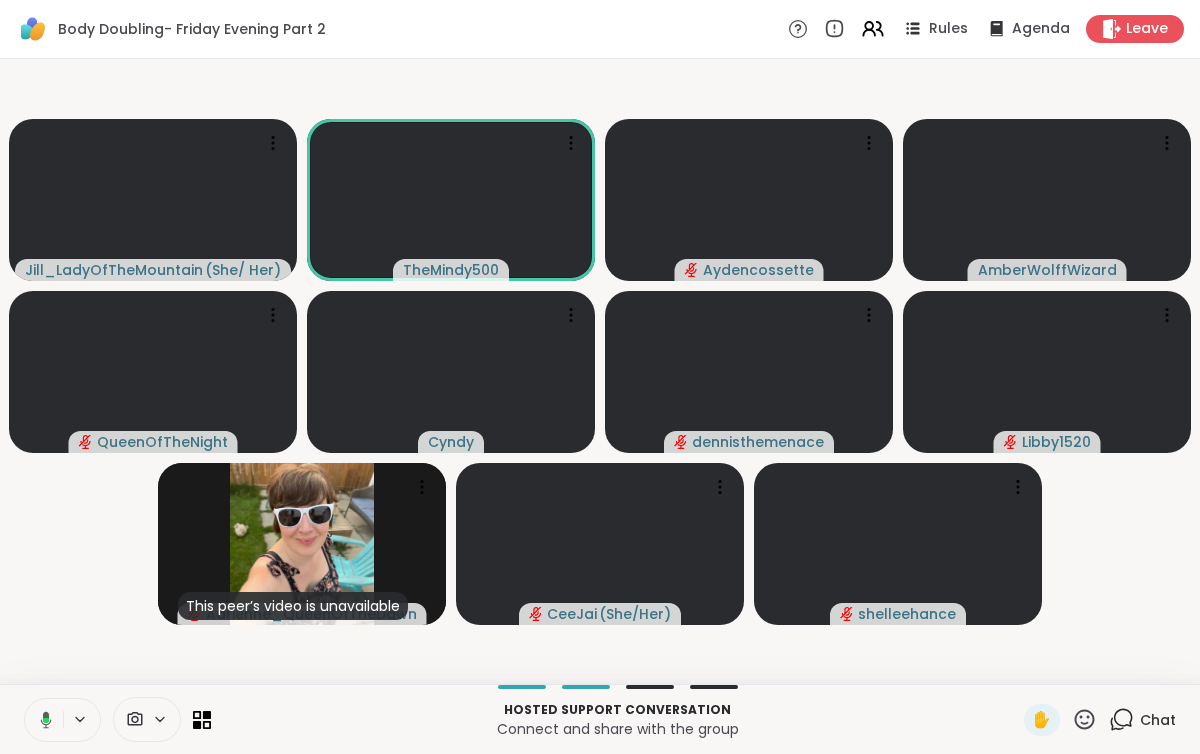 click at bounding box center [42, 720] 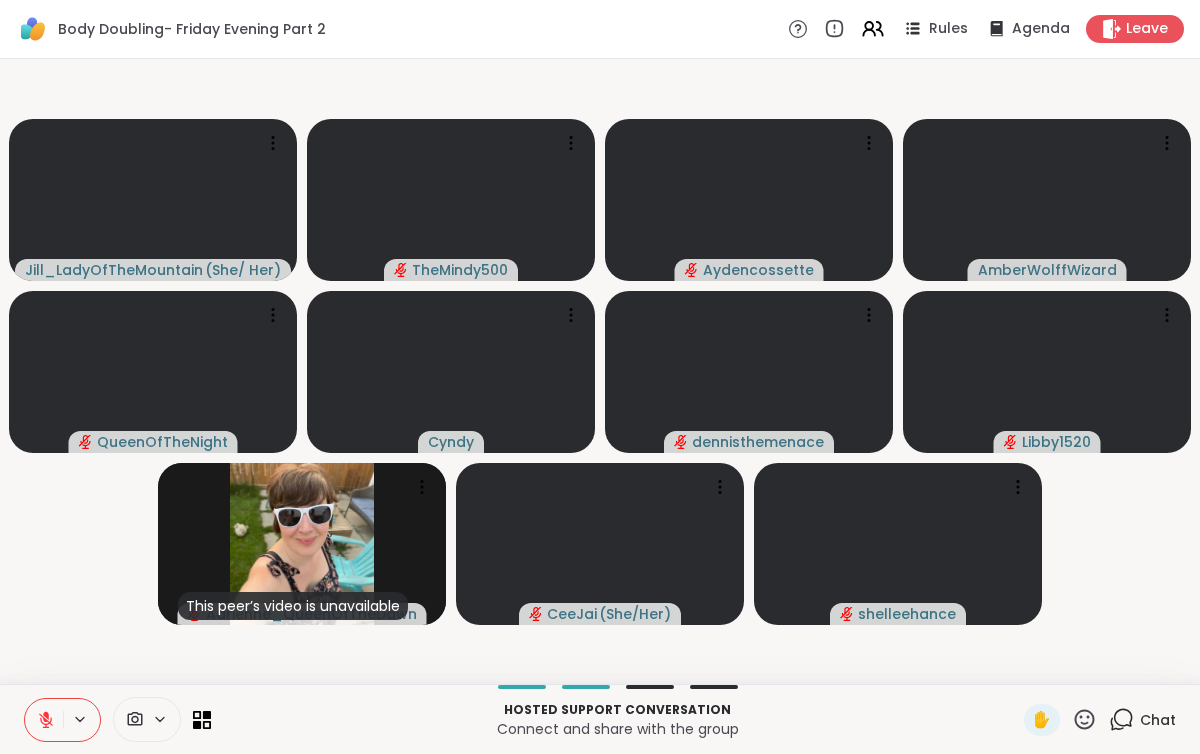 type 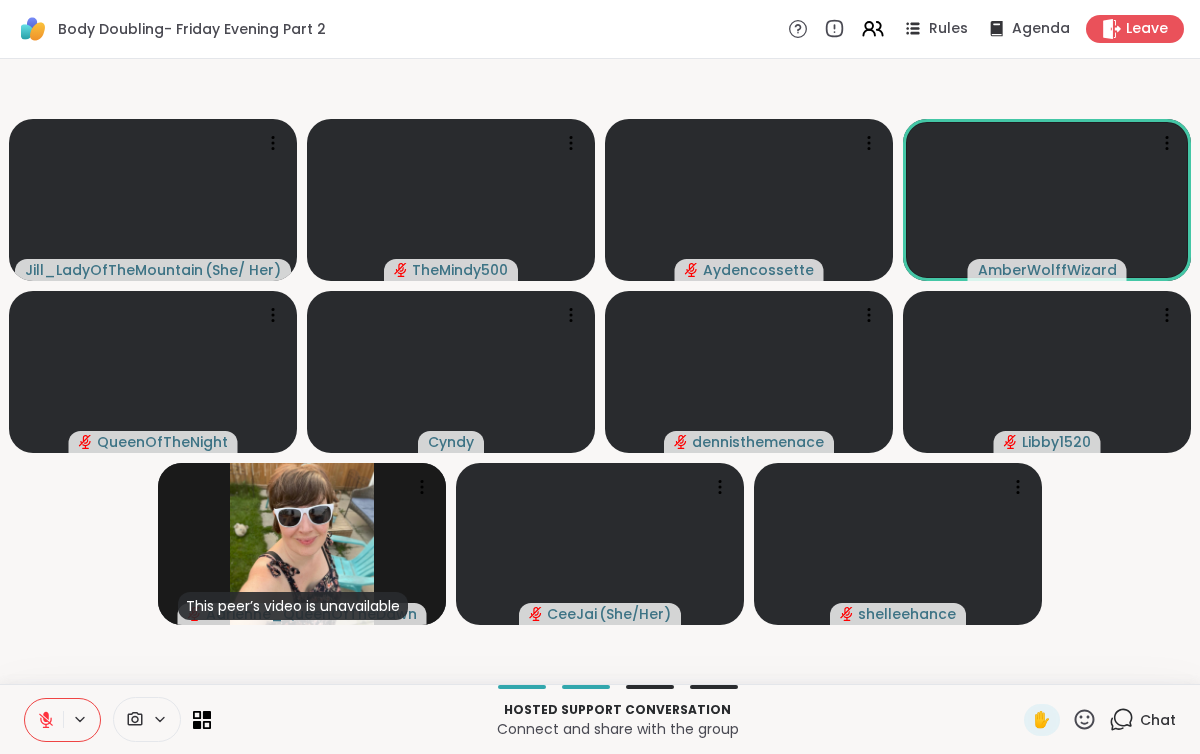 drag, startPoint x: 52, startPoint y: 712, endPoint x: 2, endPoint y: 647, distance: 82.006096 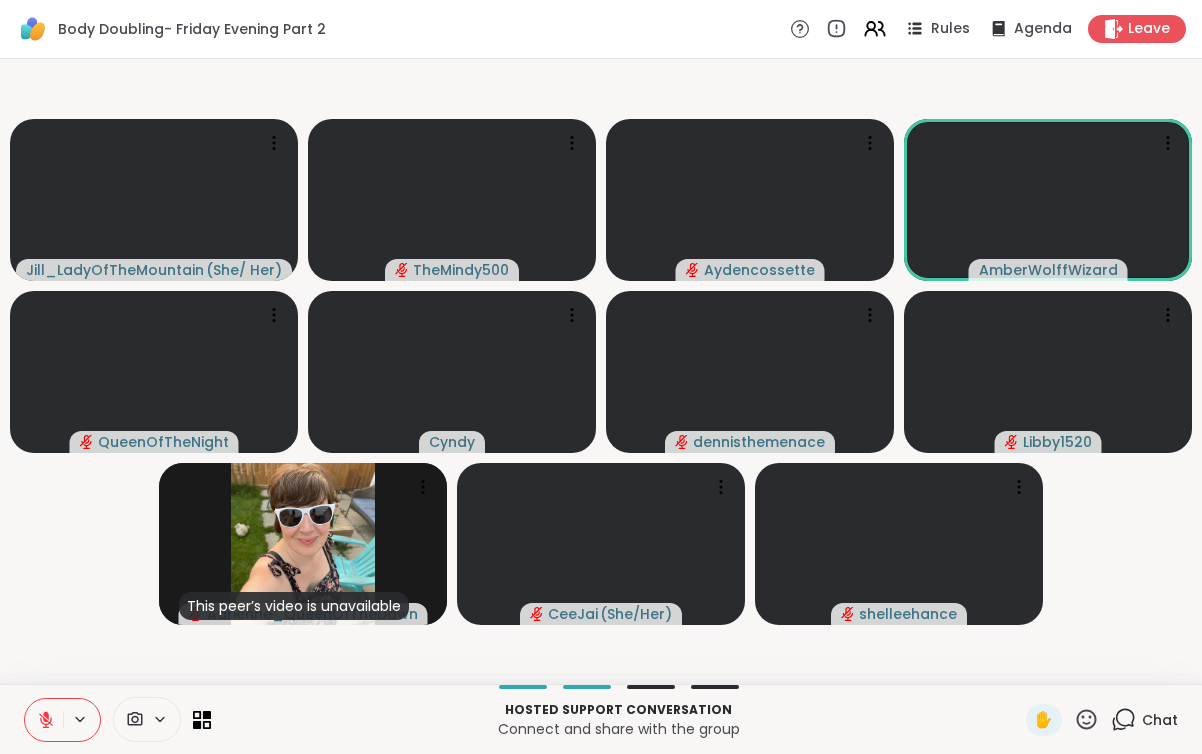 click on "Jill_LadyOfTheMountain ( She/ Her ) TheMindy500 Aydencossette AmberWolffWizard QueenOfTheNight Cyndy dennisthemenace Libby1520 This peer’s video is unavailable Adrienne_QueenOfTheDawn CeeJai ( She/Her ) shelleehance" at bounding box center [601, 371] 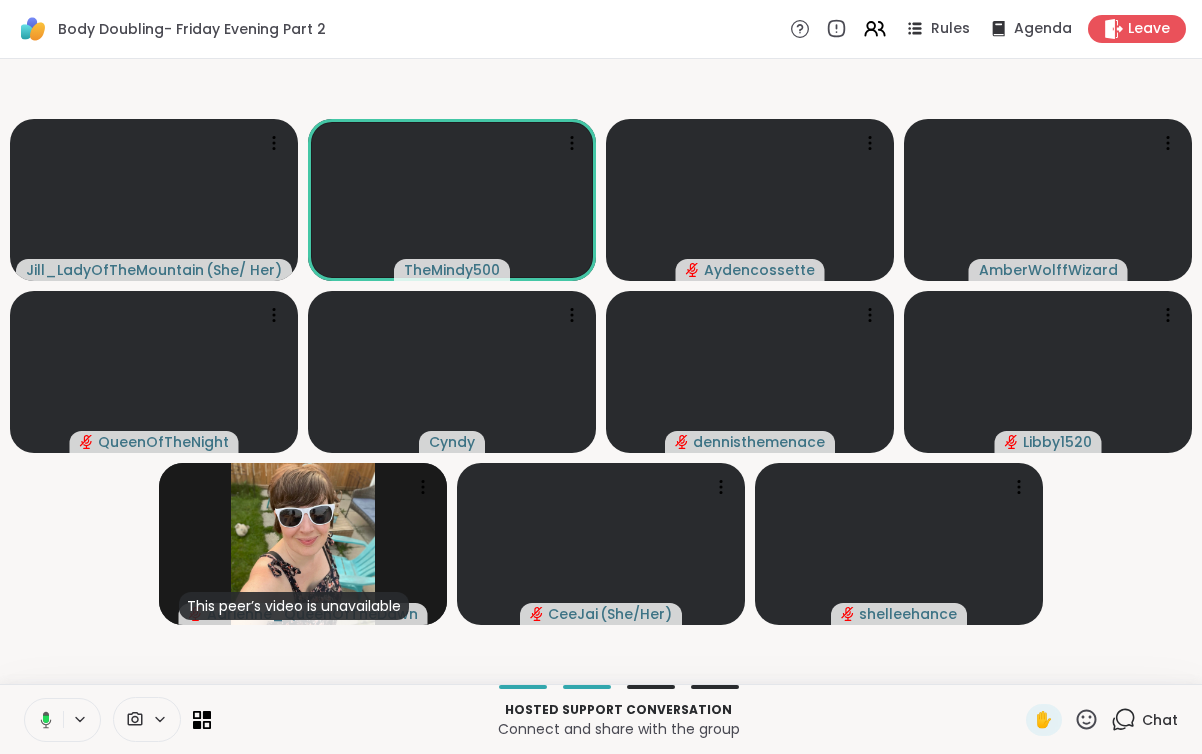 click at bounding box center (42, 720) 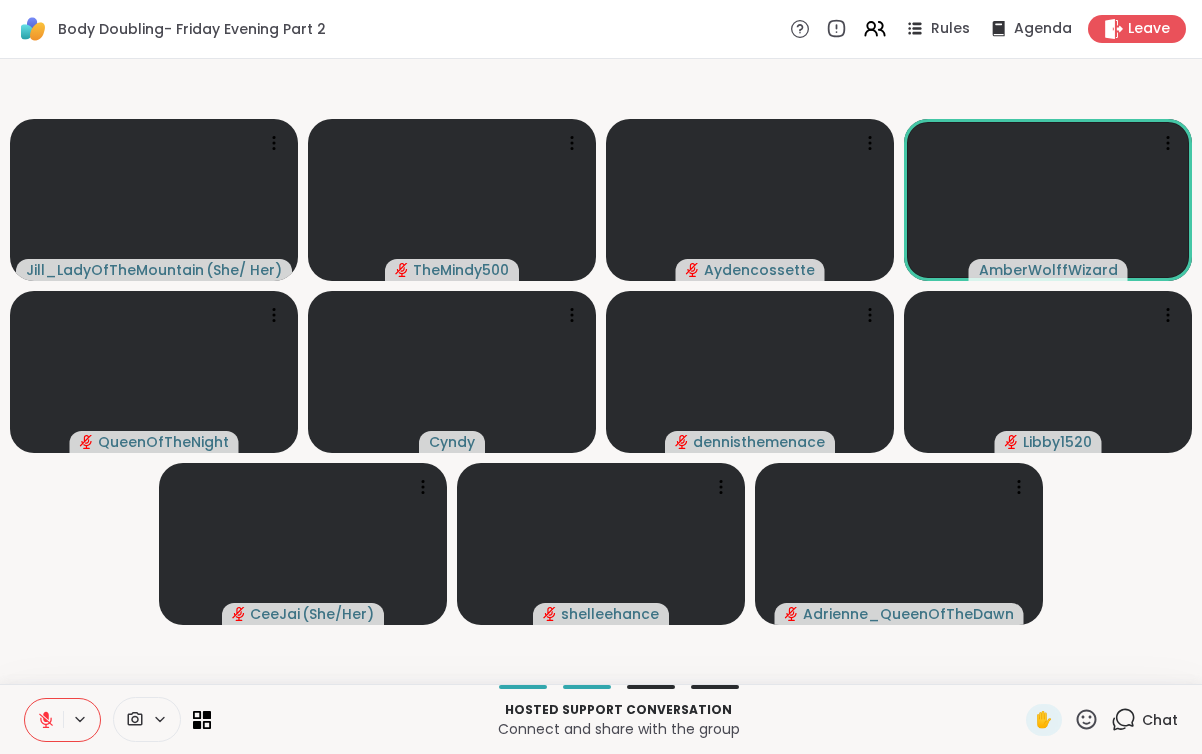 click 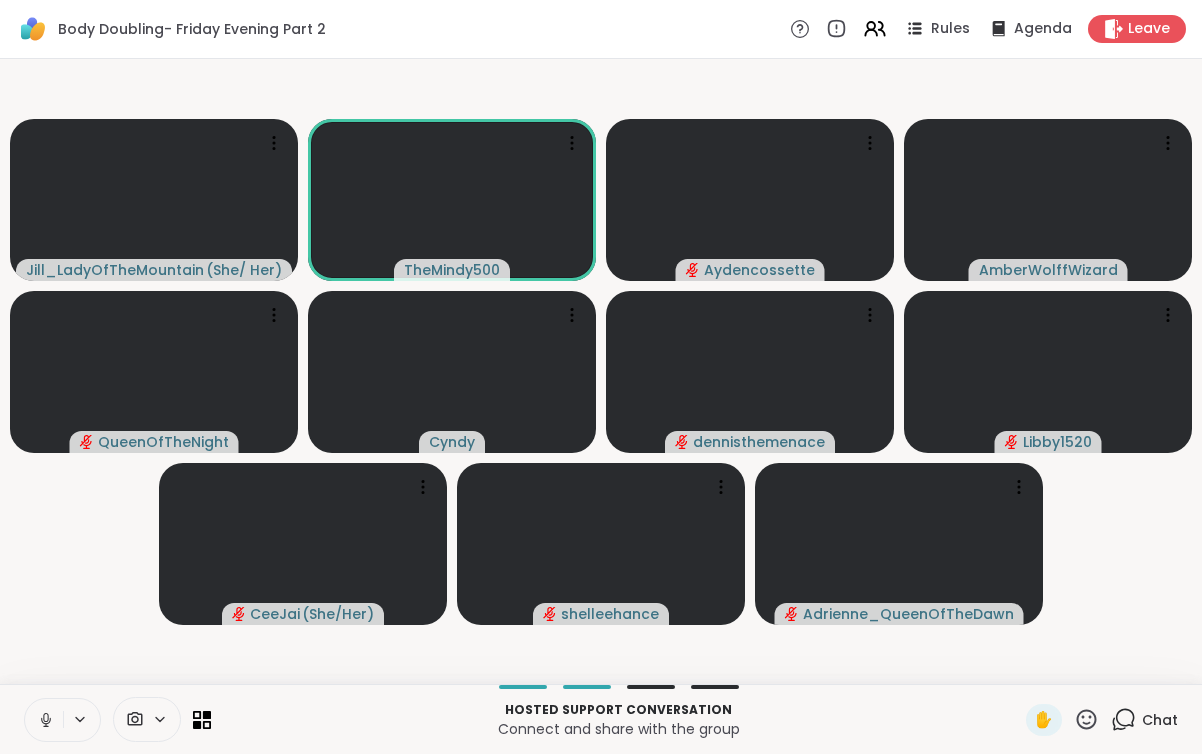 click 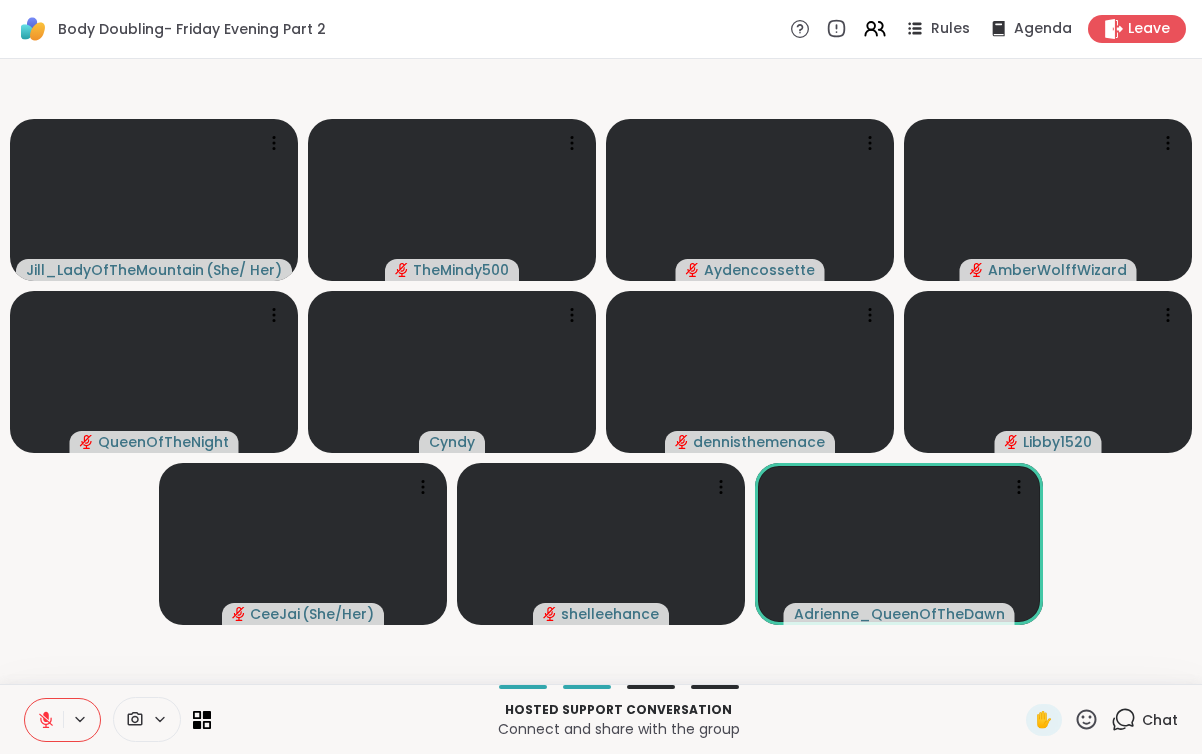 click 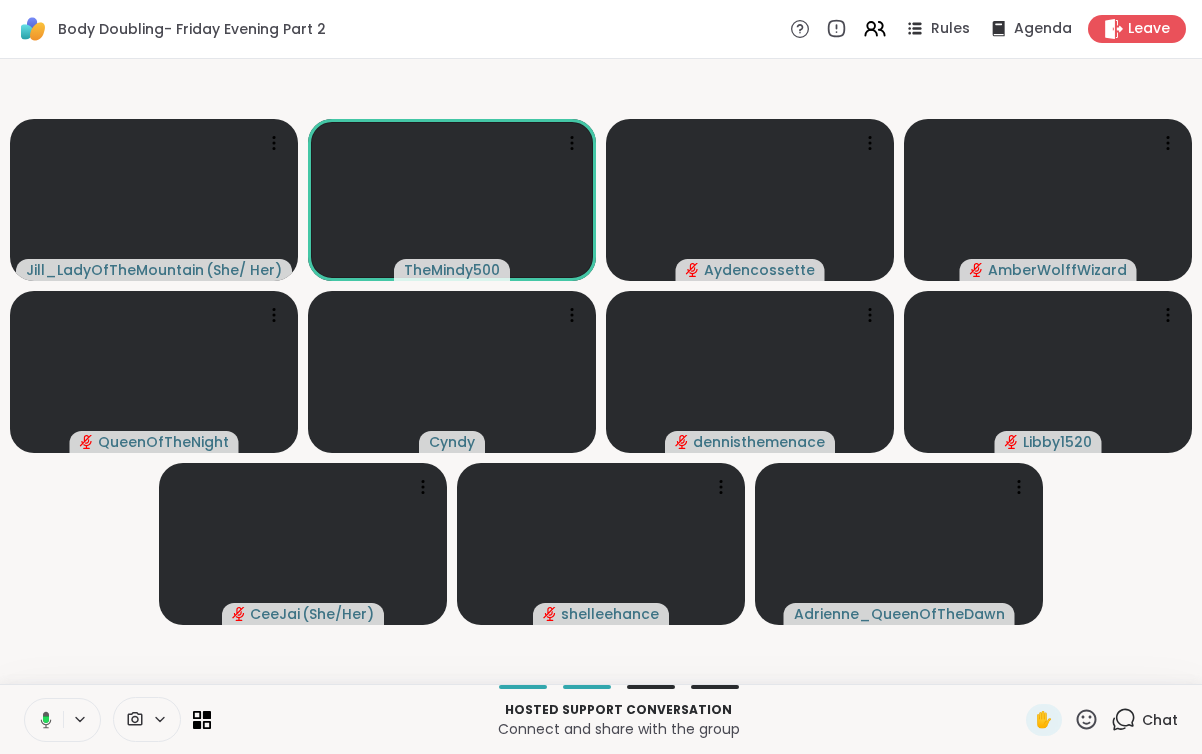 click 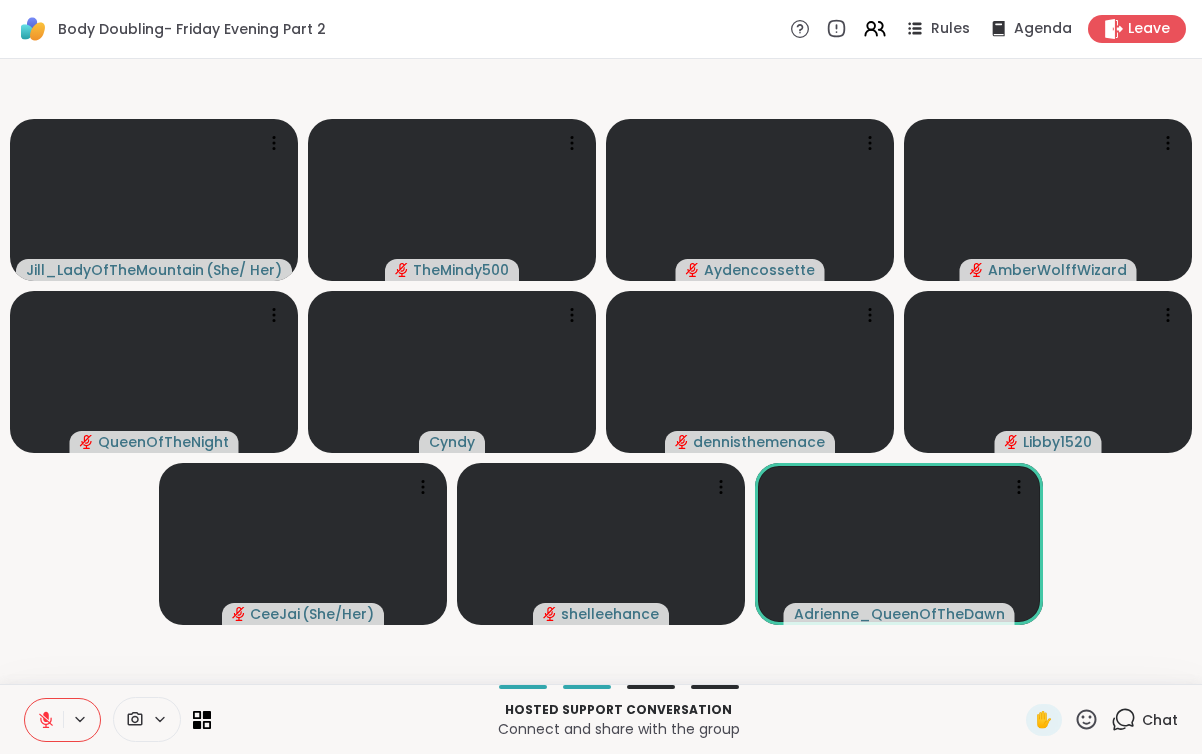 click at bounding box center [44, 720] 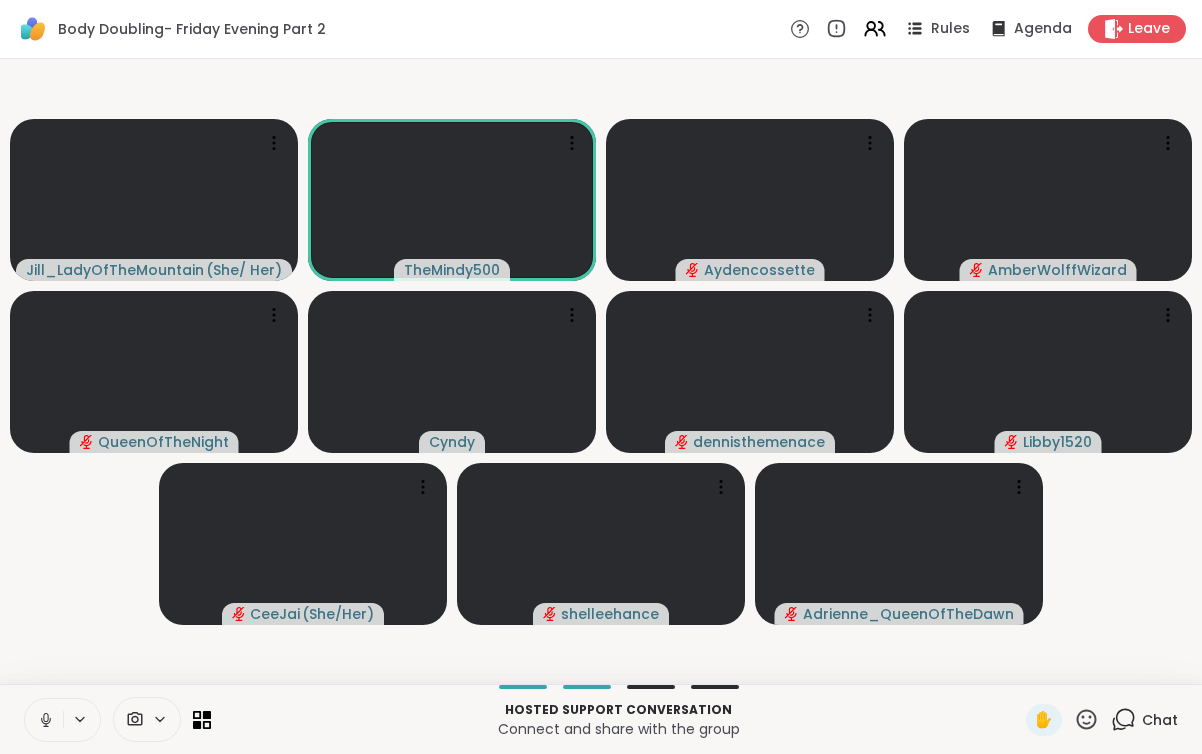 click at bounding box center [44, 720] 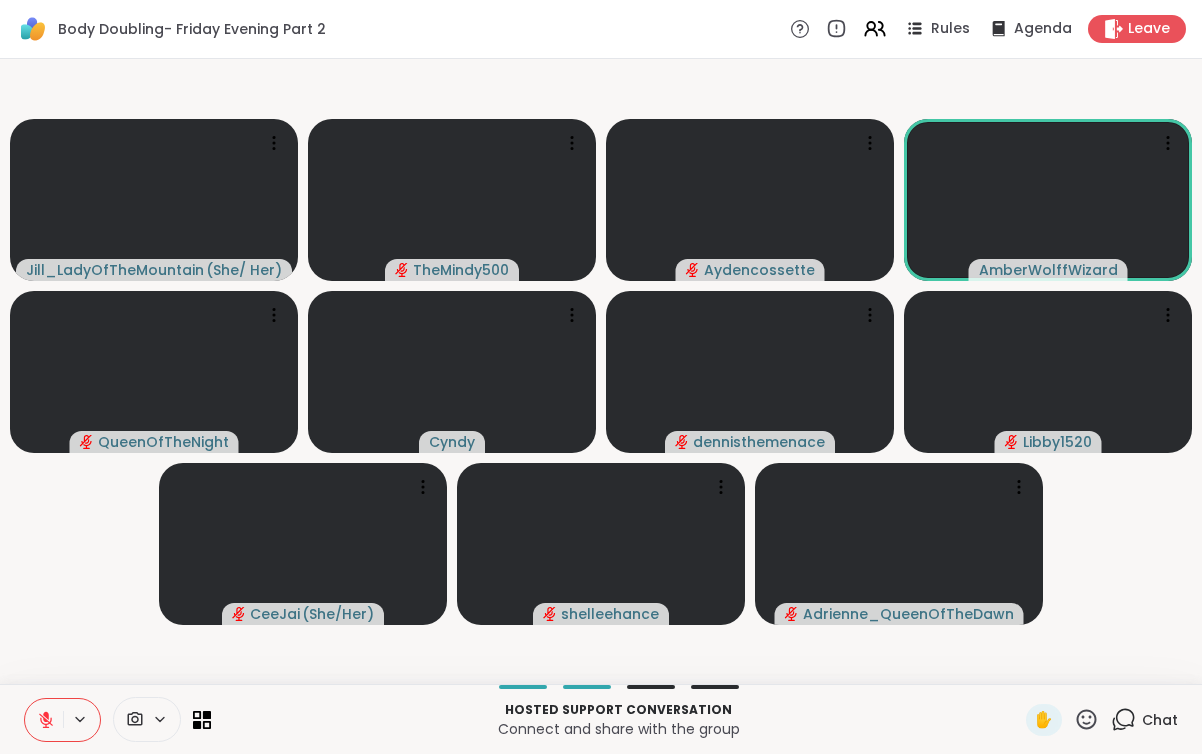 click 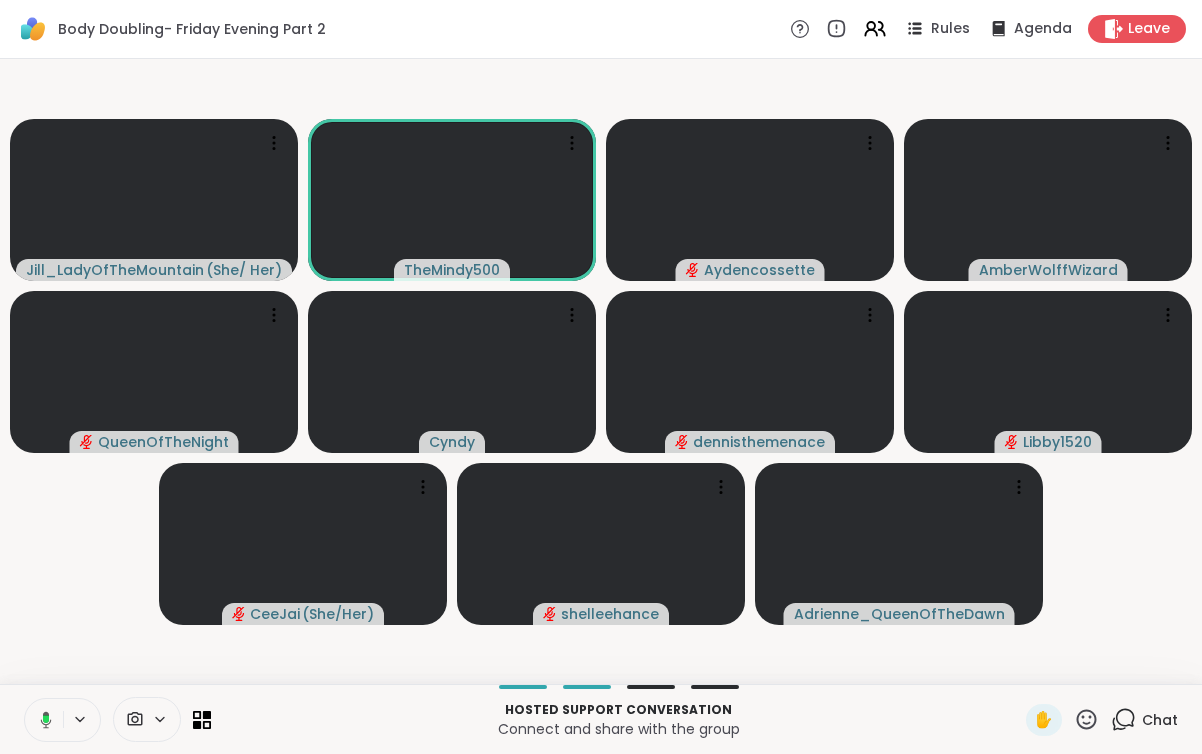 click 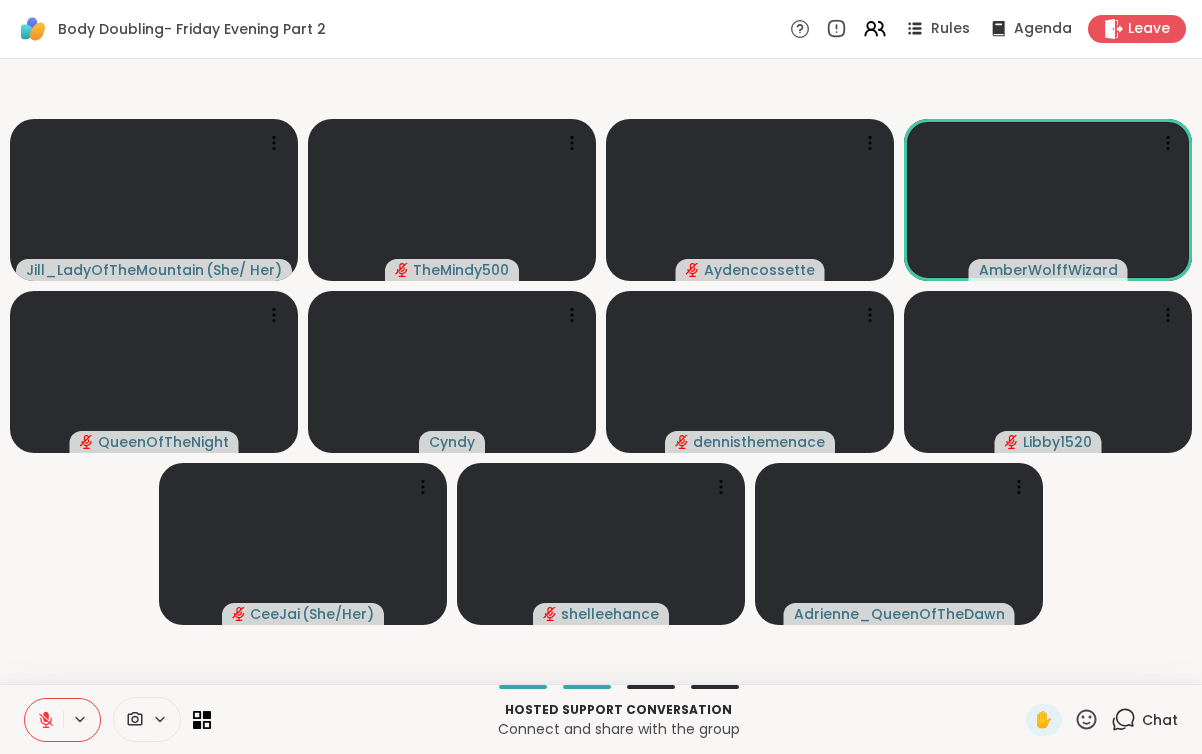 click 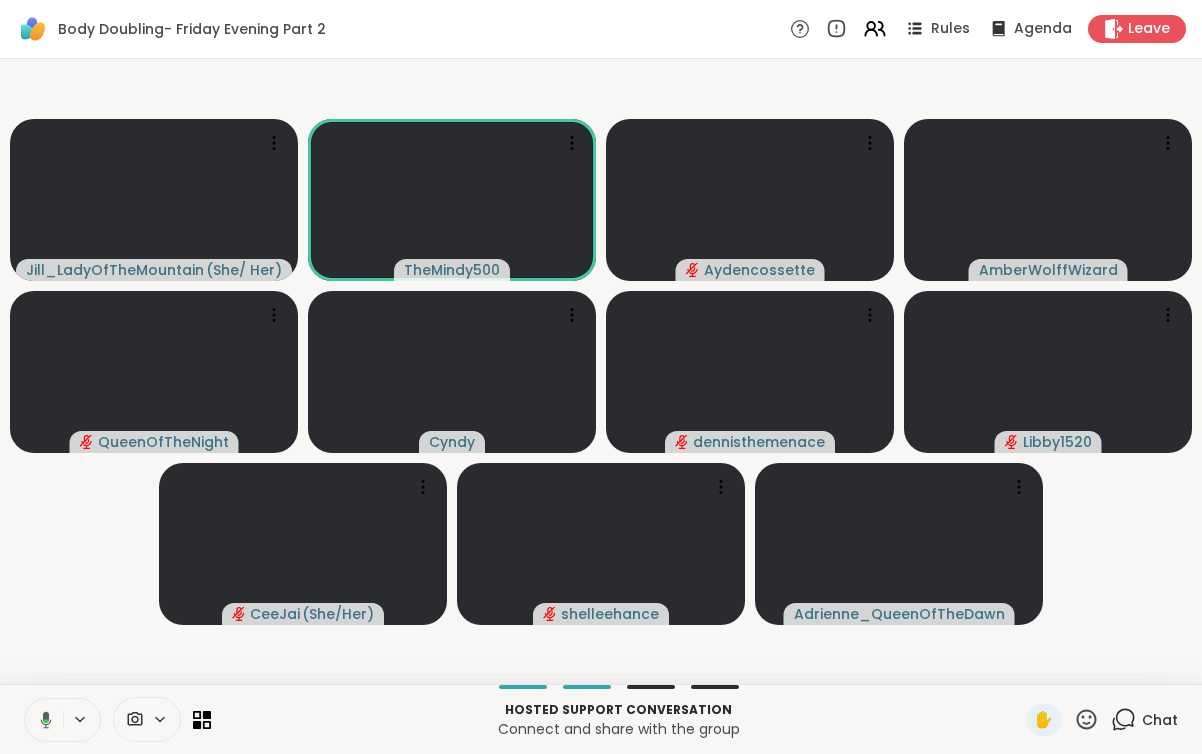 click 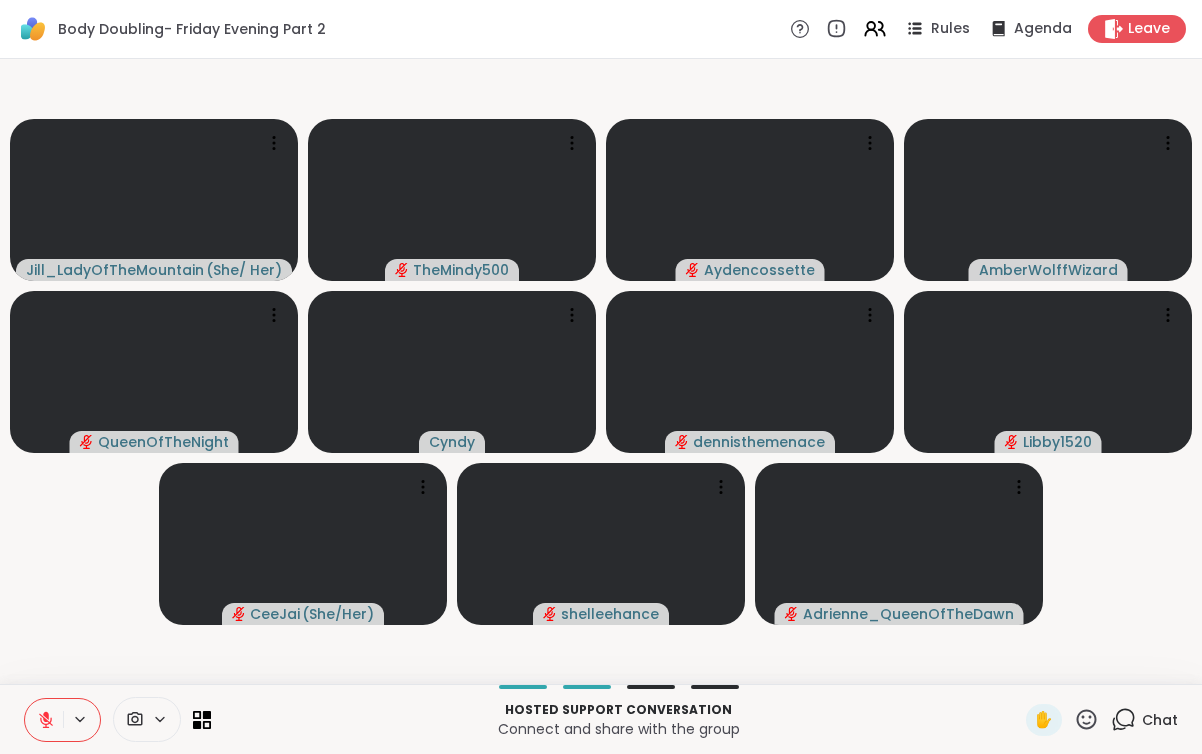click 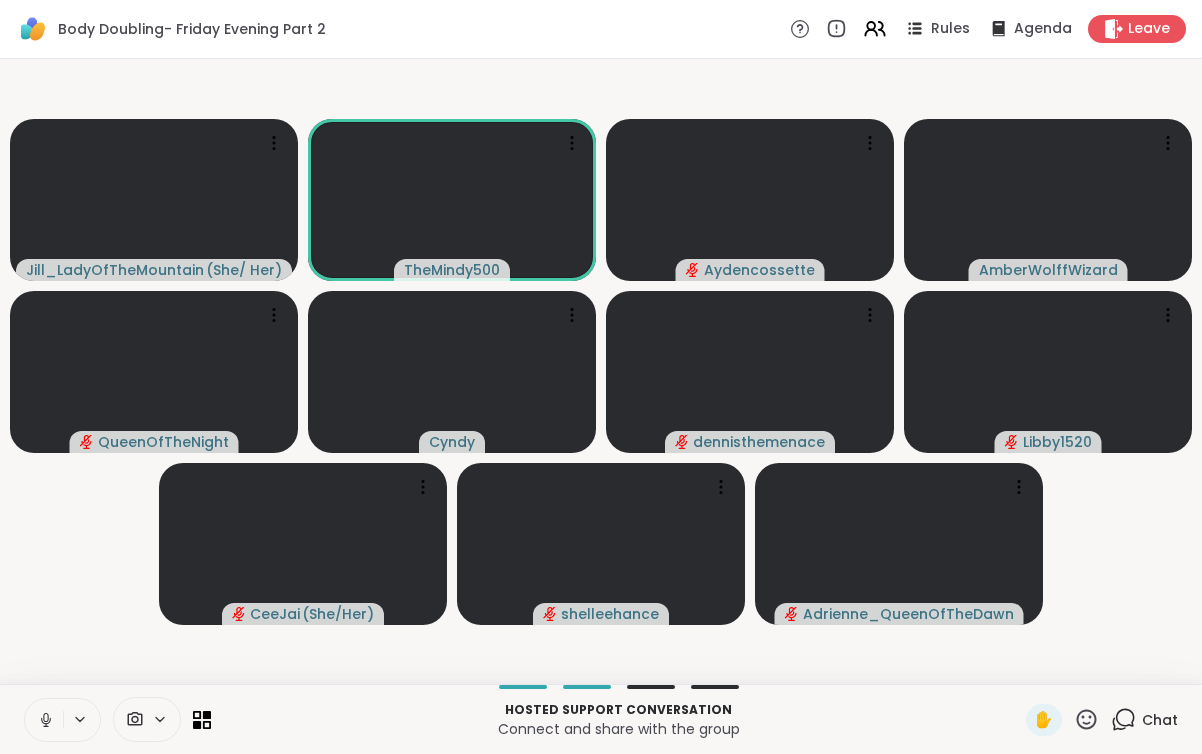 click at bounding box center [44, 720] 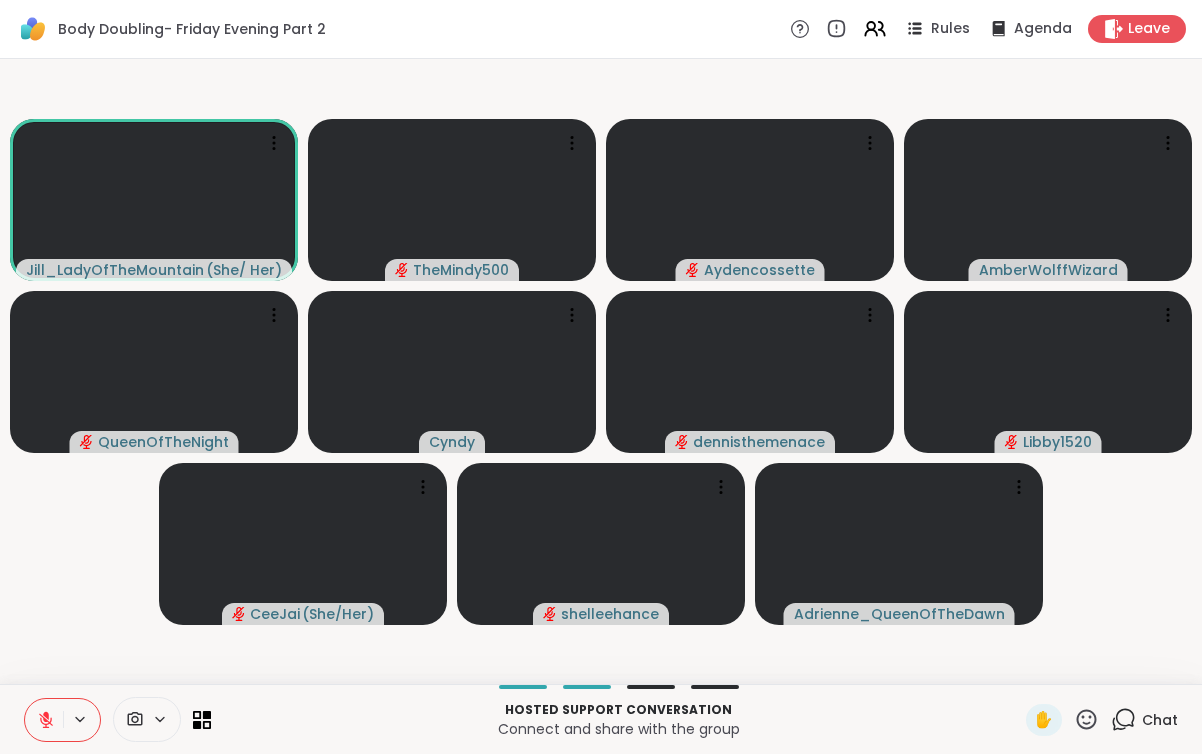 click at bounding box center (44, 720) 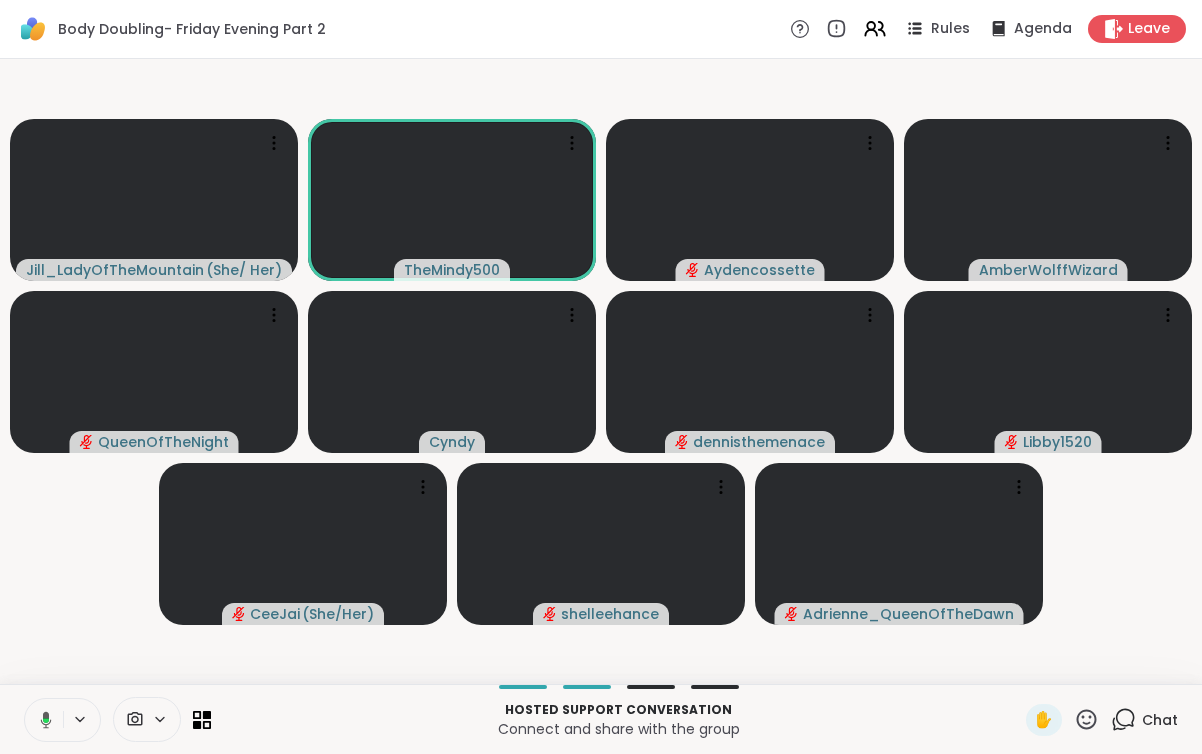 click at bounding box center (42, 720) 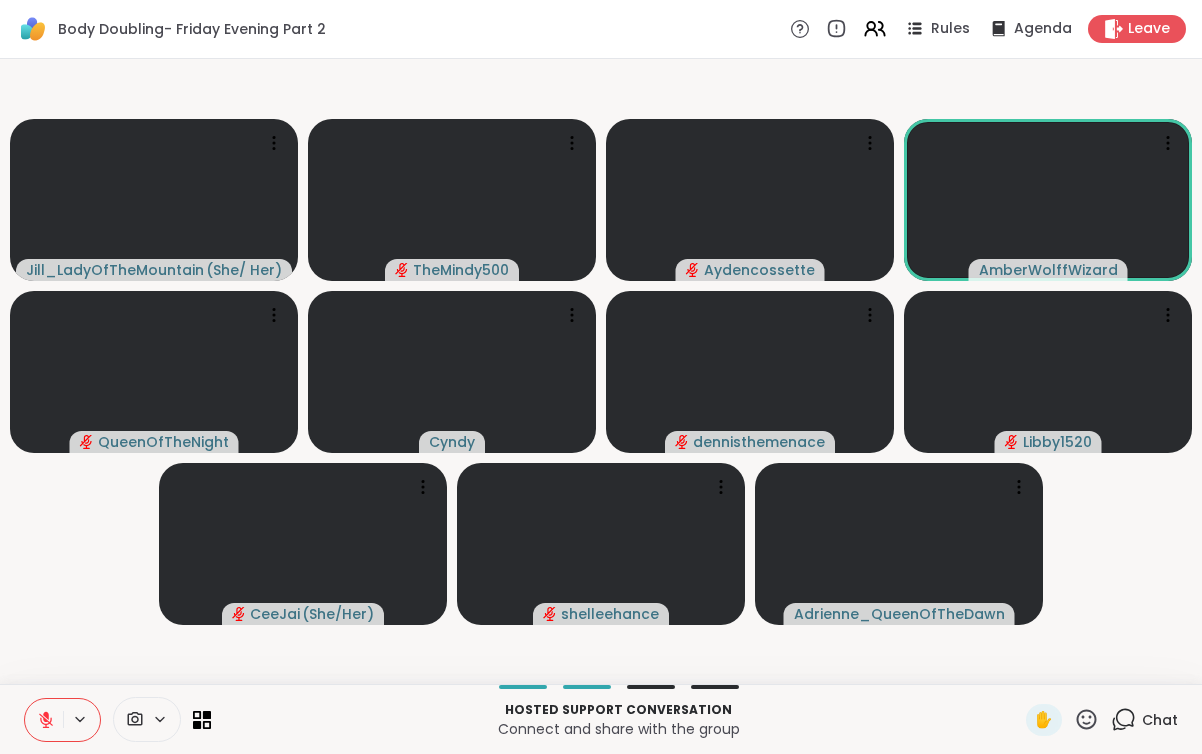 click at bounding box center (44, 720) 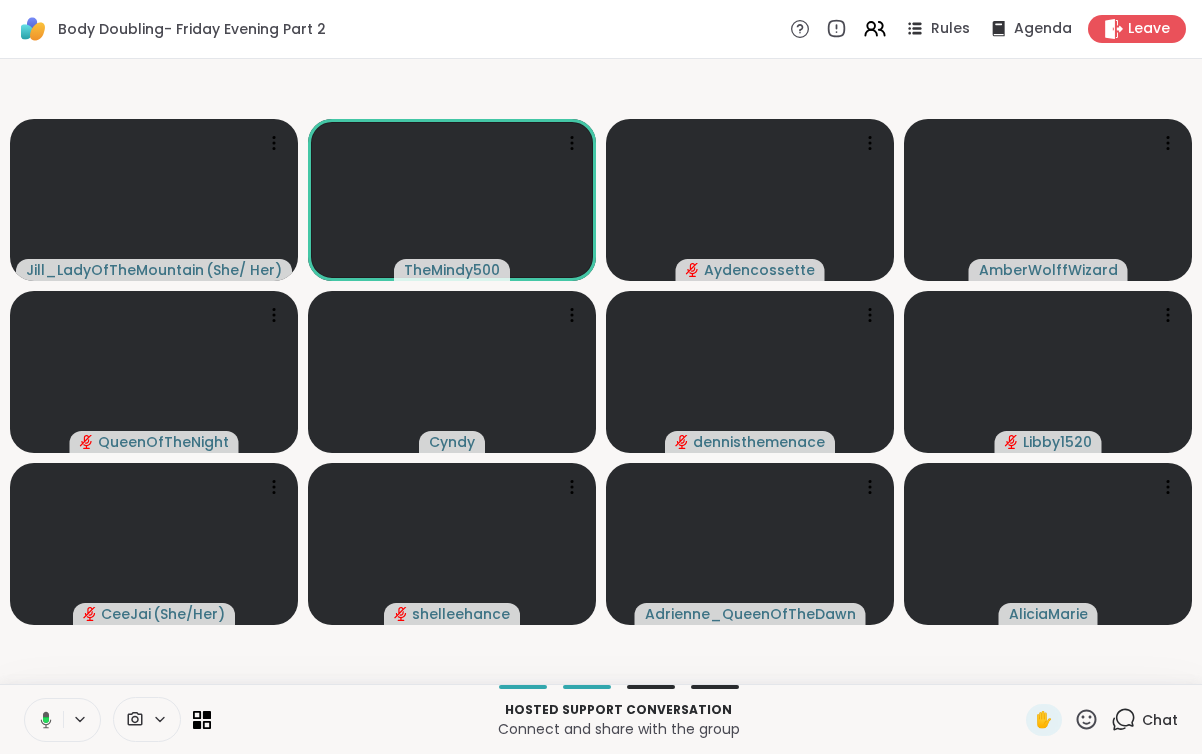 click at bounding box center [42, 720] 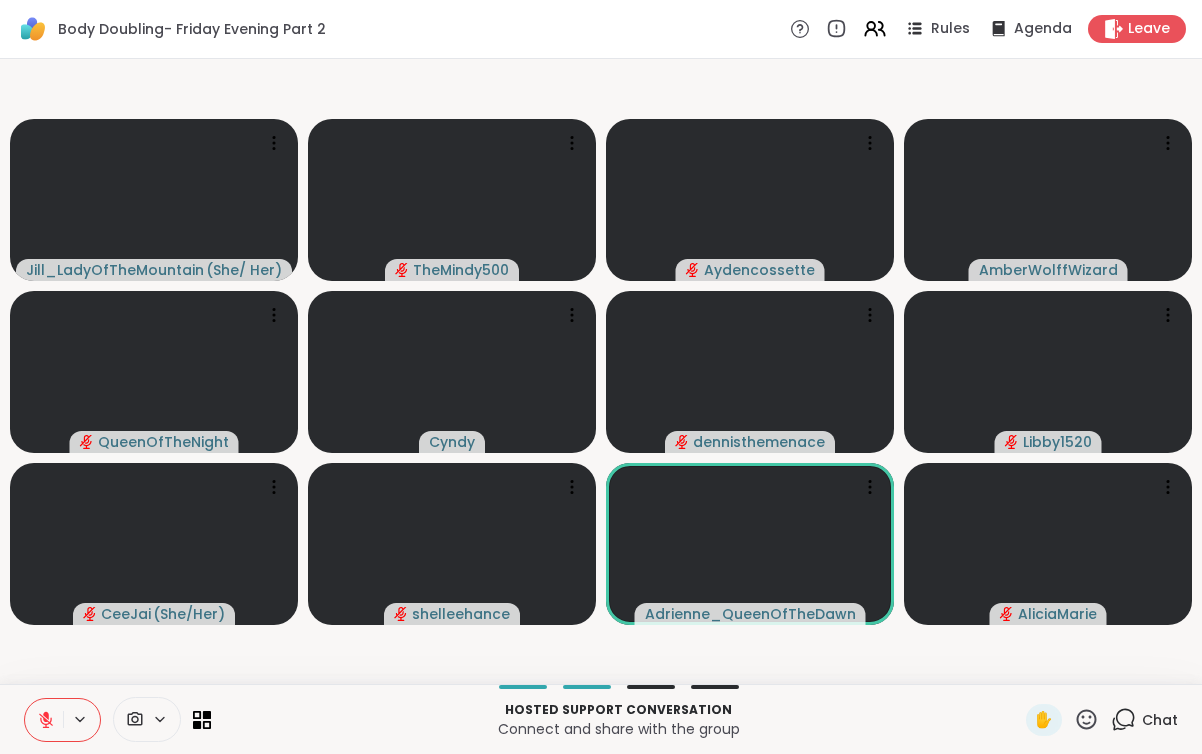 click at bounding box center (44, 720) 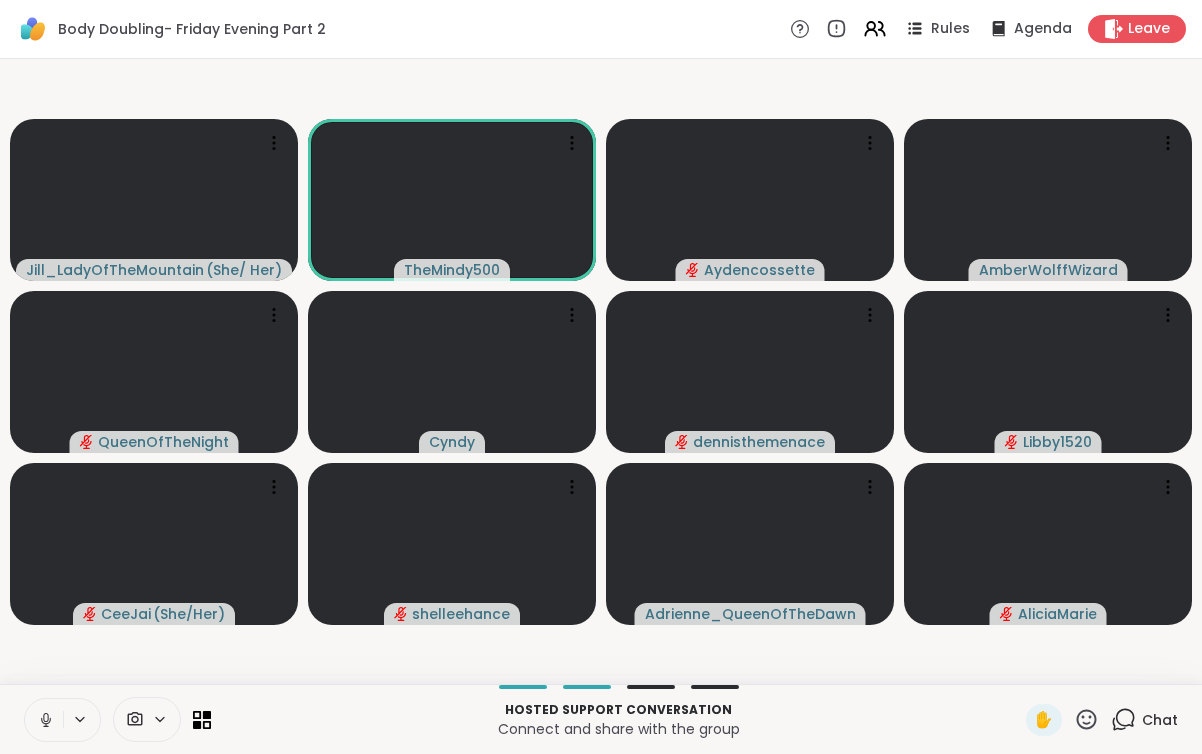 click at bounding box center (44, 720) 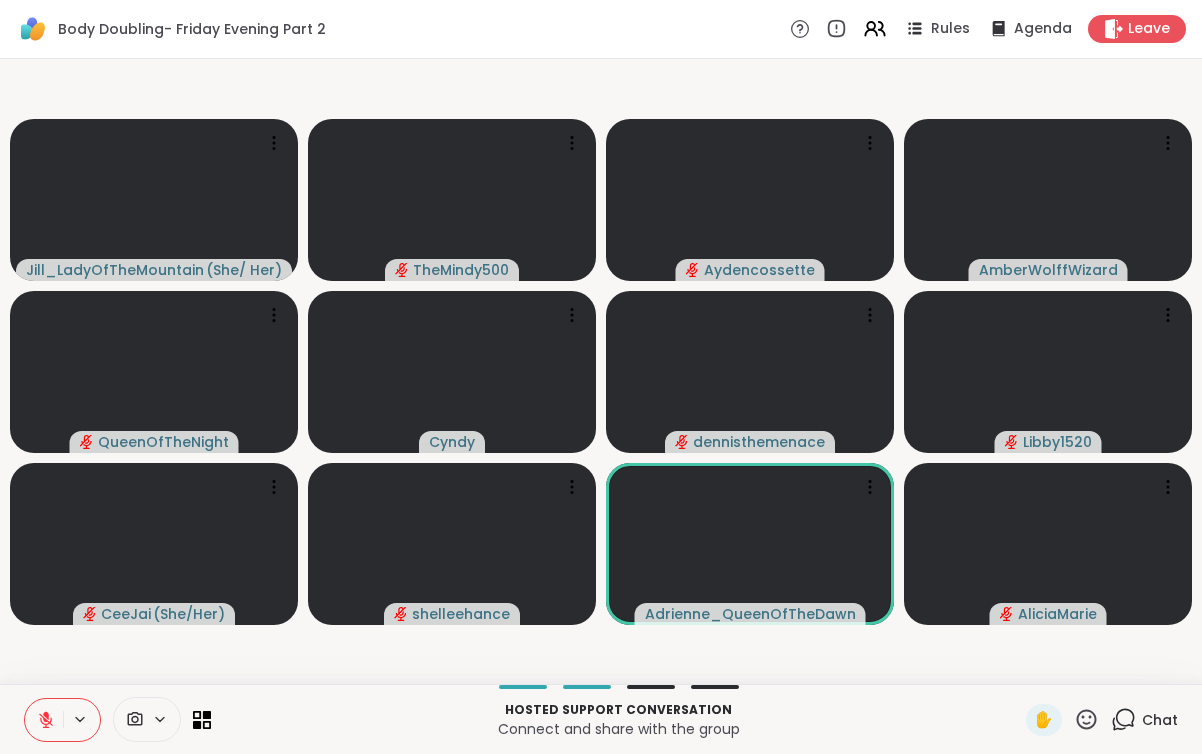 click 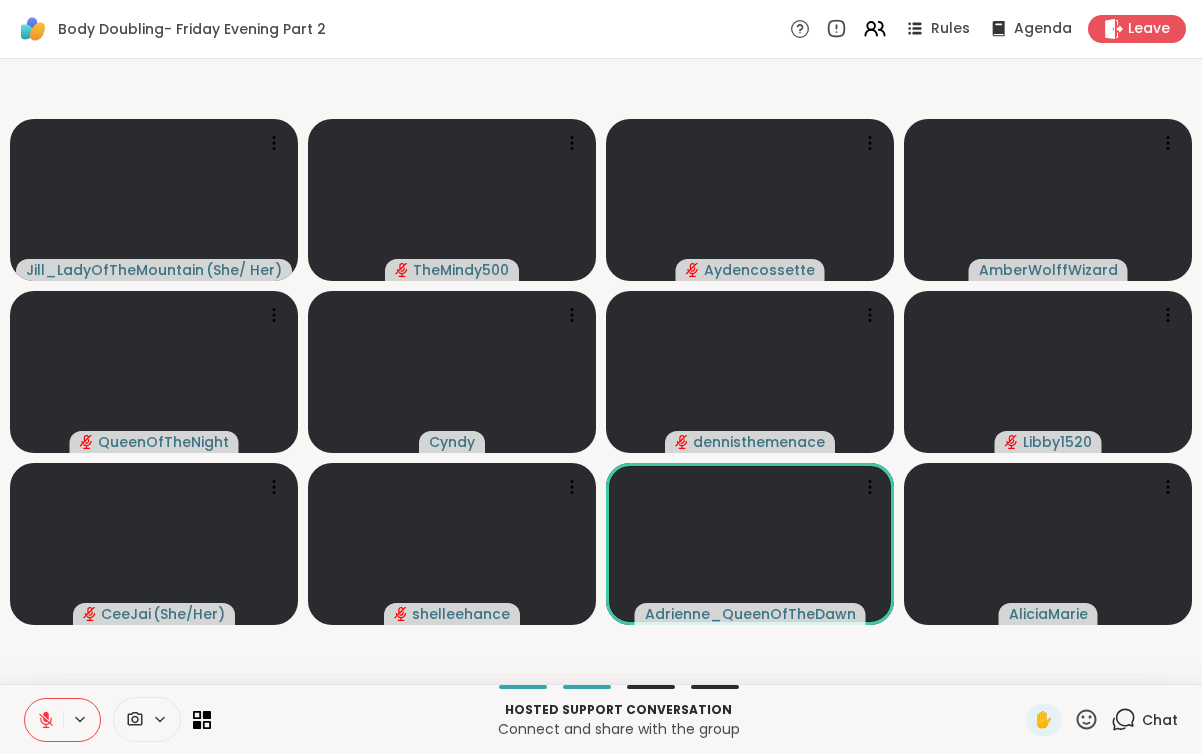 click 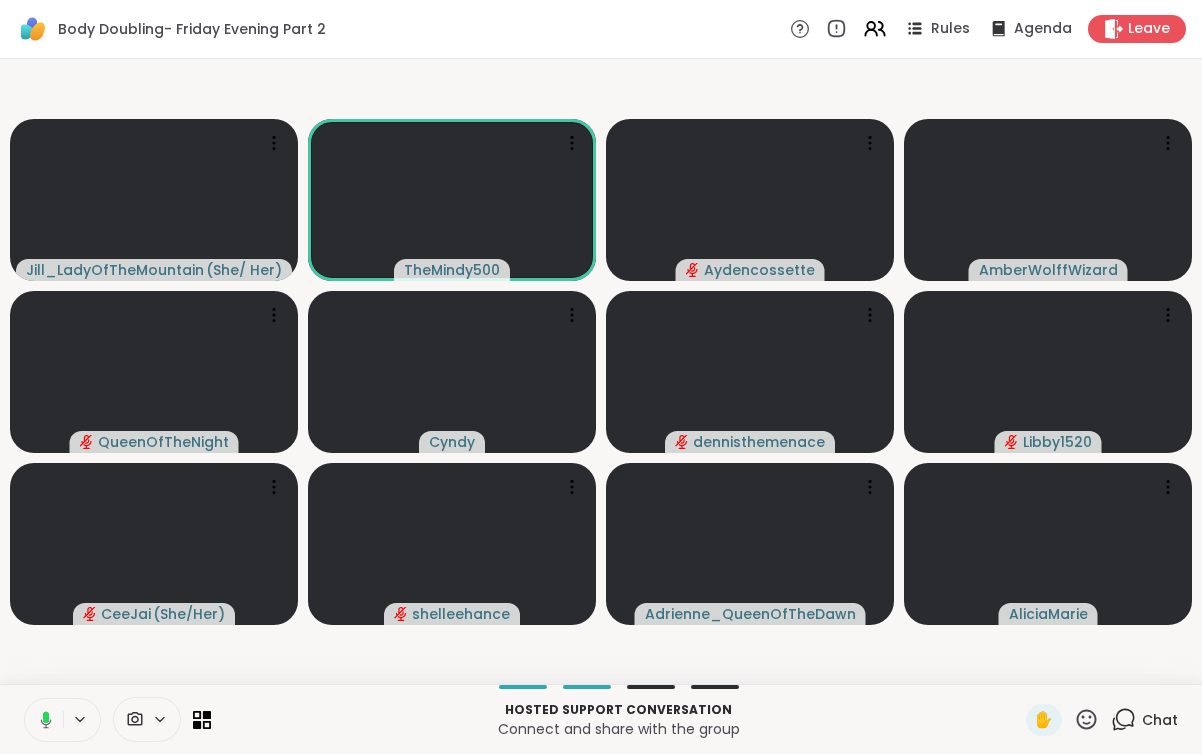 click at bounding box center [42, 720] 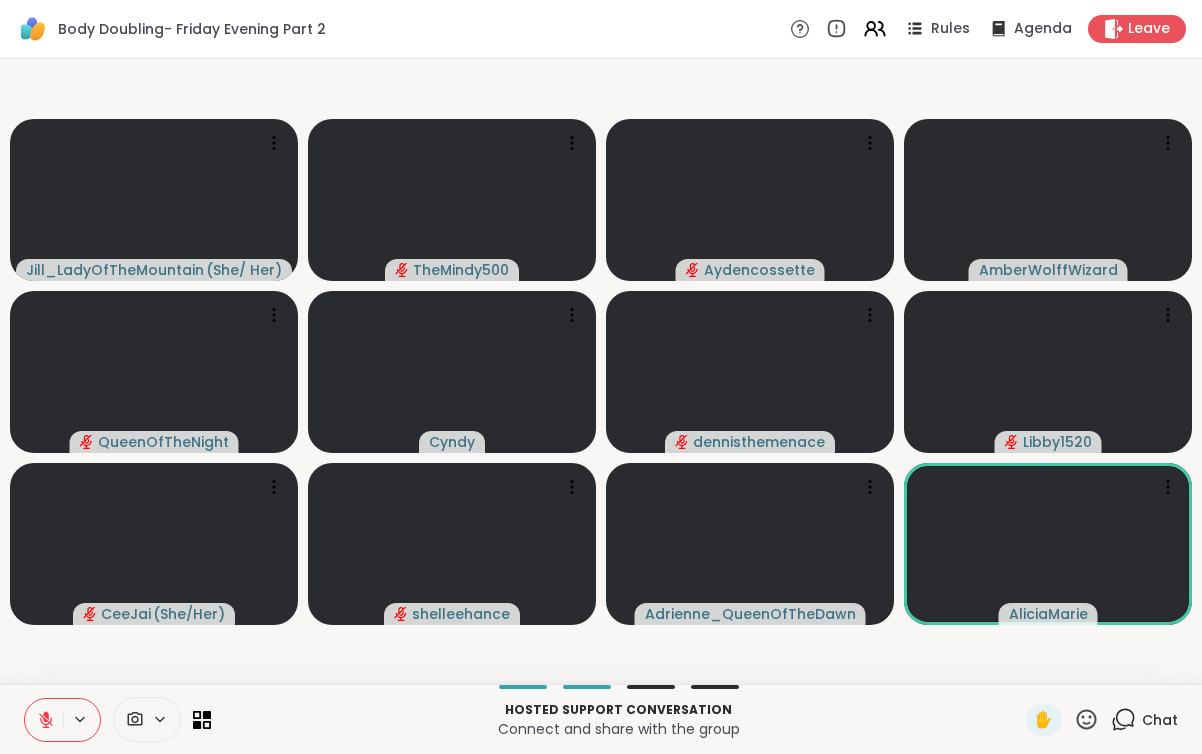 click 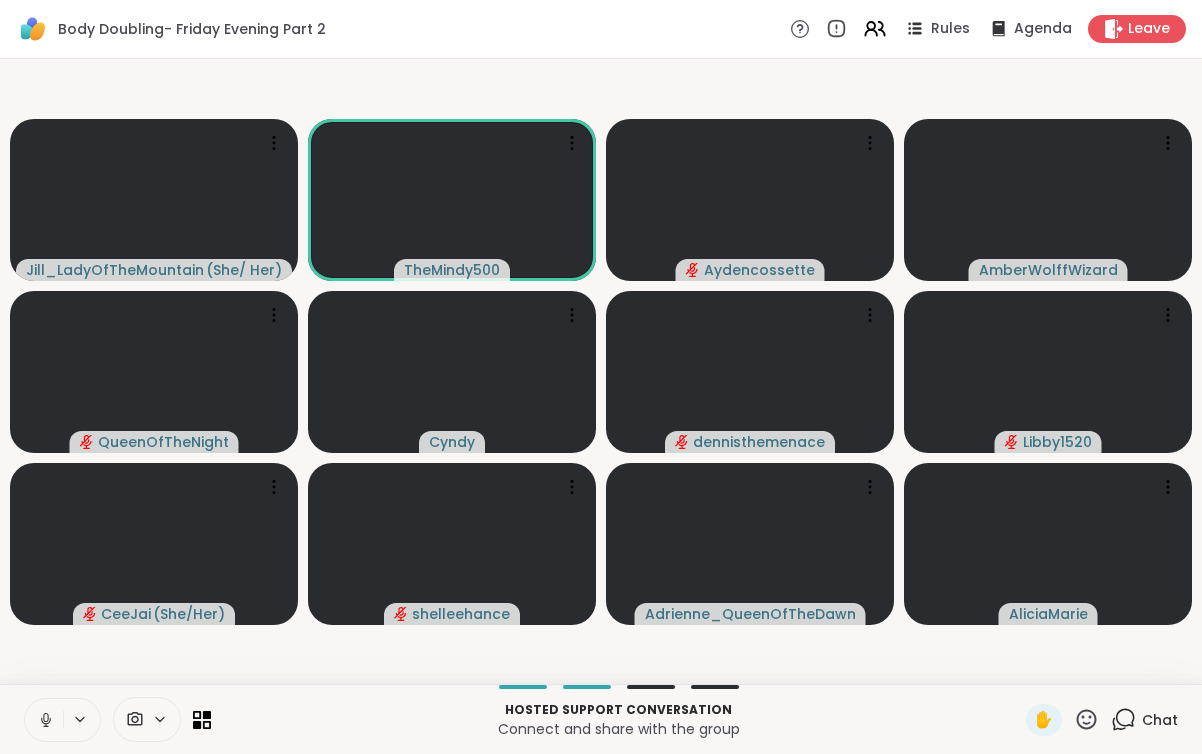 click 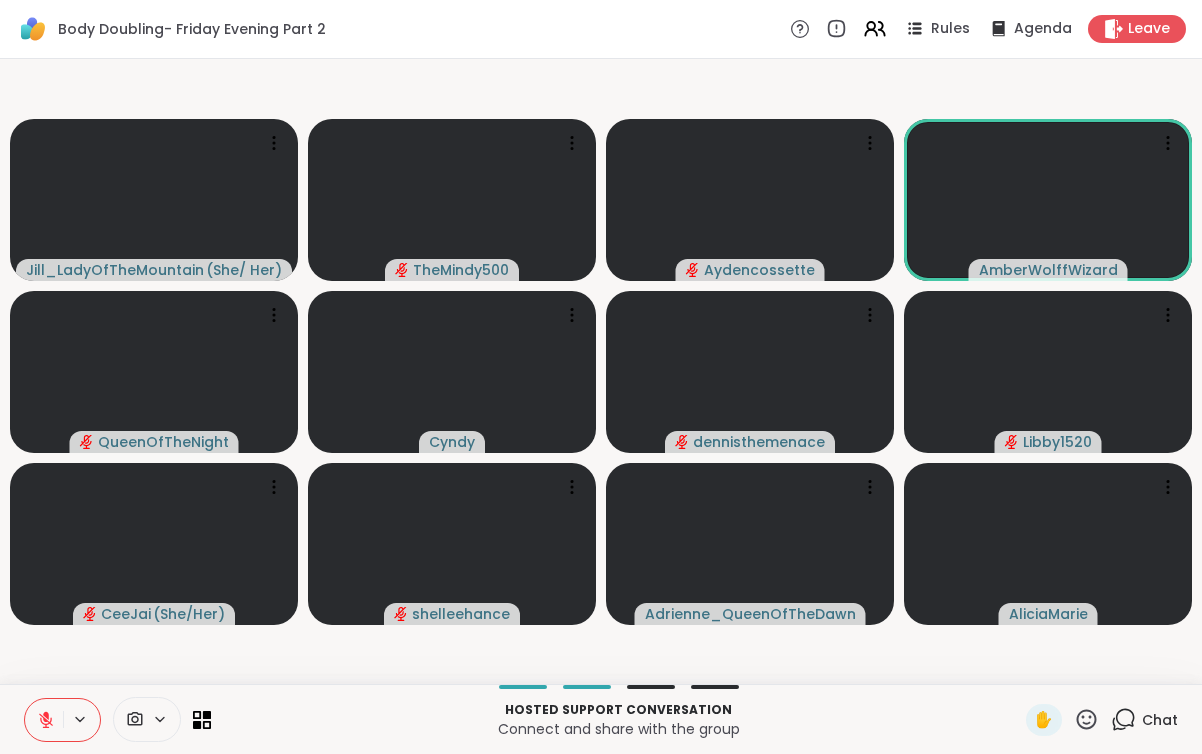 click at bounding box center (44, 720) 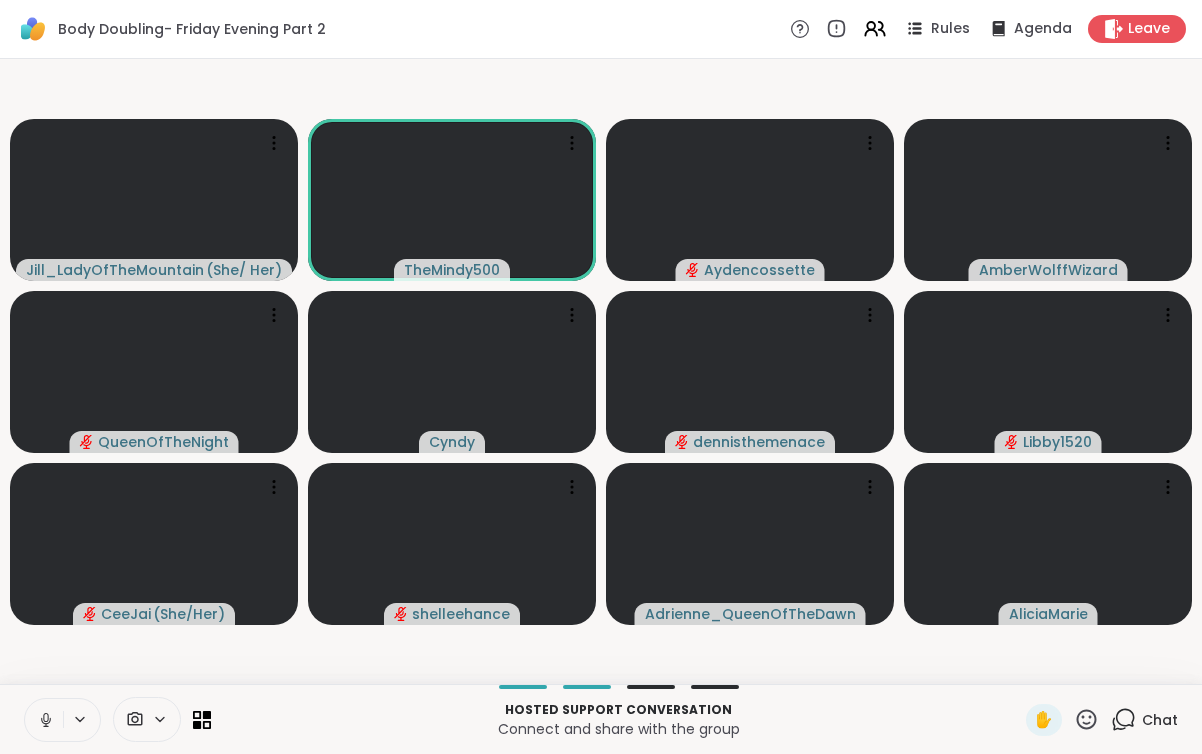 click at bounding box center [44, 720] 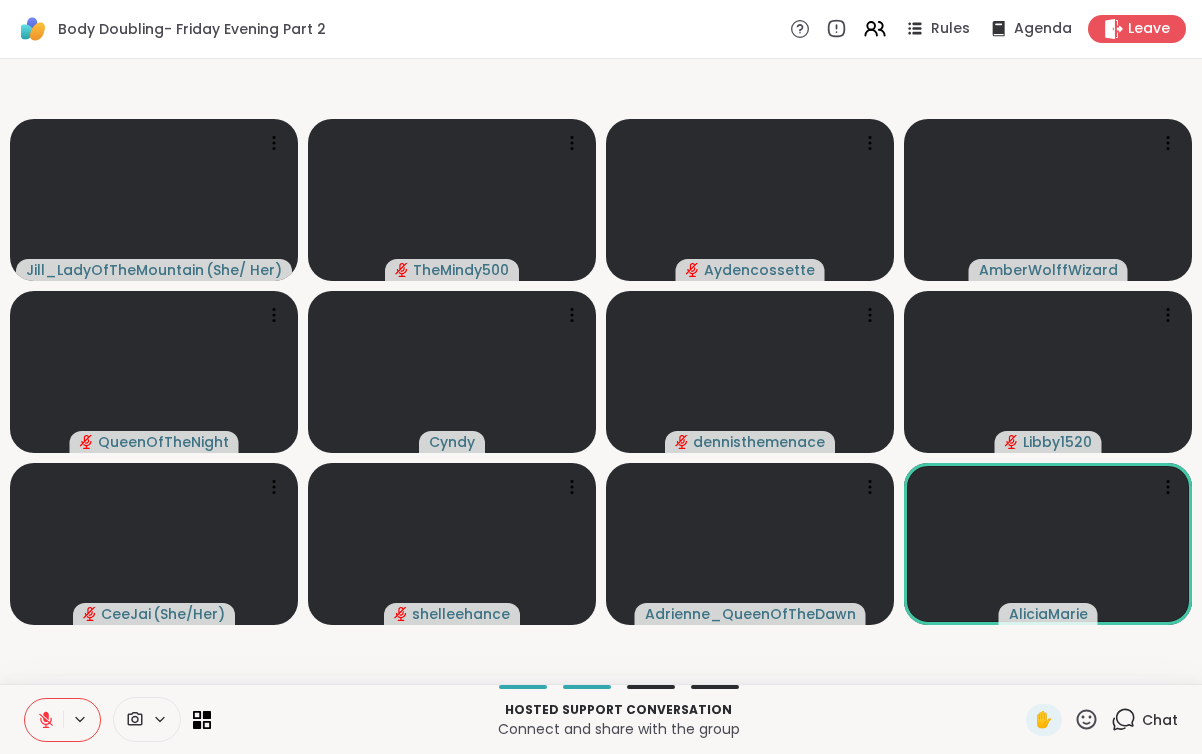 click at bounding box center [44, 720] 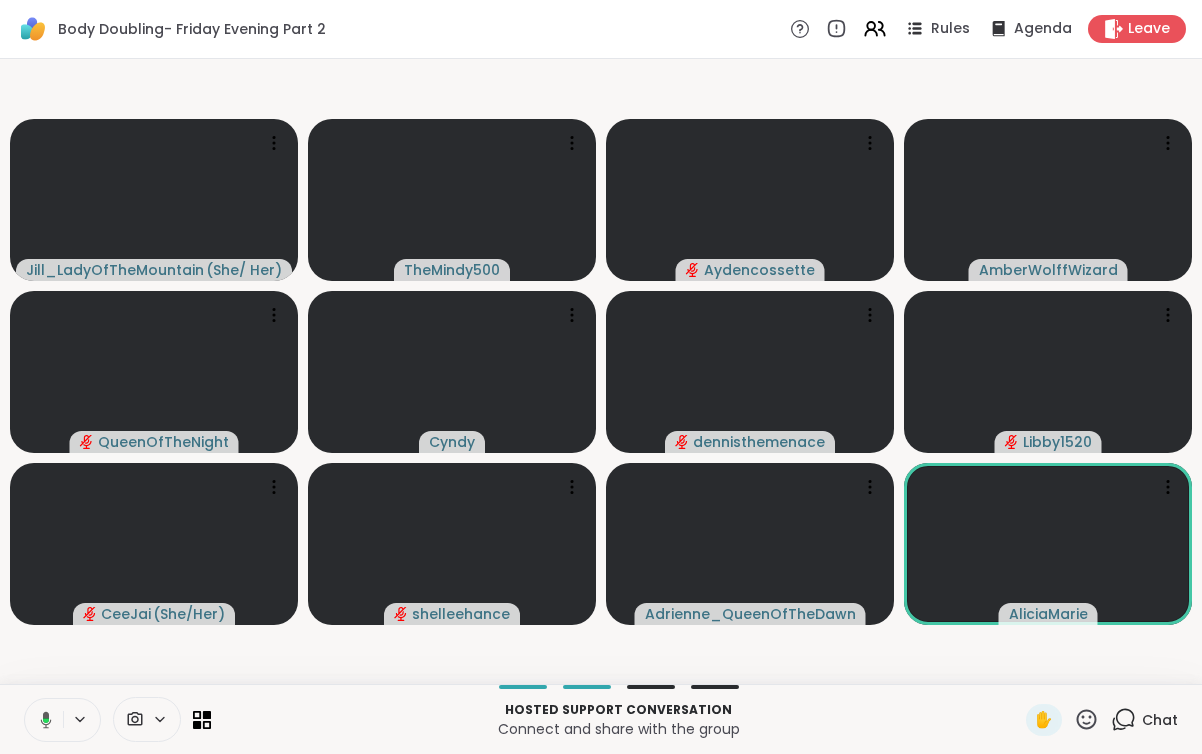 click at bounding box center [42, 720] 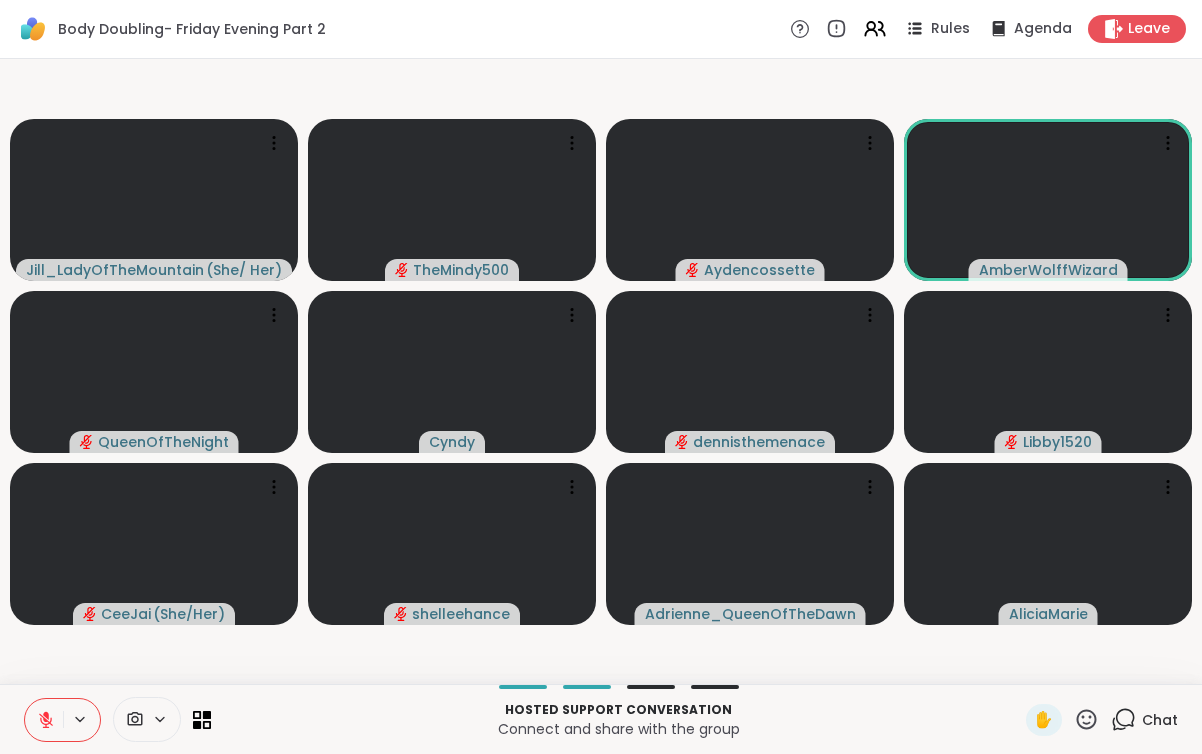 click at bounding box center (44, 720) 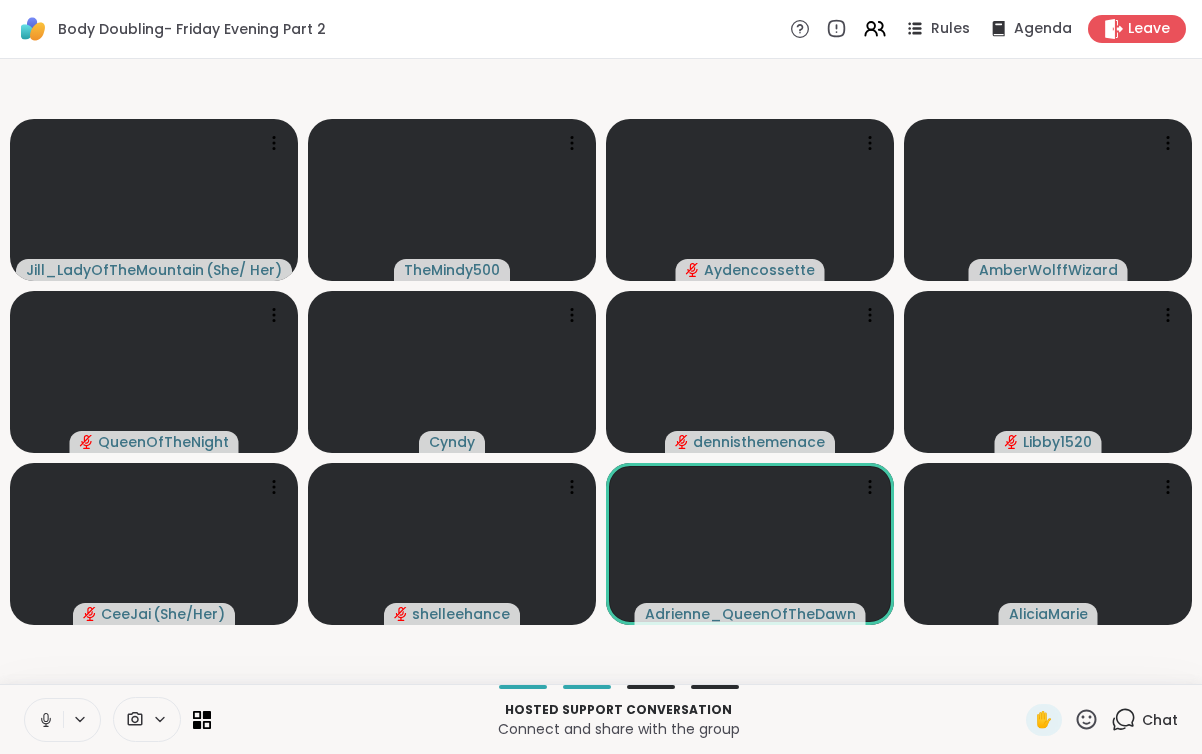 click at bounding box center (44, 720) 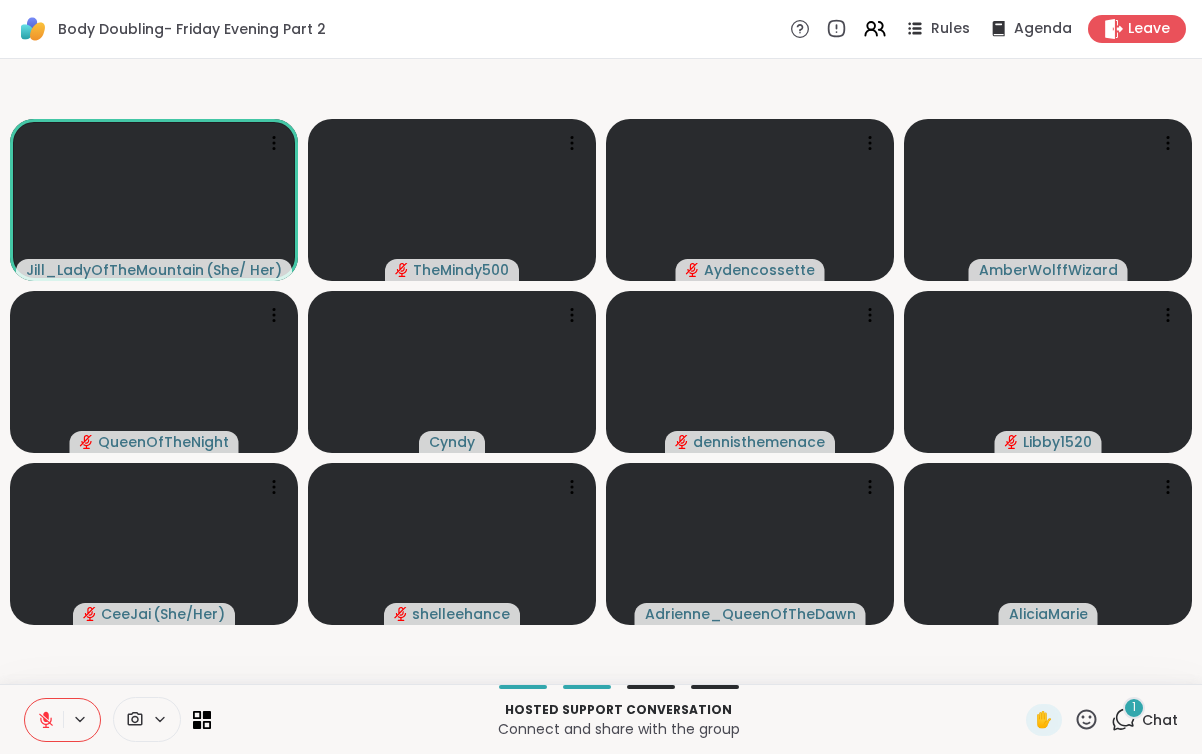click 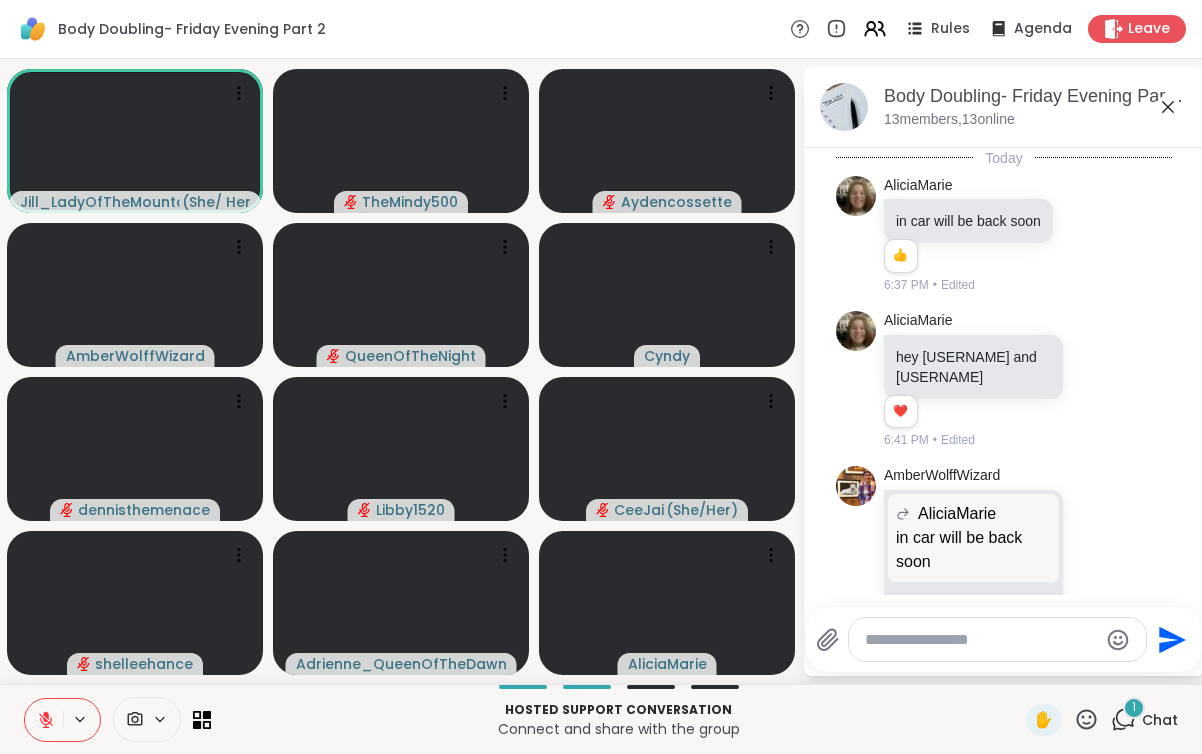 scroll, scrollTop: 1840, scrollLeft: 0, axis: vertical 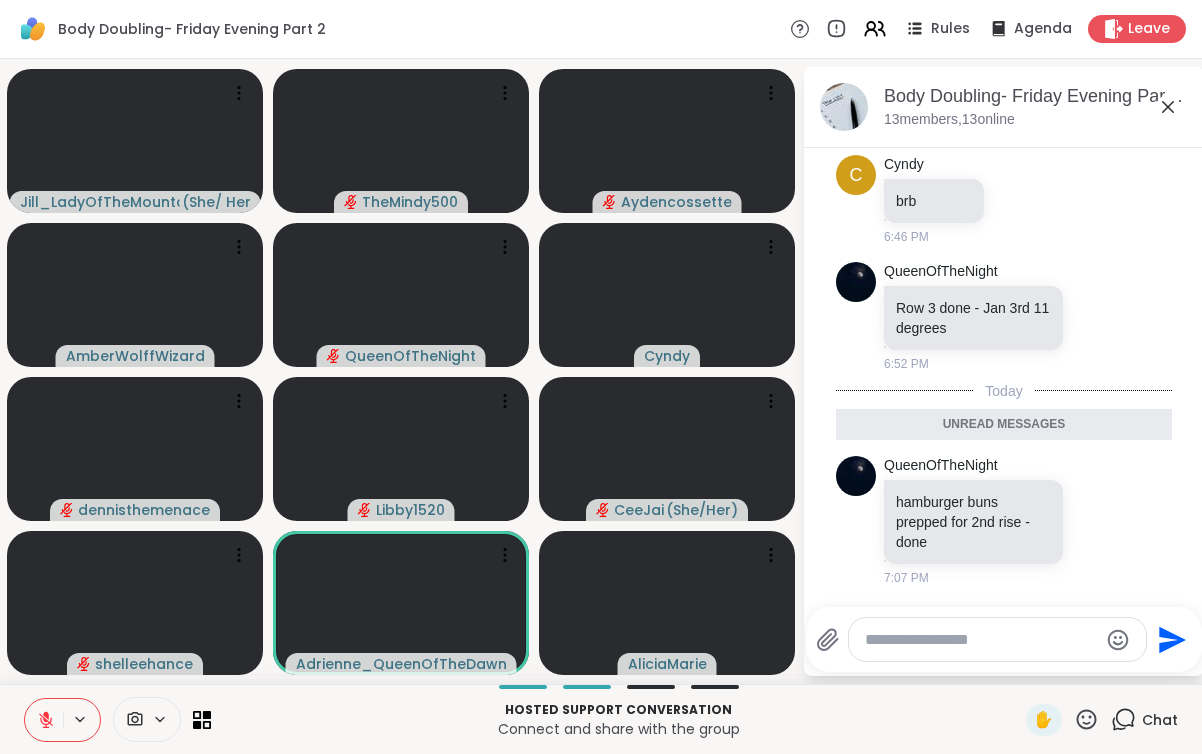 click 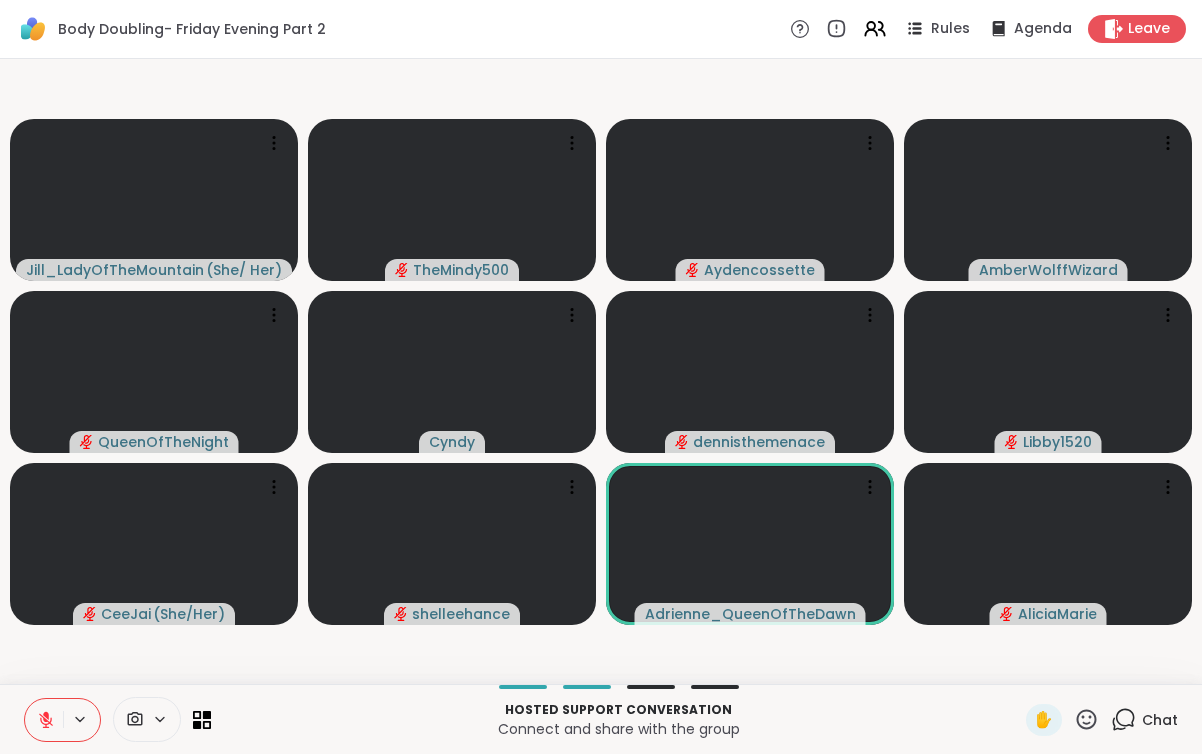click at bounding box center (44, 720) 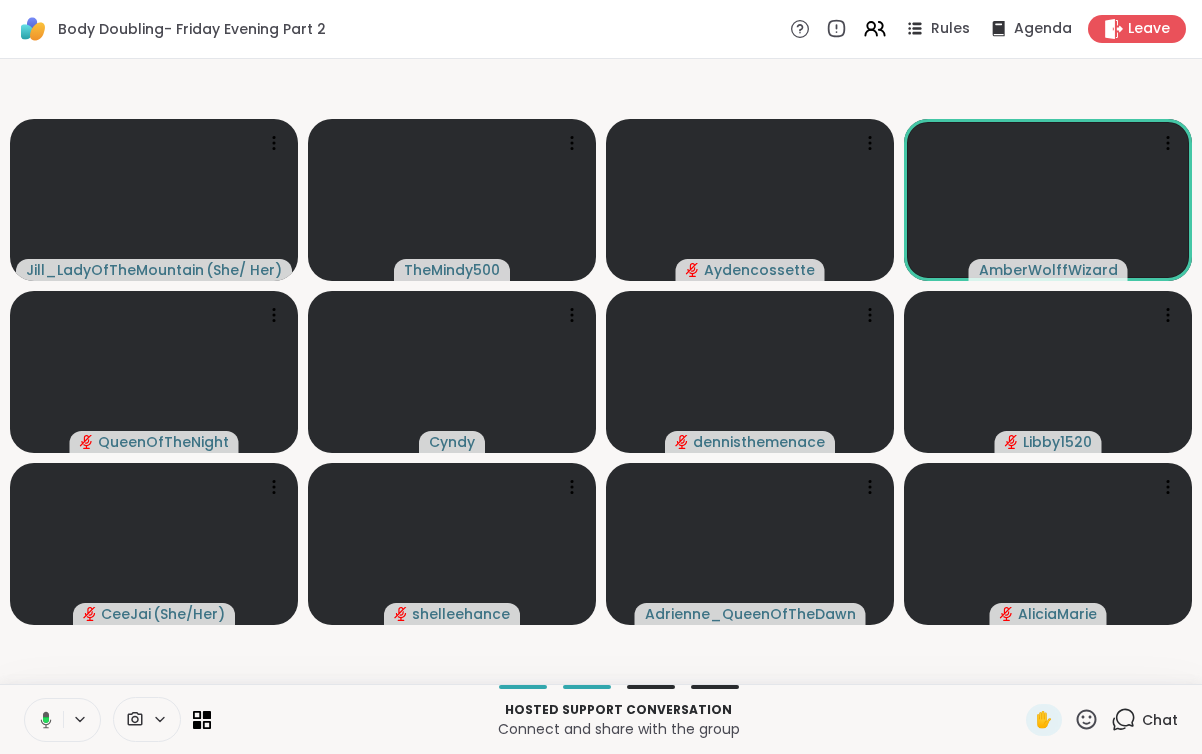 click at bounding box center (42, 720) 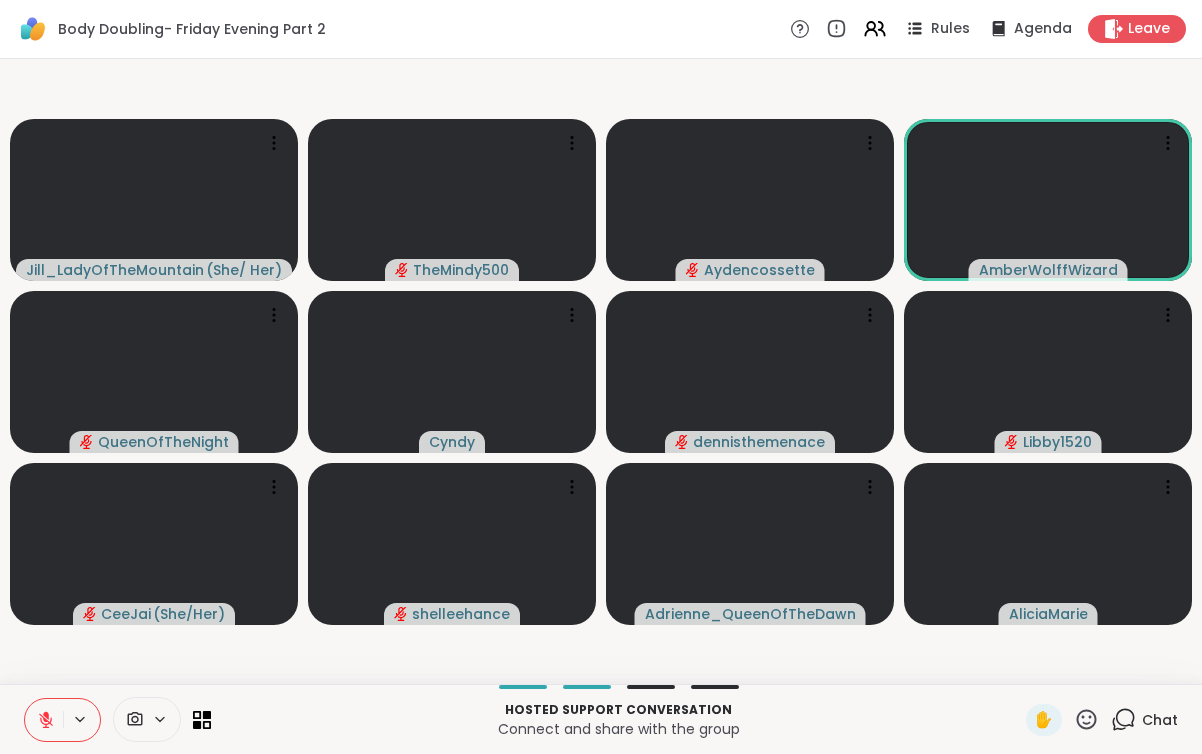 click at bounding box center (44, 720) 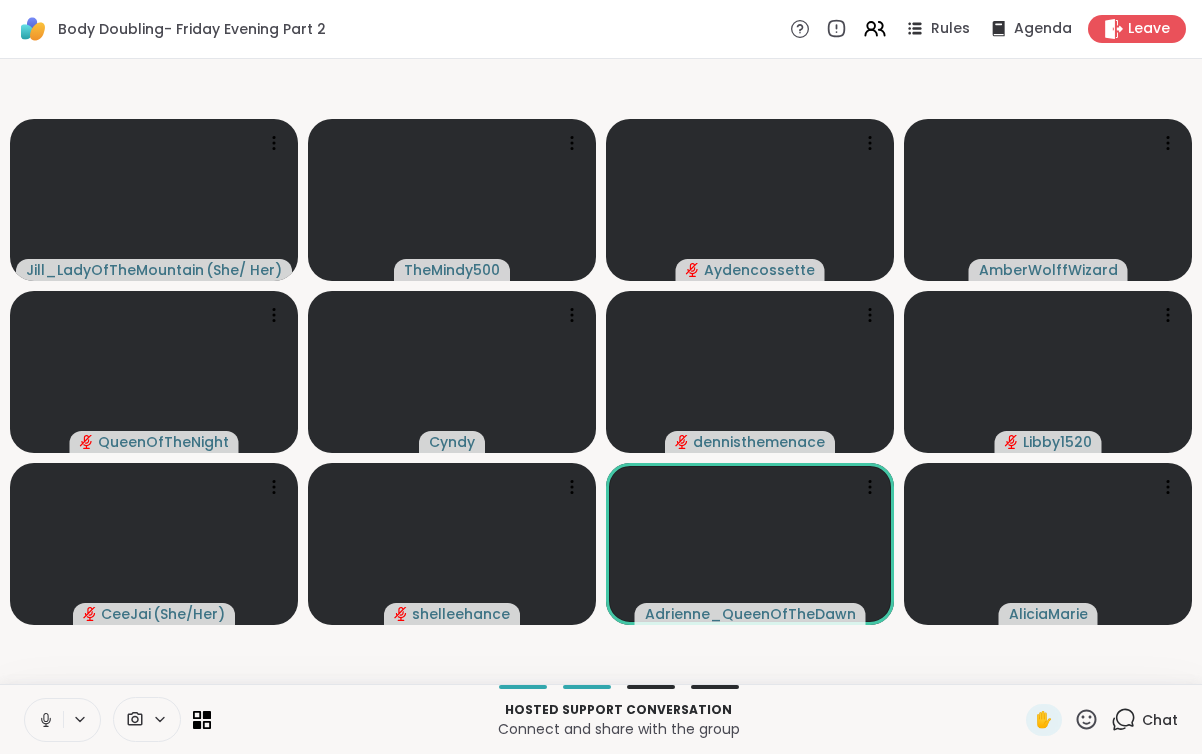 click at bounding box center [44, 720] 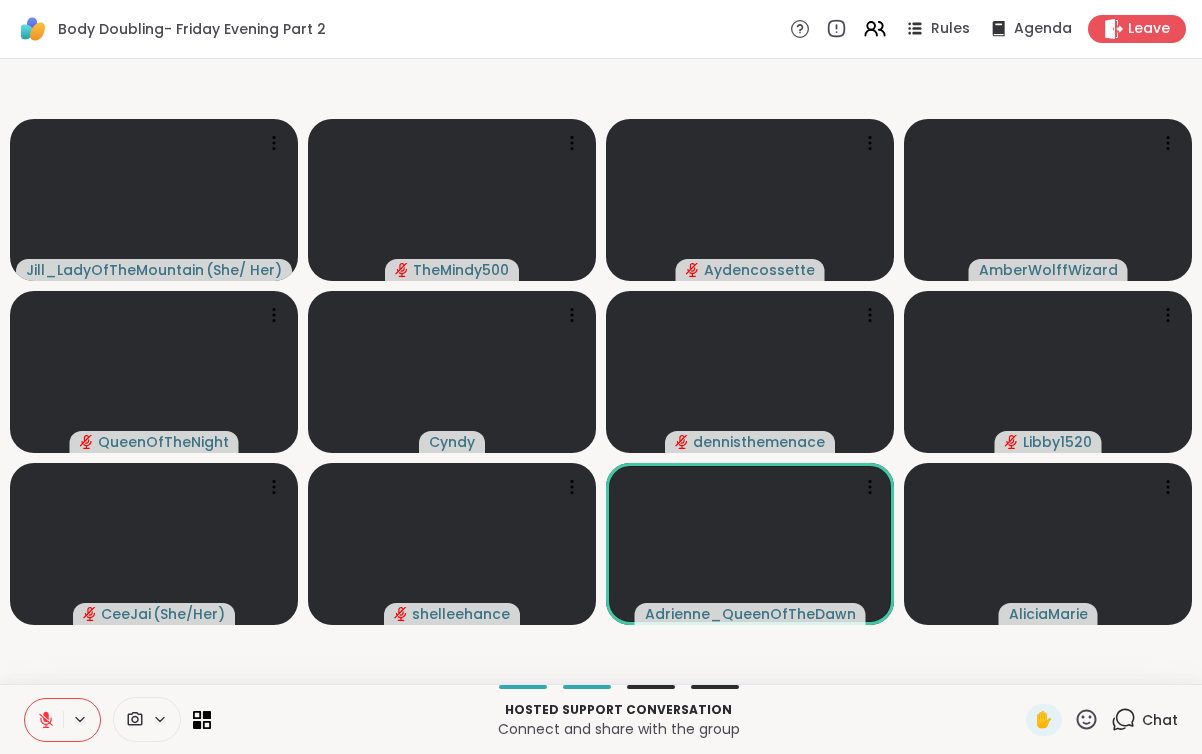 click at bounding box center (44, 720) 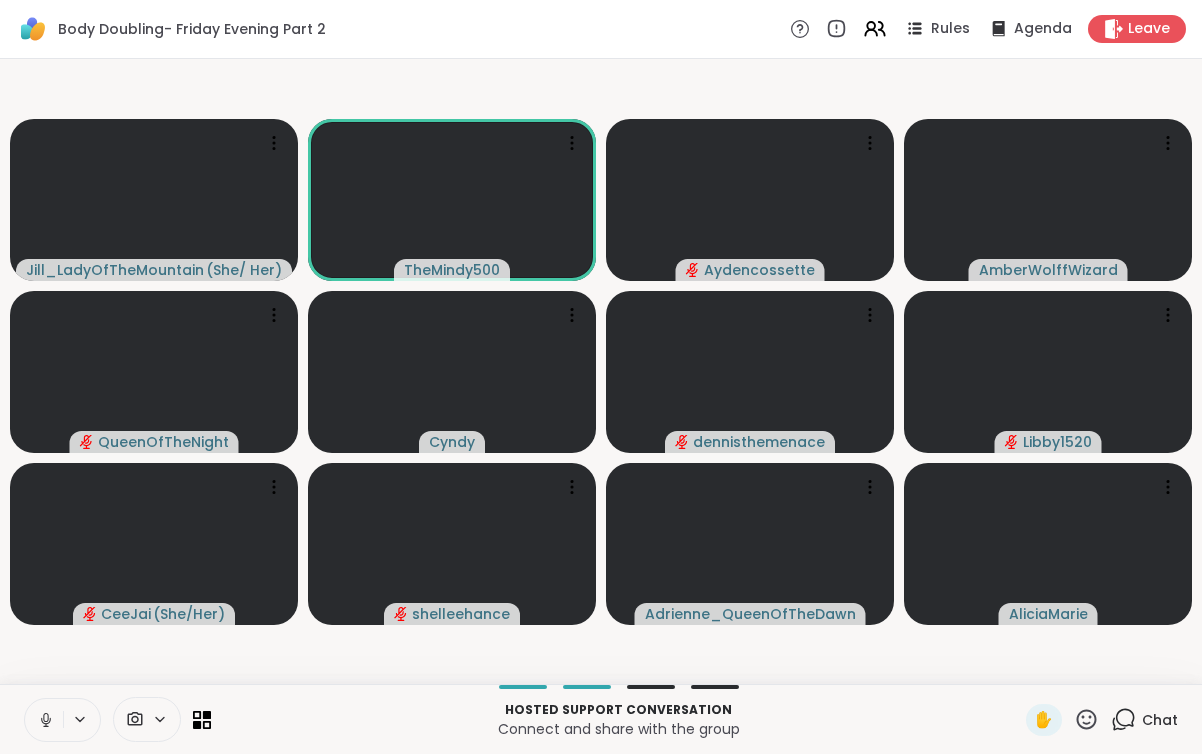 click at bounding box center (44, 720) 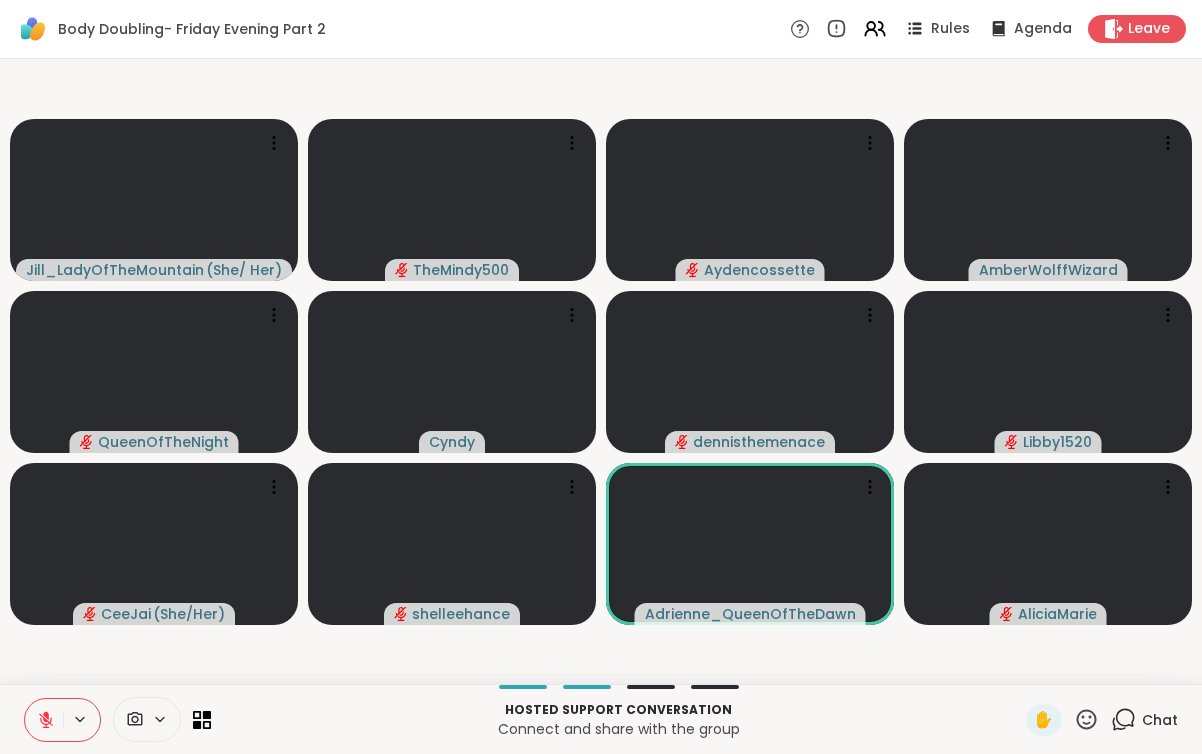 click at bounding box center (44, 720) 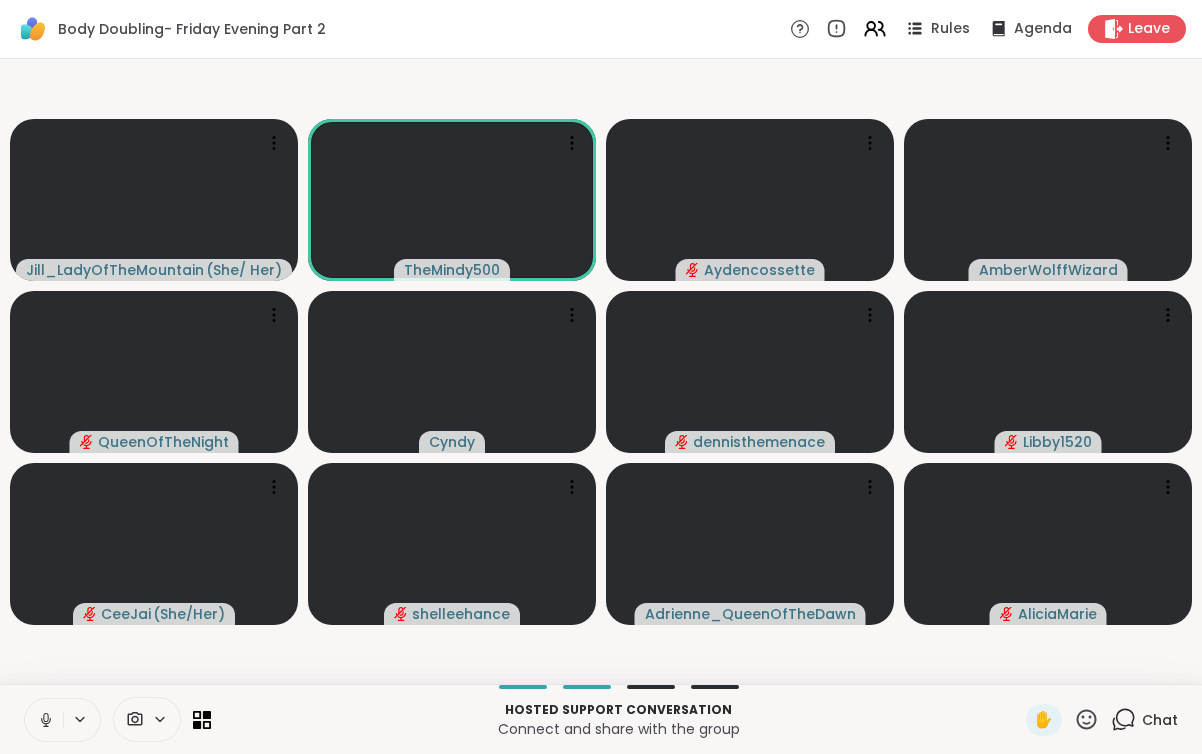 click at bounding box center [44, 720] 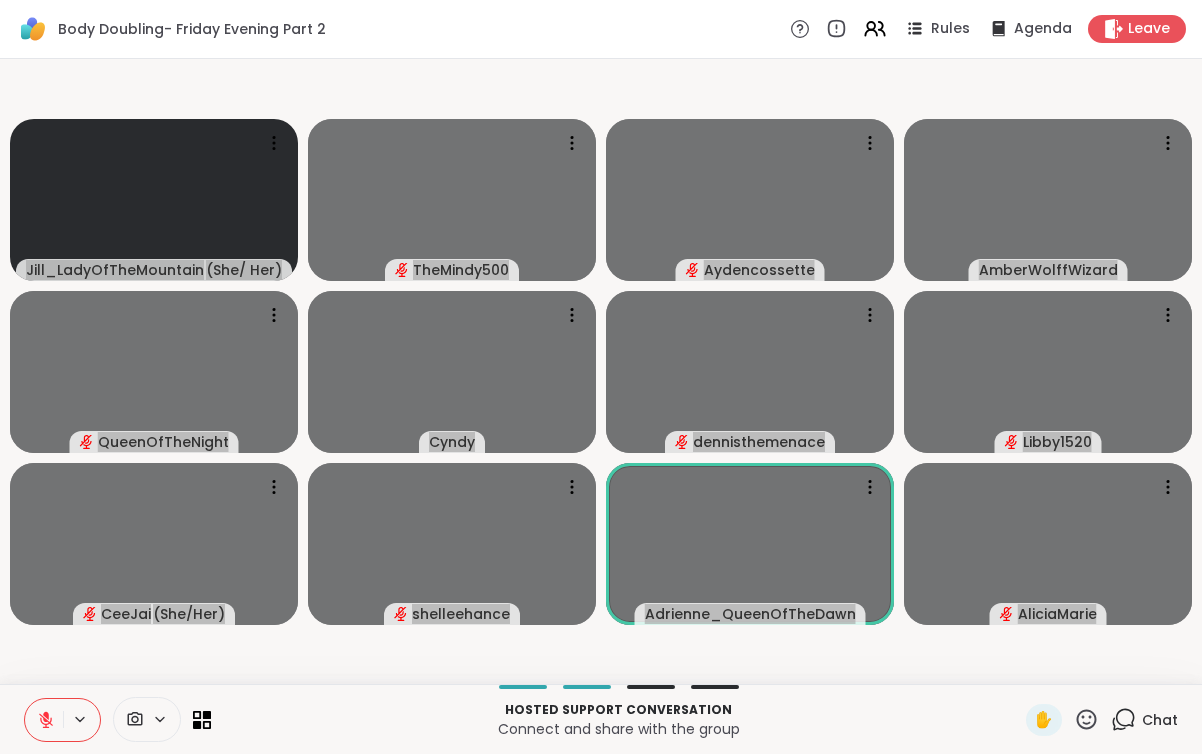 click on "Jill_LadyOfTheMountain ( She/ Her ) TheMindy500 Aydencossette AmberWolffWizard QueenOfTheNight Cyndy dennisthemenace Libby1520 CeeJai ( She/Her ) shelleehance Adrienne_QueenOfTheDawn AliciaMarie" at bounding box center (601, 371) 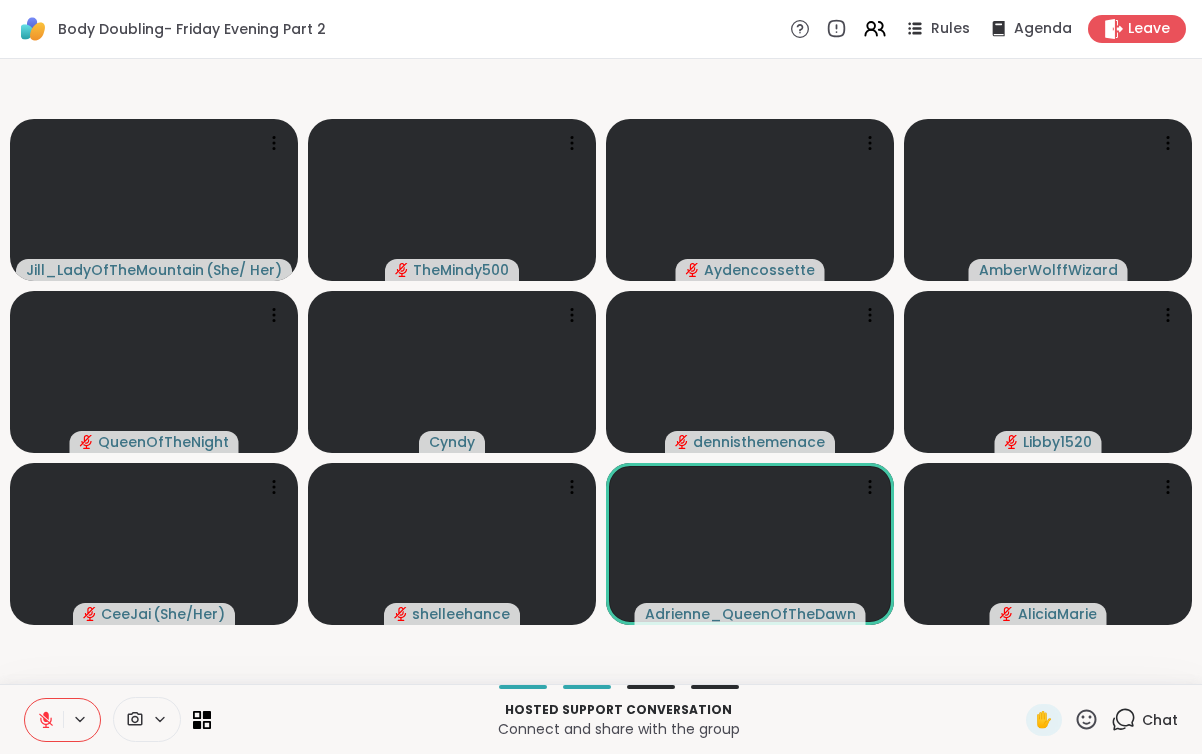 click on "Body Doubling- Friday Evening Part 2 Rules Agenda Leave" at bounding box center (601, 29) 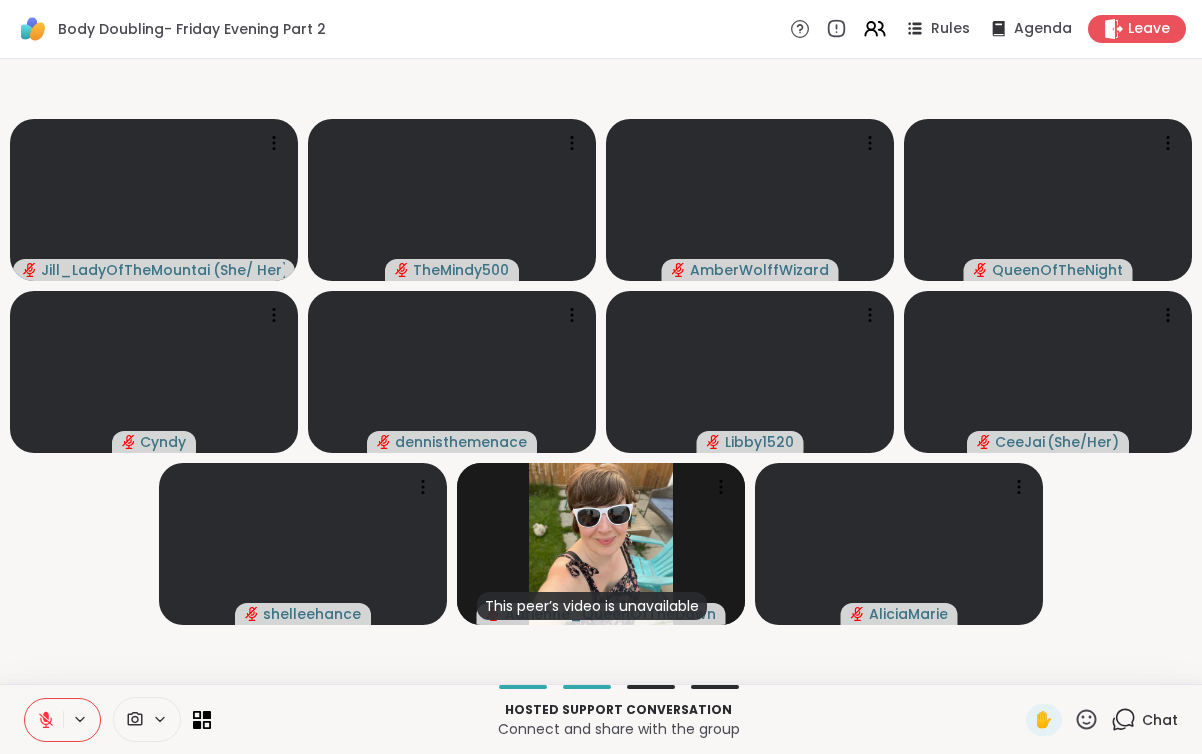click 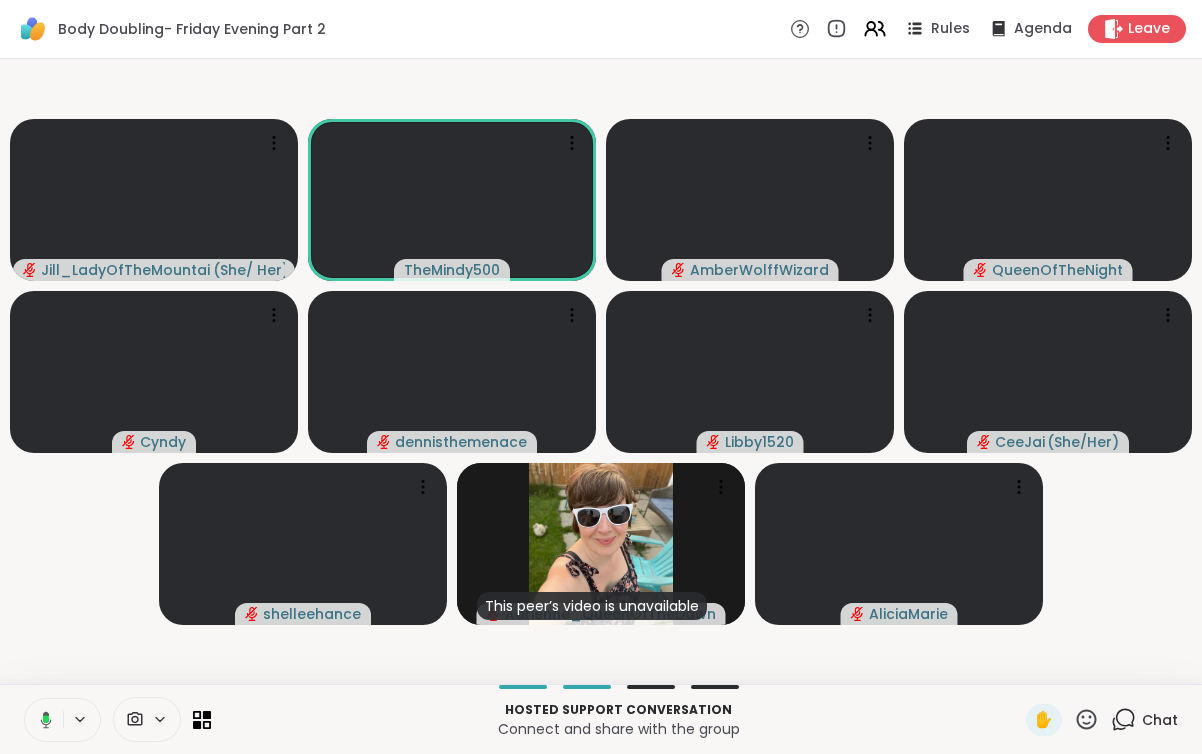 click 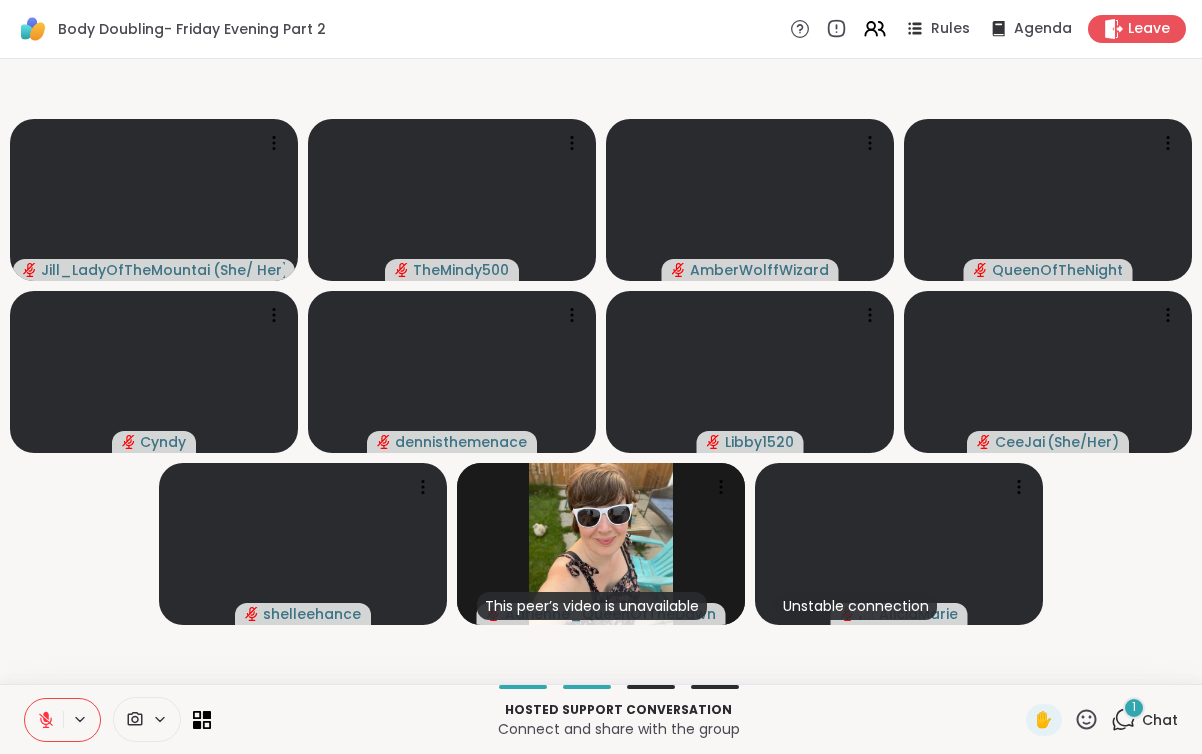 click on "Chat" at bounding box center [1160, 720] 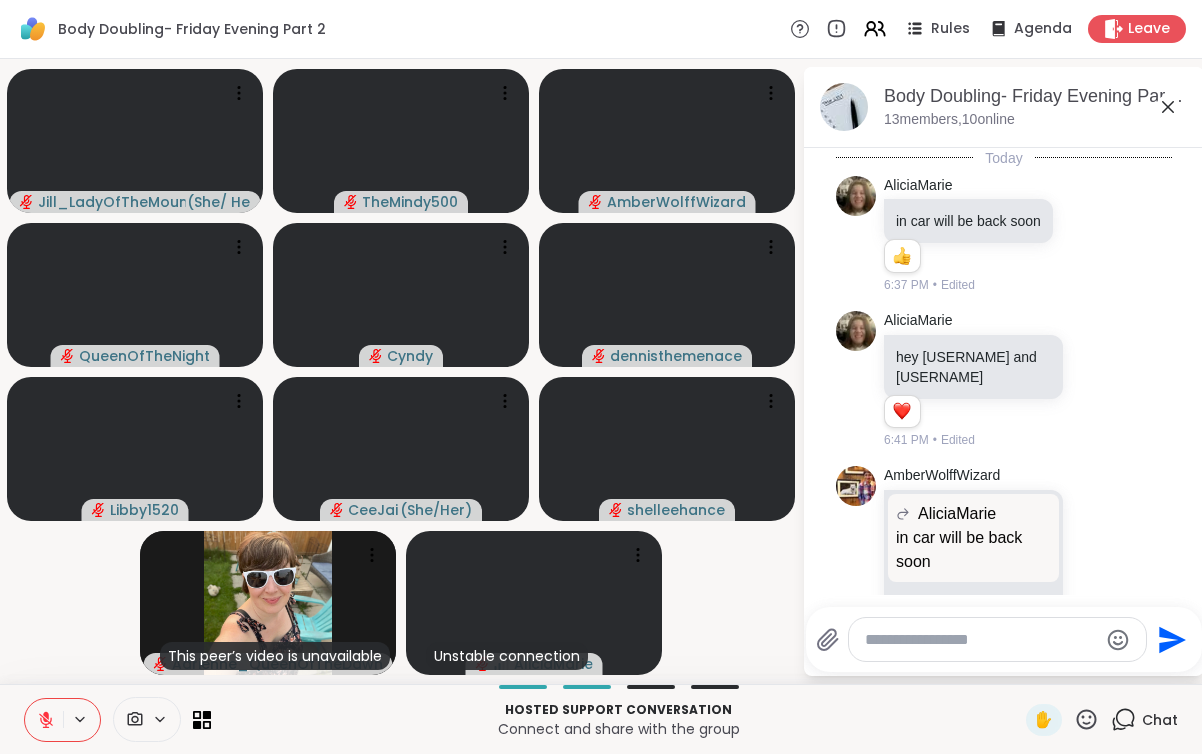 scroll, scrollTop: 2160, scrollLeft: 0, axis: vertical 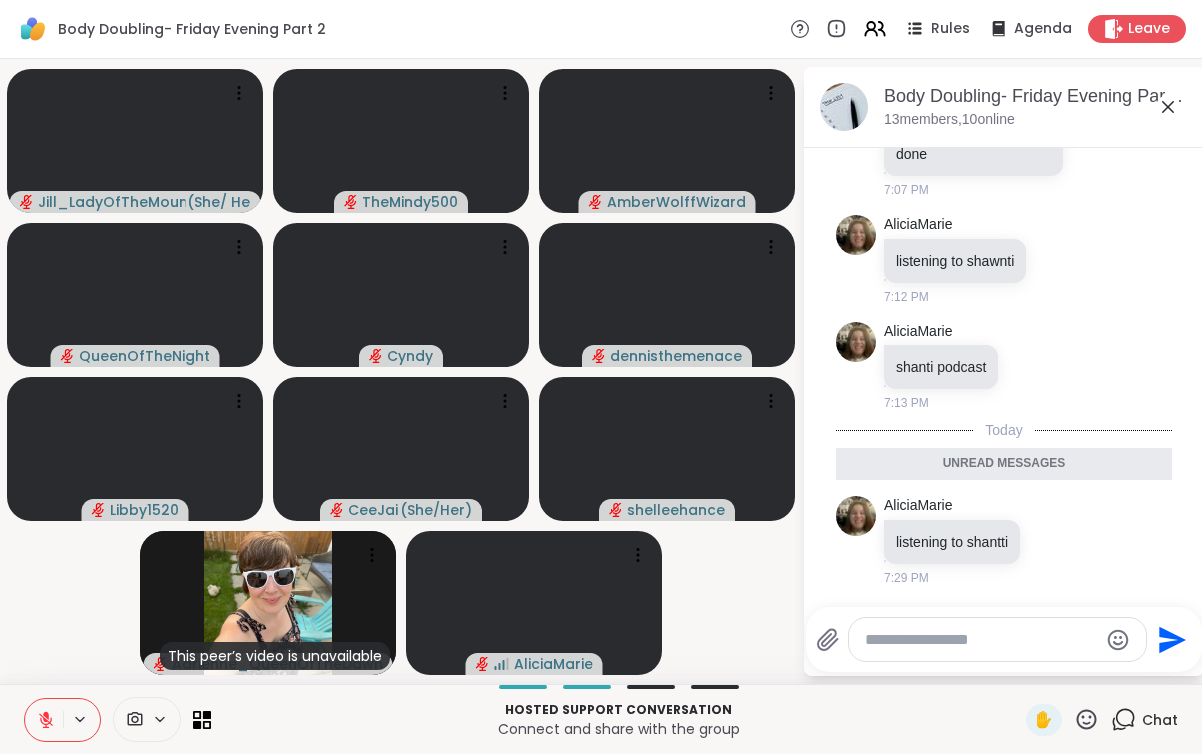 click 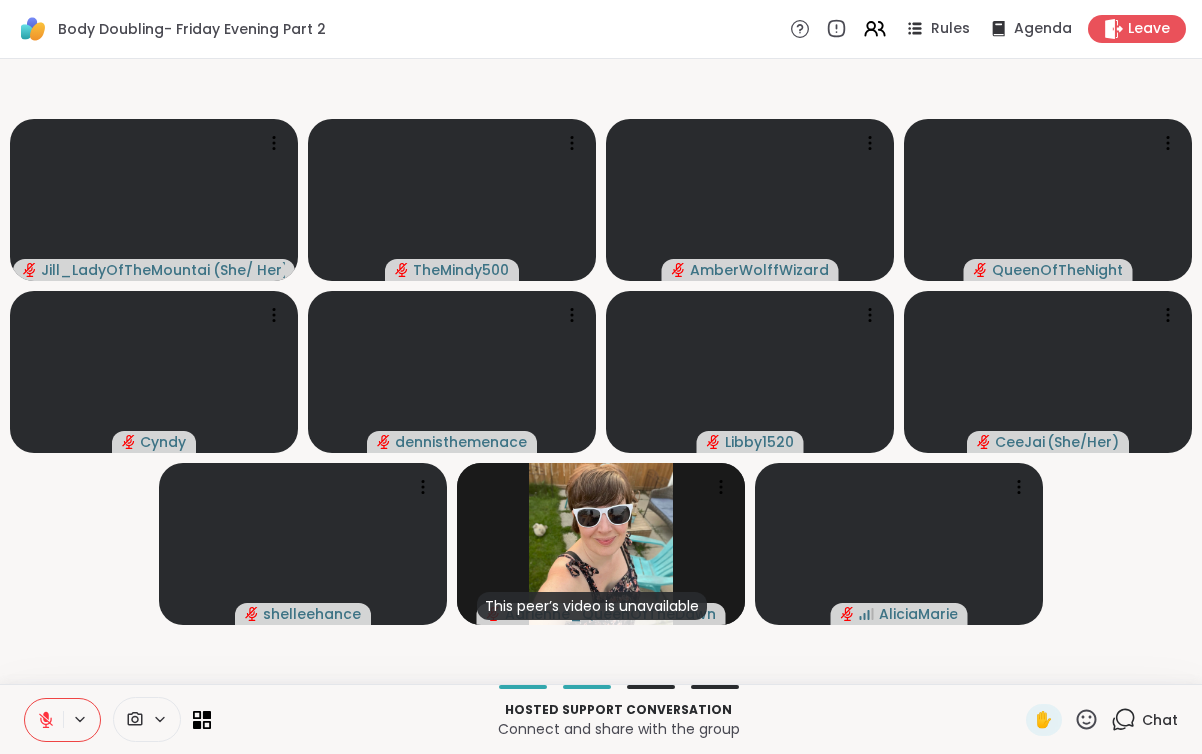 click at bounding box center [44, 720] 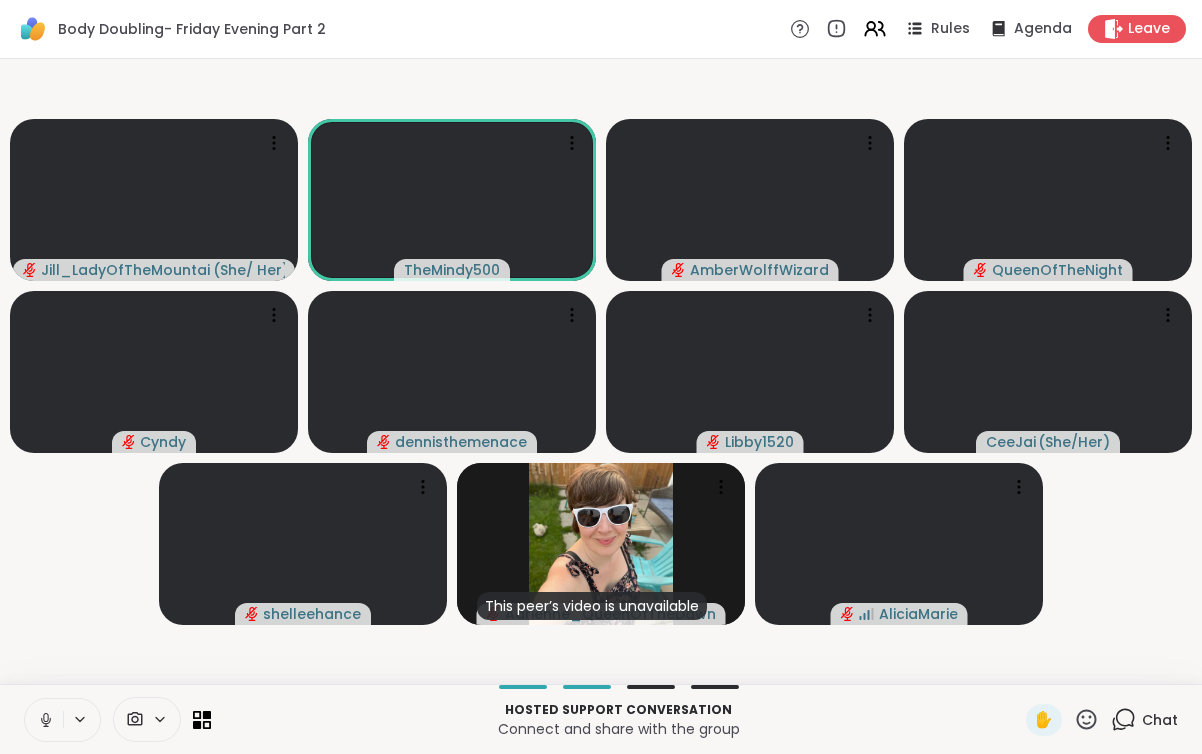click at bounding box center [44, 720] 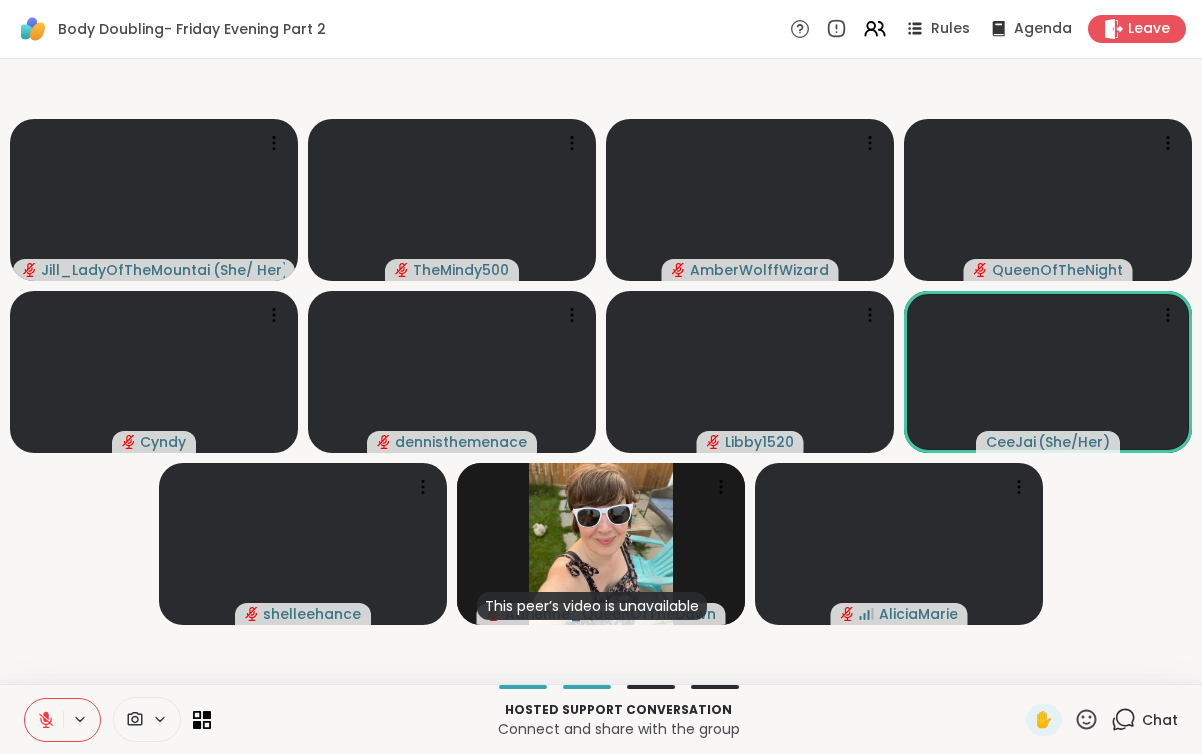 click 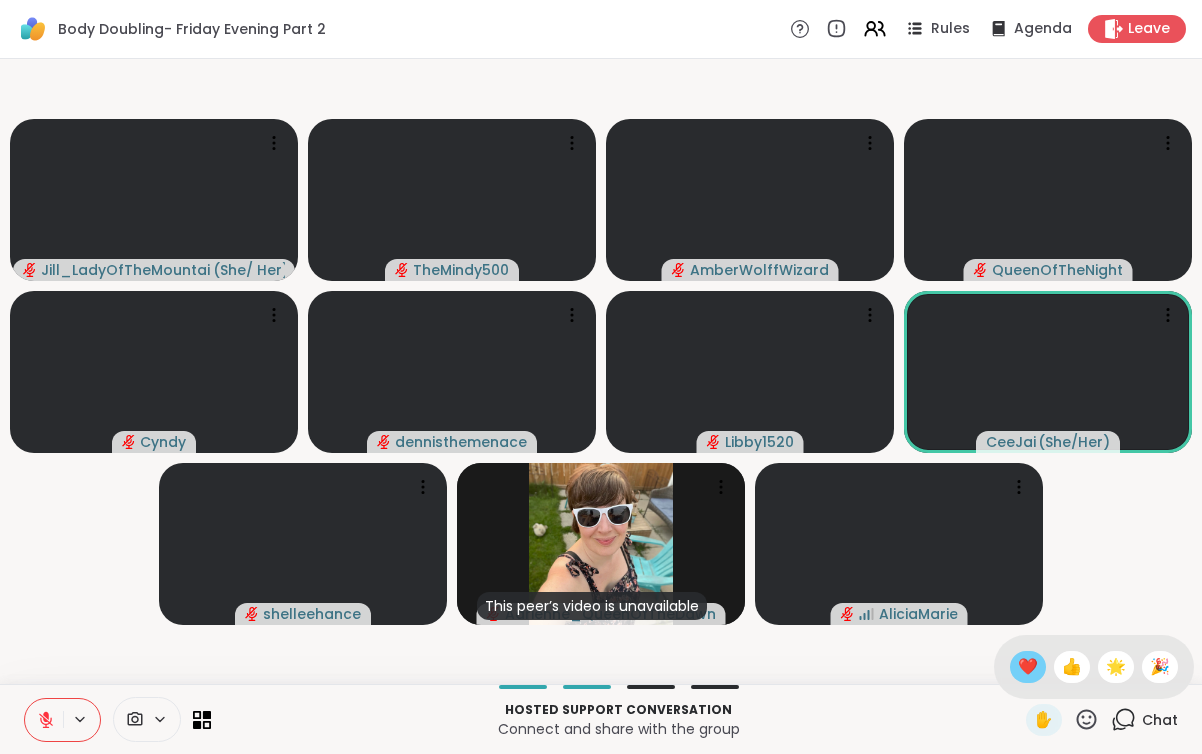 click on "❤️" at bounding box center [1028, 667] 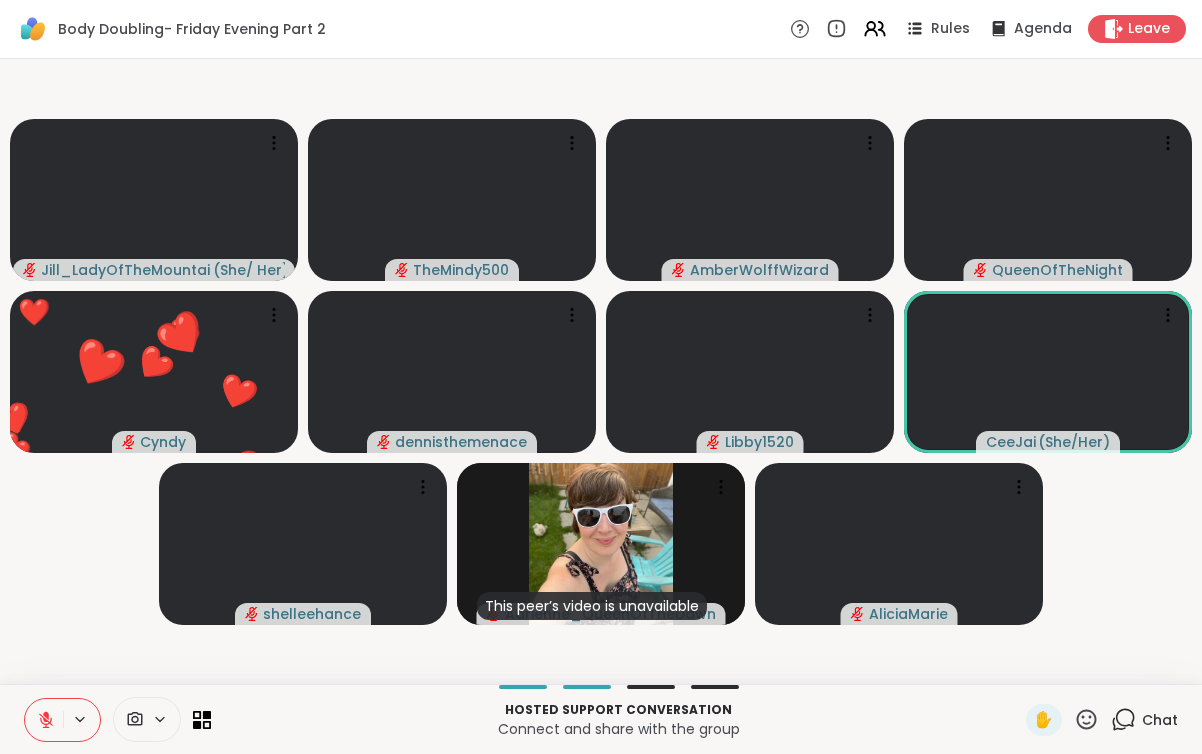click at bounding box center (44, 720) 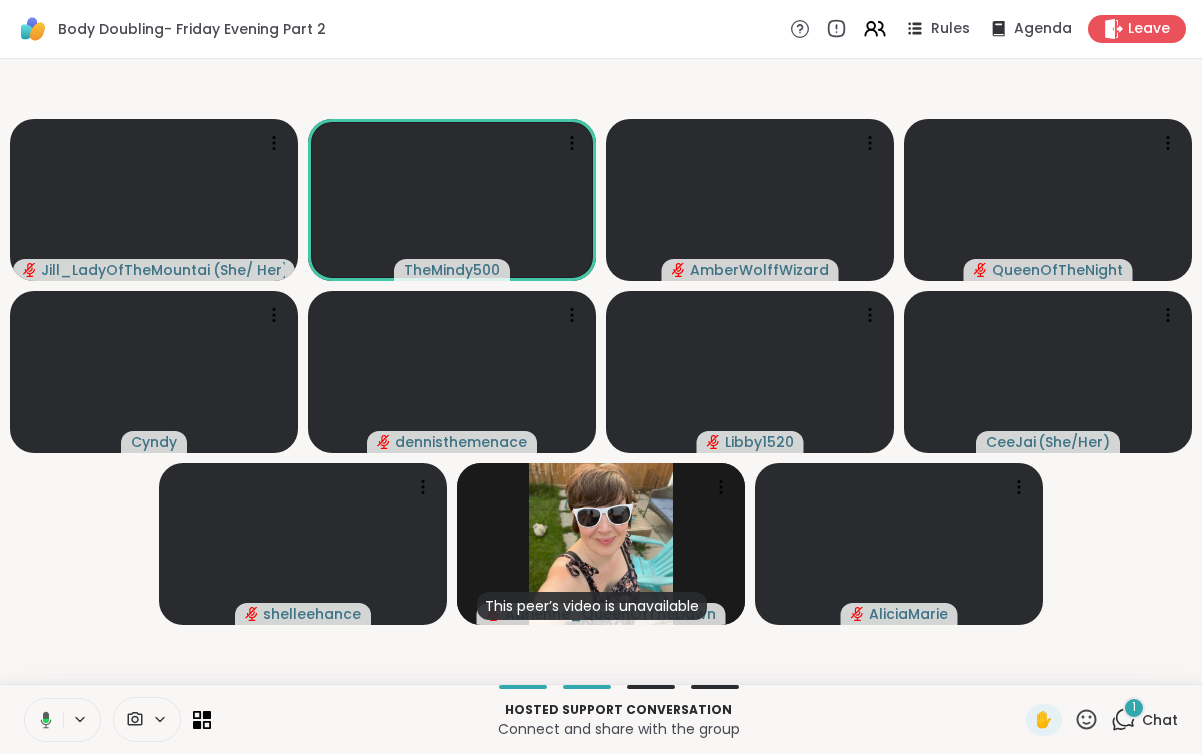 click 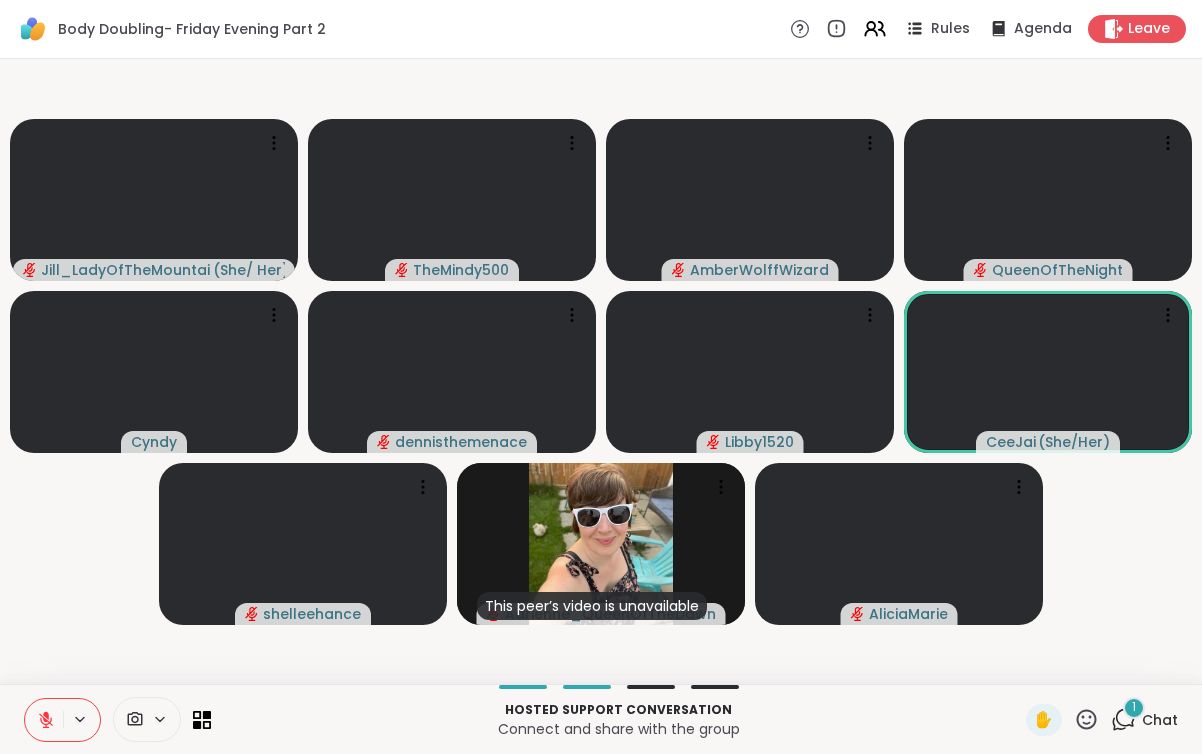 click 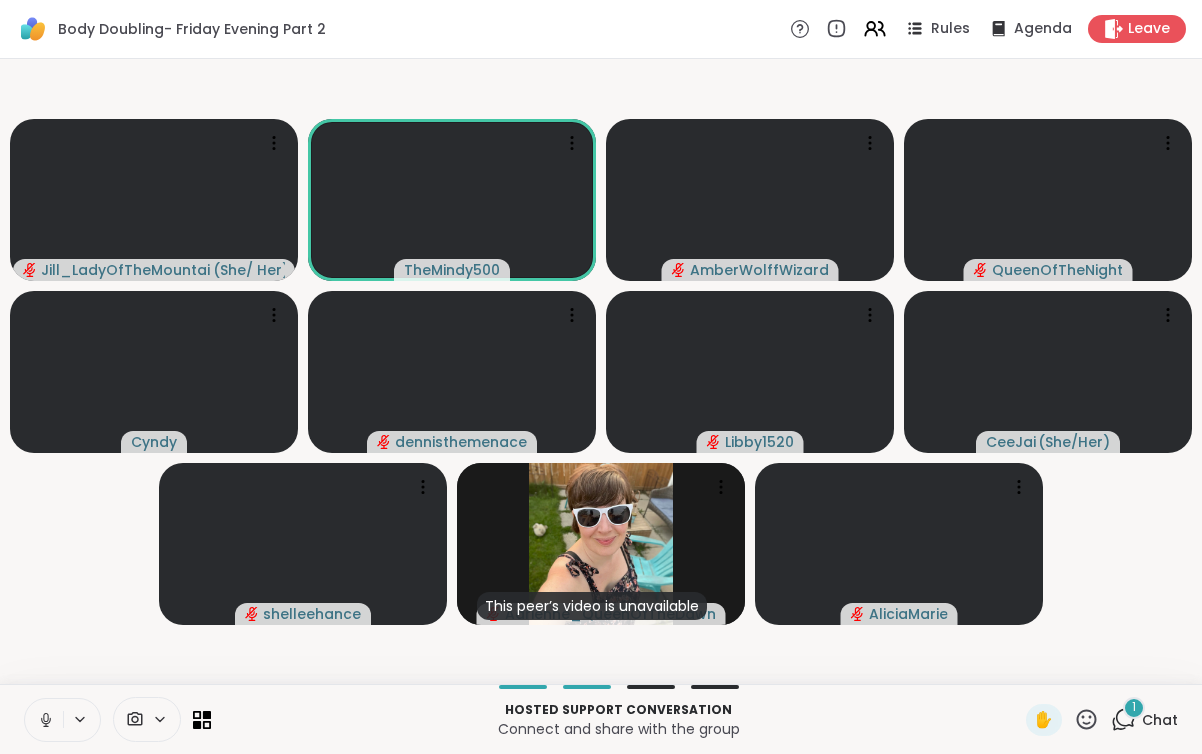 click 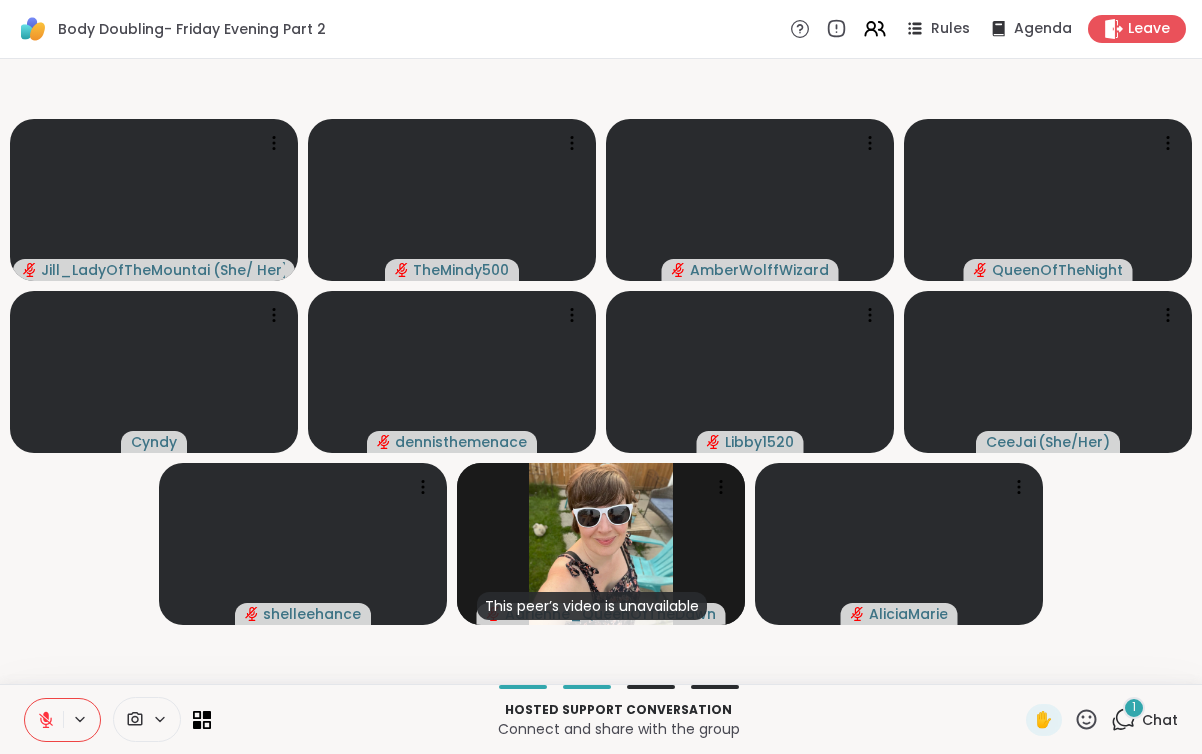 click at bounding box center (44, 720) 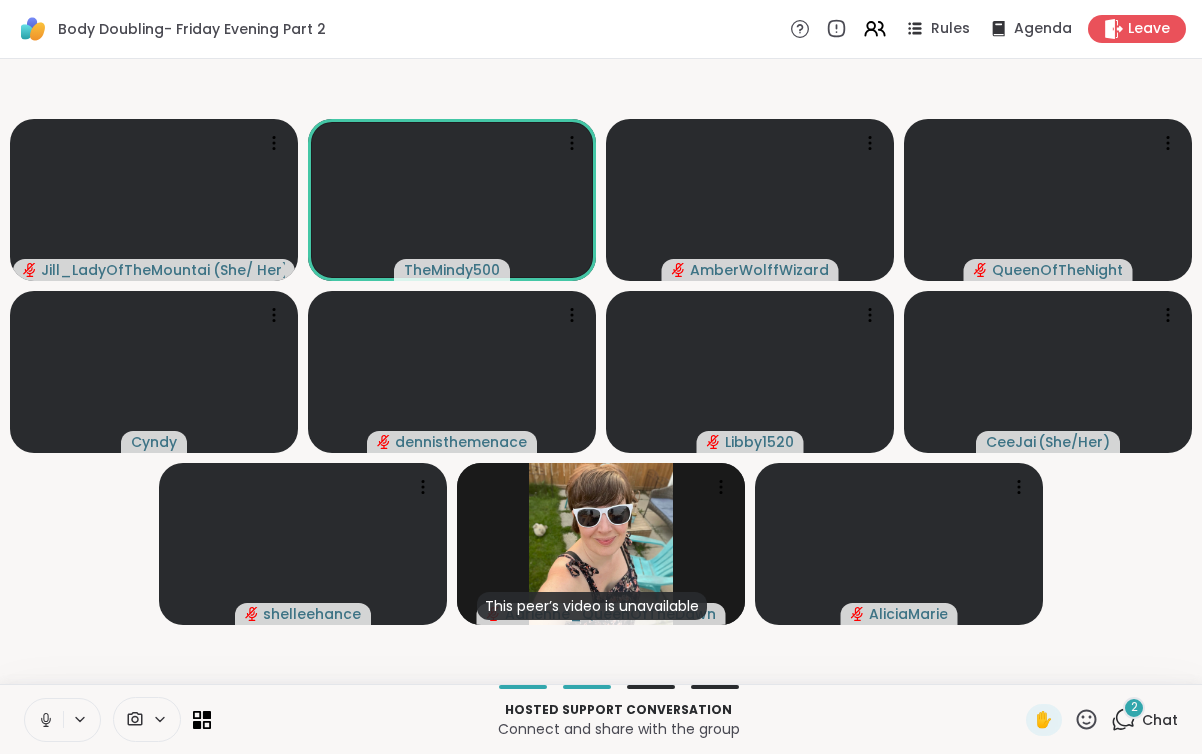 click 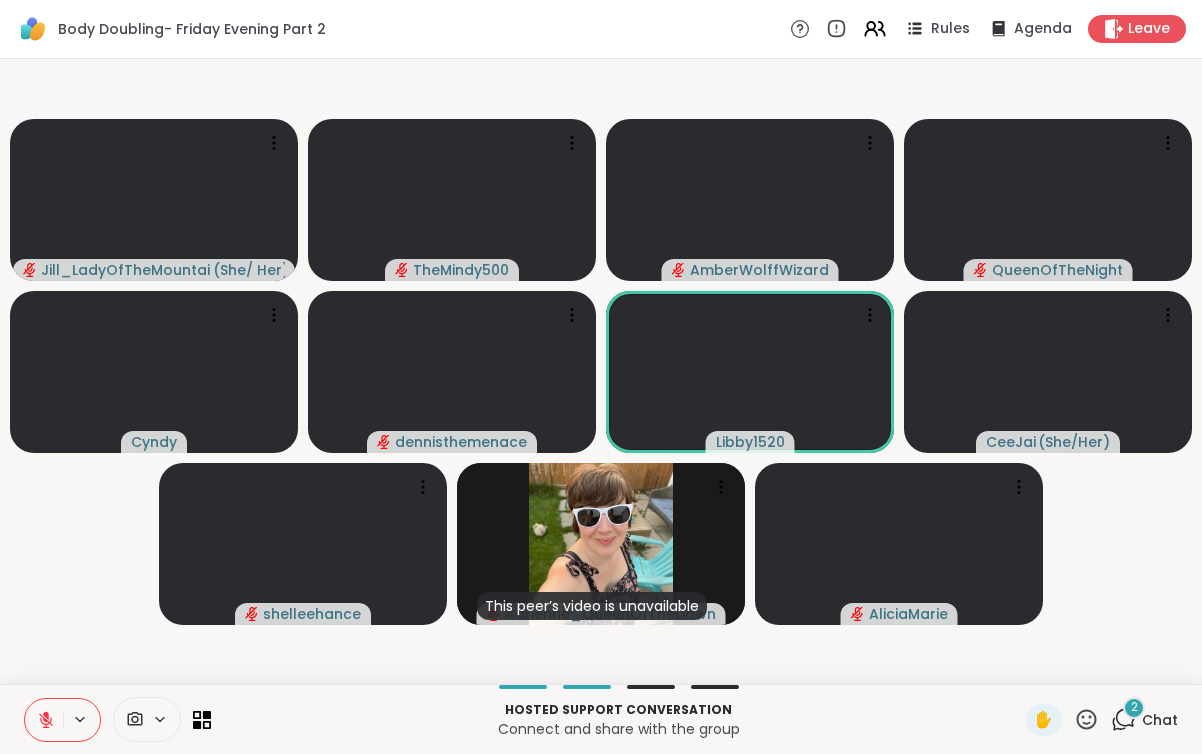 click at bounding box center [44, 720] 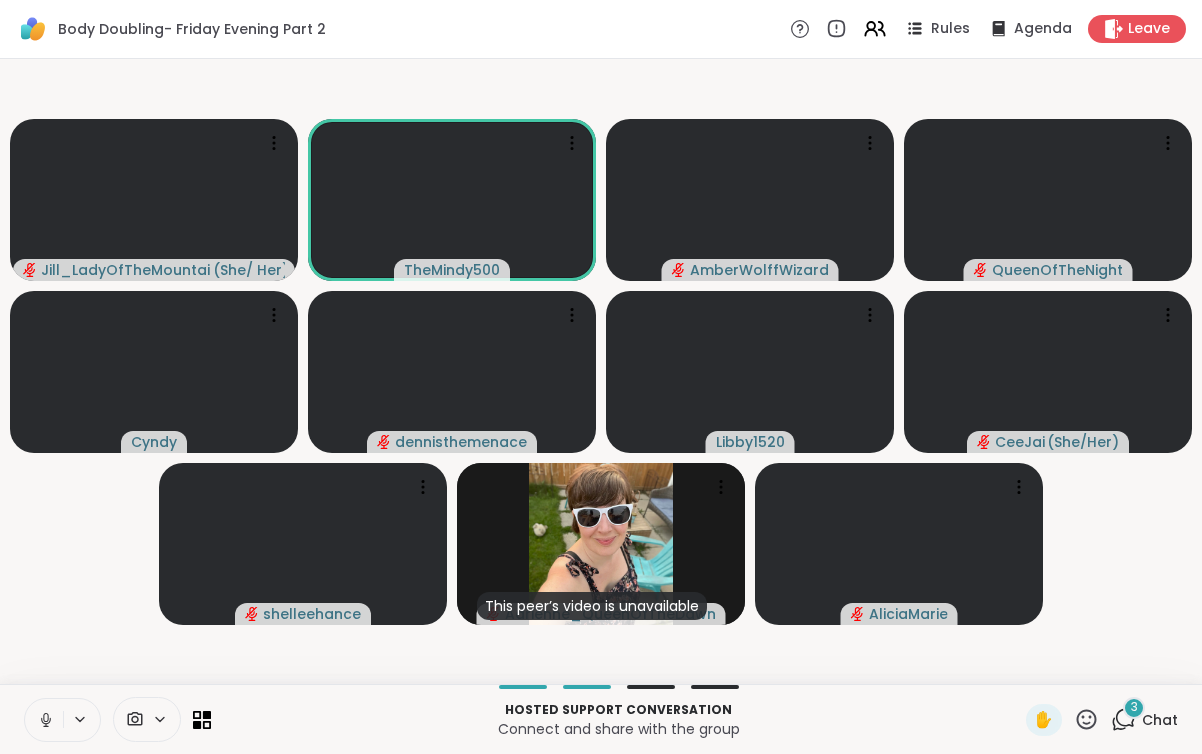 click at bounding box center [44, 720] 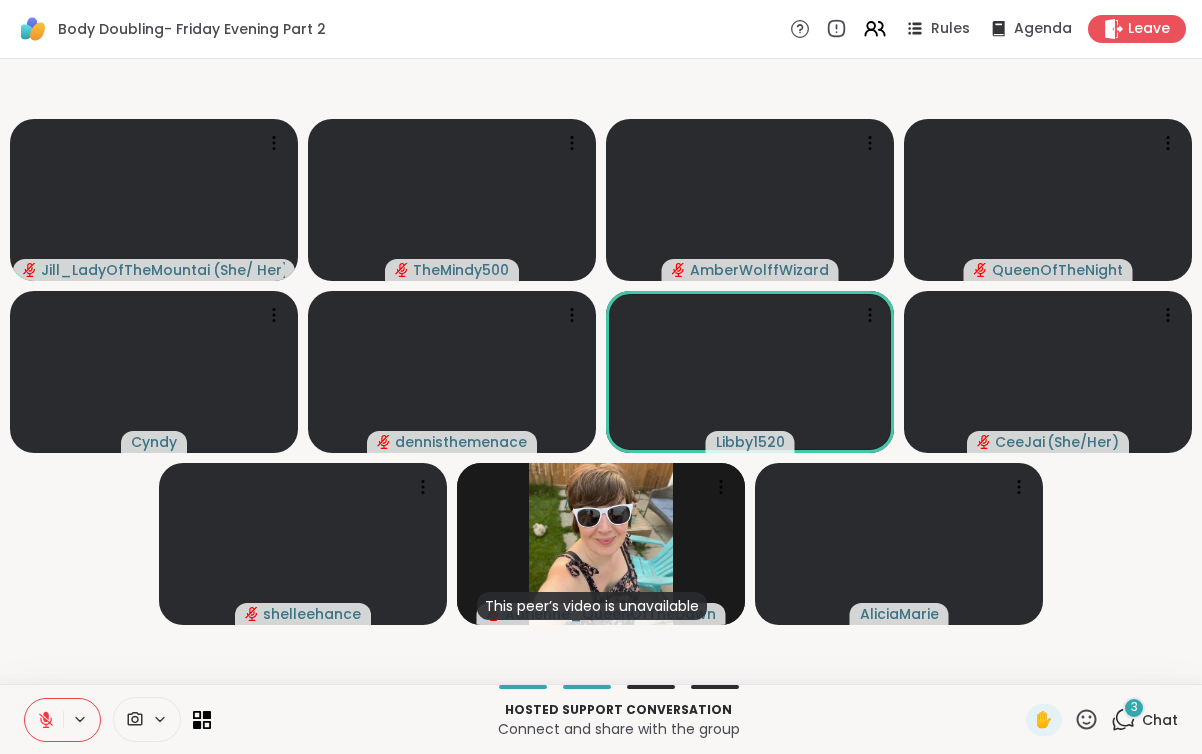 click 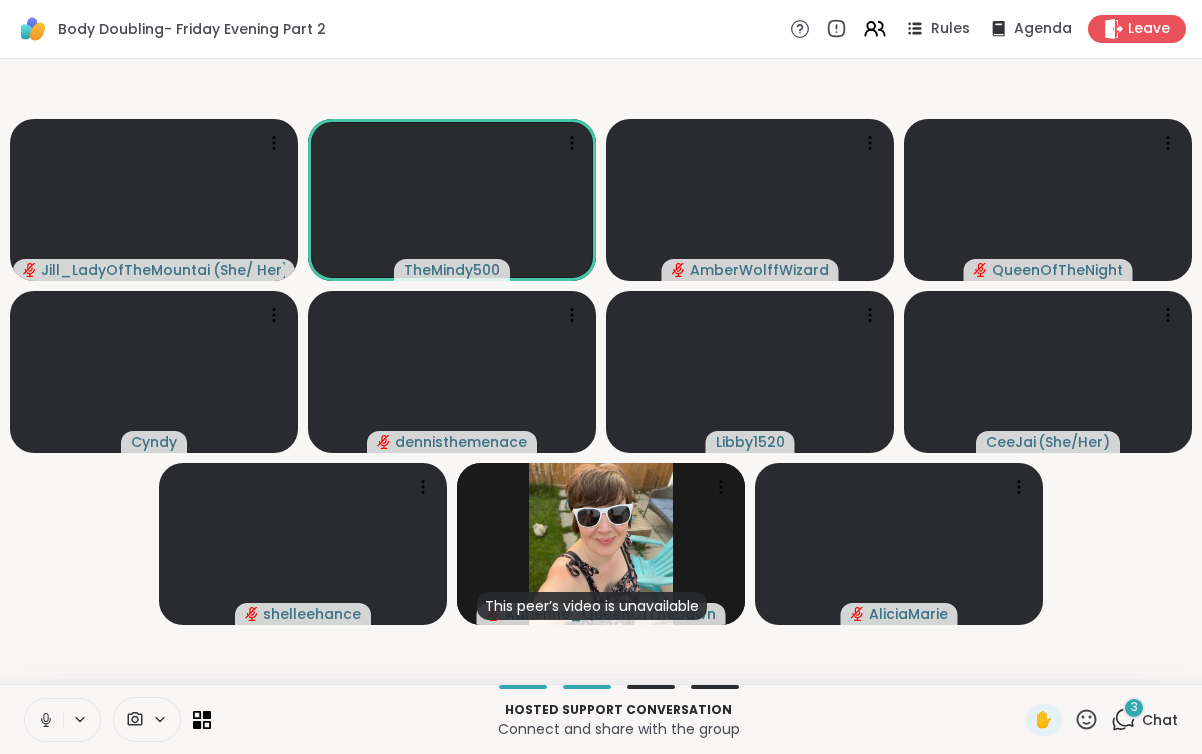 click 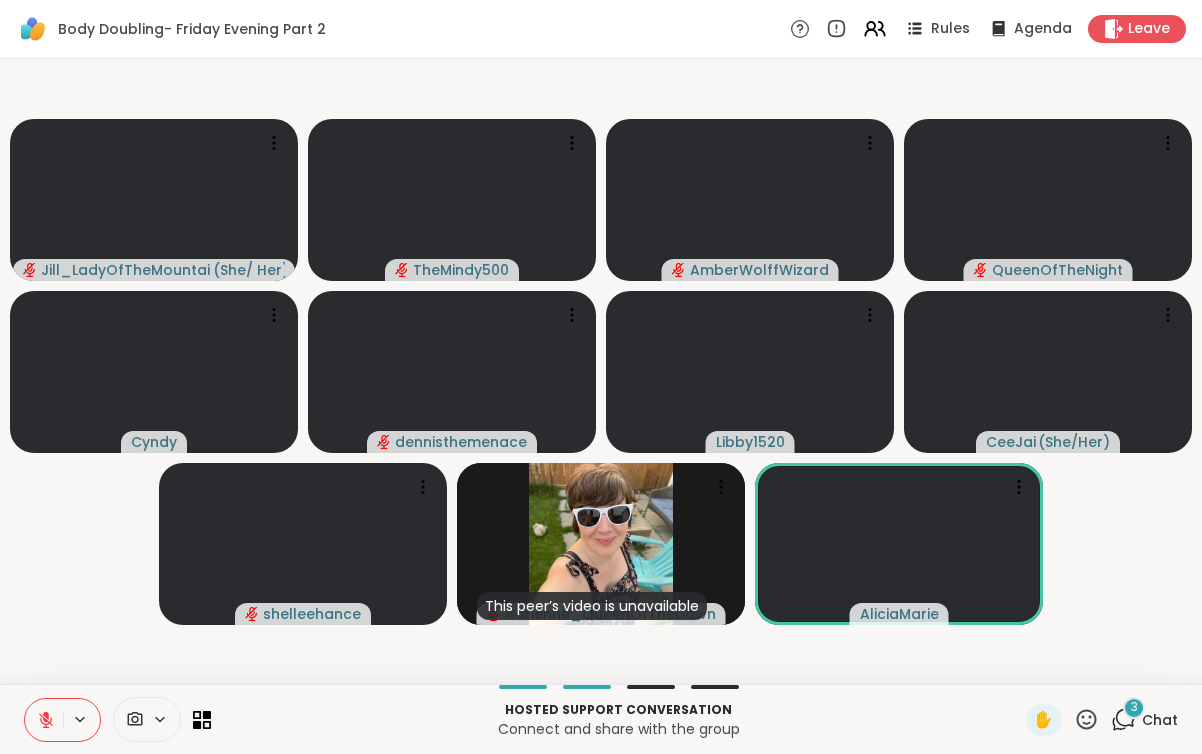 click 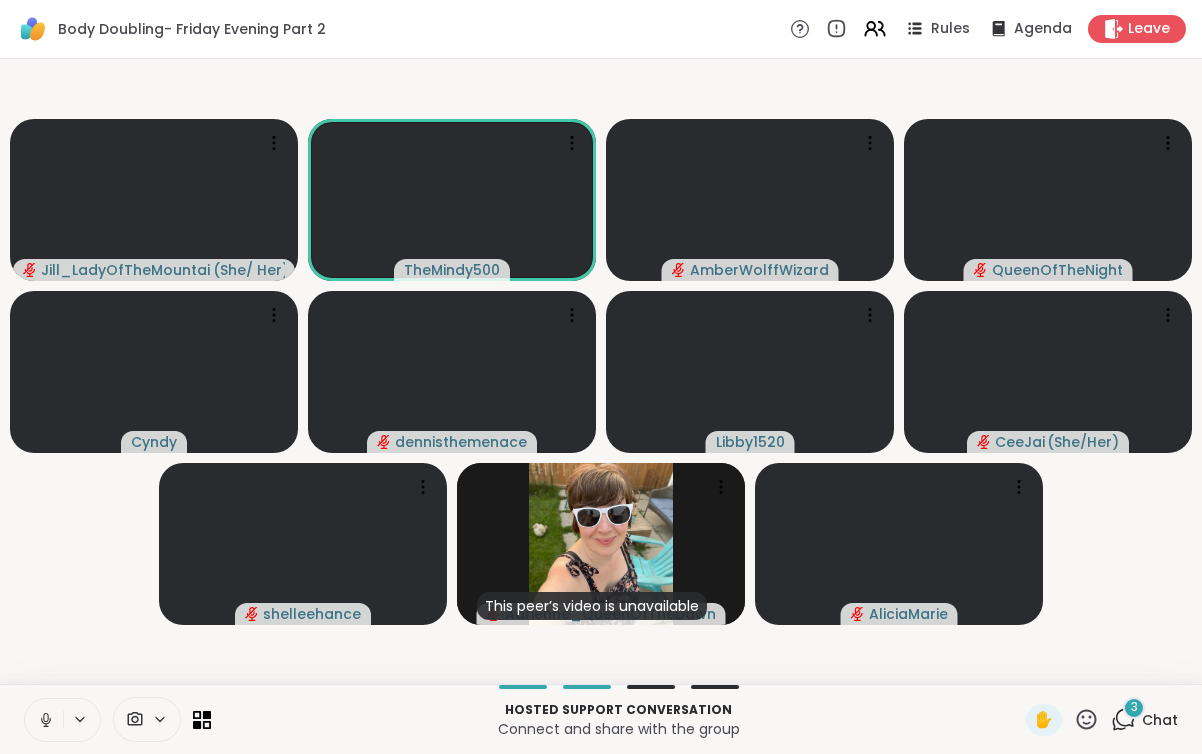 click at bounding box center (44, 720) 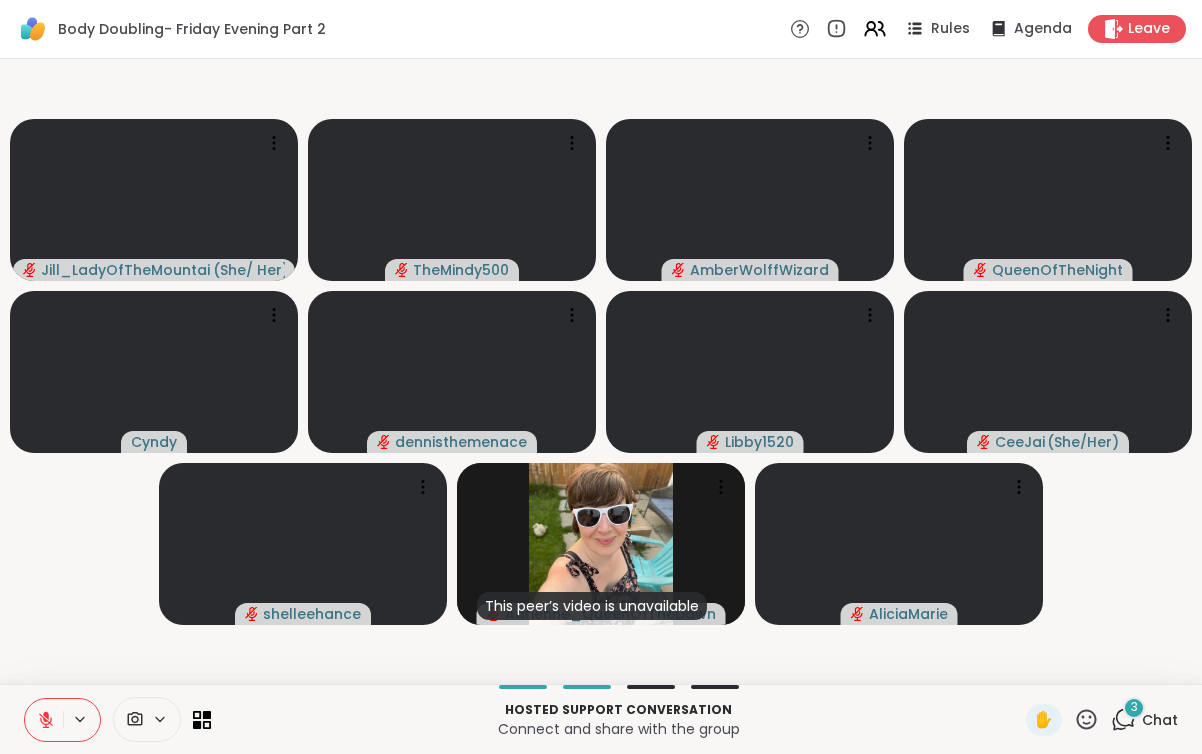 click 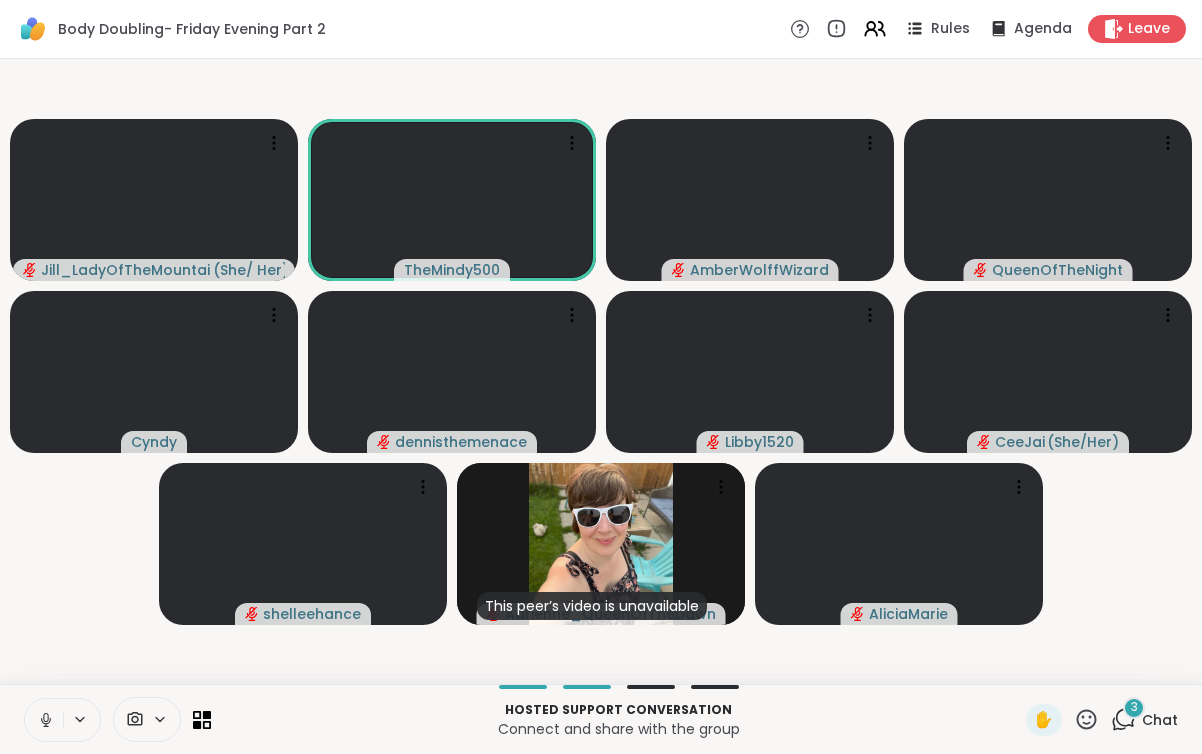 click at bounding box center [44, 720] 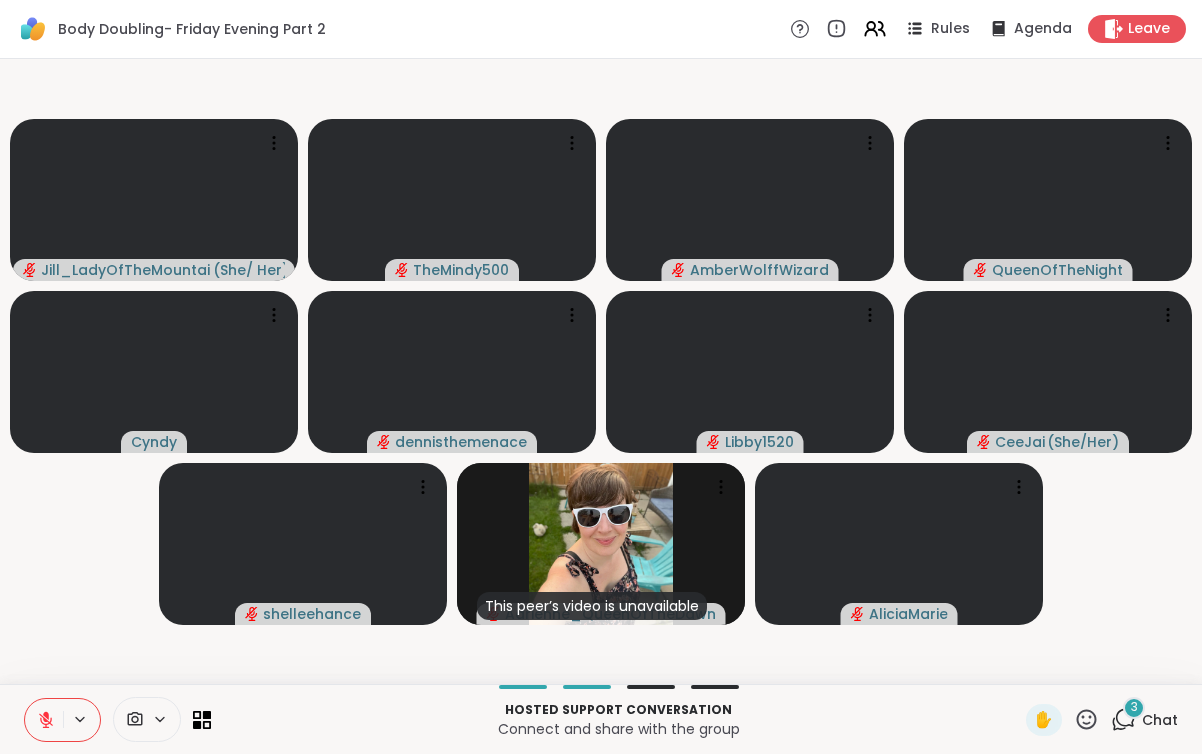 click 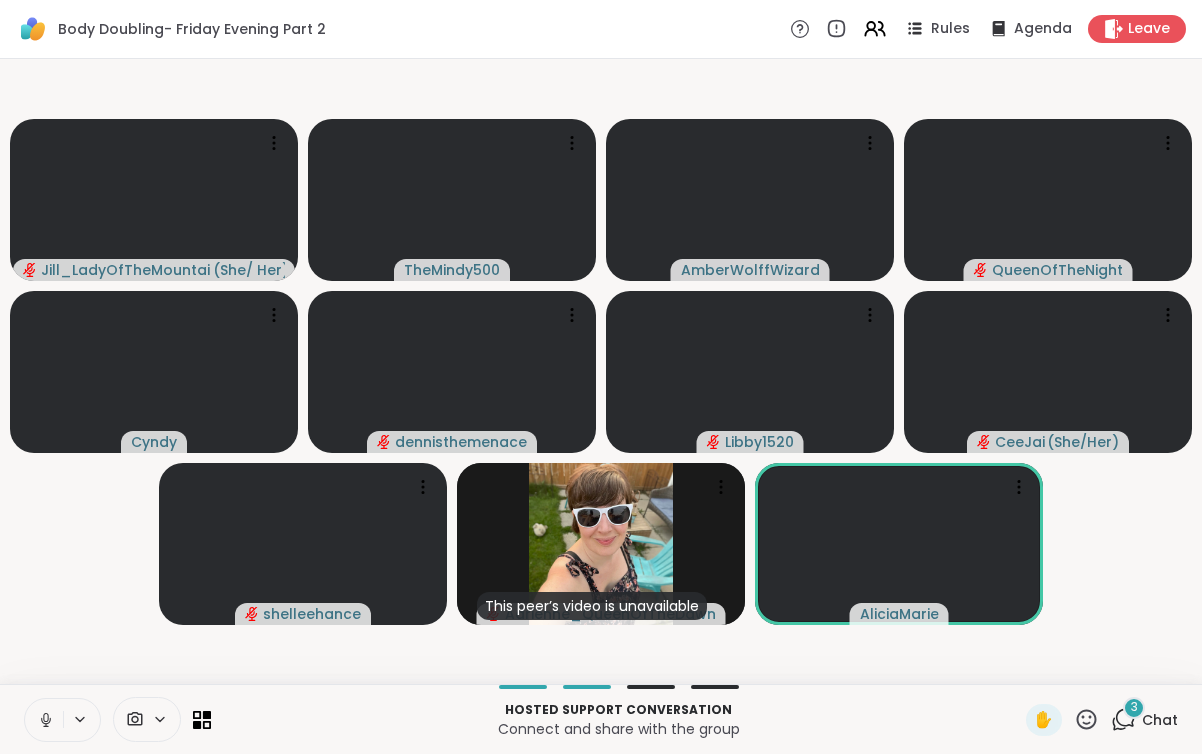 click 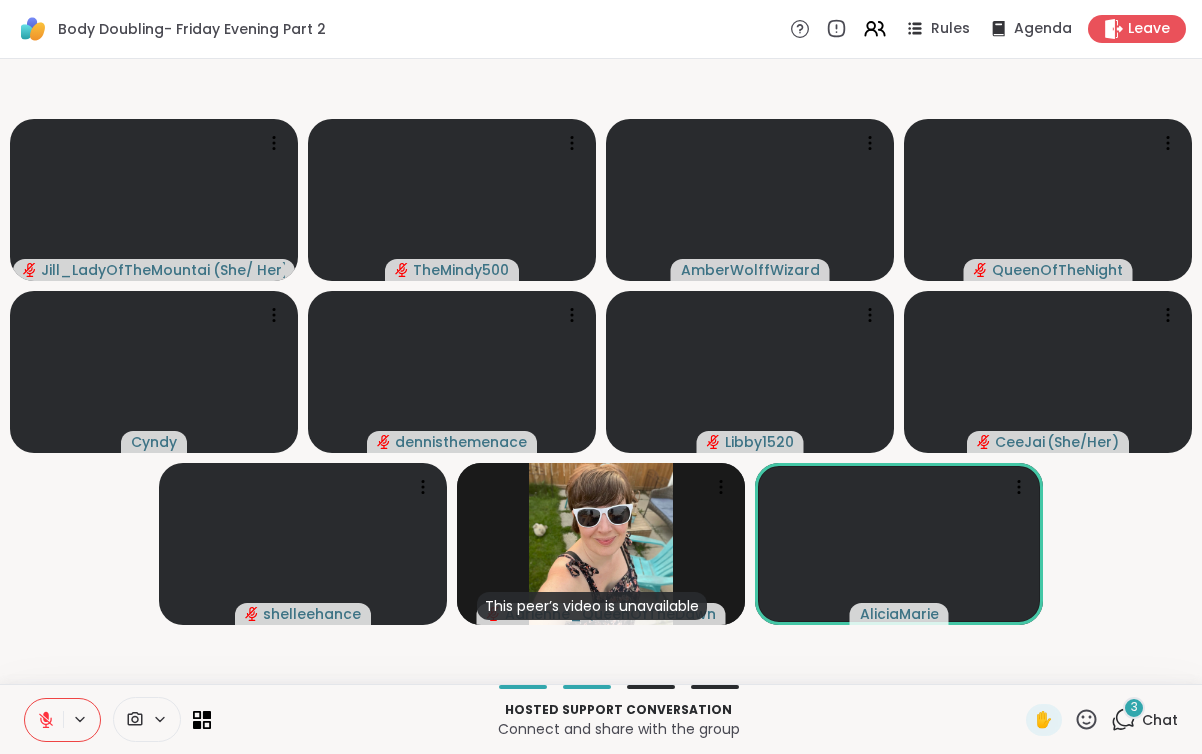 click 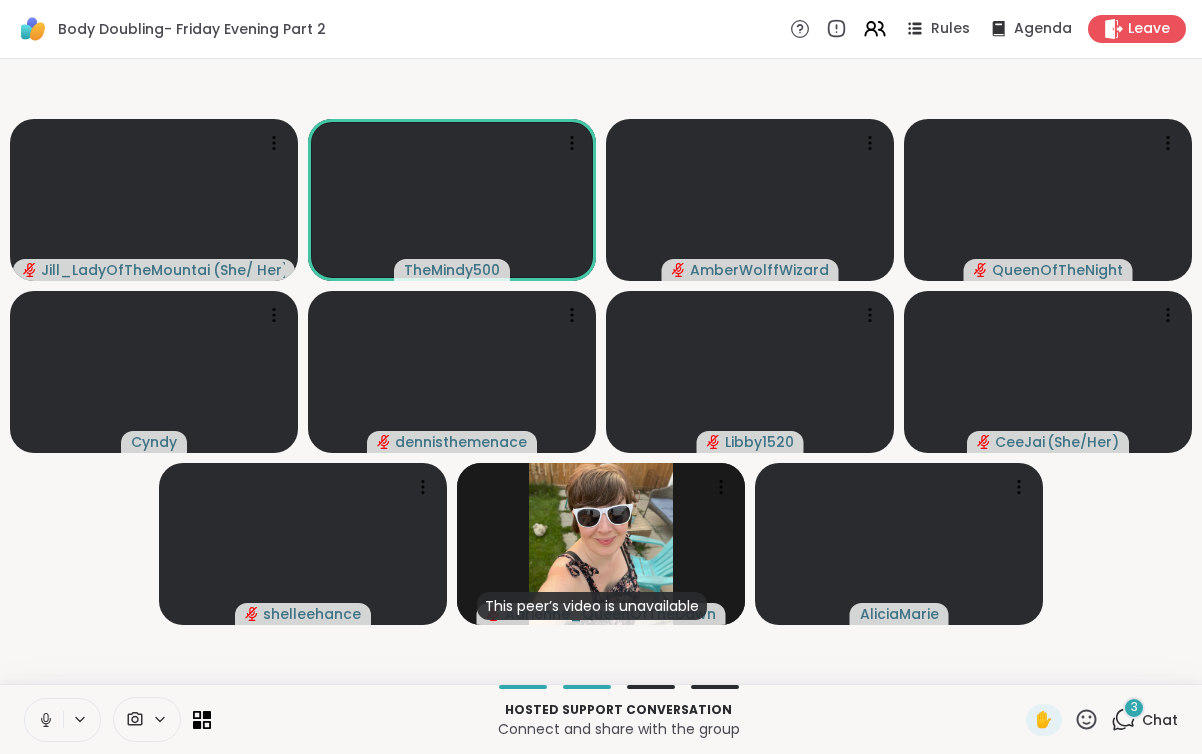 click 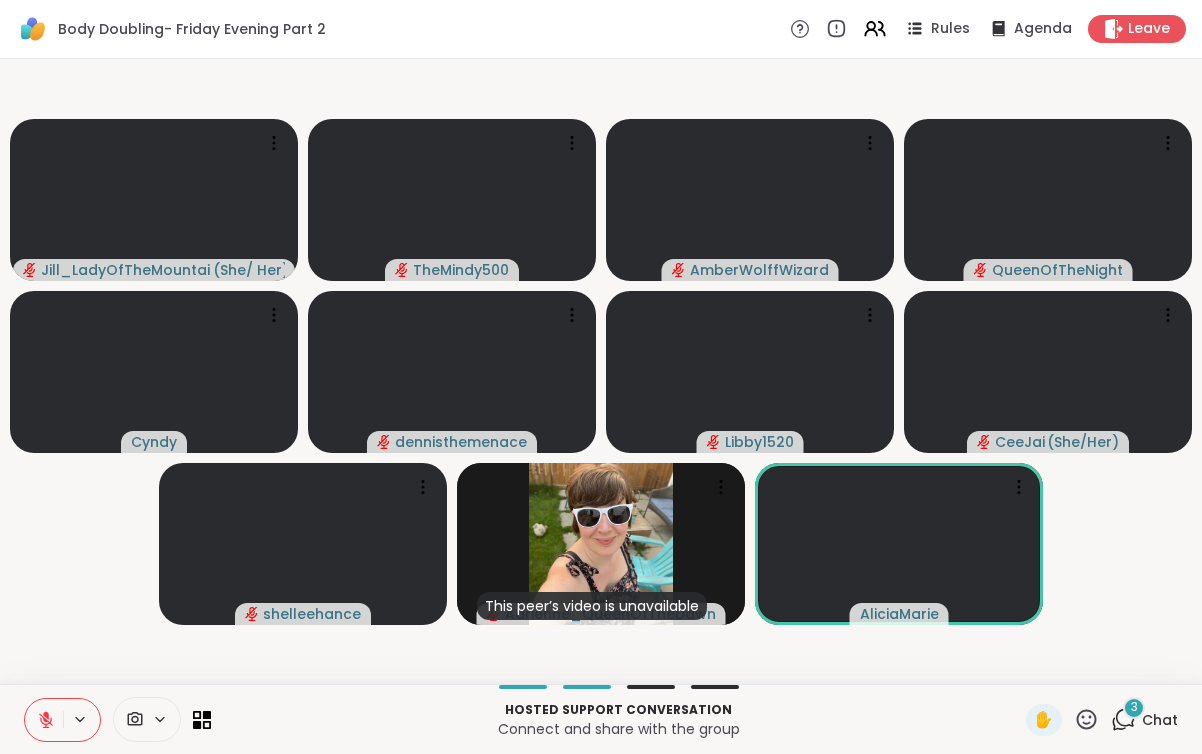 click on "3" at bounding box center (1134, 708) 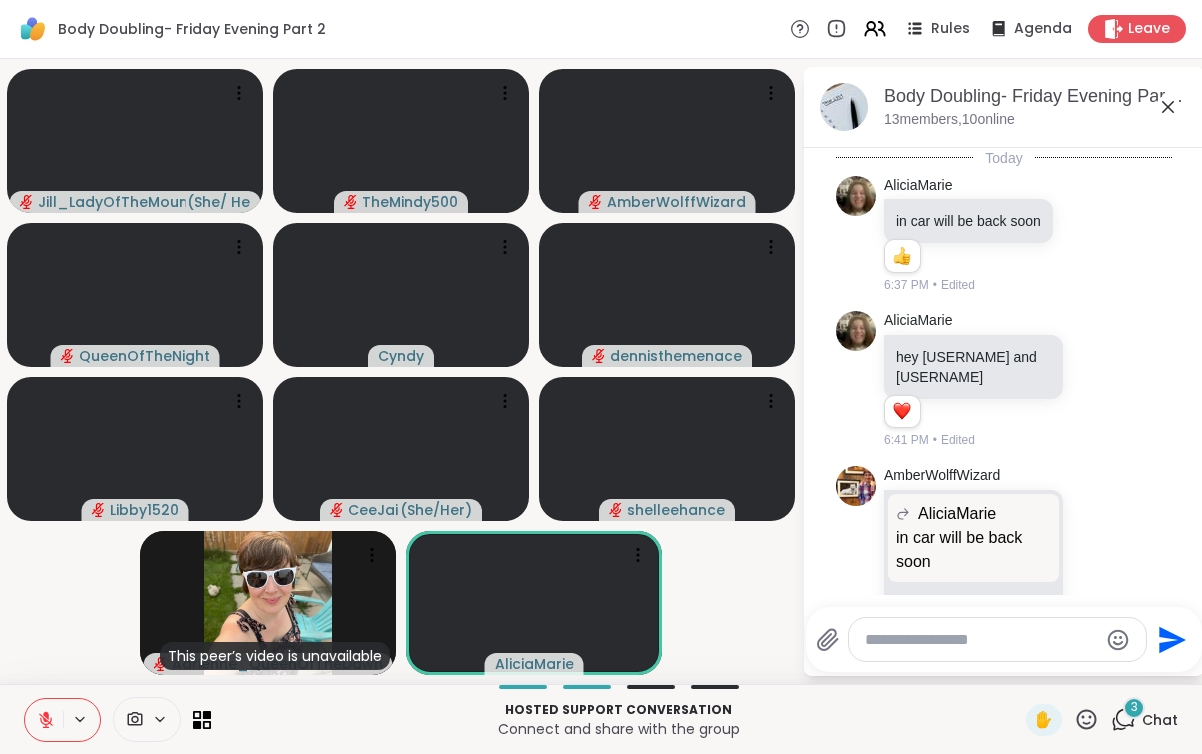 scroll, scrollTop: 2588, scrollLeft: 0, axis: vertical 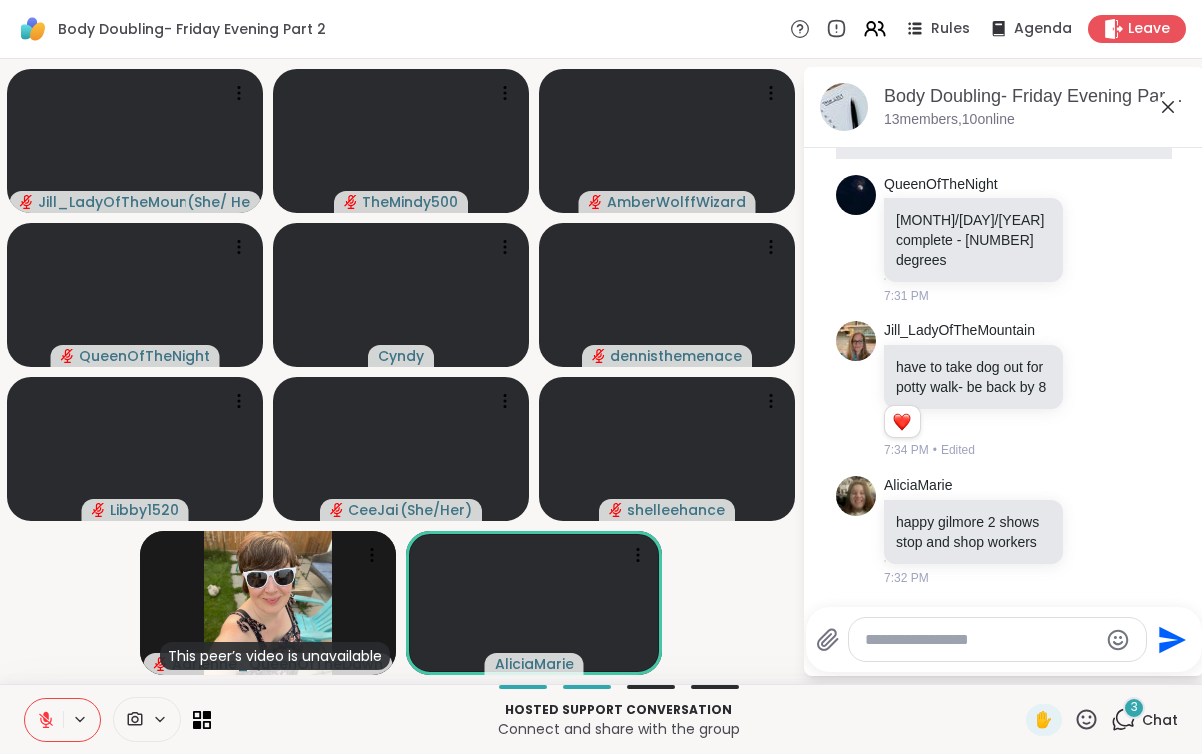 click 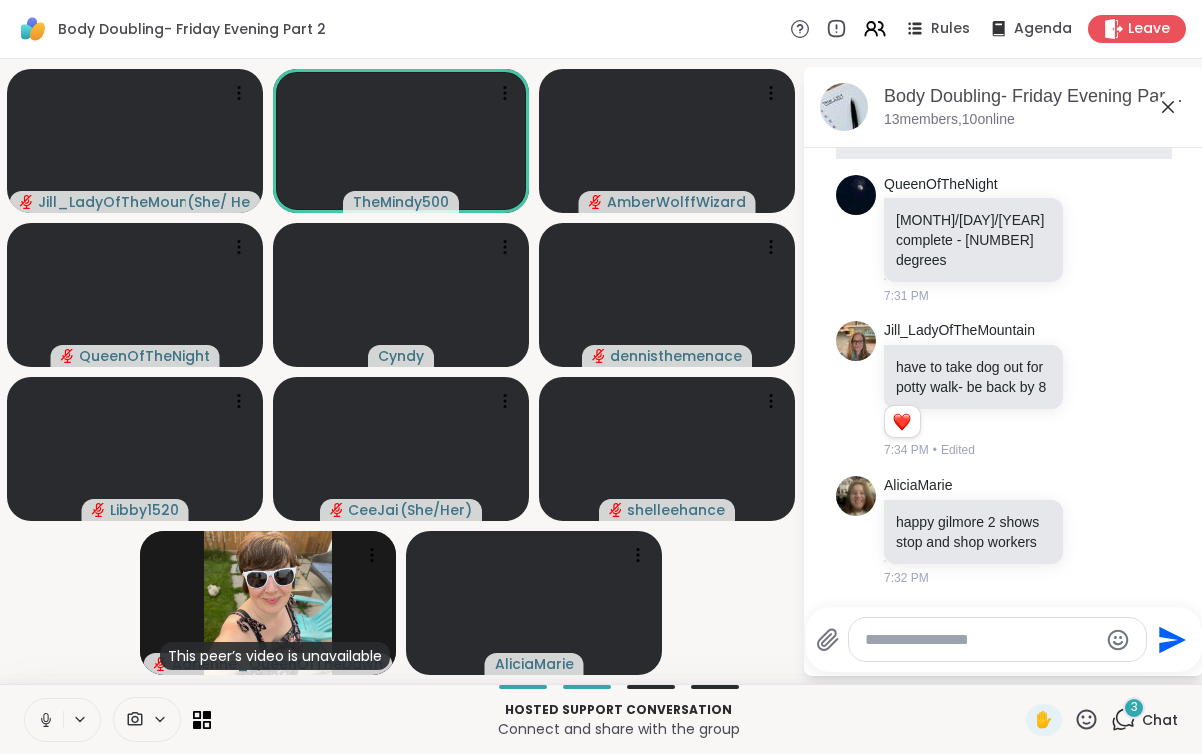 click 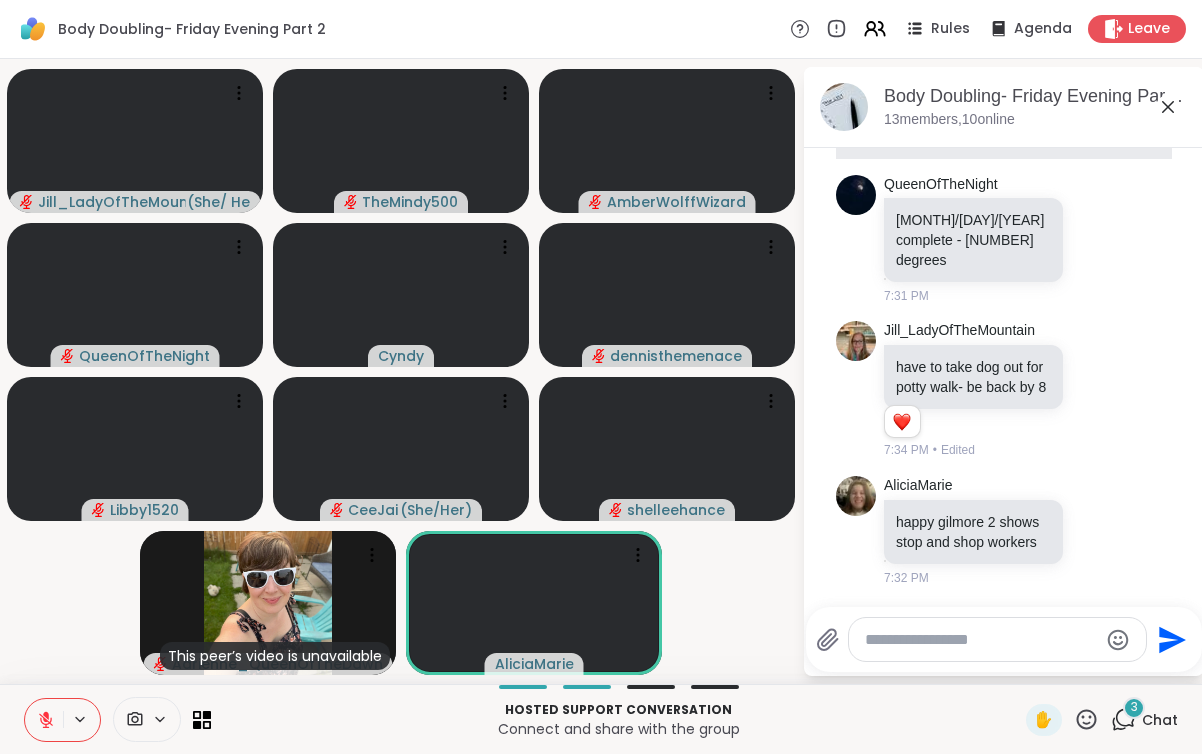 click 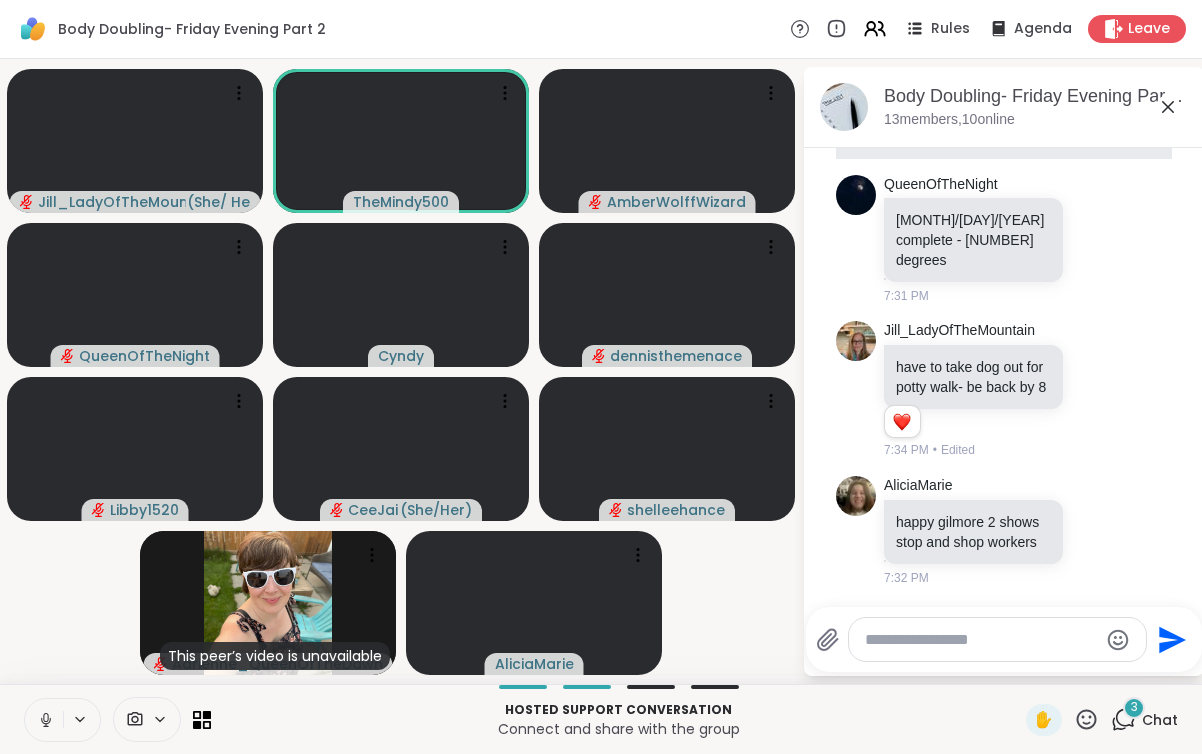 click 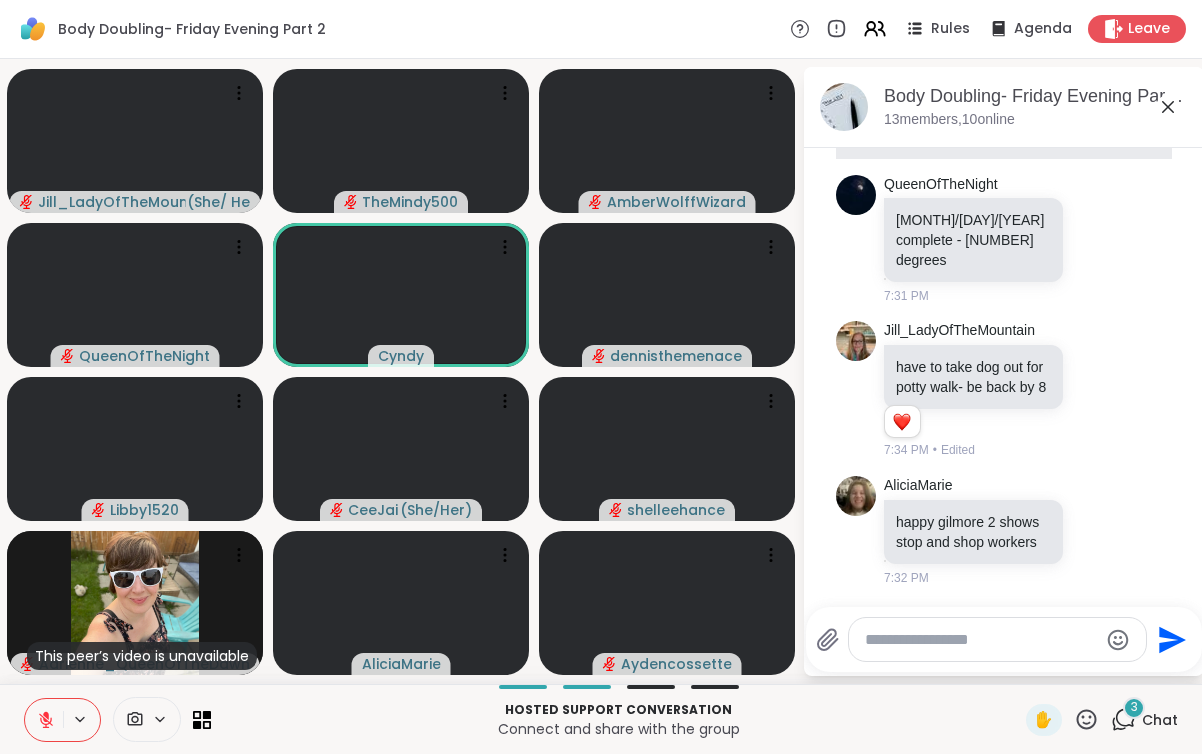 click 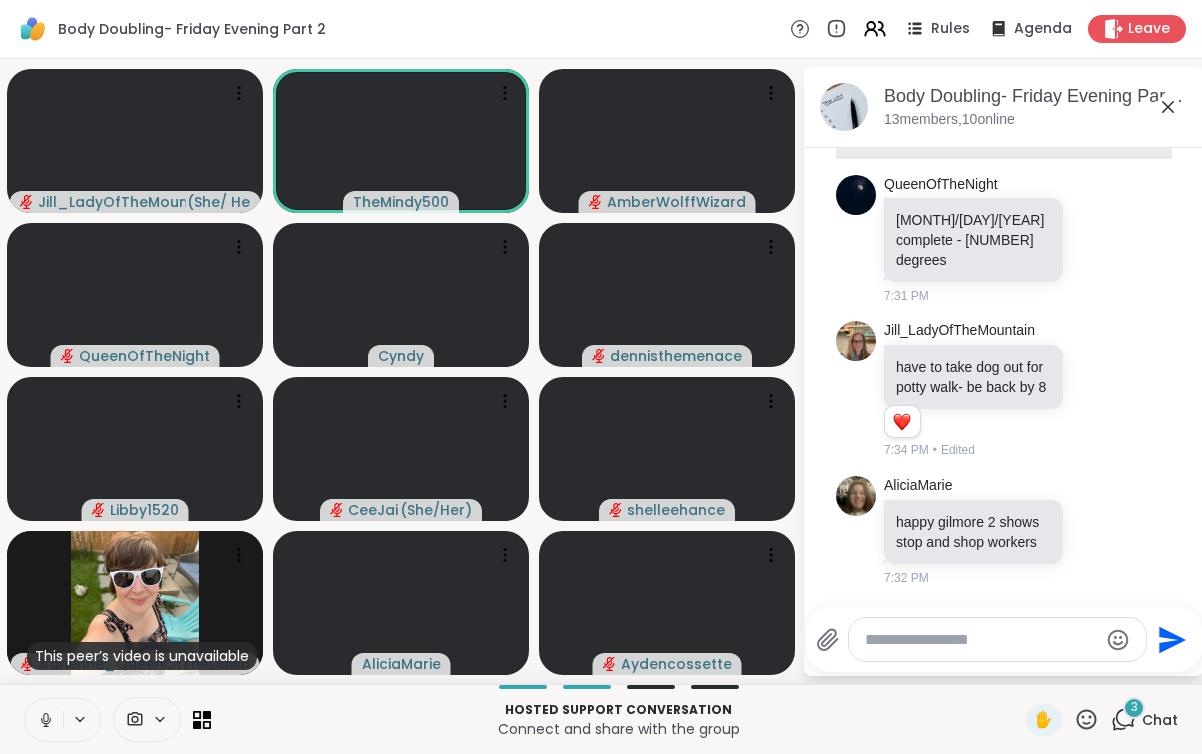 click 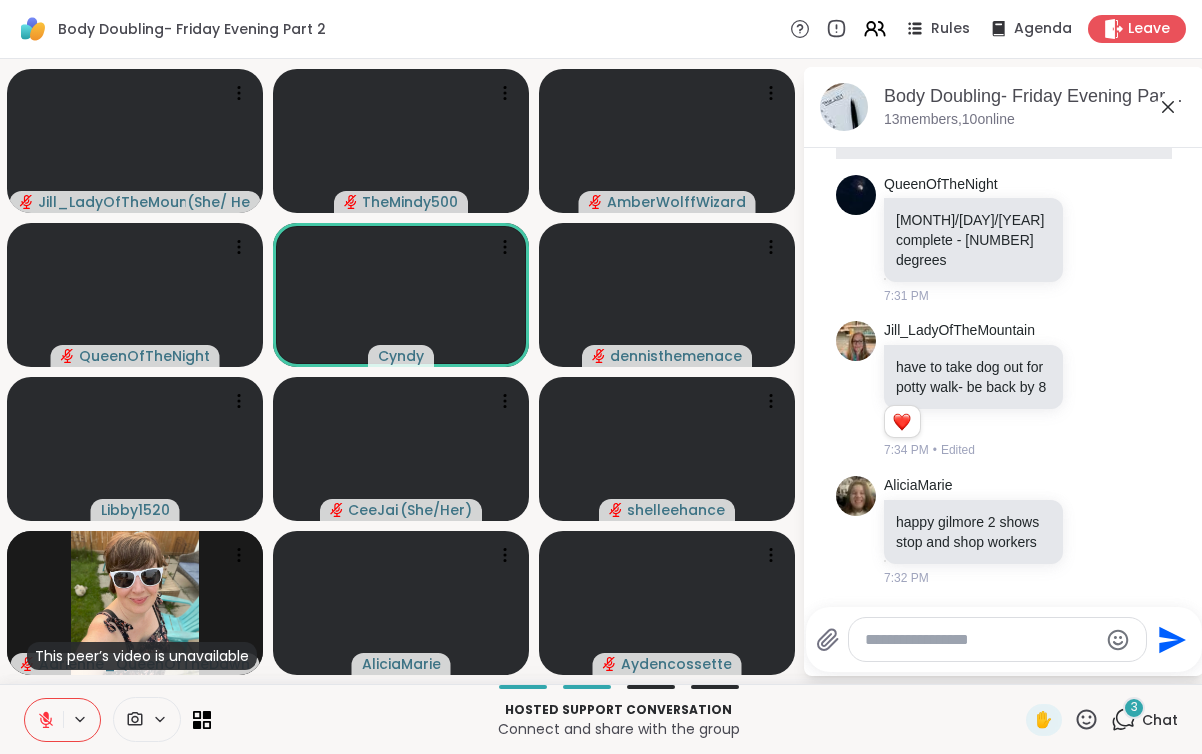 click 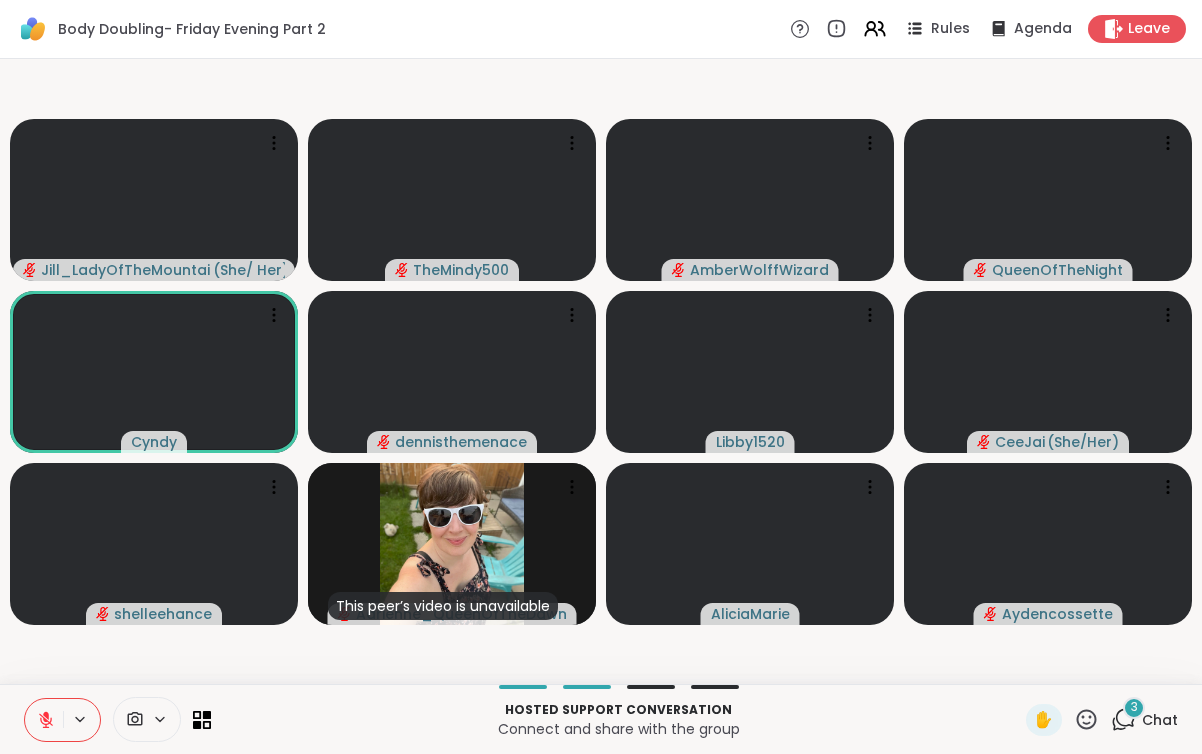 click 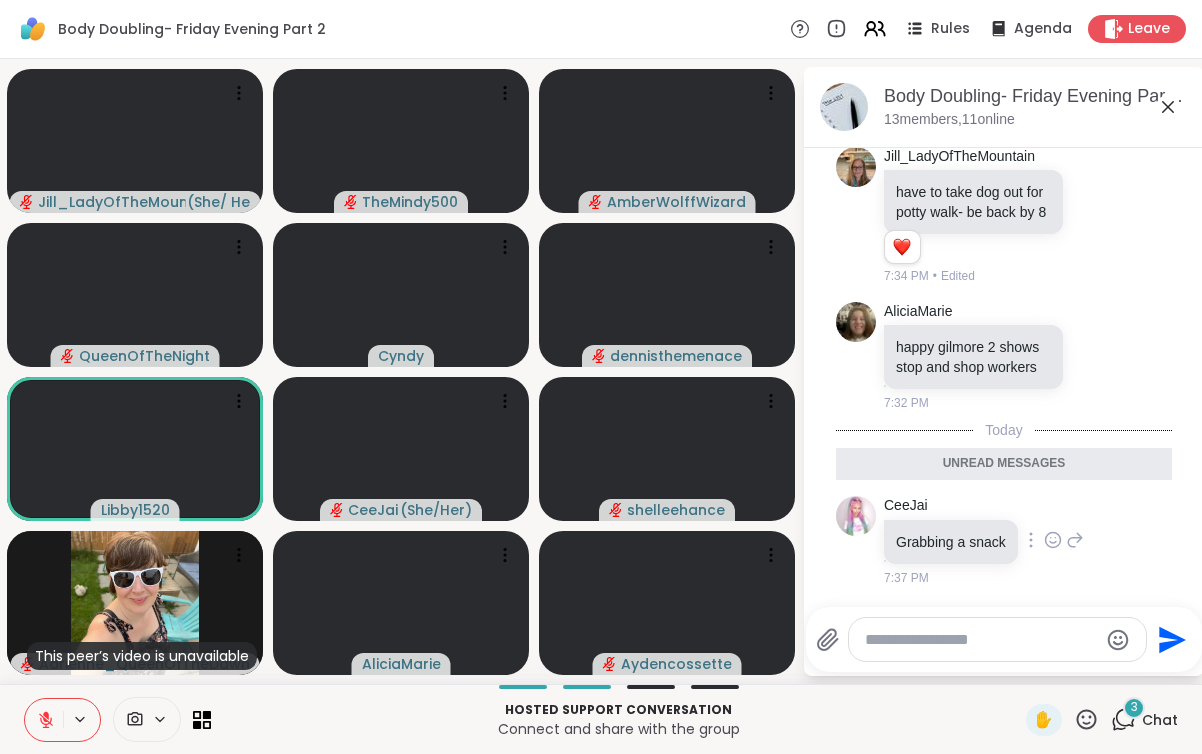 scroll, scrollTop: 2694, scrollLeft: 0, axis: vertical 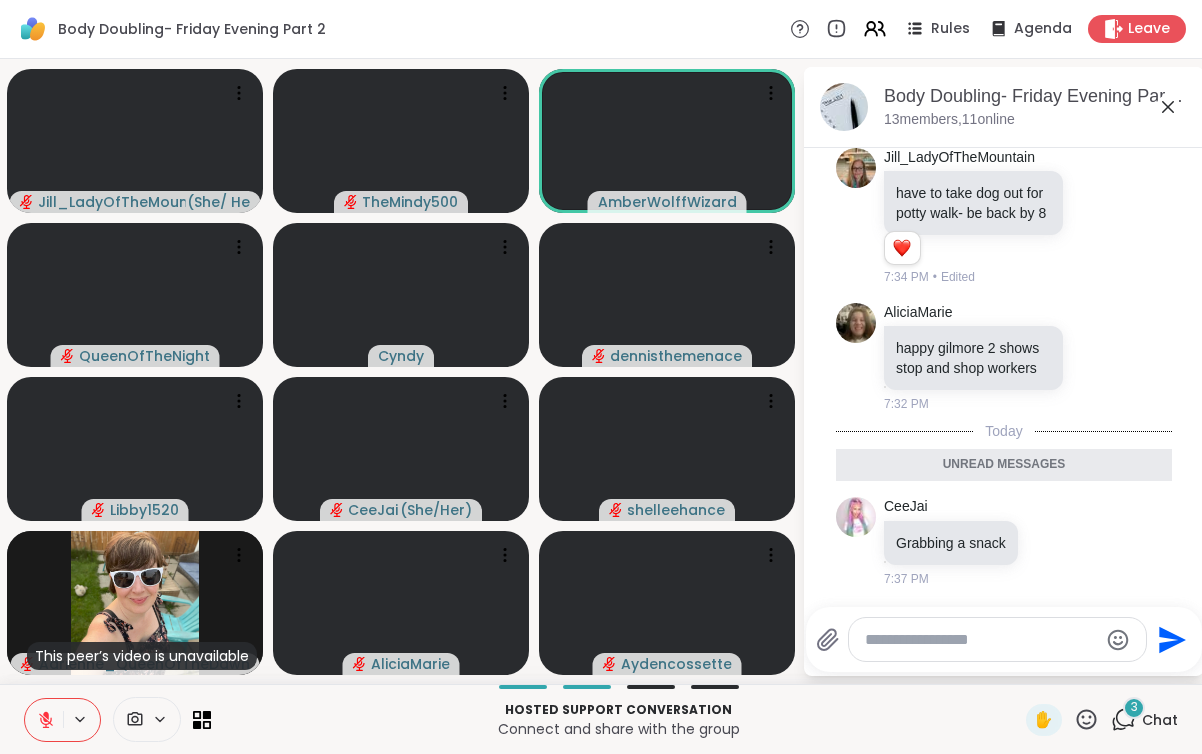 click 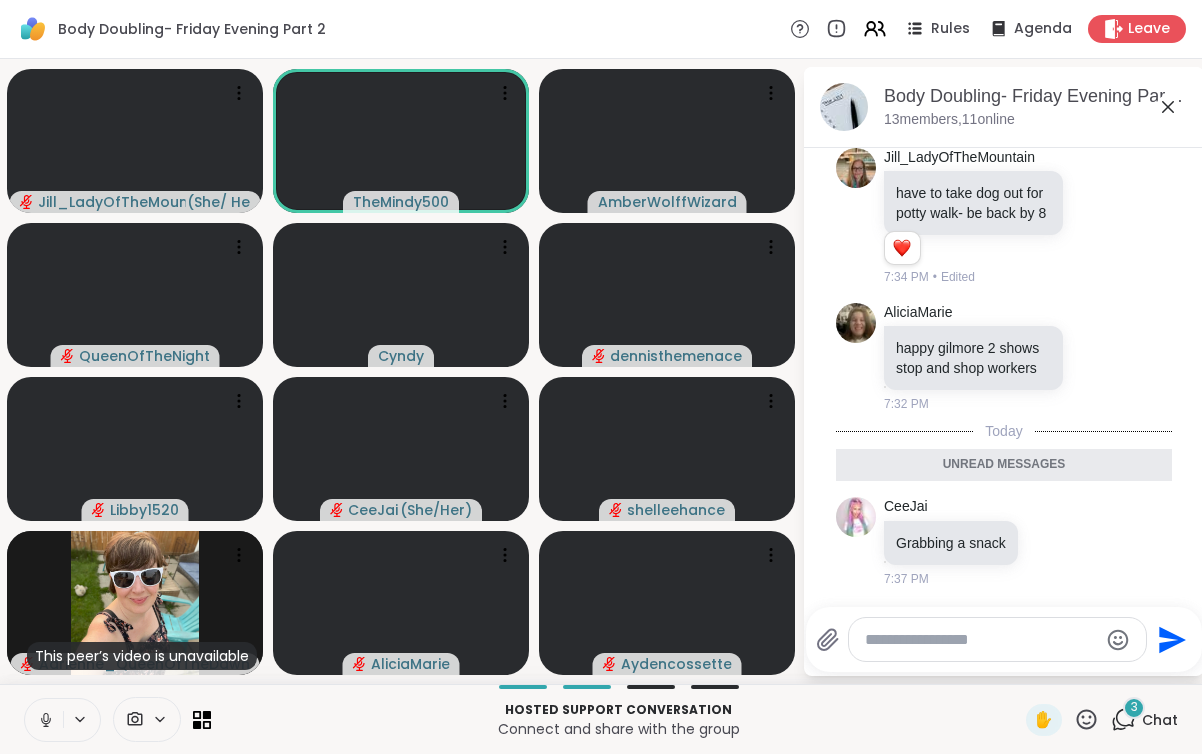 click 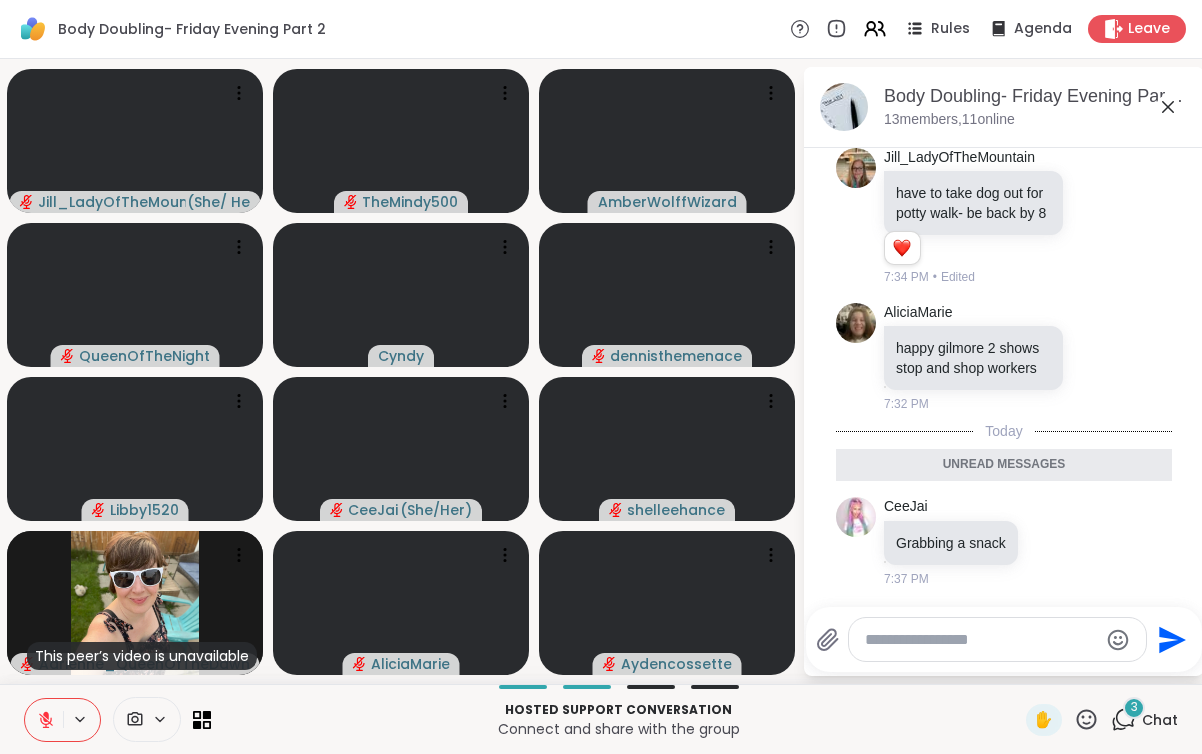 click 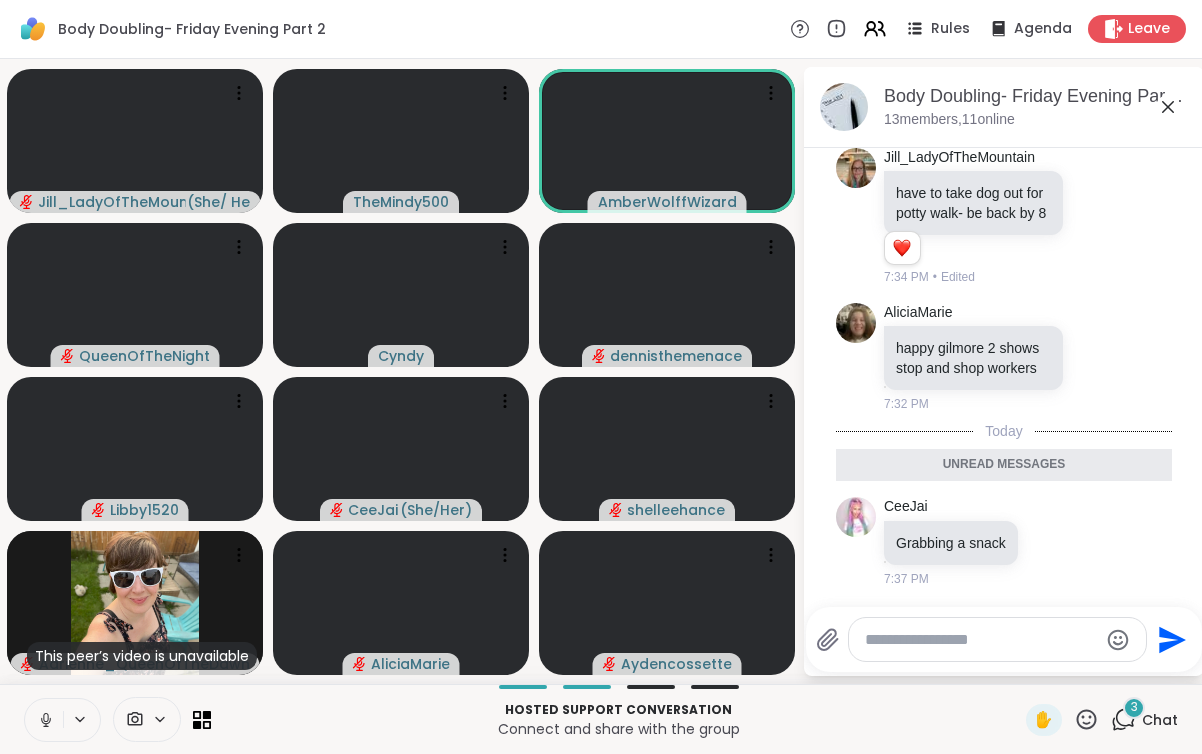 click 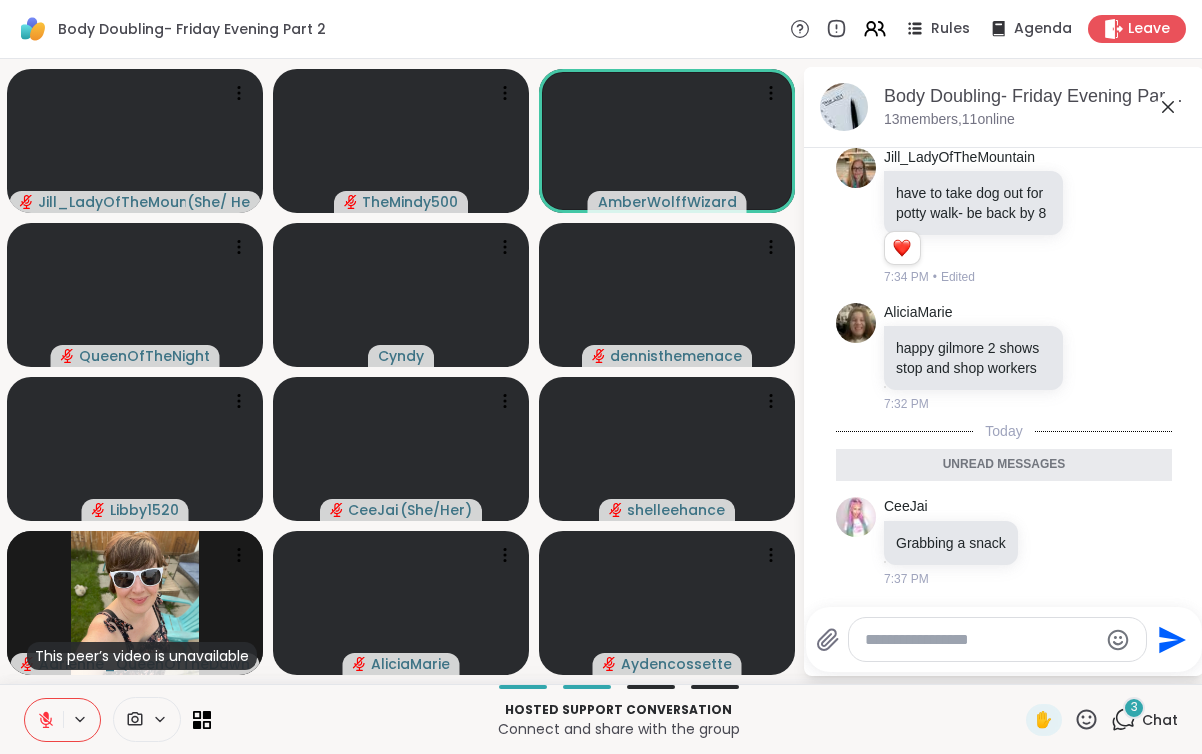 click at bounding box center [44, 720] 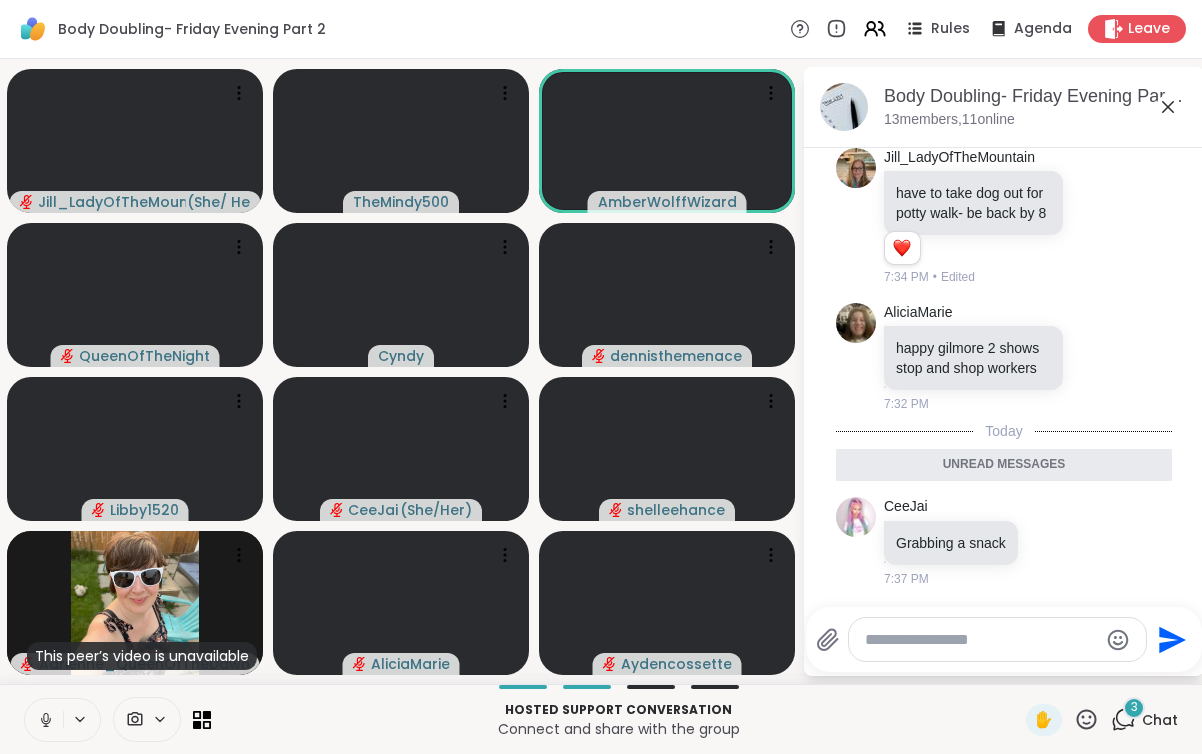 click 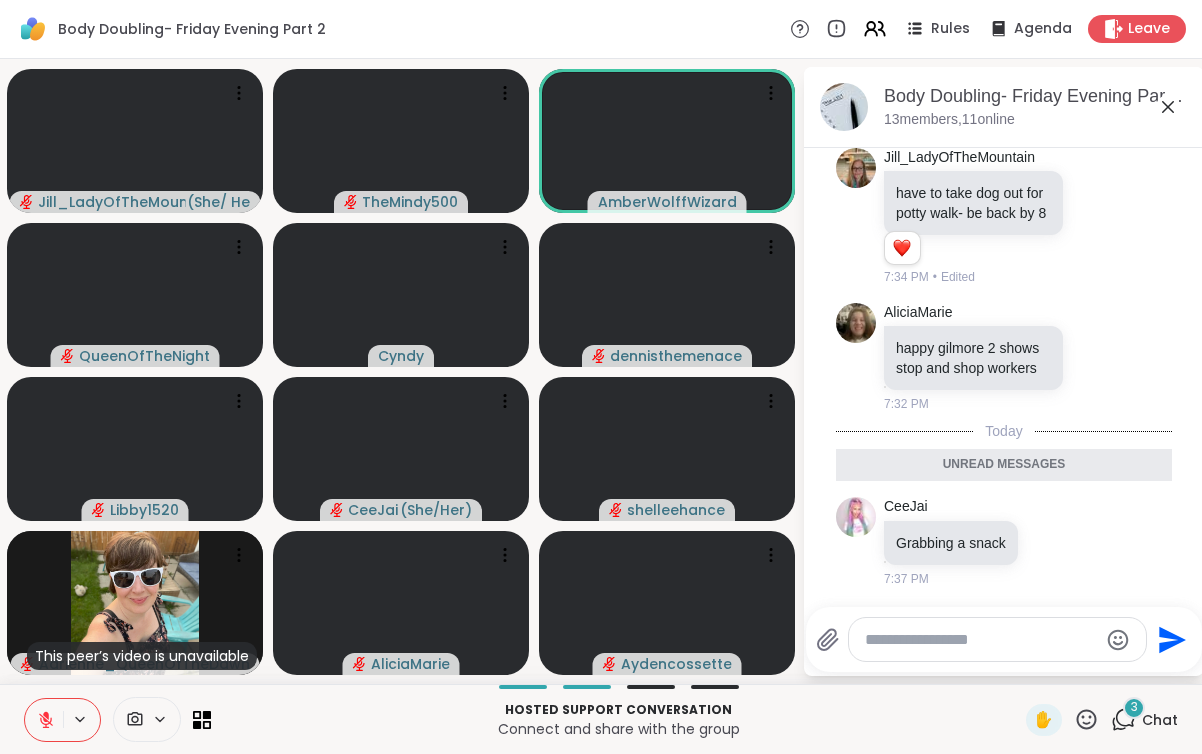 click 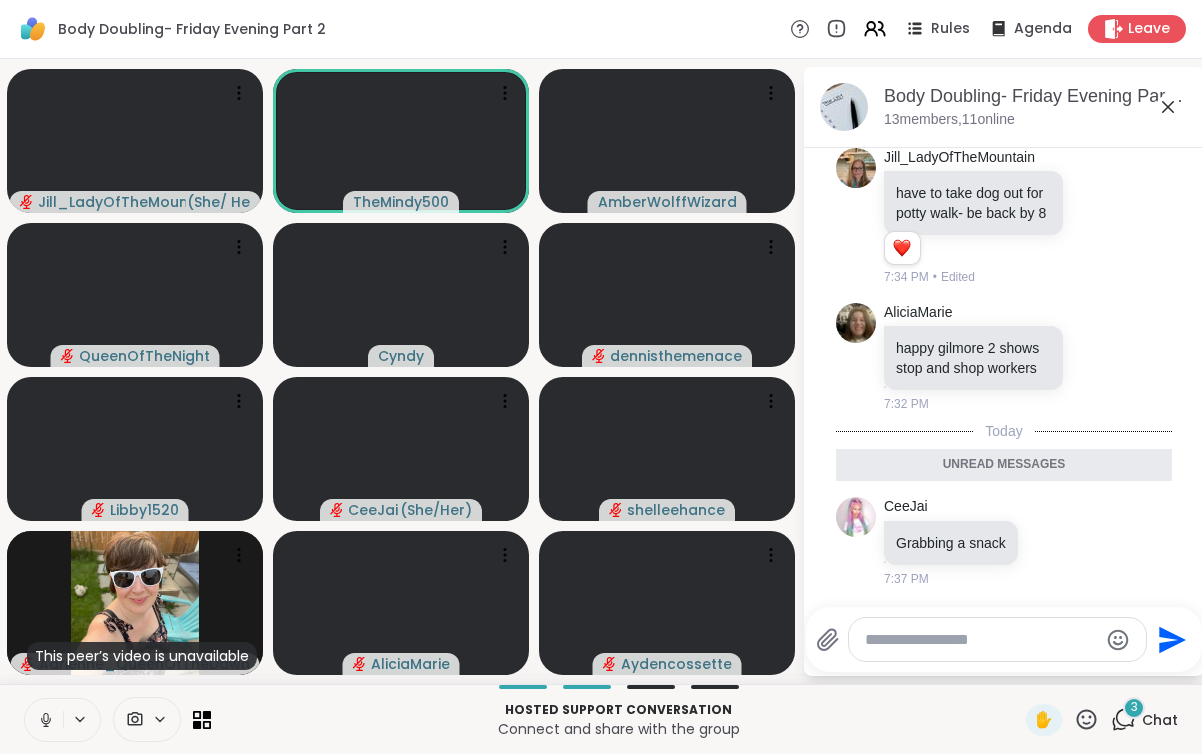 click 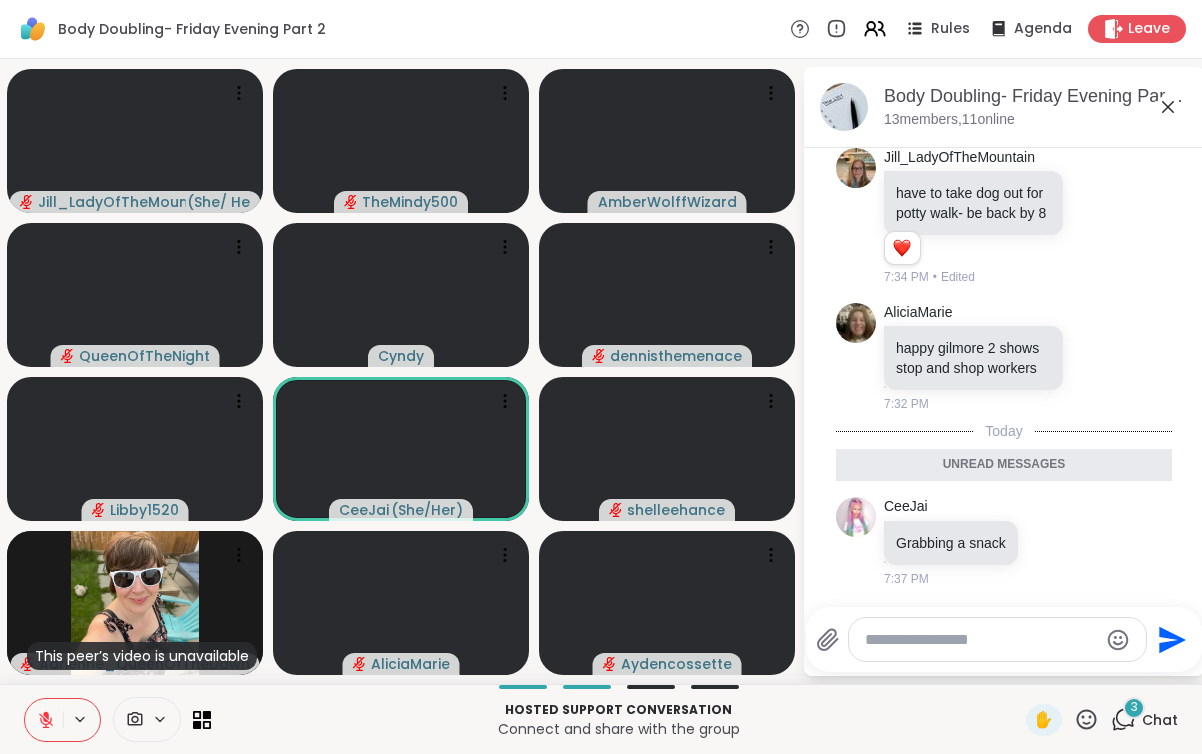 click at bounding box center [44, 720] 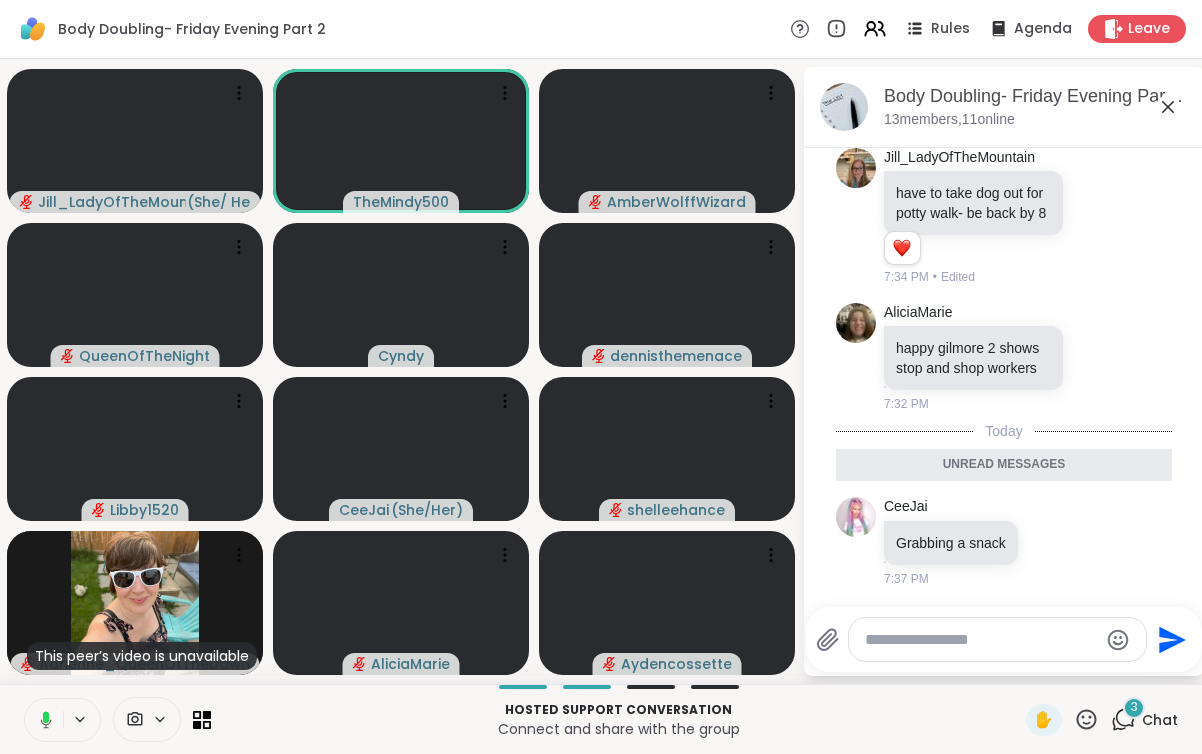 click at bounding box center [42, 720] 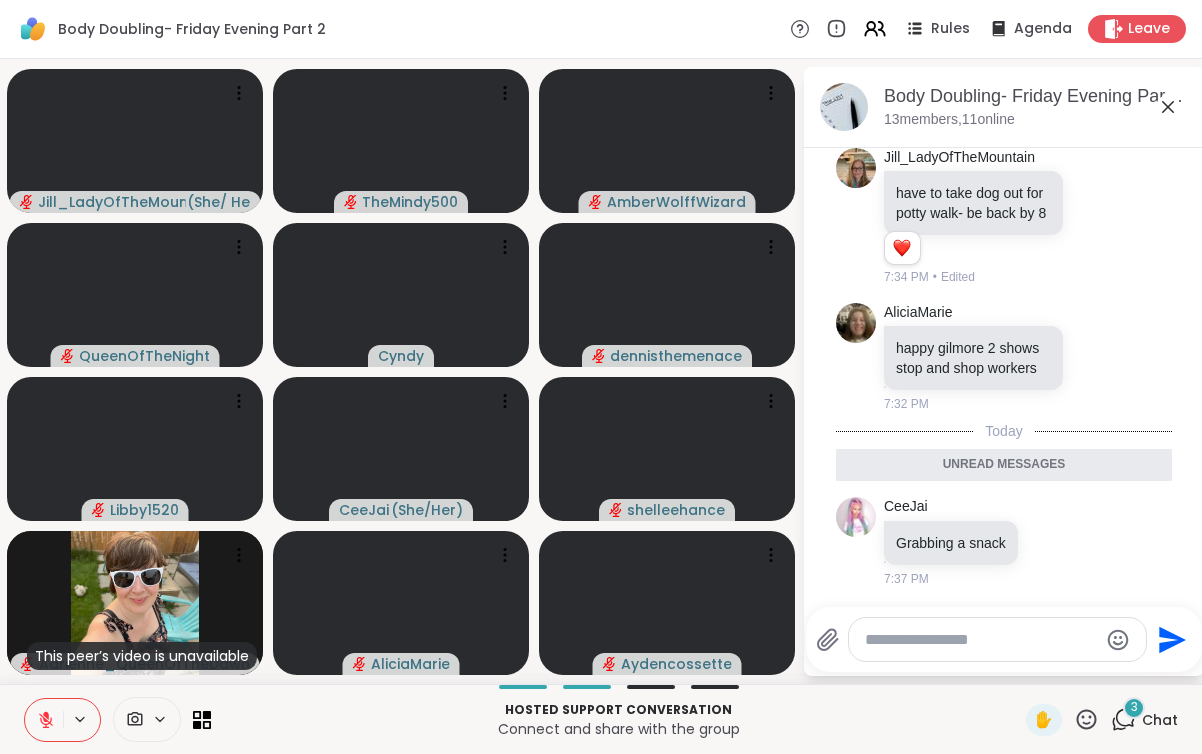 click 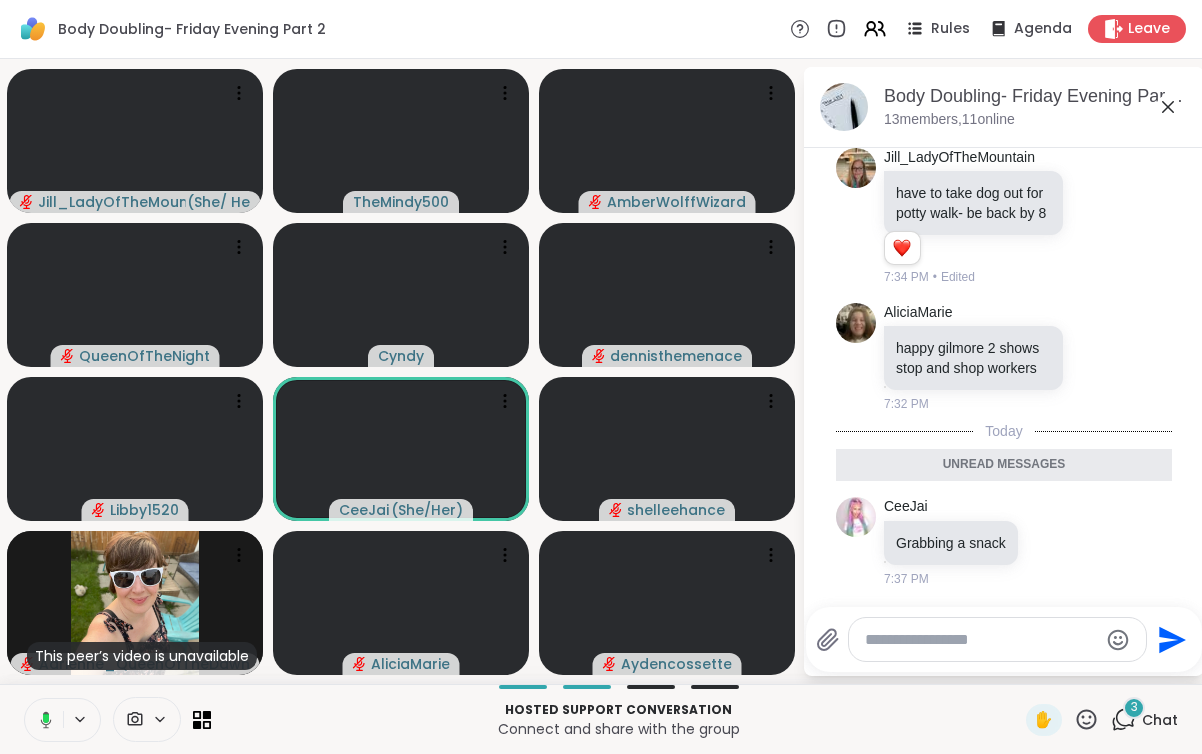click 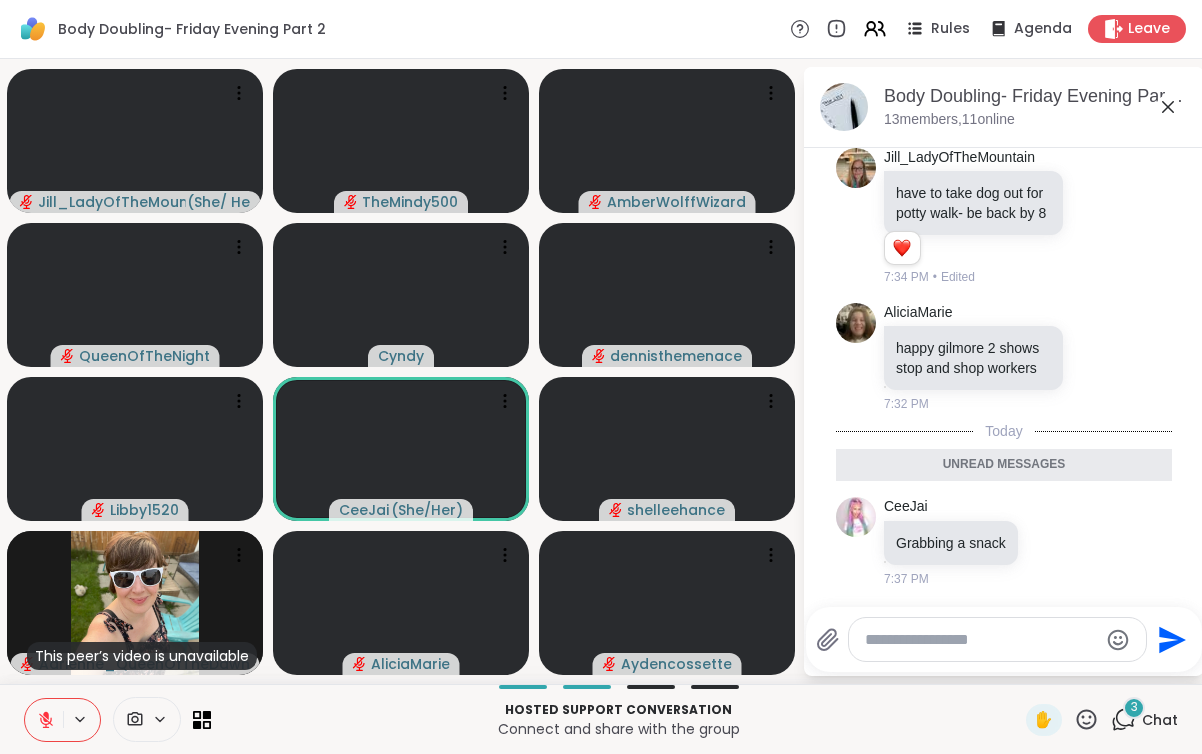 click 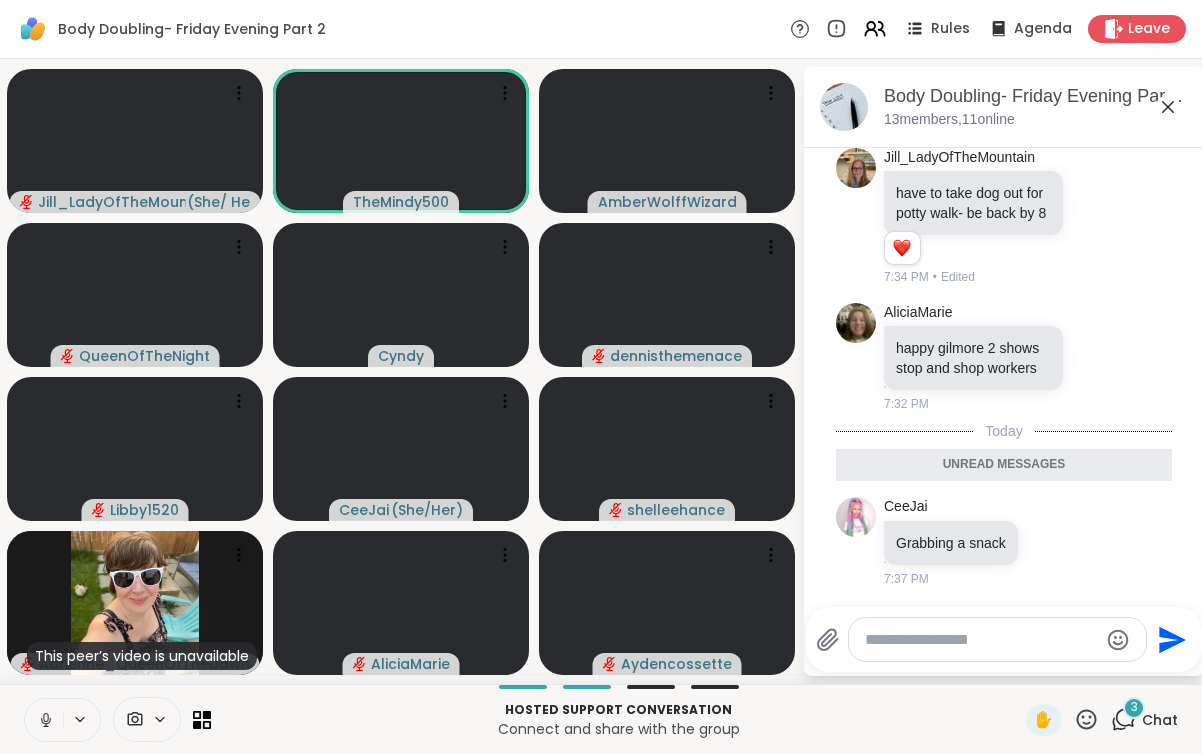click 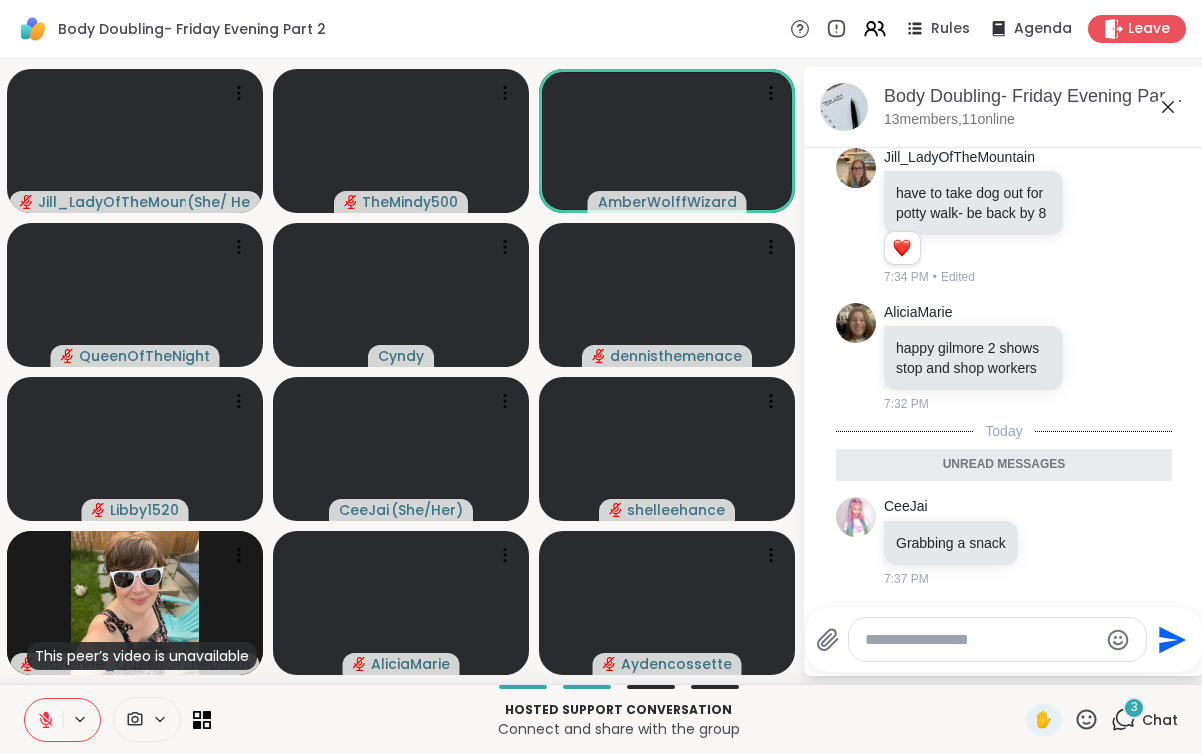 click at bounding box center [44, 720] 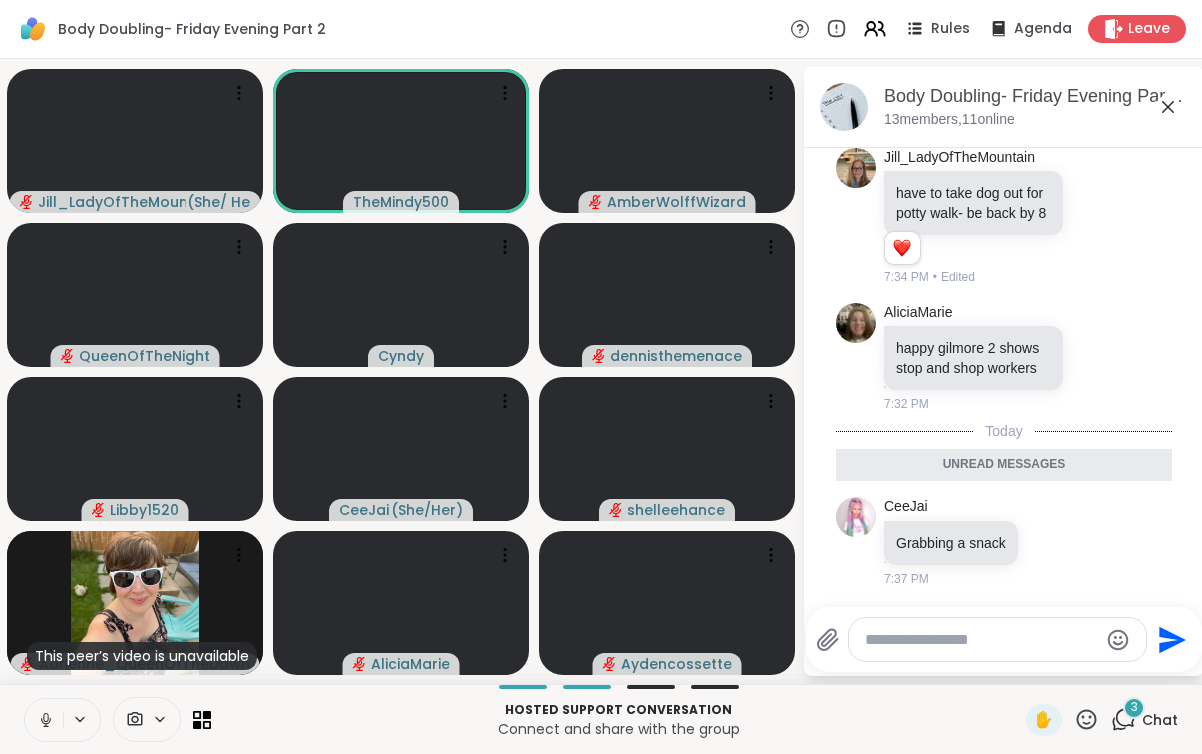 click at bounding box center (44, 720) 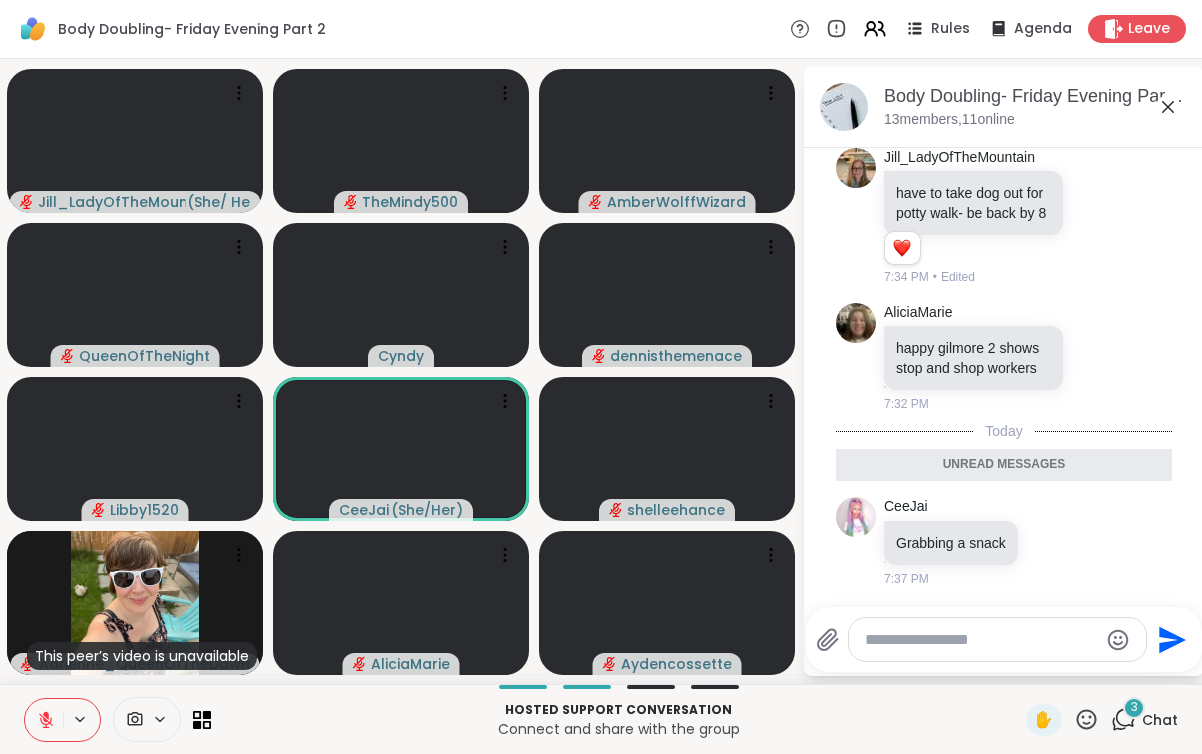 click at bounding box center [44, 720] 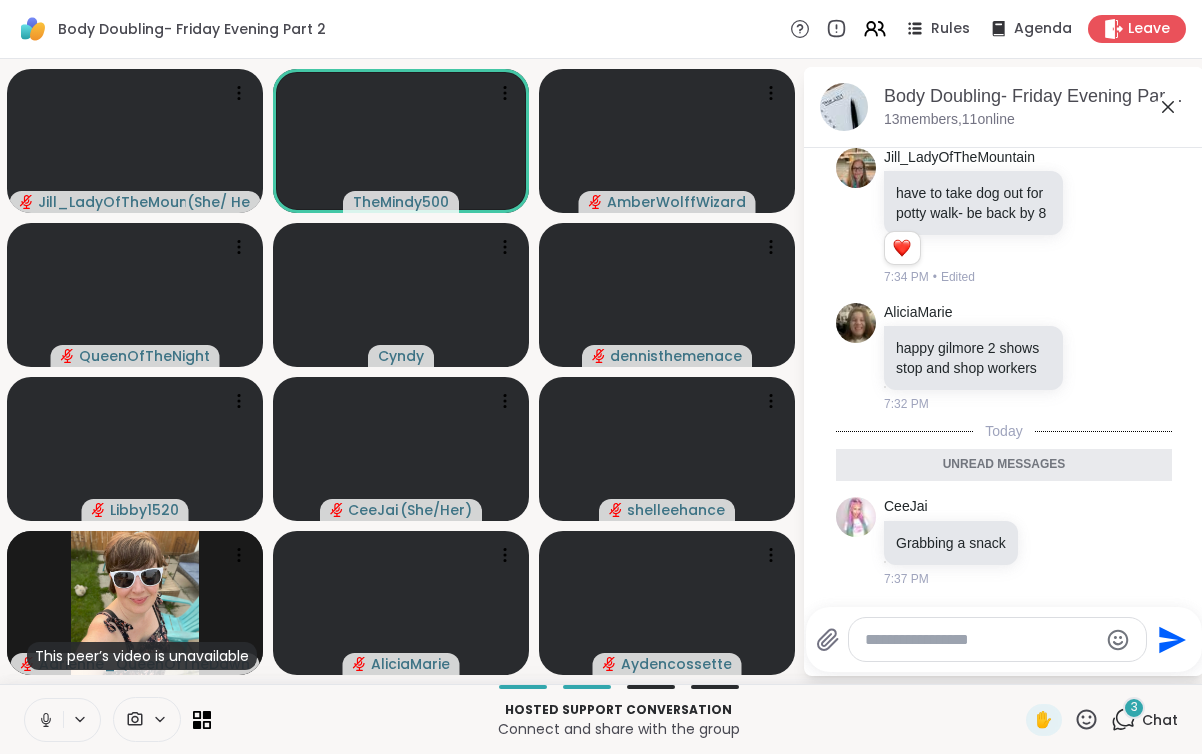 click at bounding box center (44, 720) 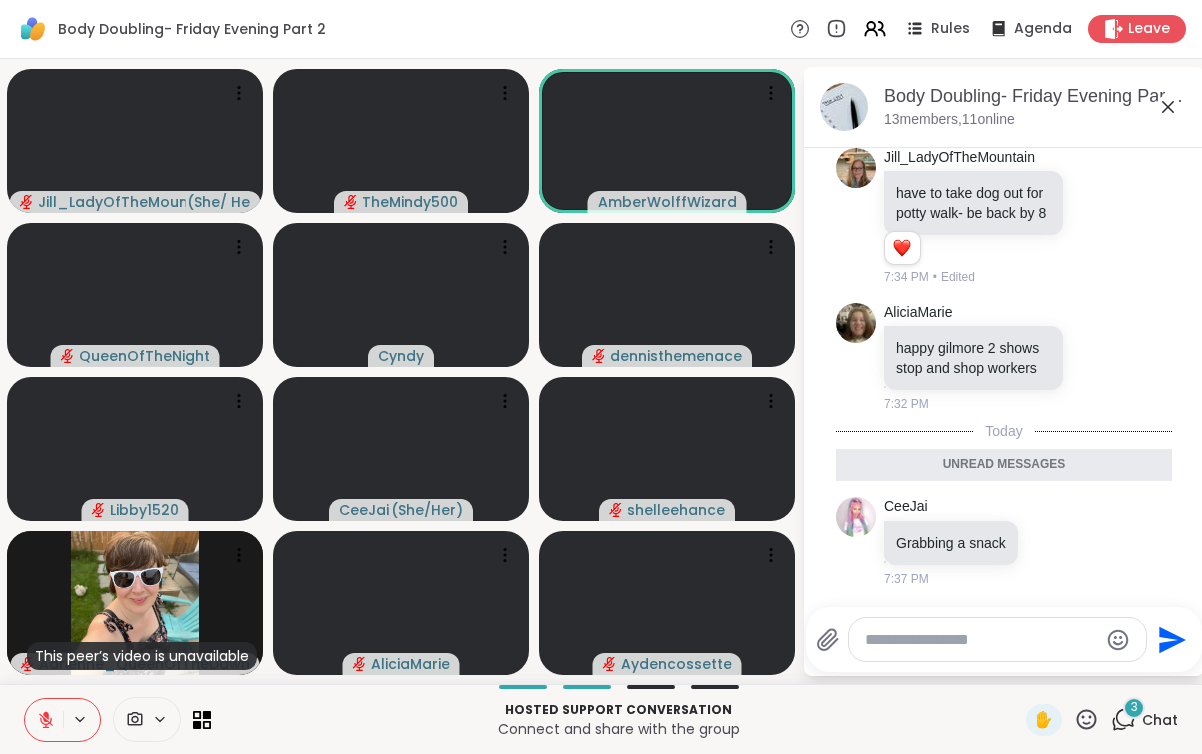 click 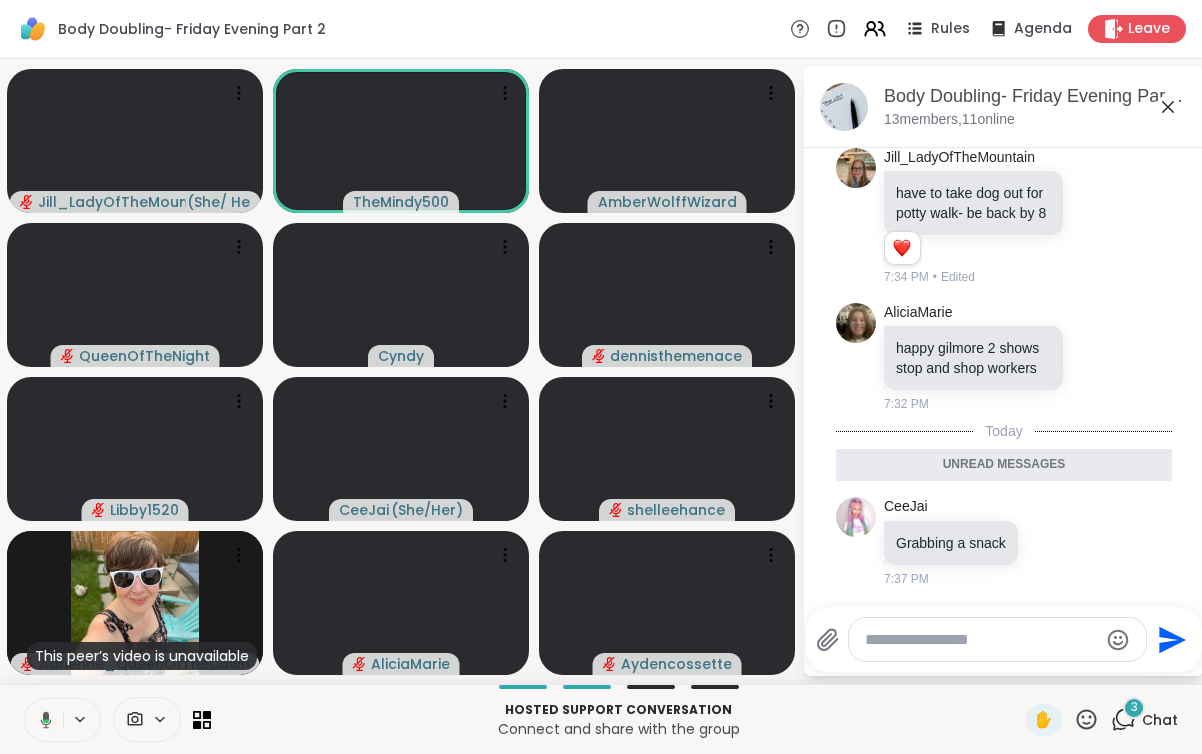 click at bounding box center (42, 720) 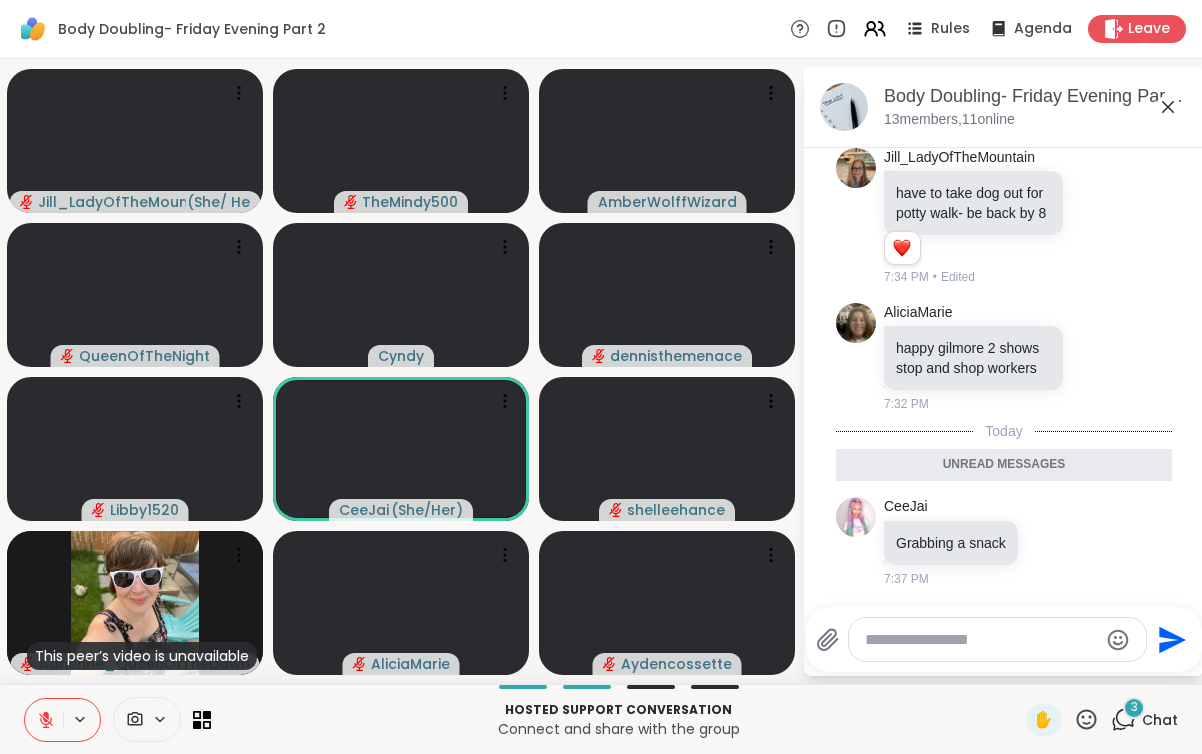 click 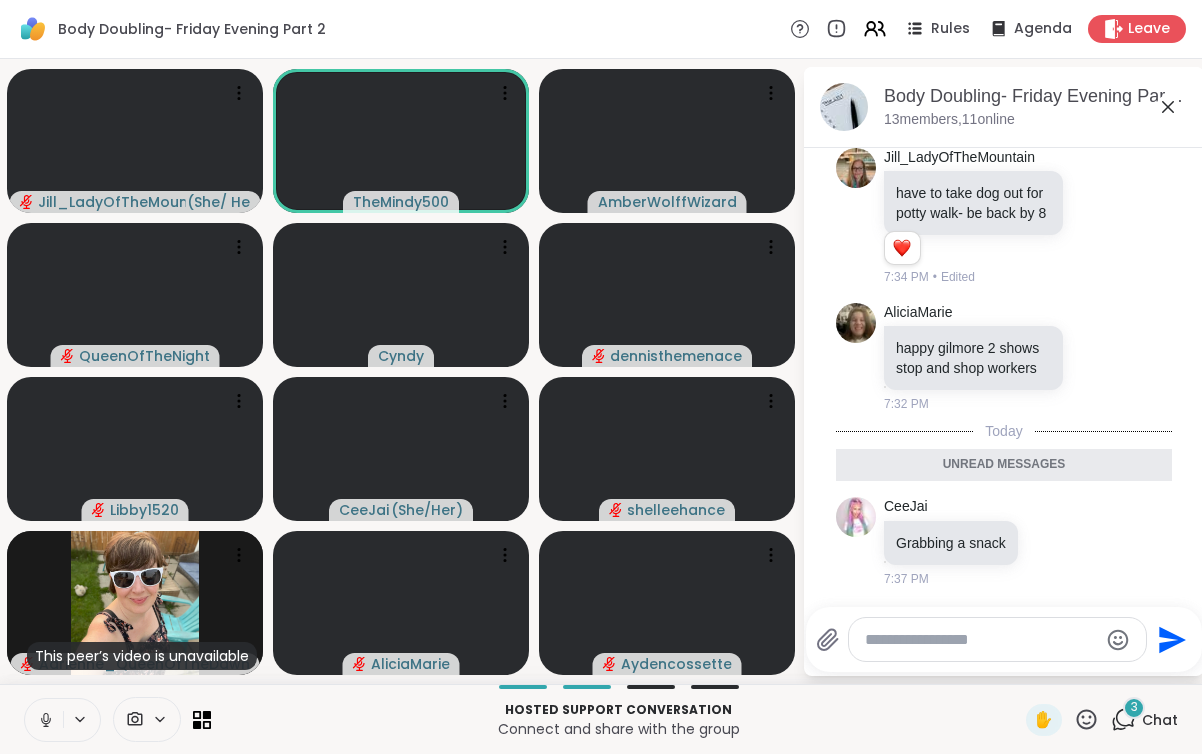 click 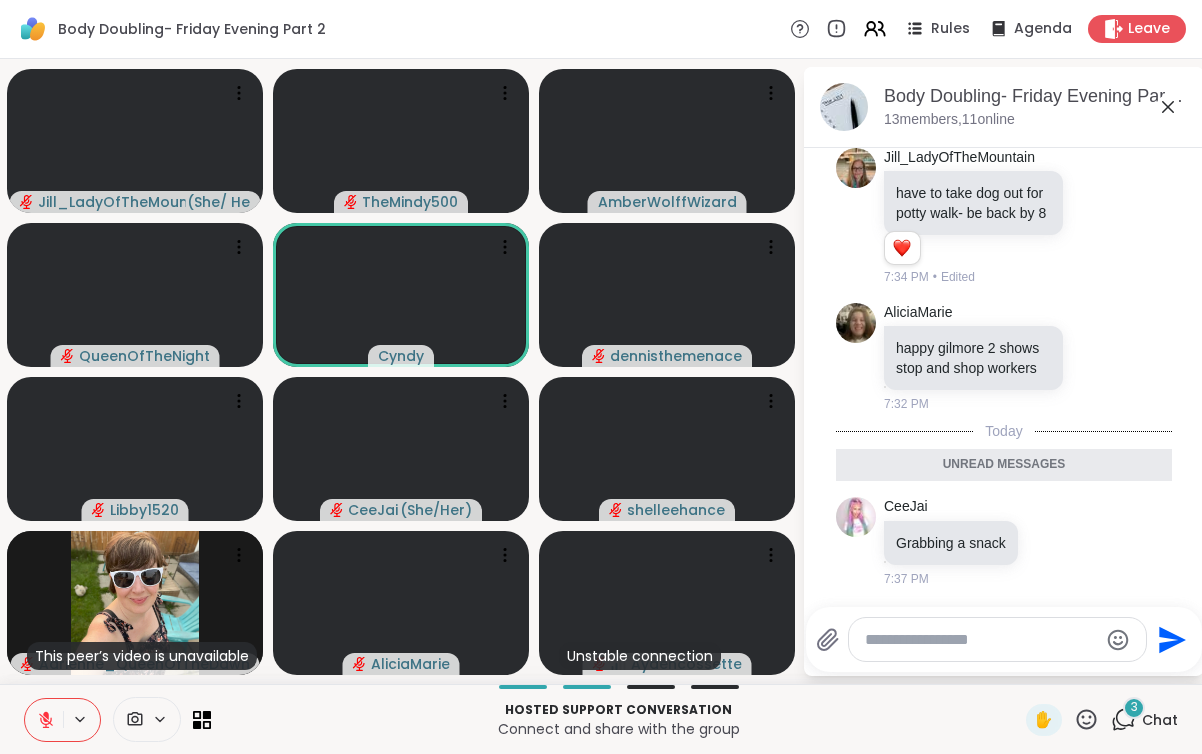 click at bounding box center (44, 720) 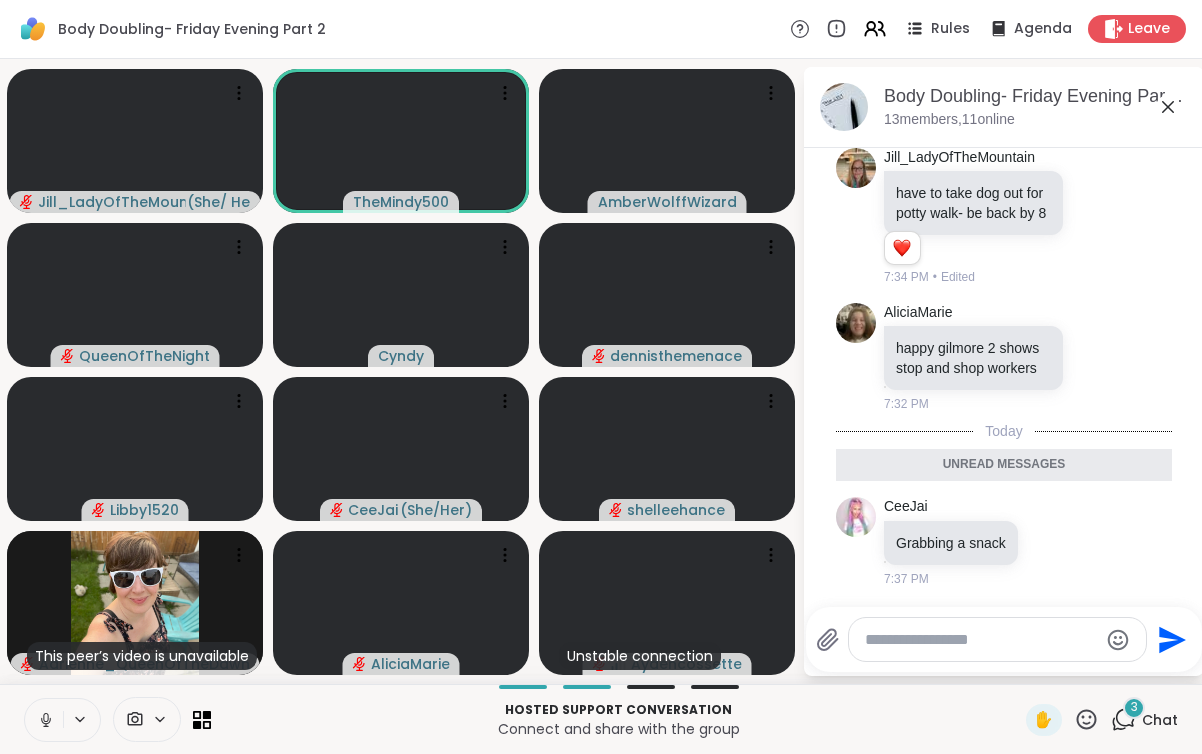 click at bounding box center [44, 720] 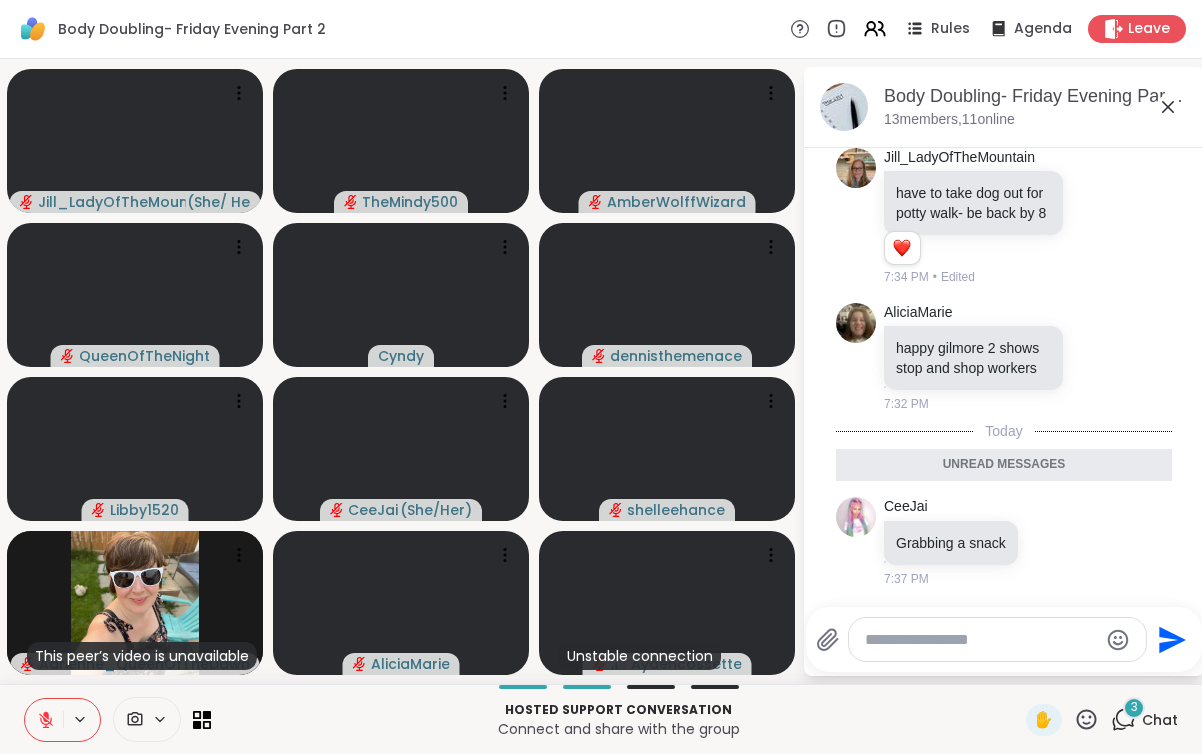 click 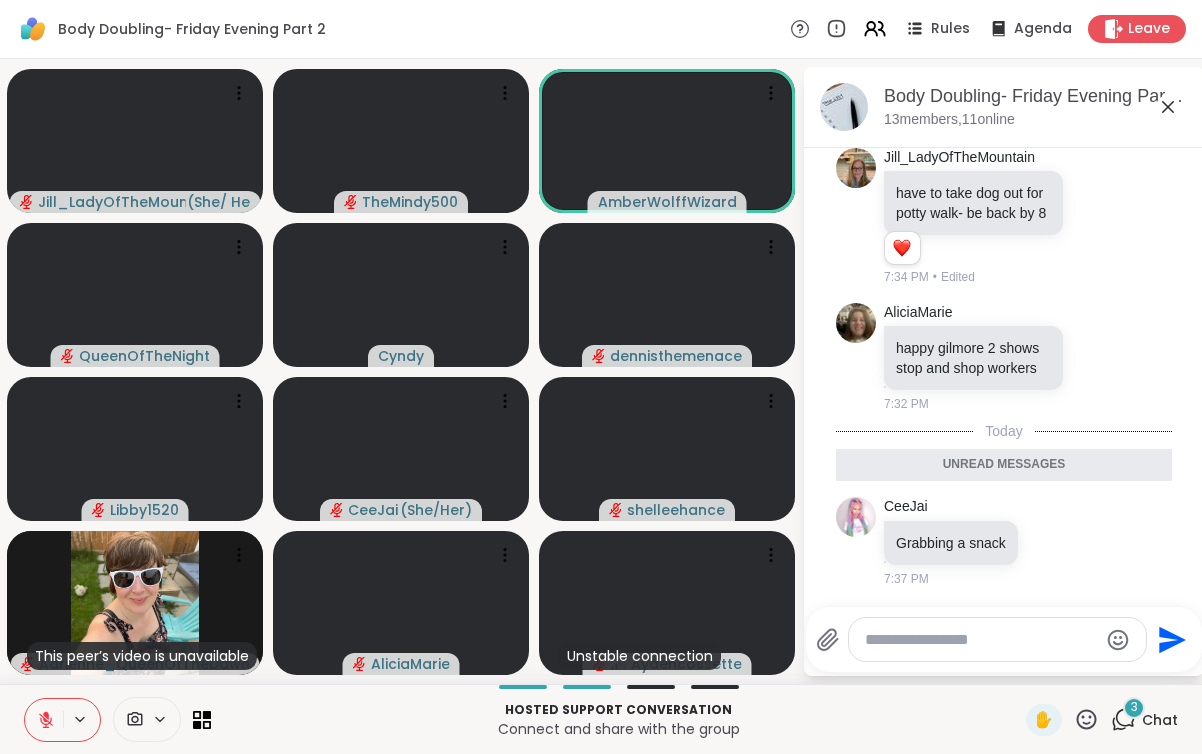 click at bounding box center (981, 640) 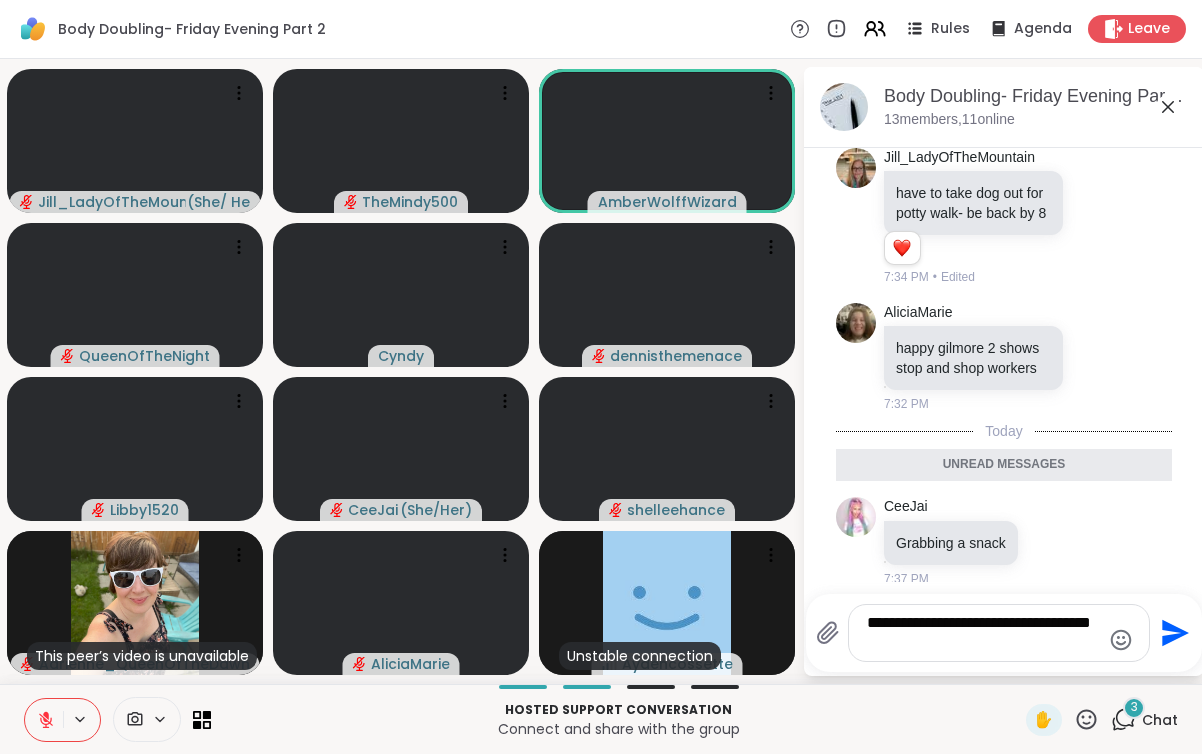 type on "**********" 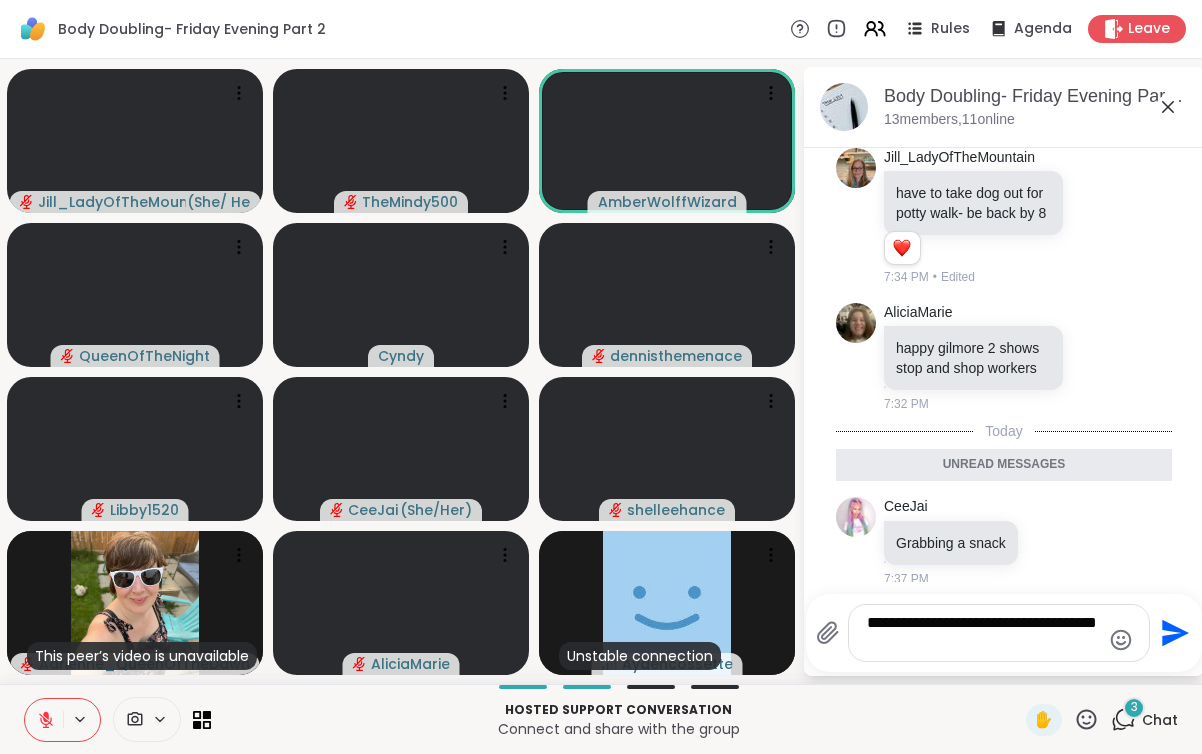 type 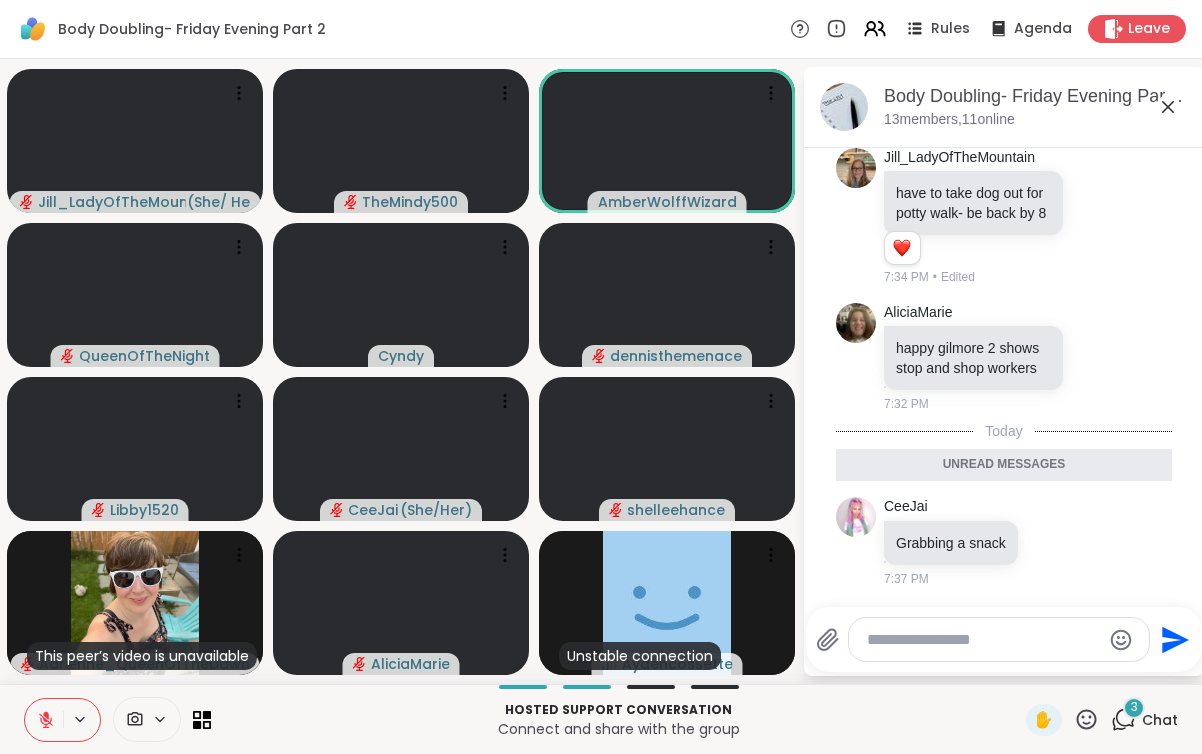 click 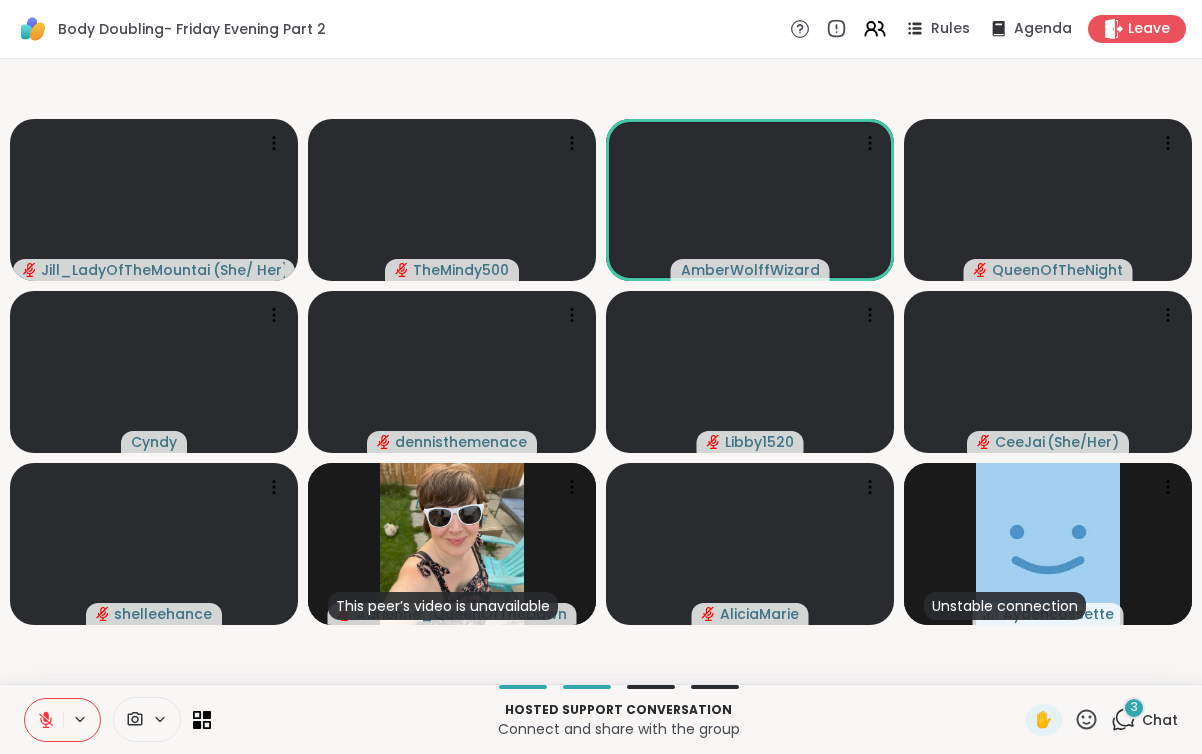 click on "Chat" at bounding box center [1160, 720] 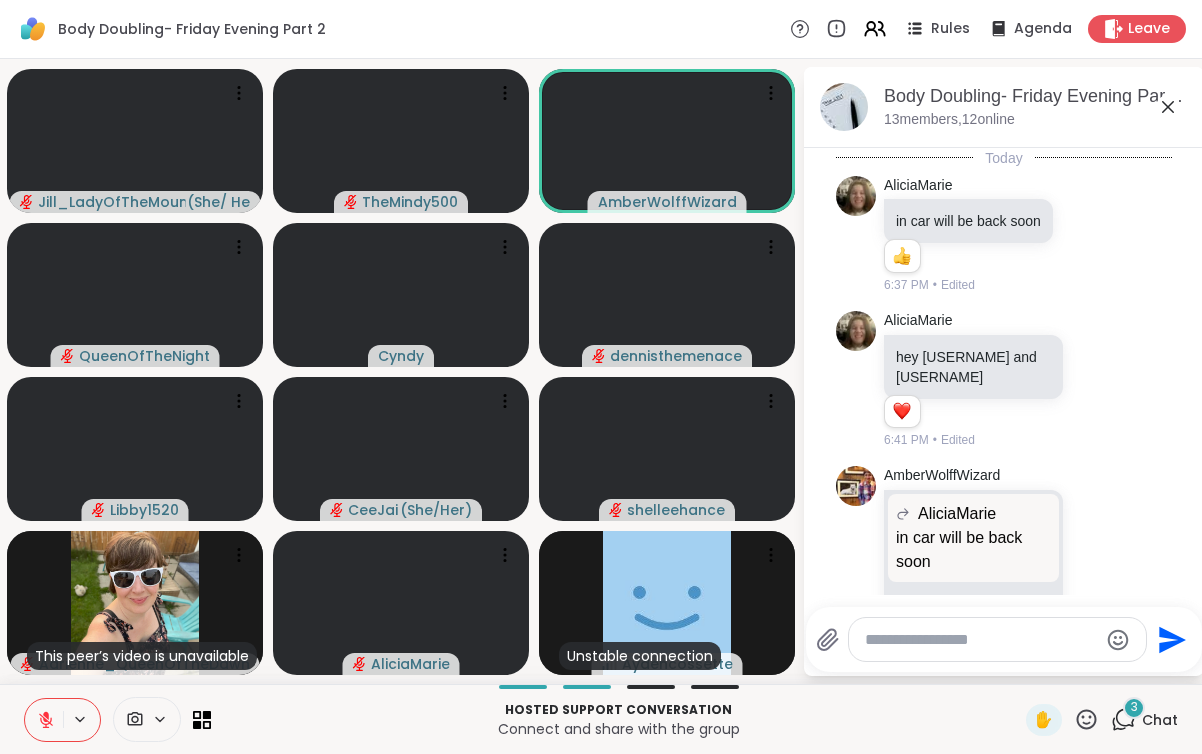 scroll, scrollTop: 2754, scrollLeft: 0, axis: vertical 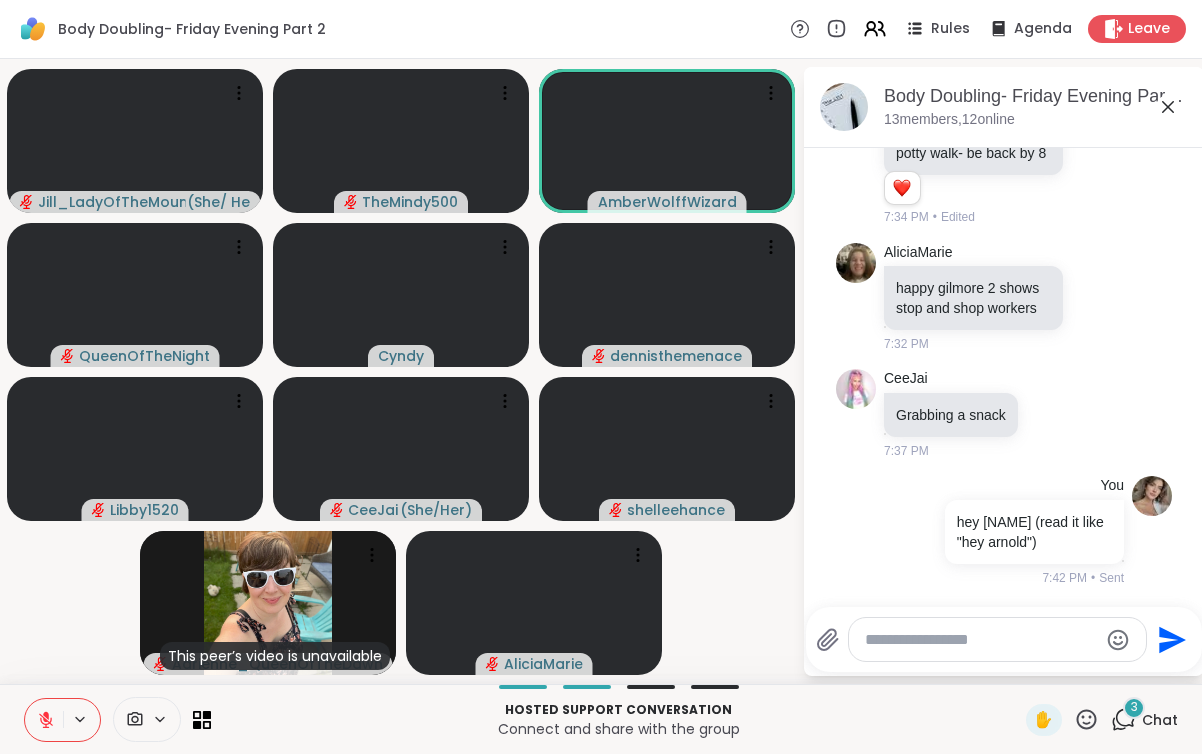click at bounding box center [981, 640] 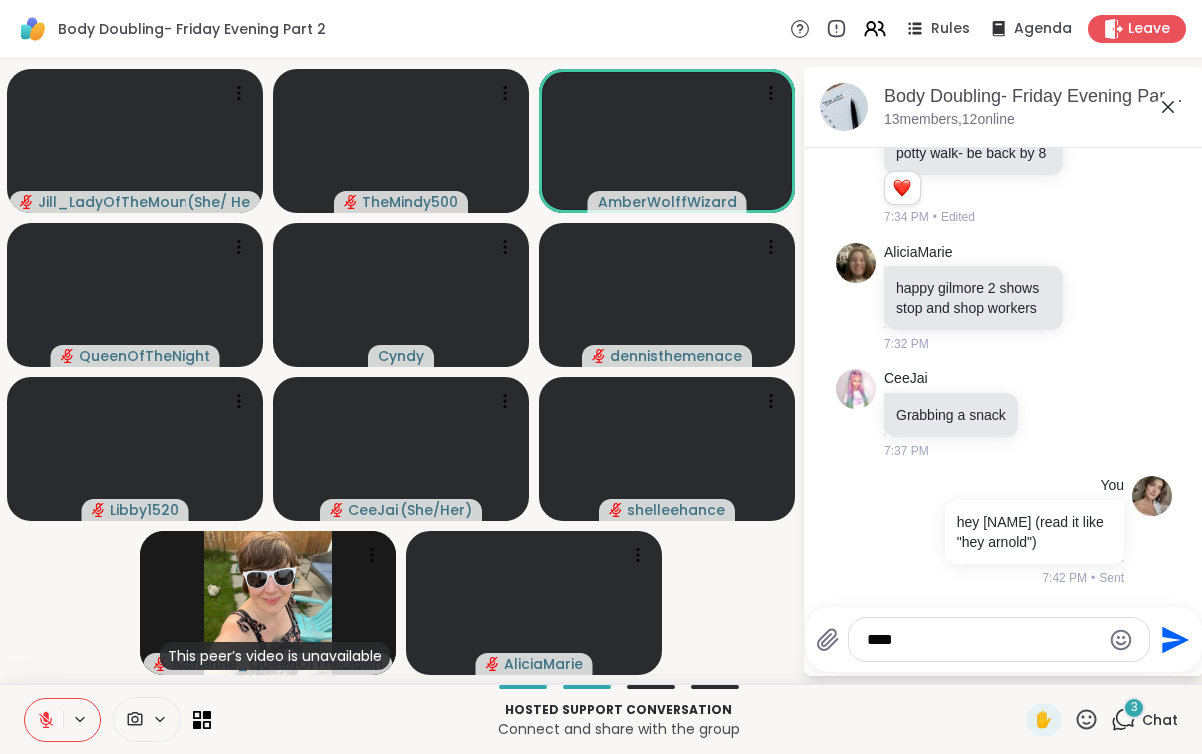 type on "*****" 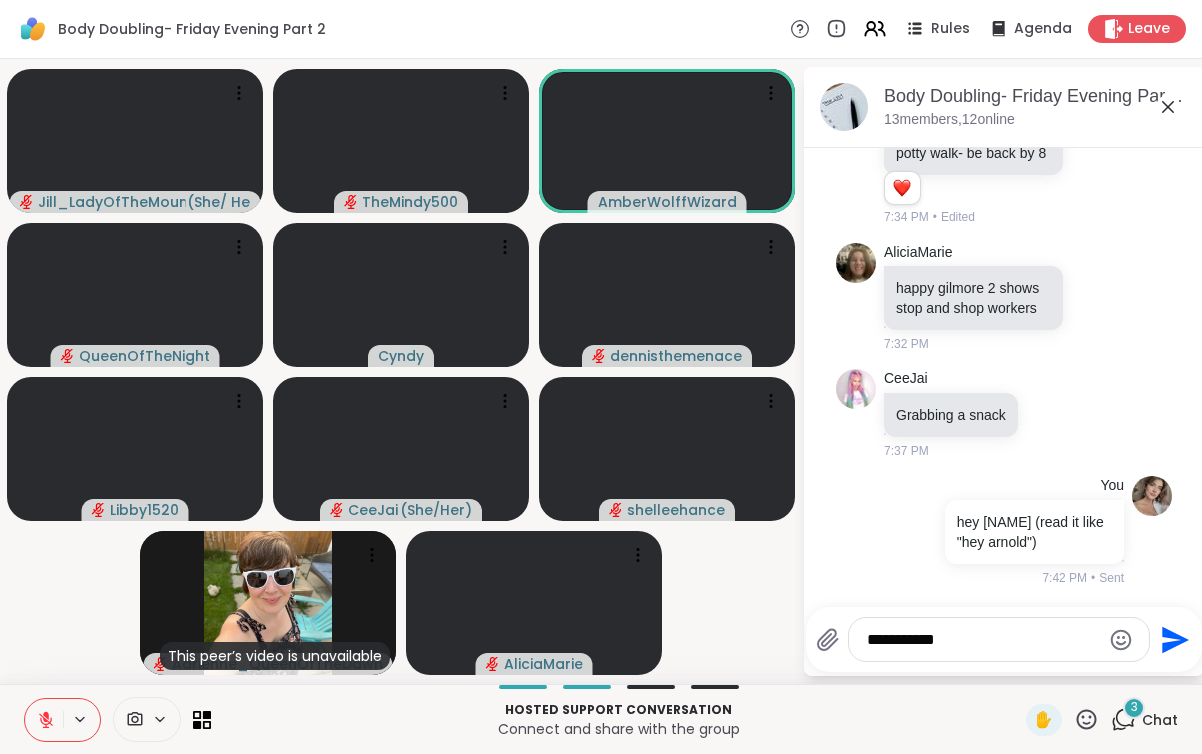 type on "**********" 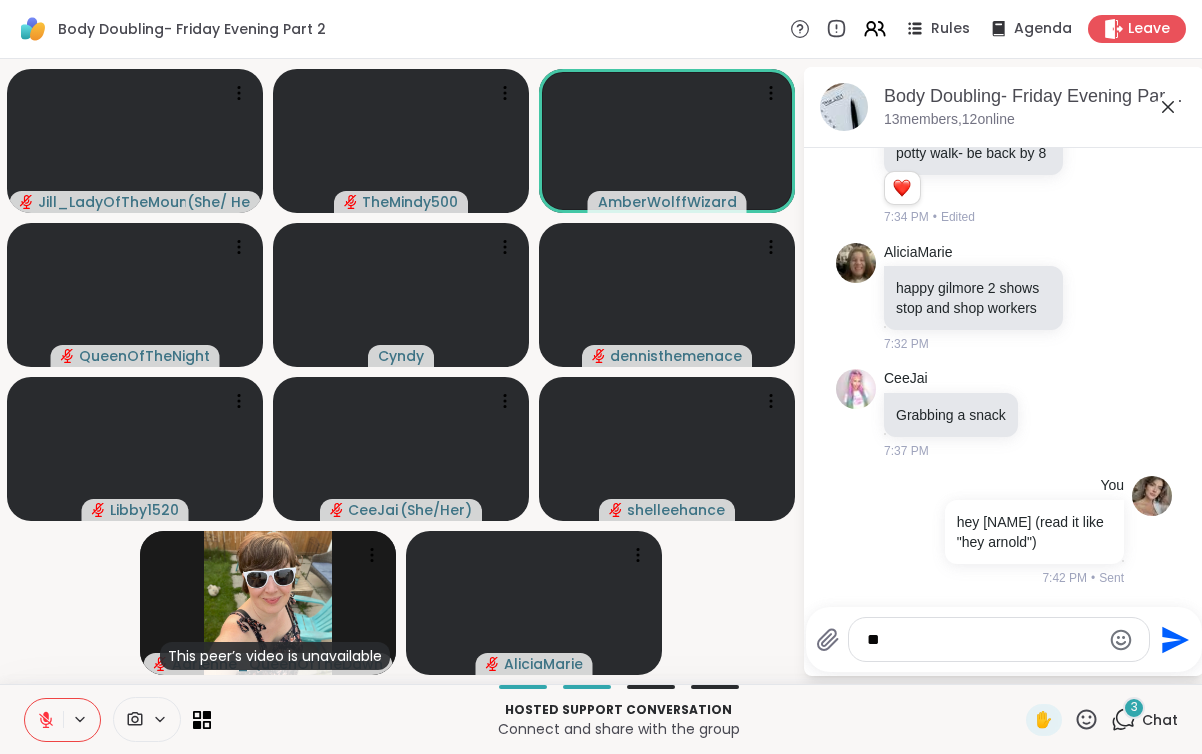 type on "*" 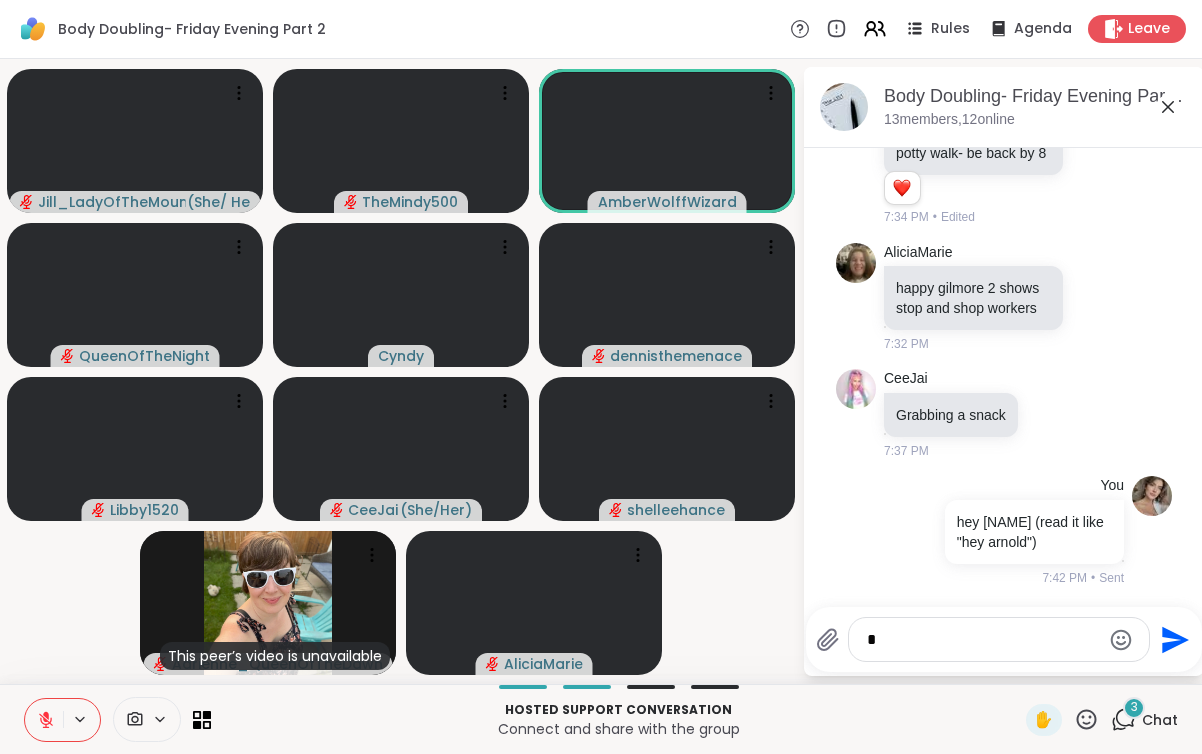 type 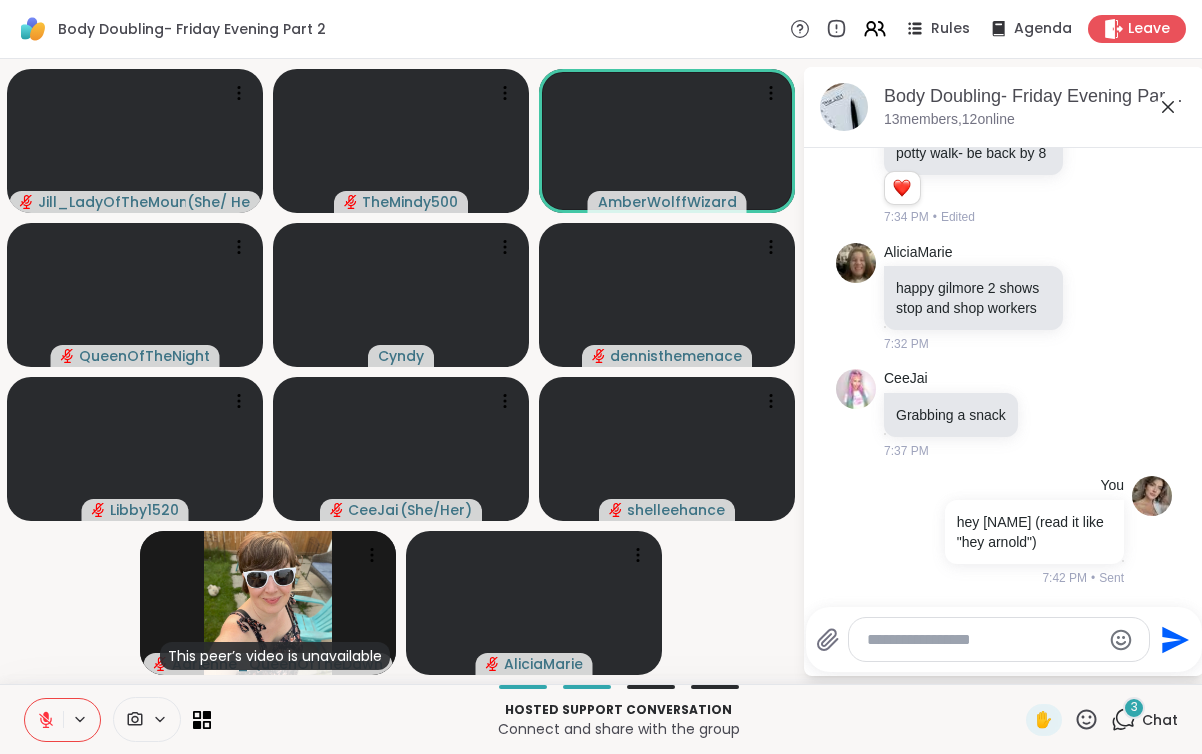 click 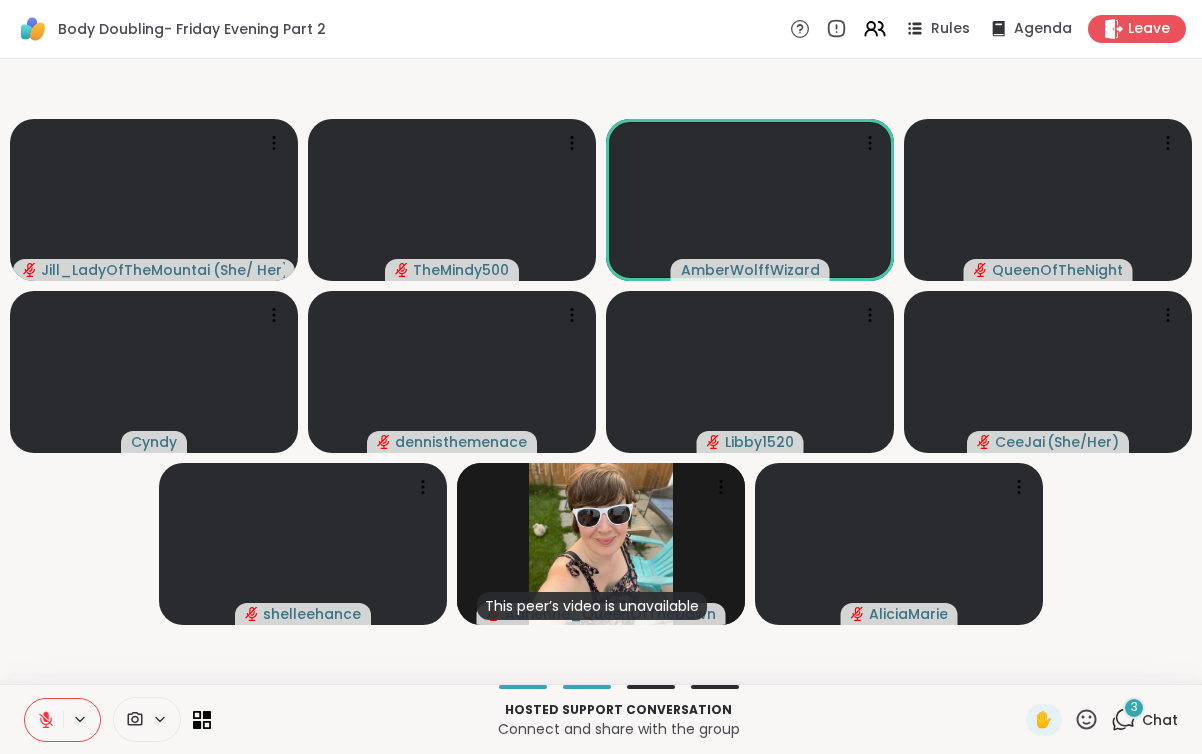 click on "Chat" at bounding box center [1160, 720] 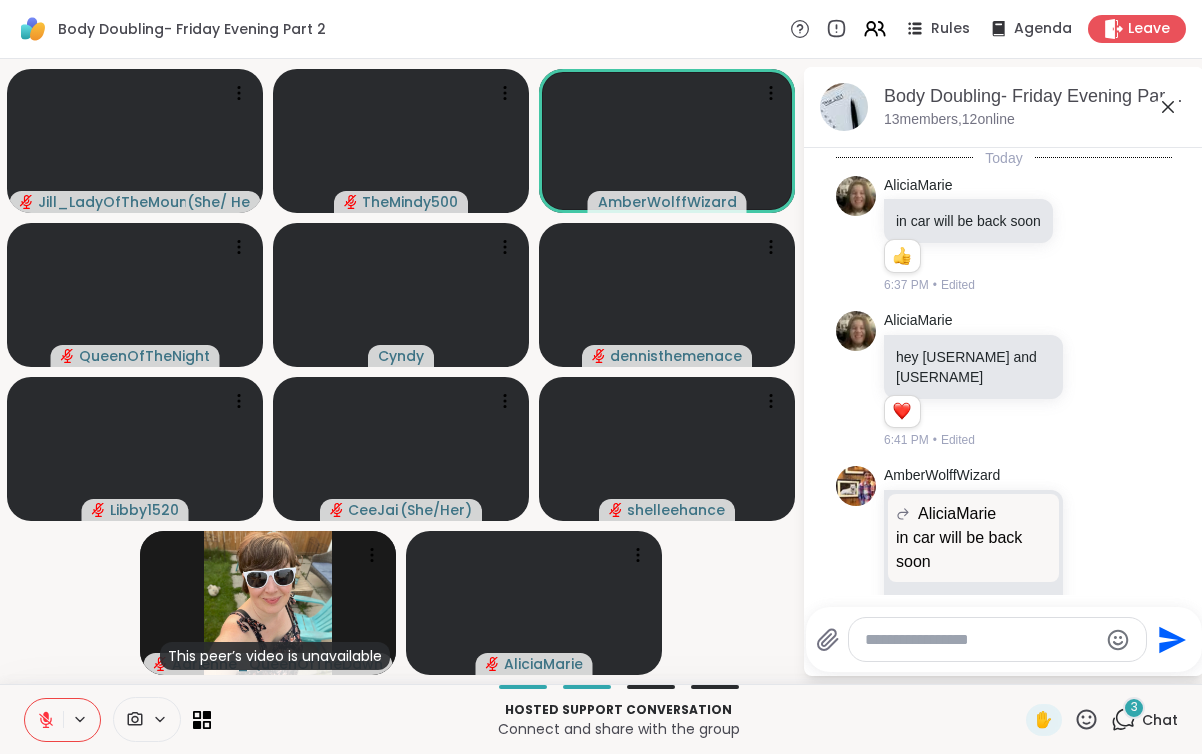 scroll, scrollTop: 2967, scrollLeft: 0, axis: vertical 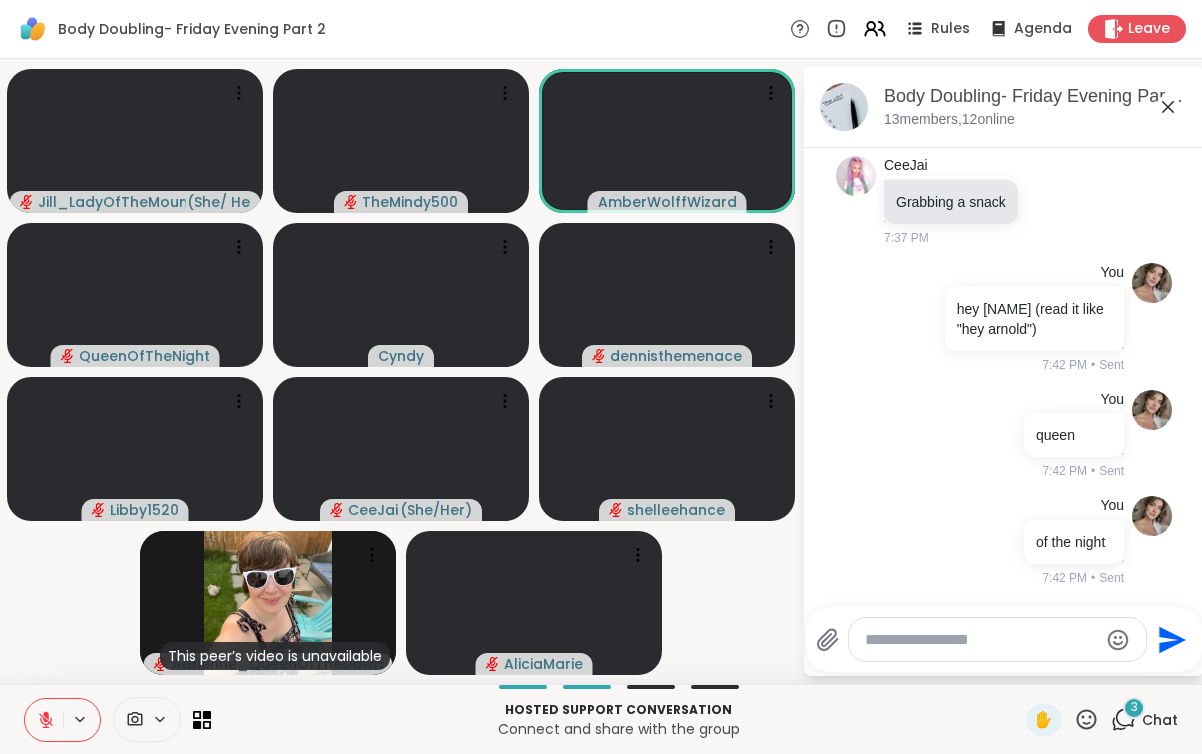 click 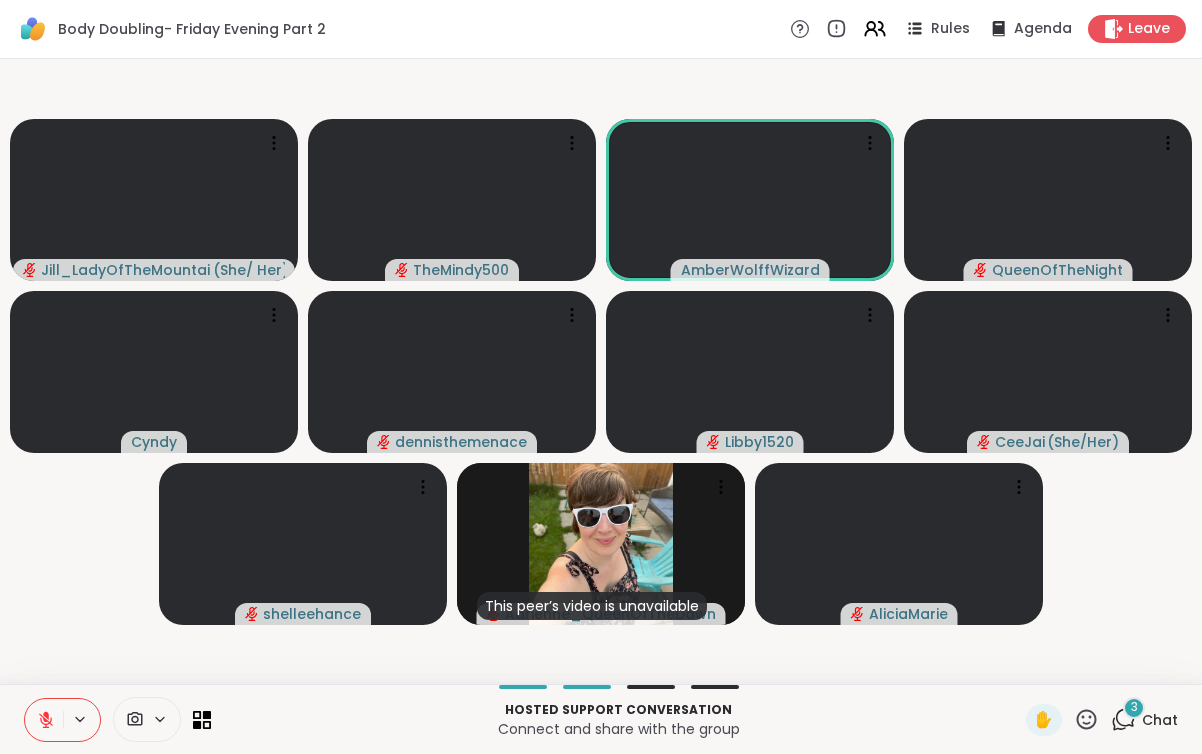 click at bounding box center (44, 720) 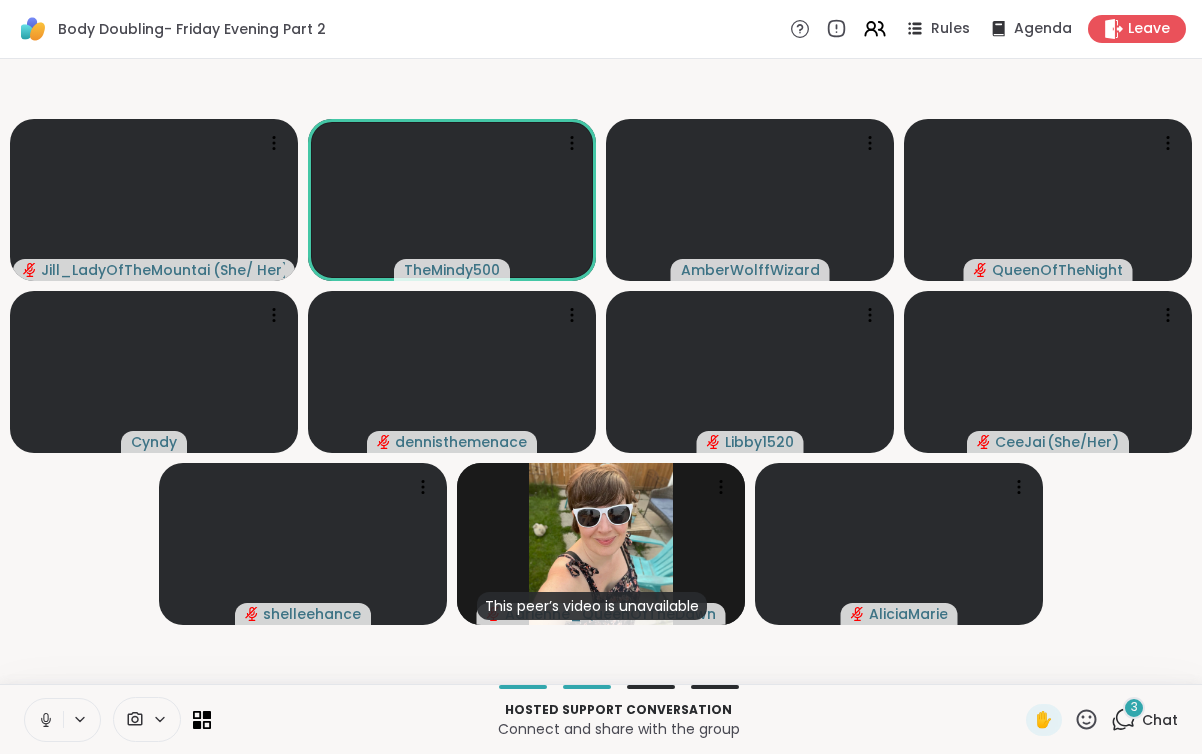 click at bounding box center [44, 720] 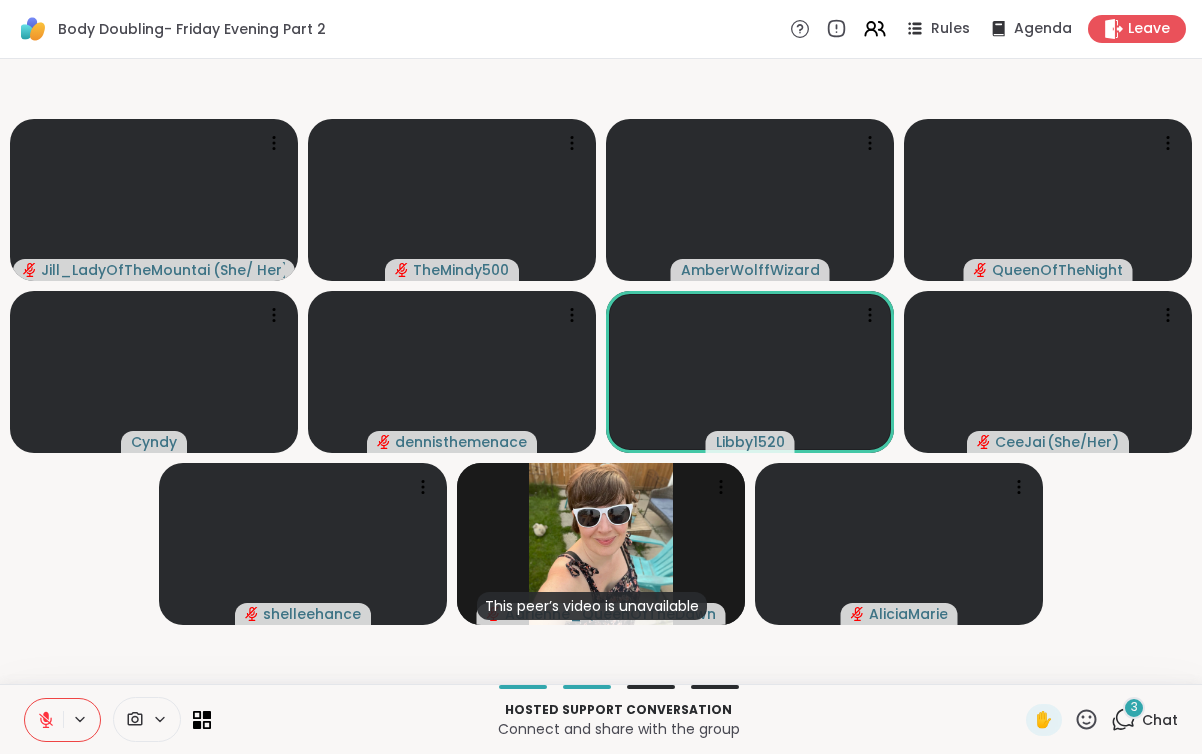 click 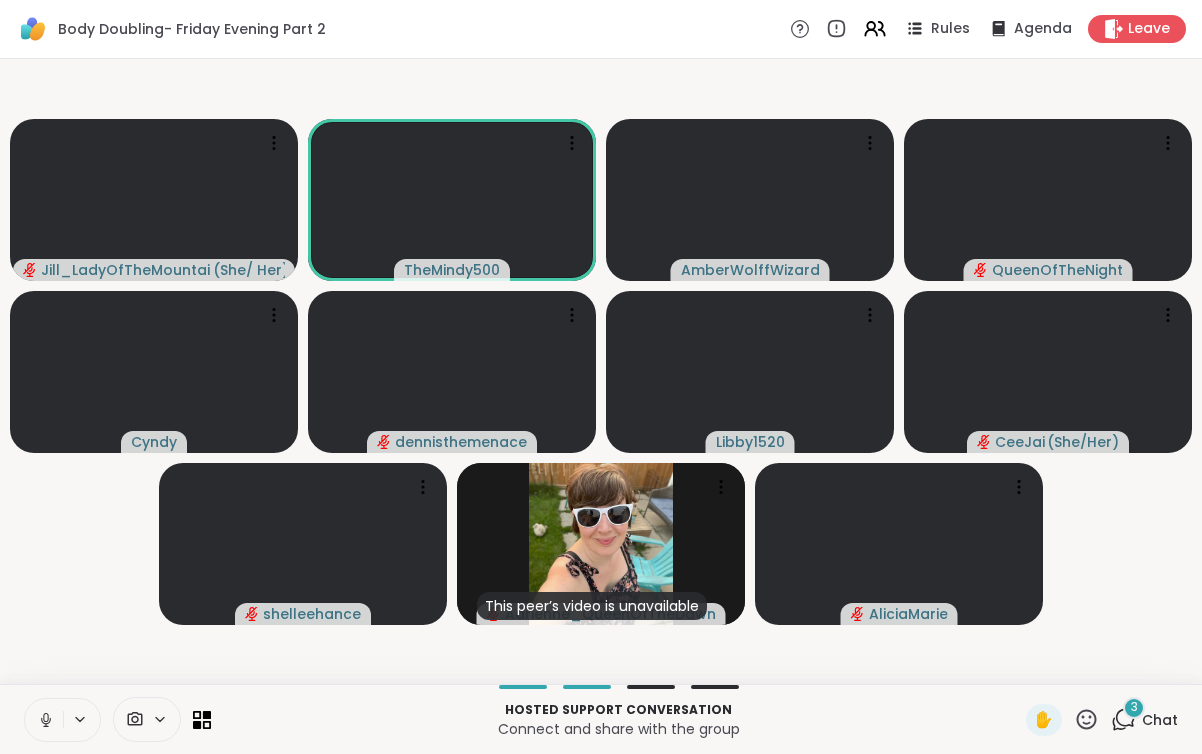 click 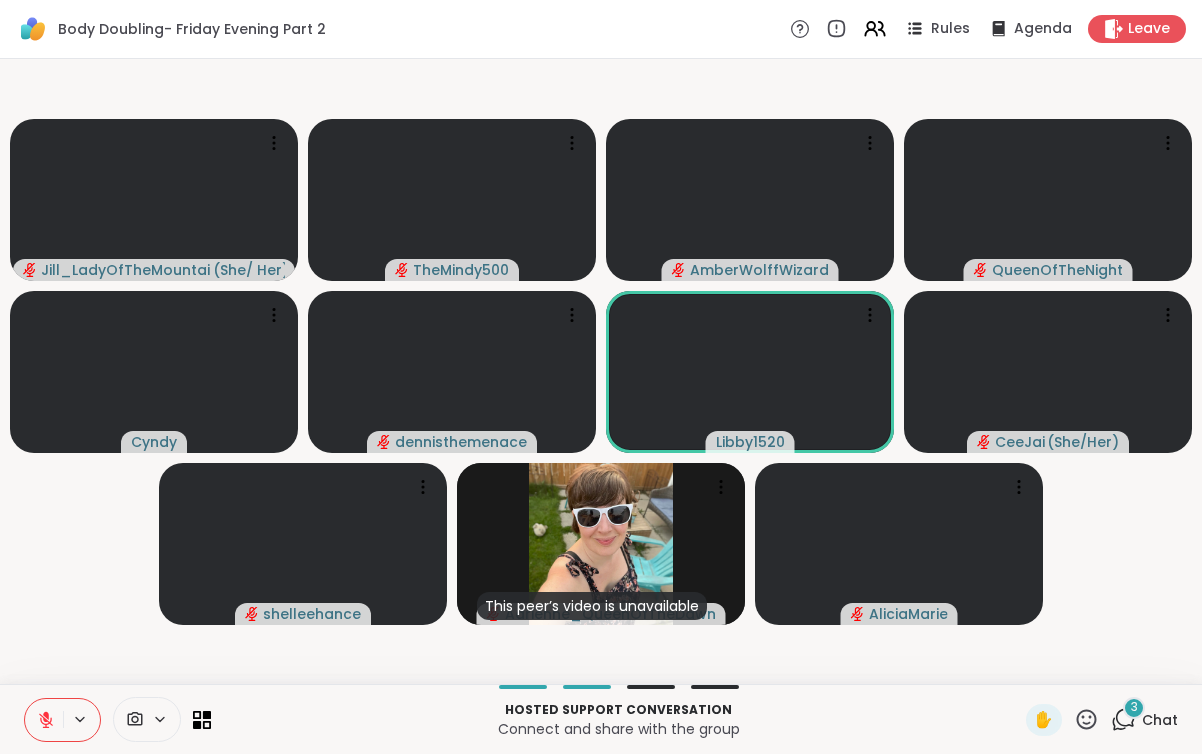 click 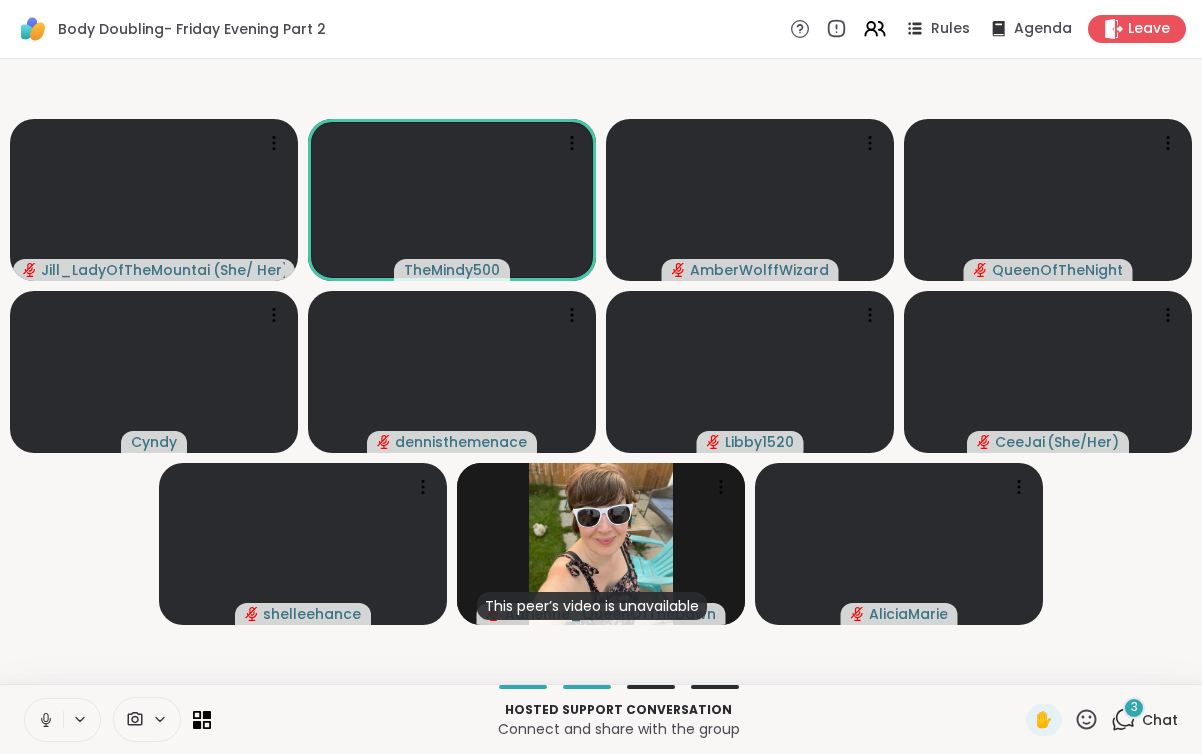click 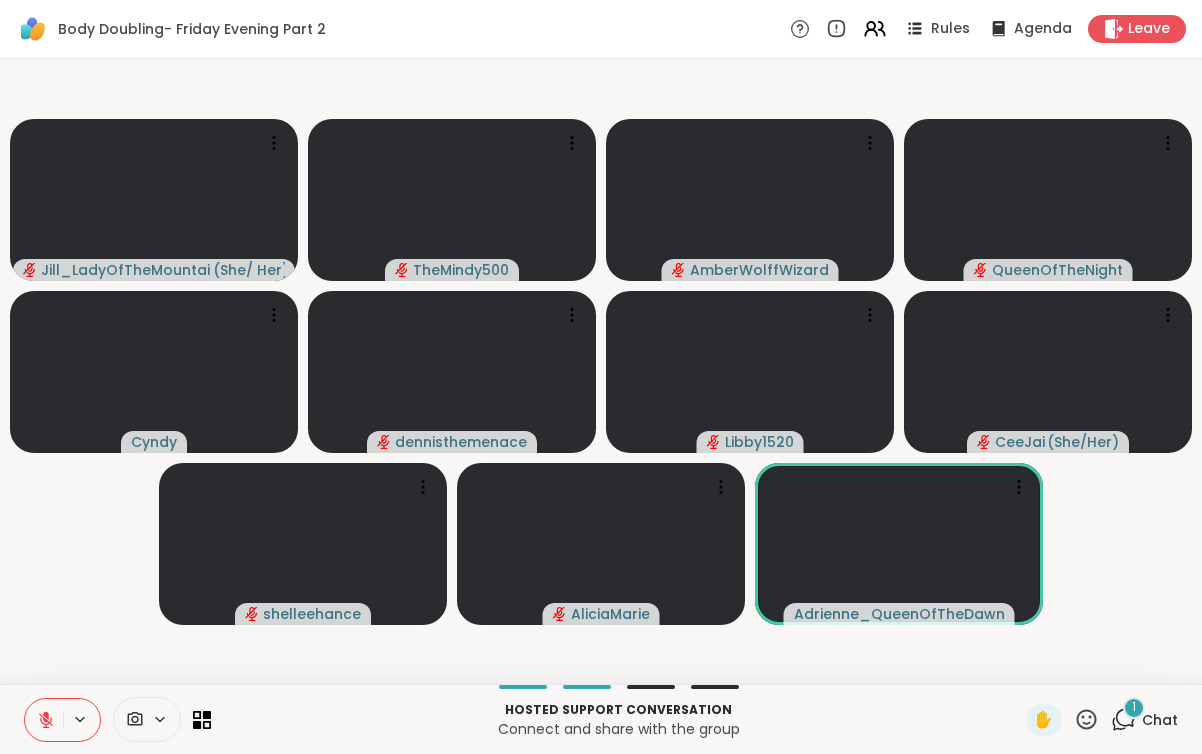 click on "1" at bounding box center (1134, 708) 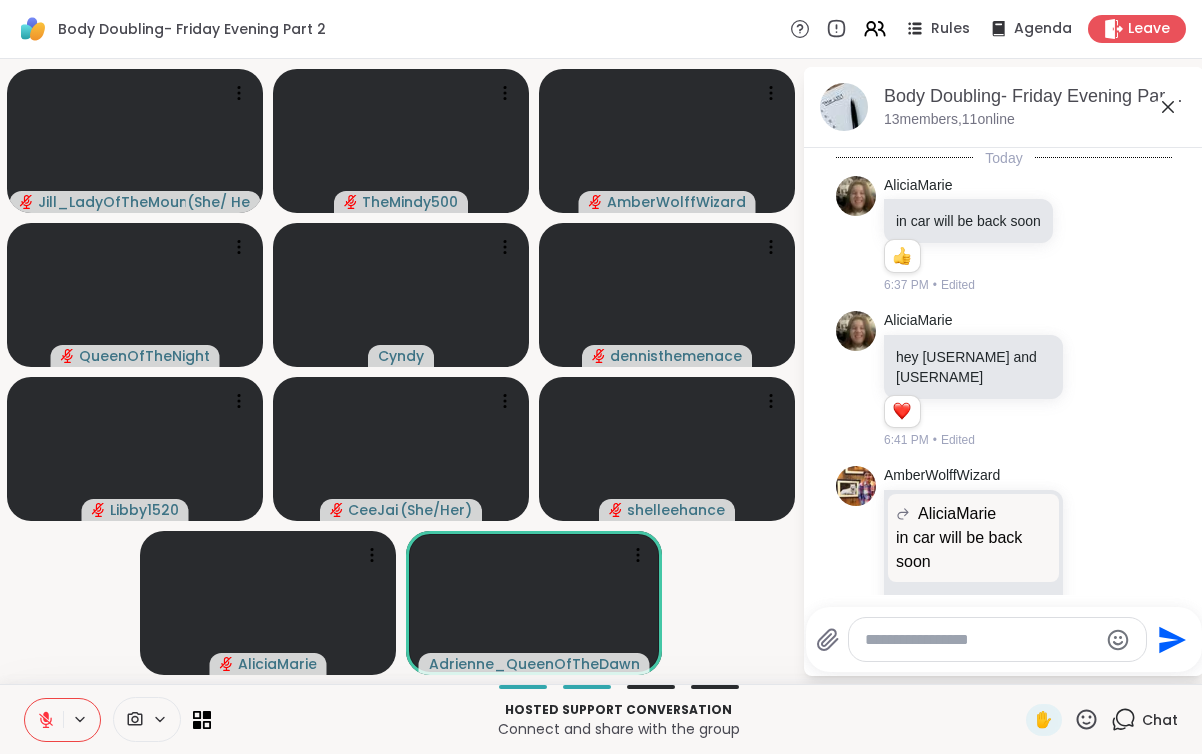 scroll, scrollTop: 3181, scrollLeft: 0, axis: vertical 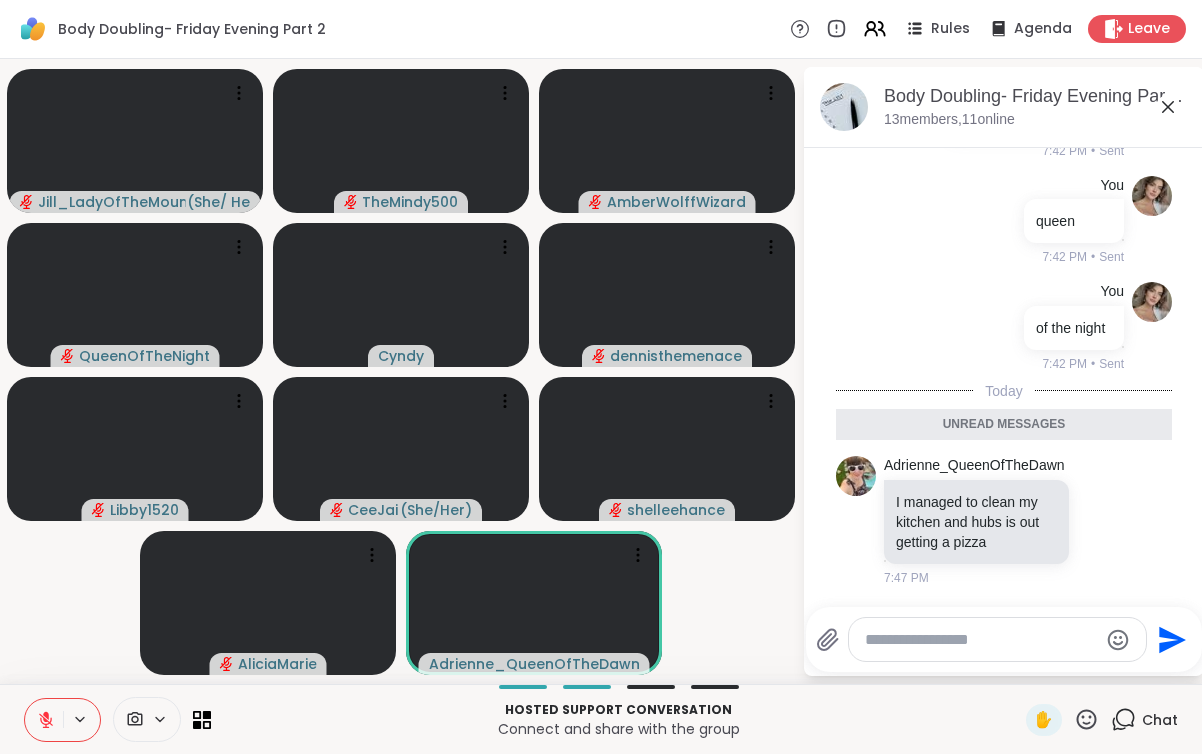 click 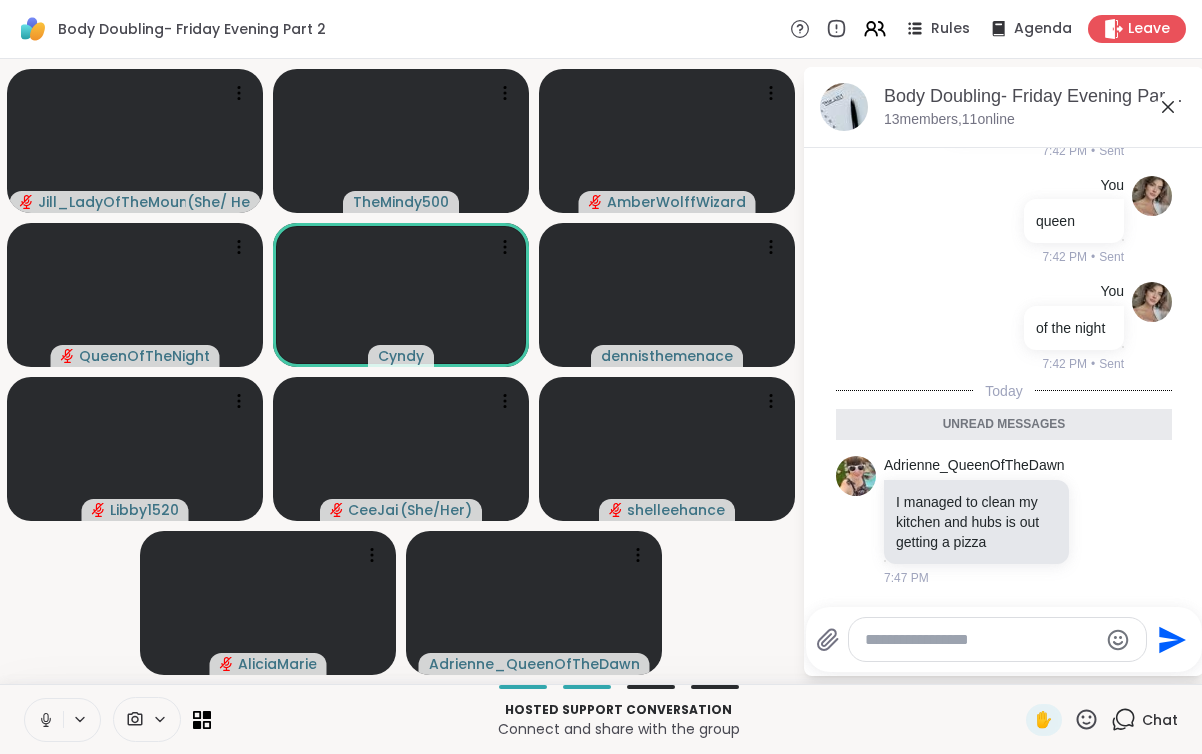 click 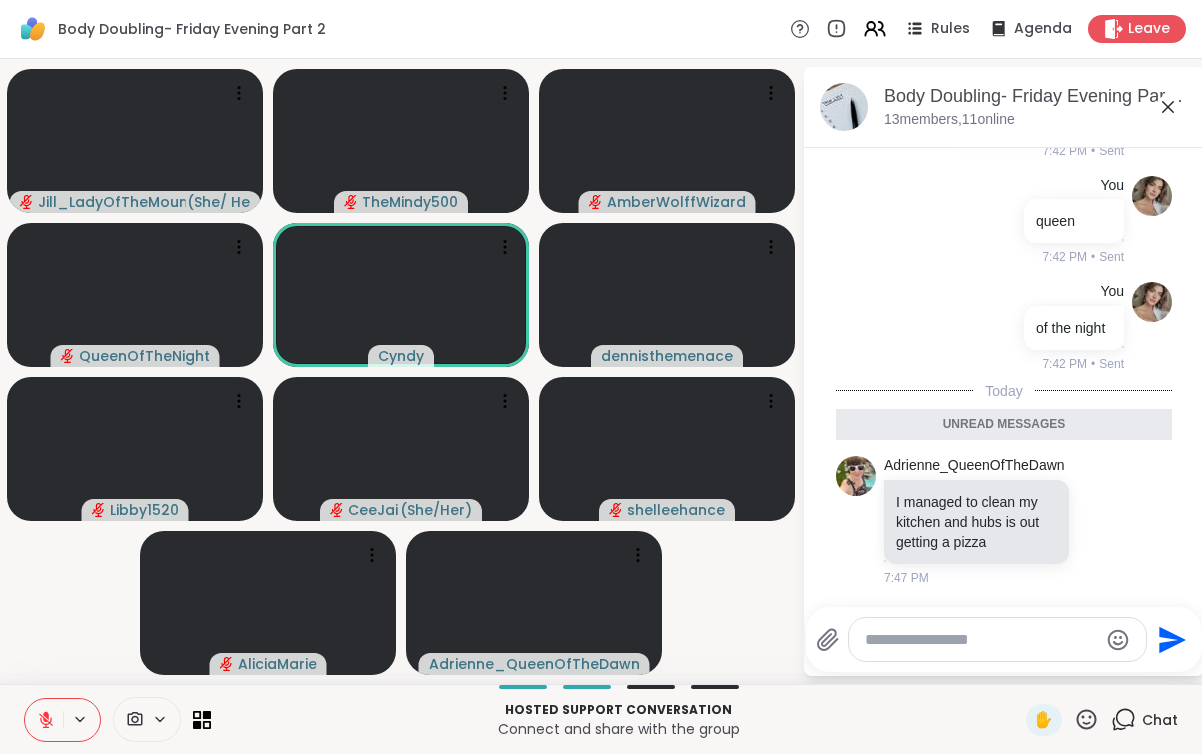 click 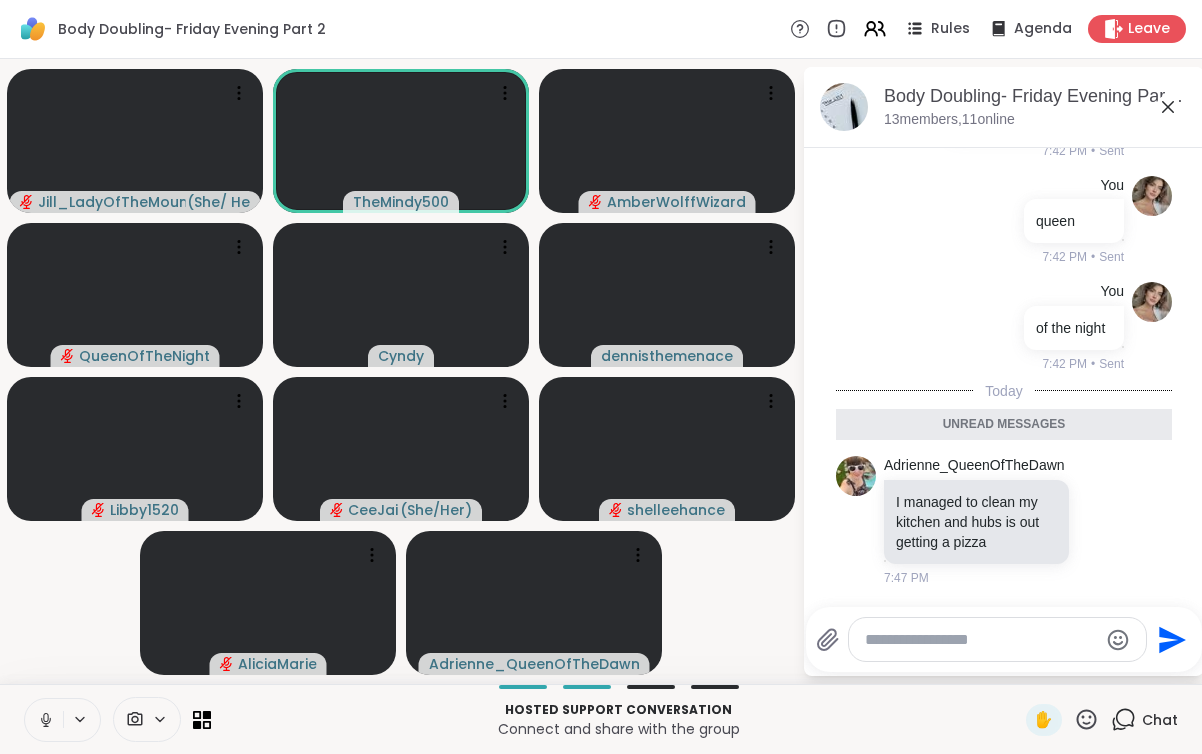 click 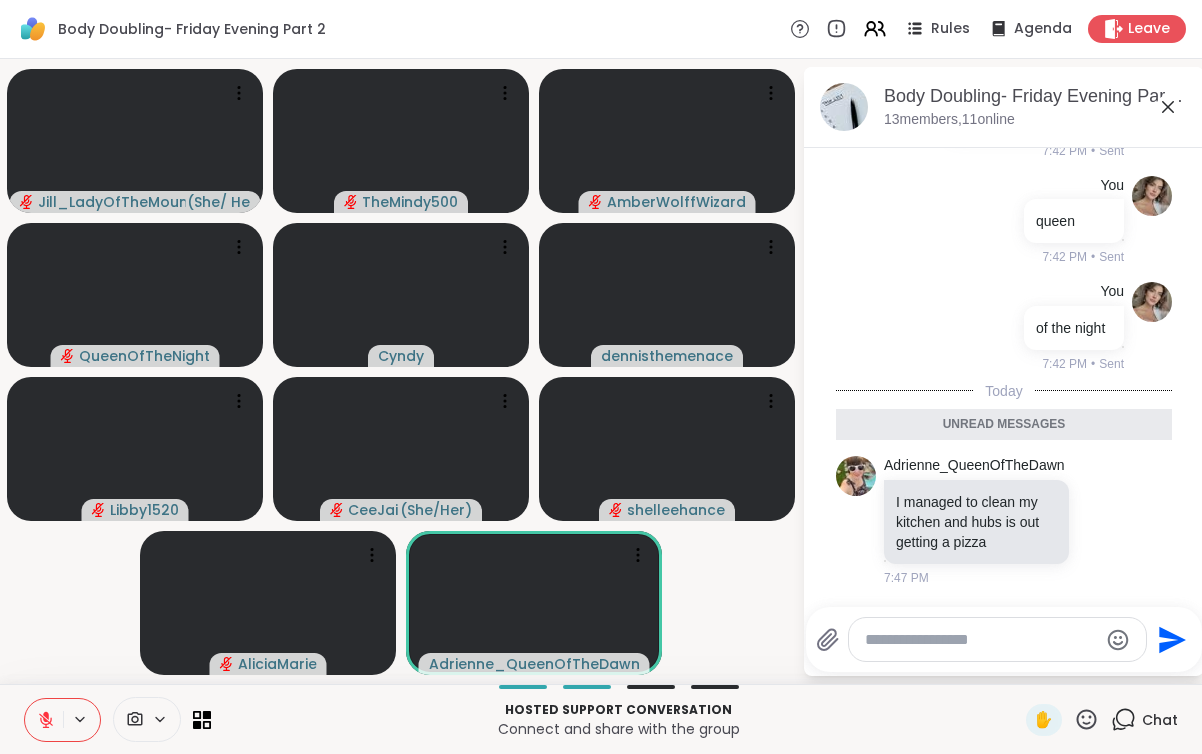 click 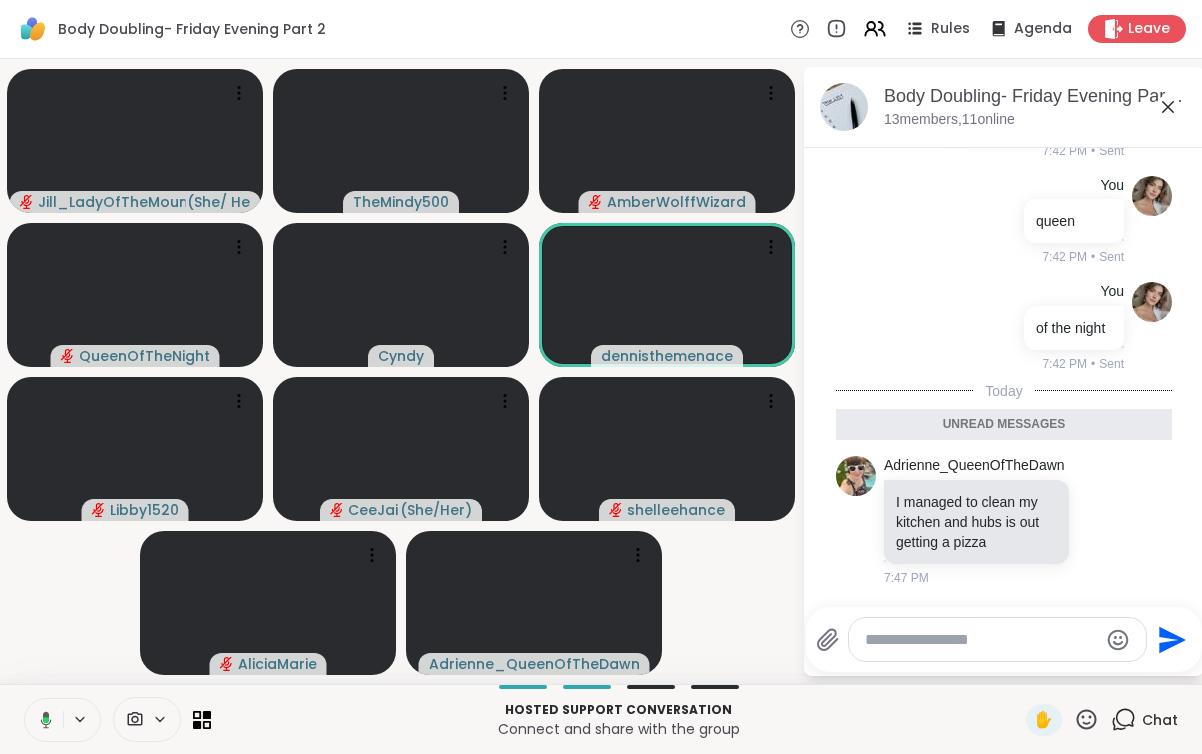 click at bounding box center [42, 720] 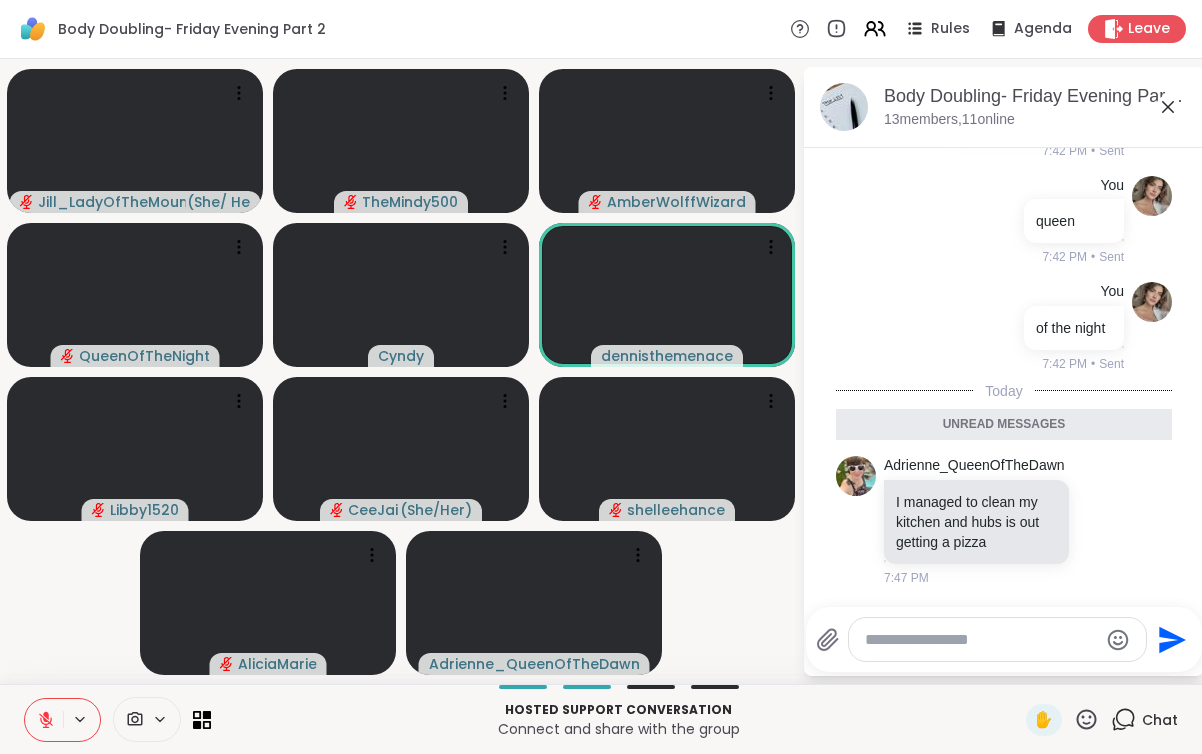click at bounding box center [44, 720] 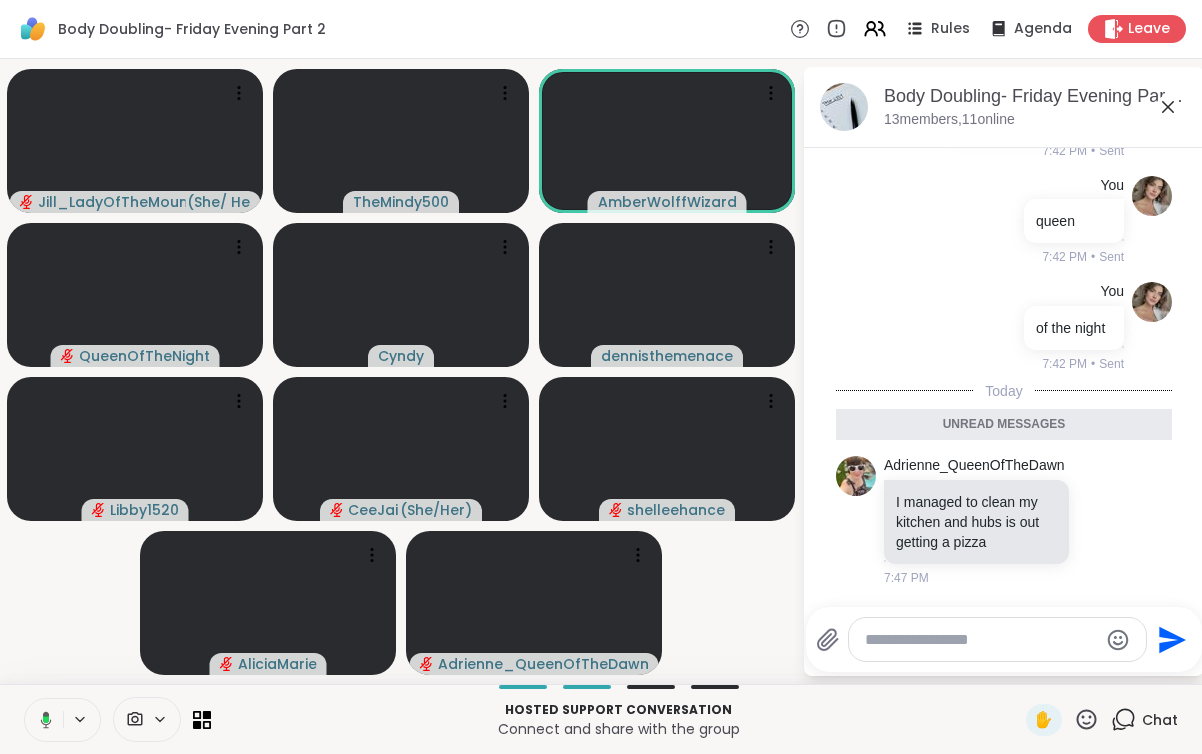 click at bounding box center (42, 720) 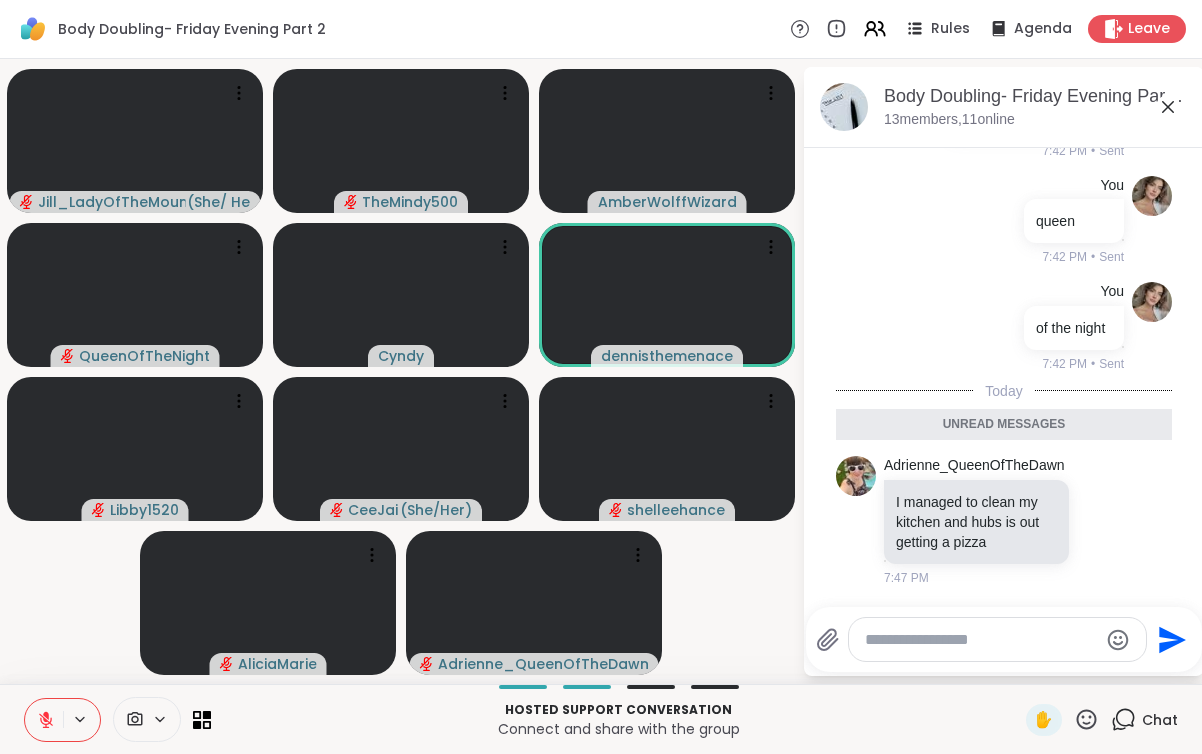 click 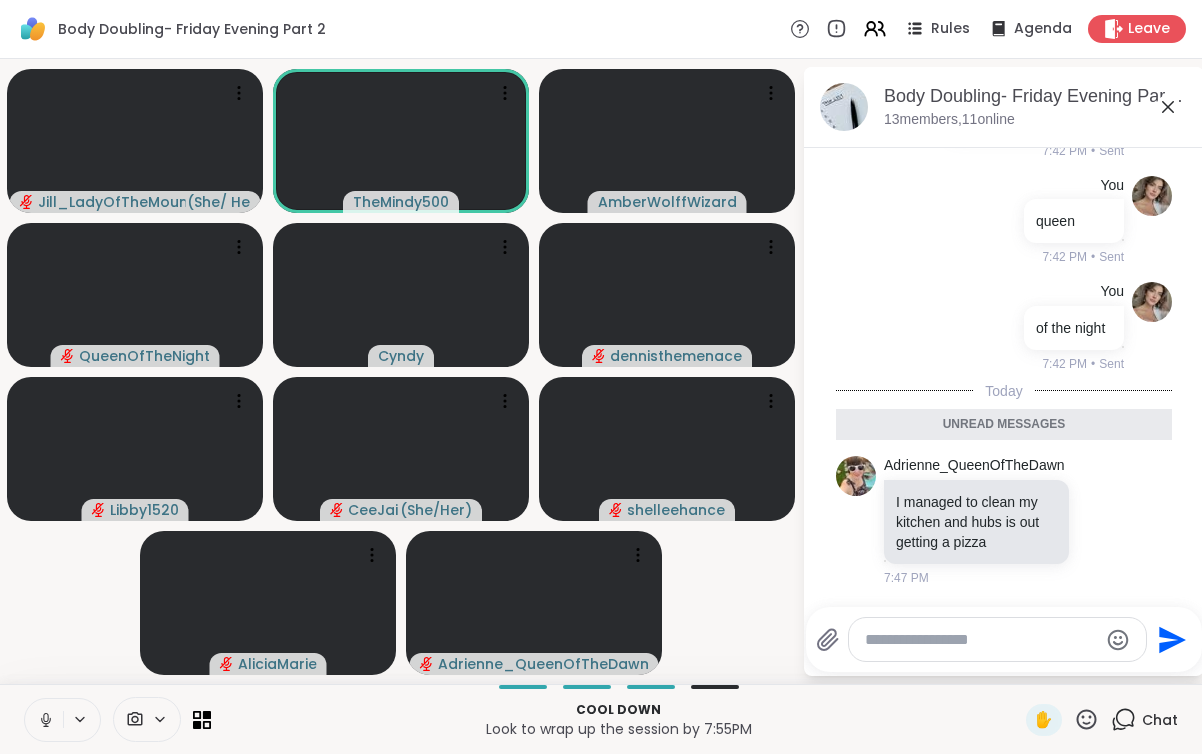 click 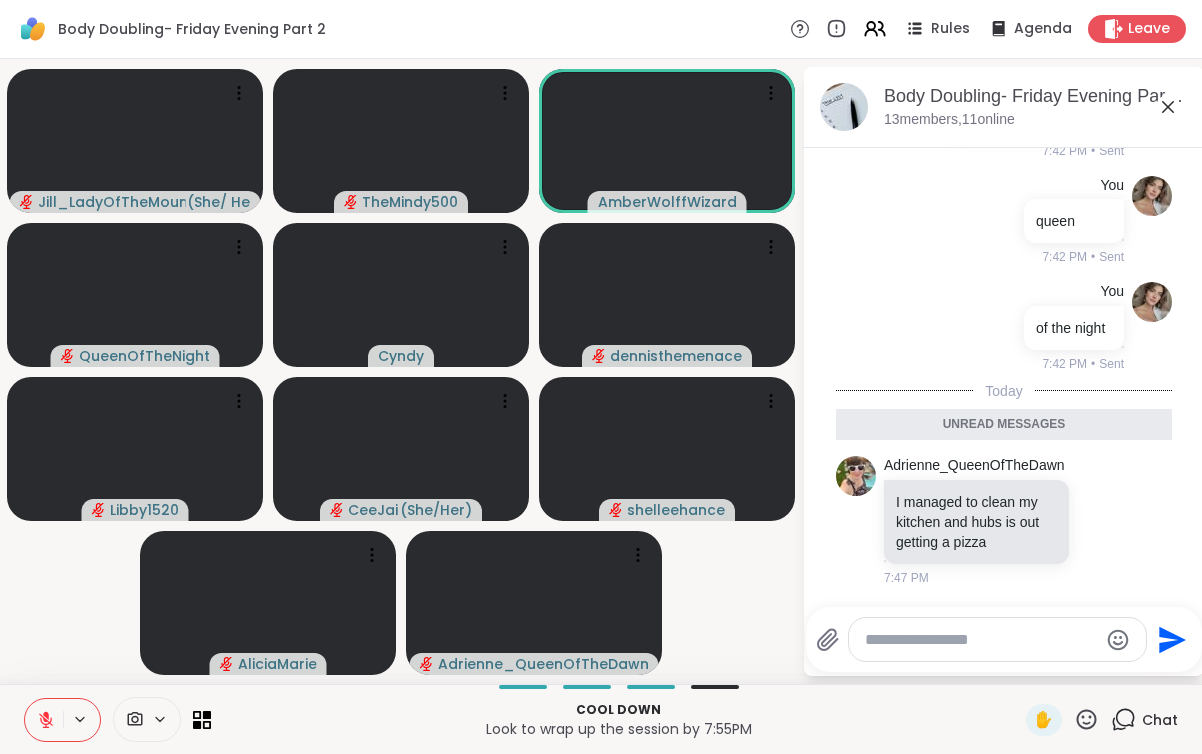 click 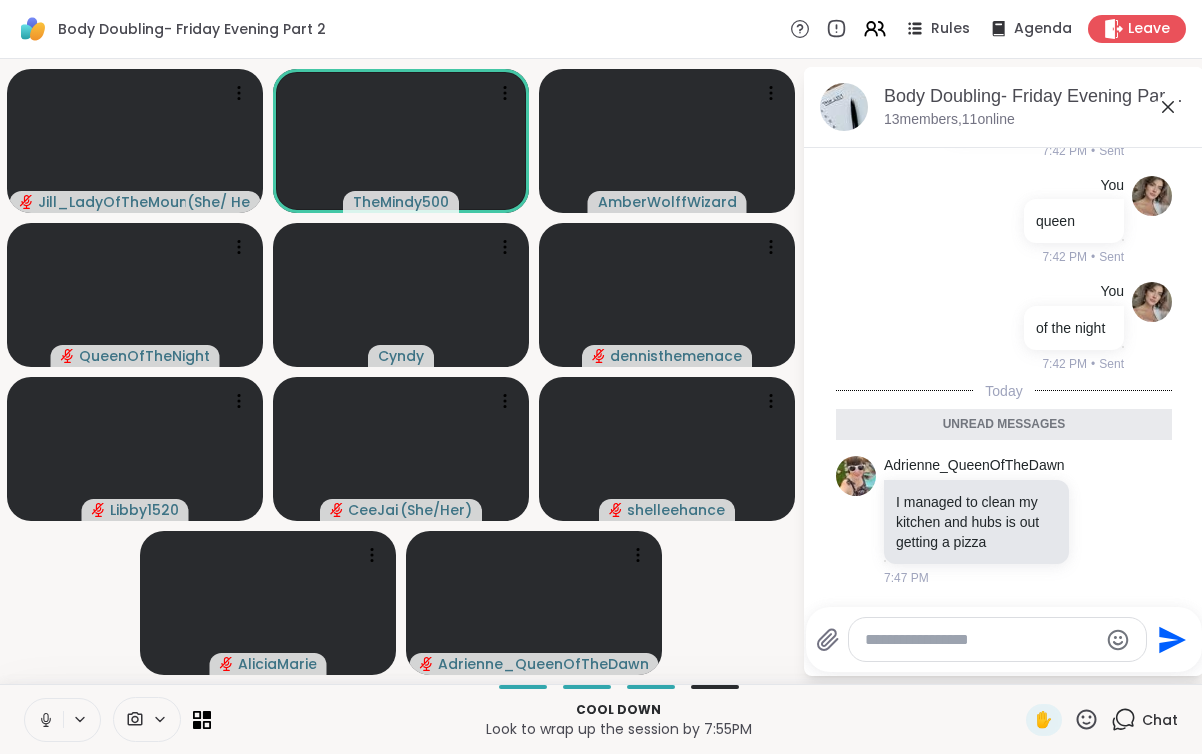 drag, startPoint x: 61, startPoint y: 710, endPoint x: 44, endPoint y: 706, distance: 17.464249 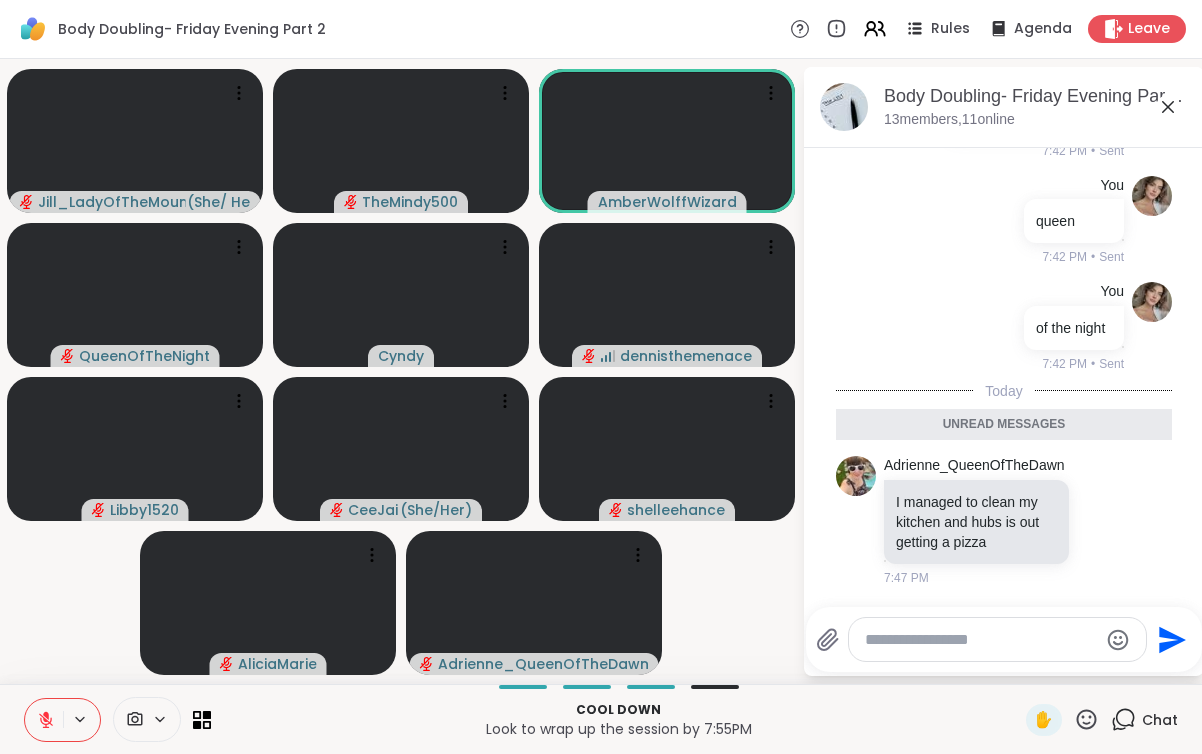 click 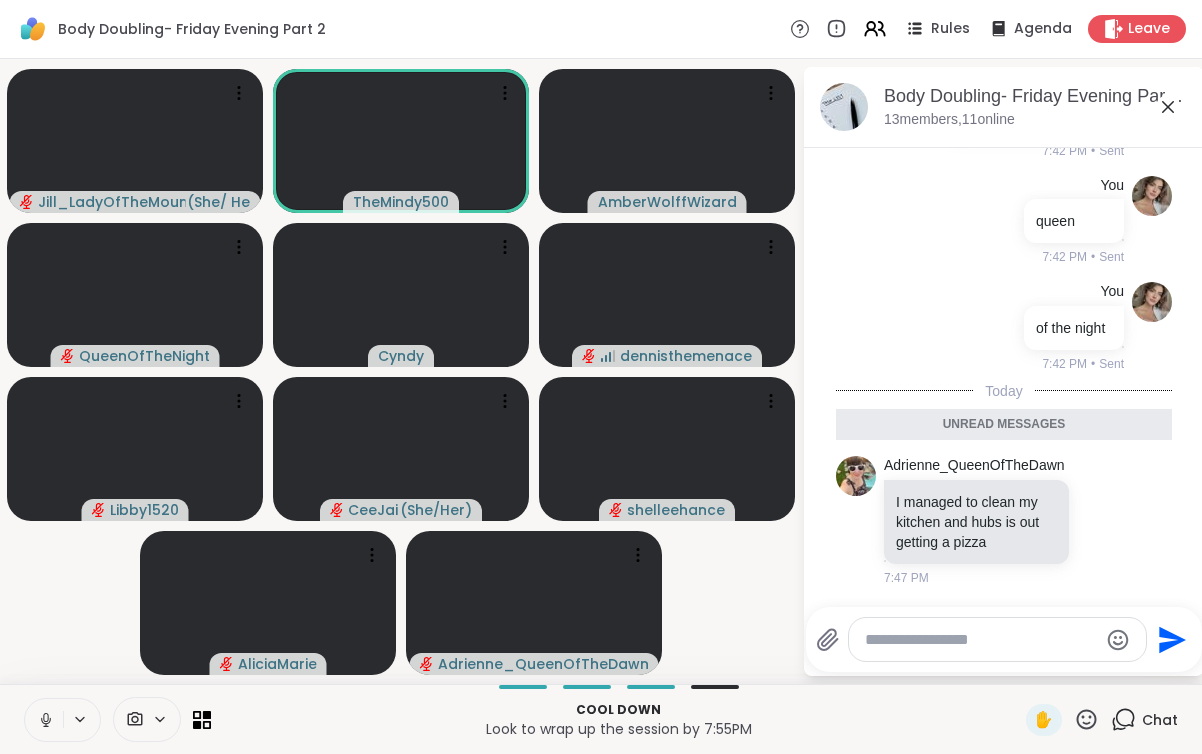 click 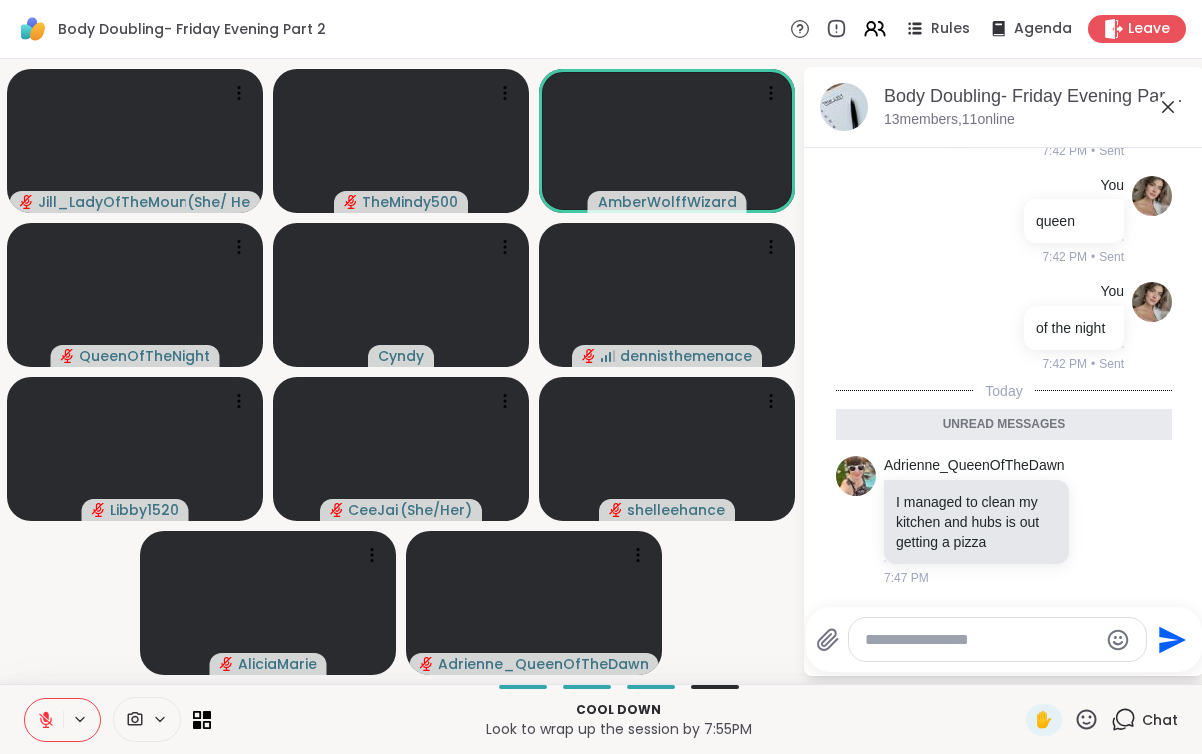 click 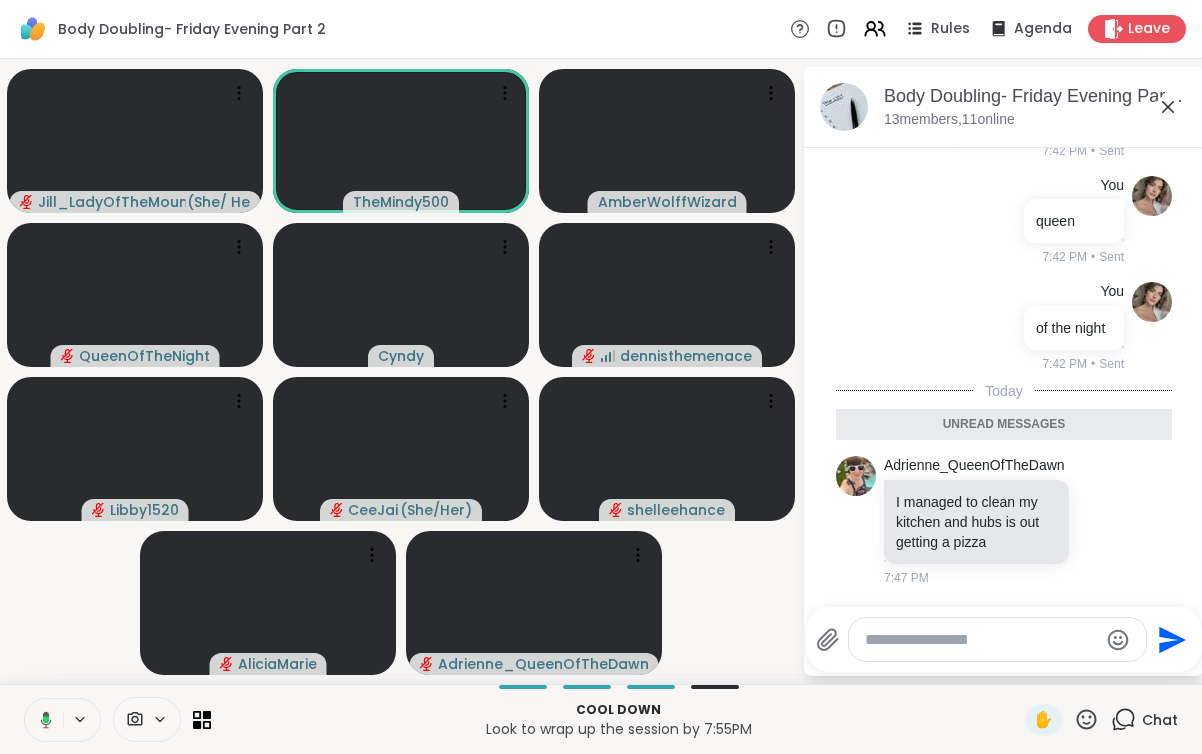 click at bounding box center (42, 720) 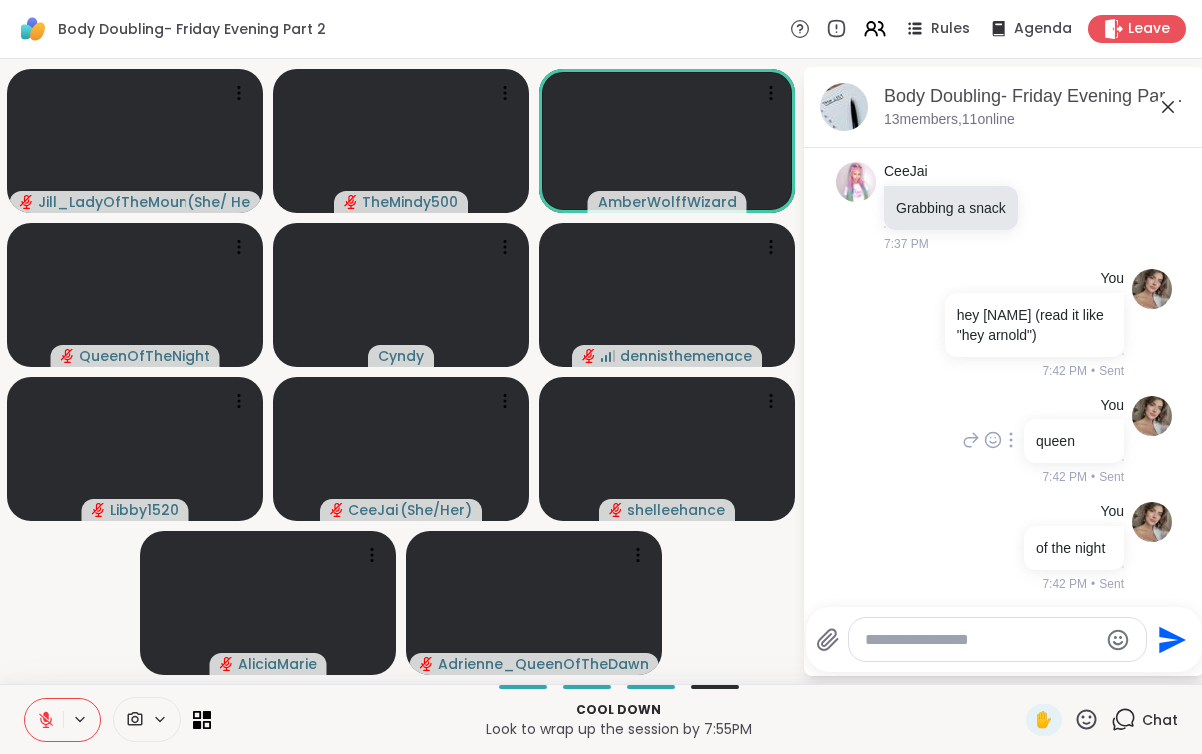 scroll, scrollTop: 3181, scrollLeft: 0, axis: vertical 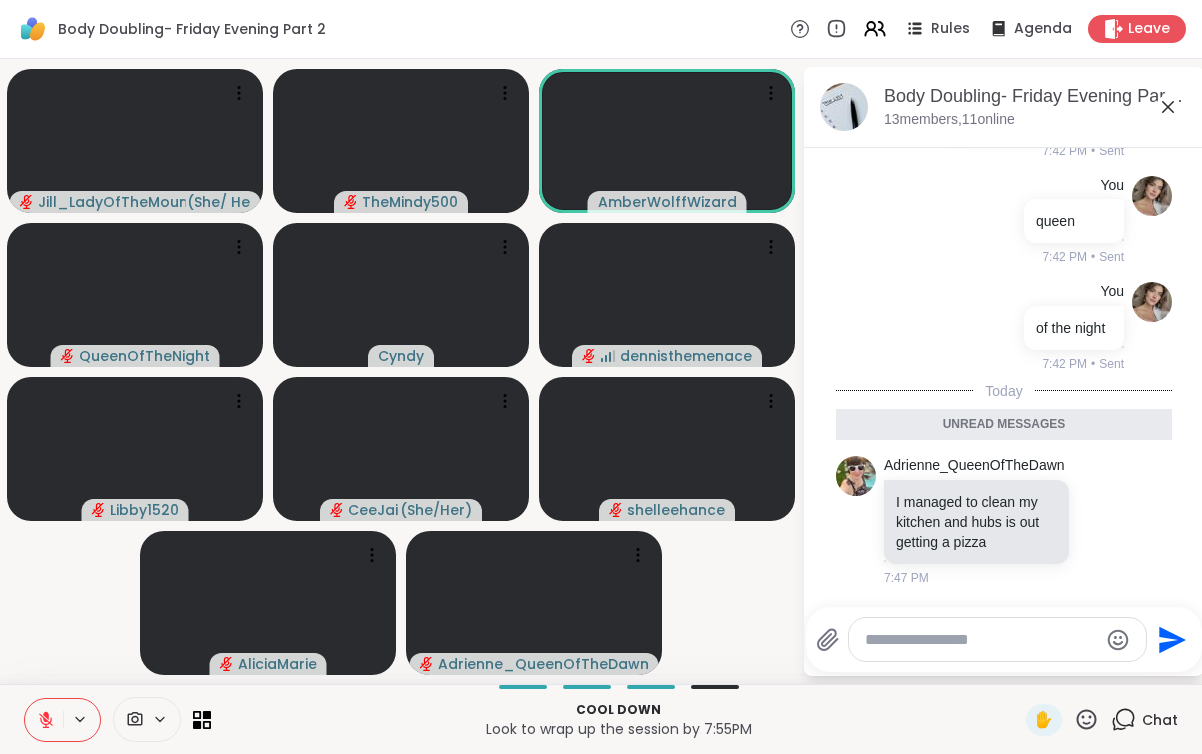 click 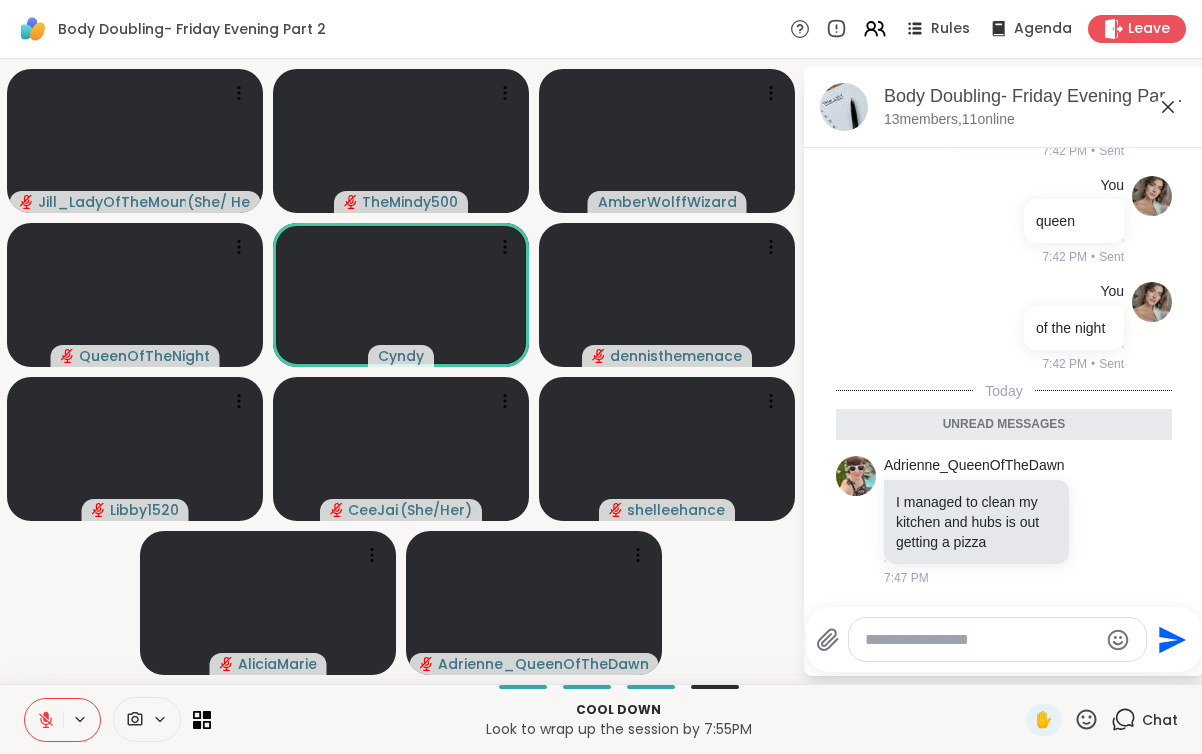 click 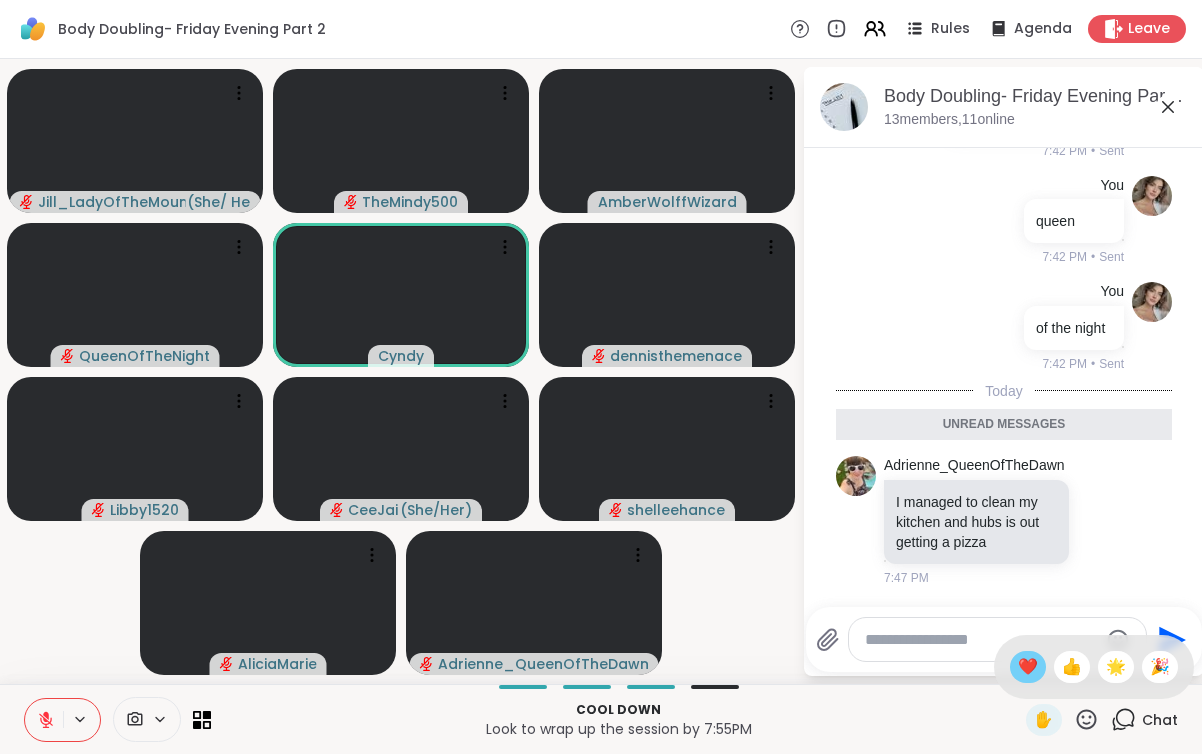 click on "❤️" at bounding box center [1028, 667] 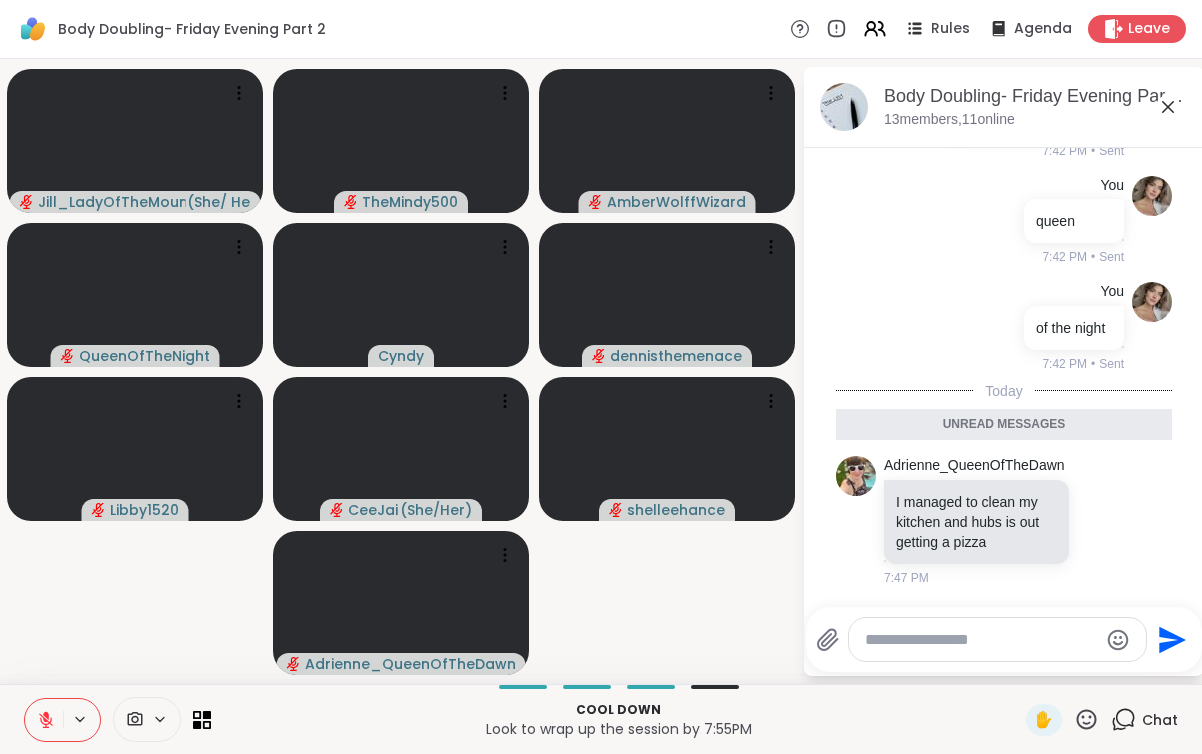 click at bounding box center (44, 720) 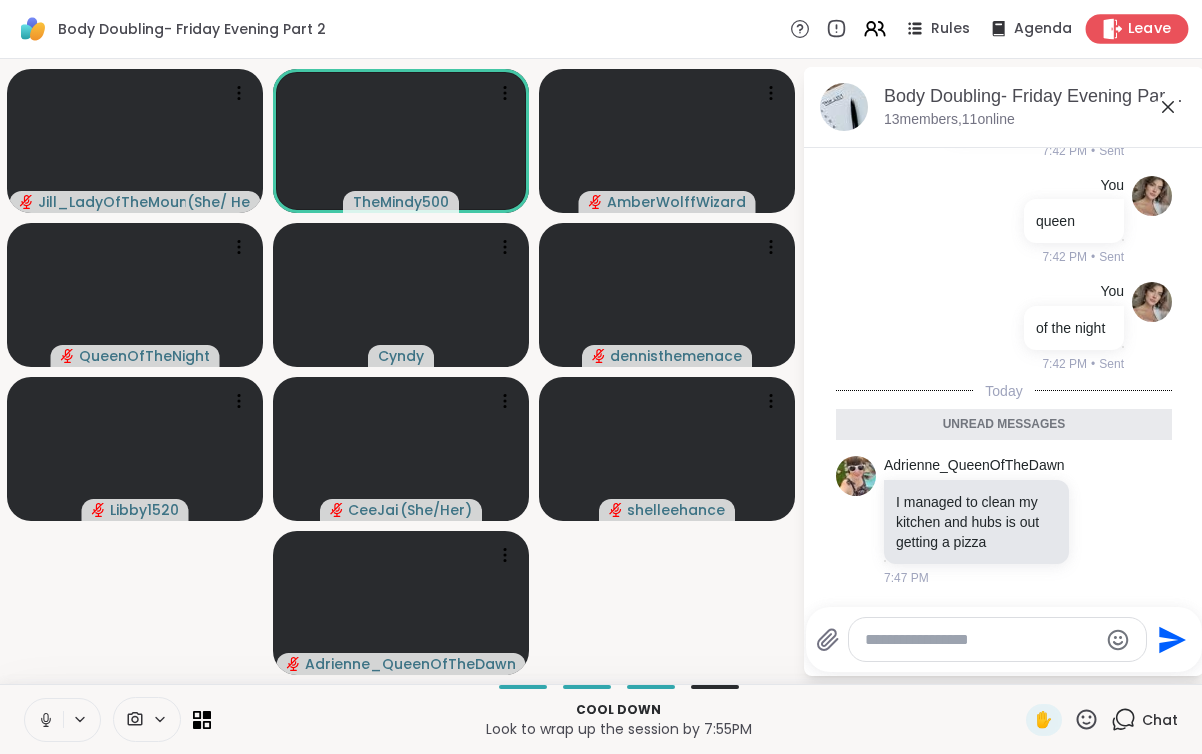 click on "Leave" at bounding box center [1150, 29] 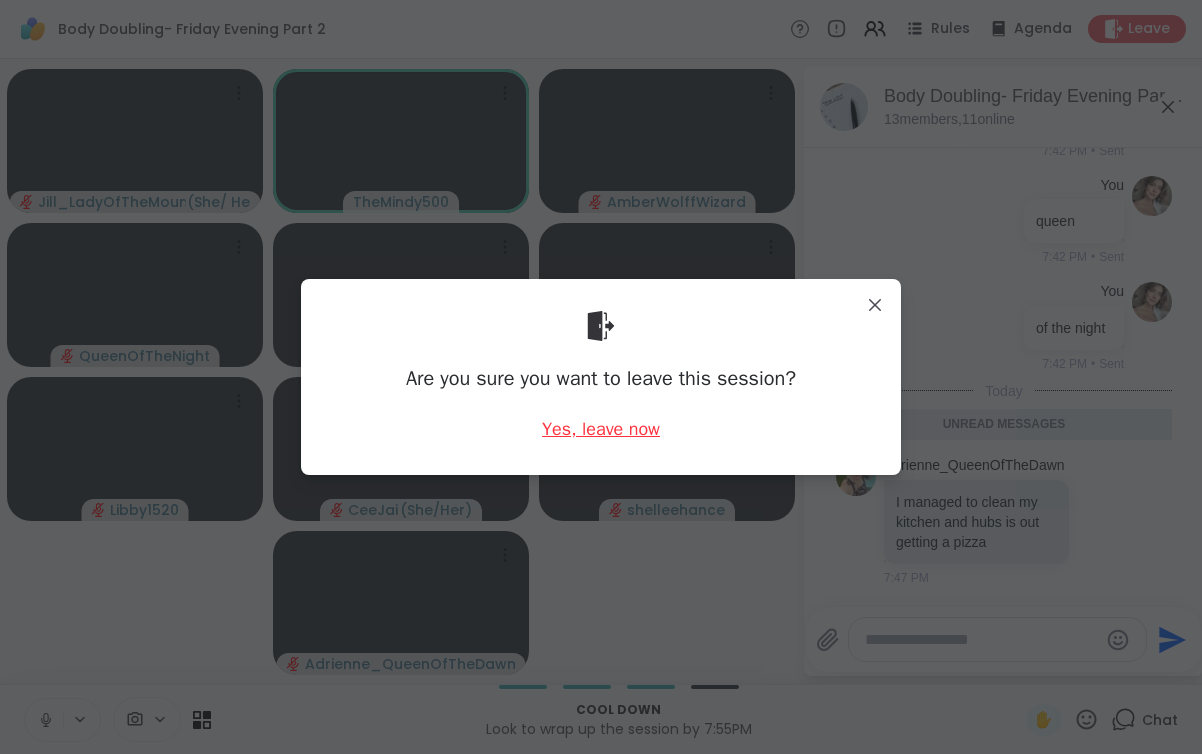 click on "Yes, leave now" at bounding box center [601, 429] 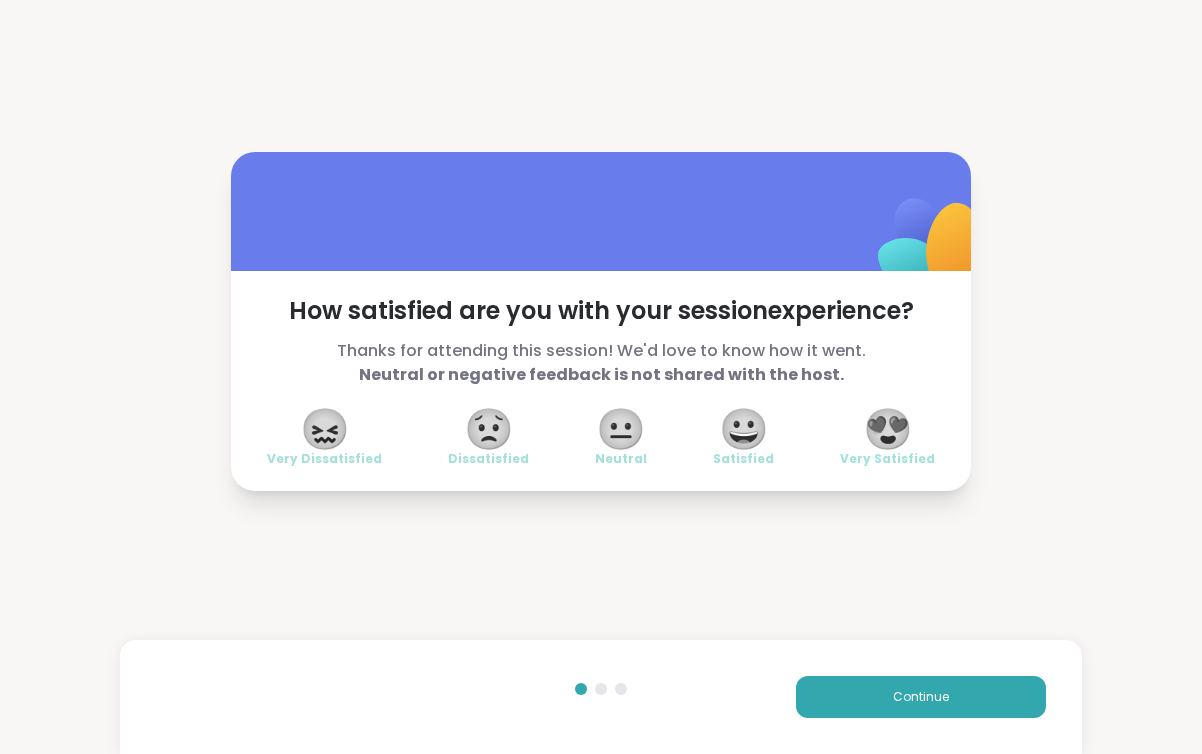 click on "😍" at bounding box center (888, 429) 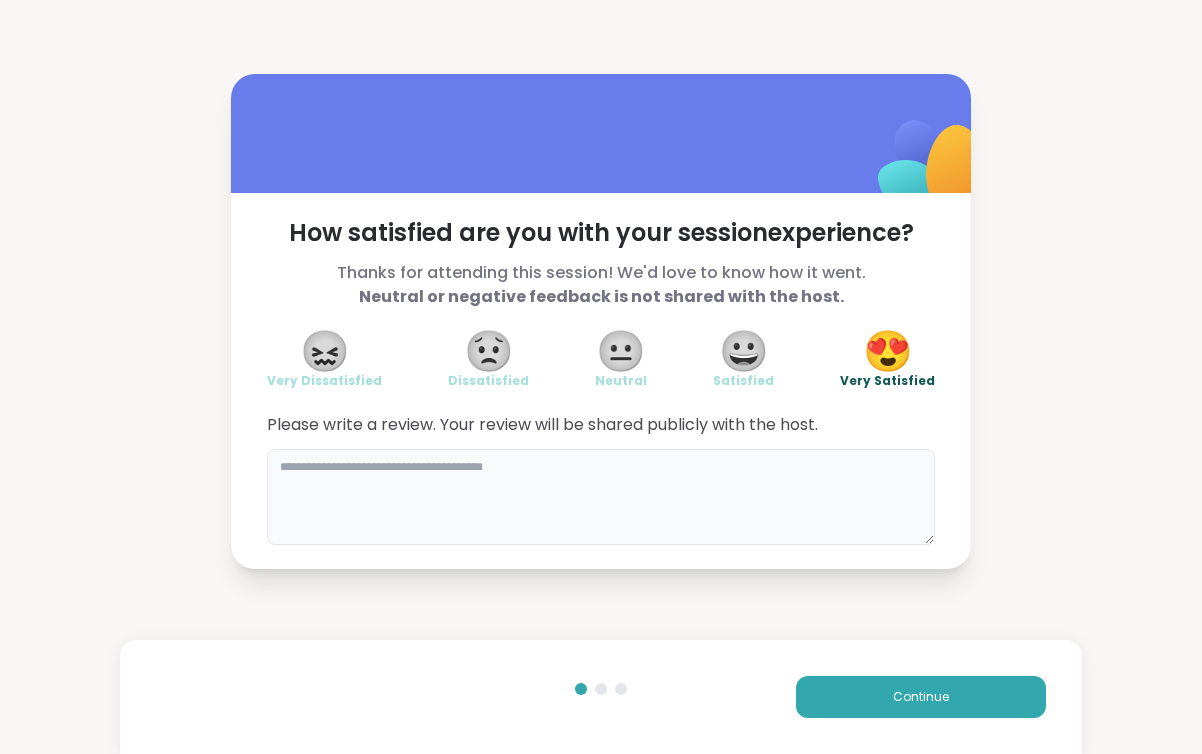 click at bounding box center [601, 497] 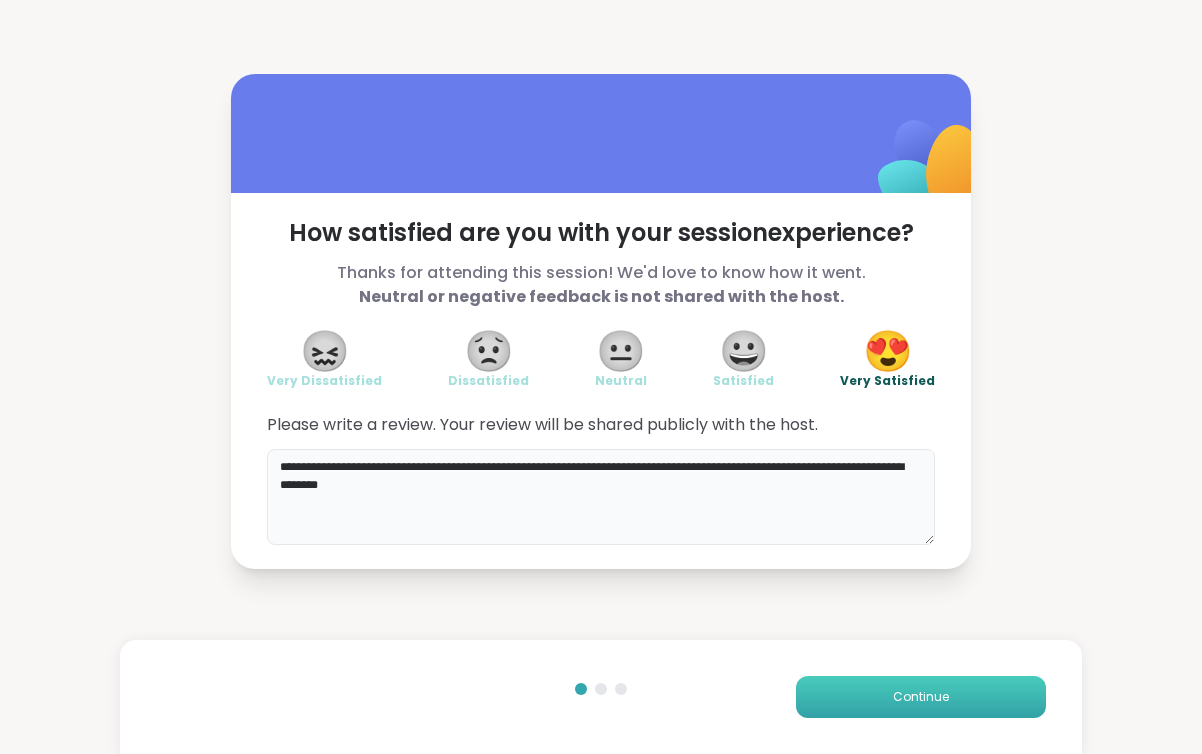 type on "**********" 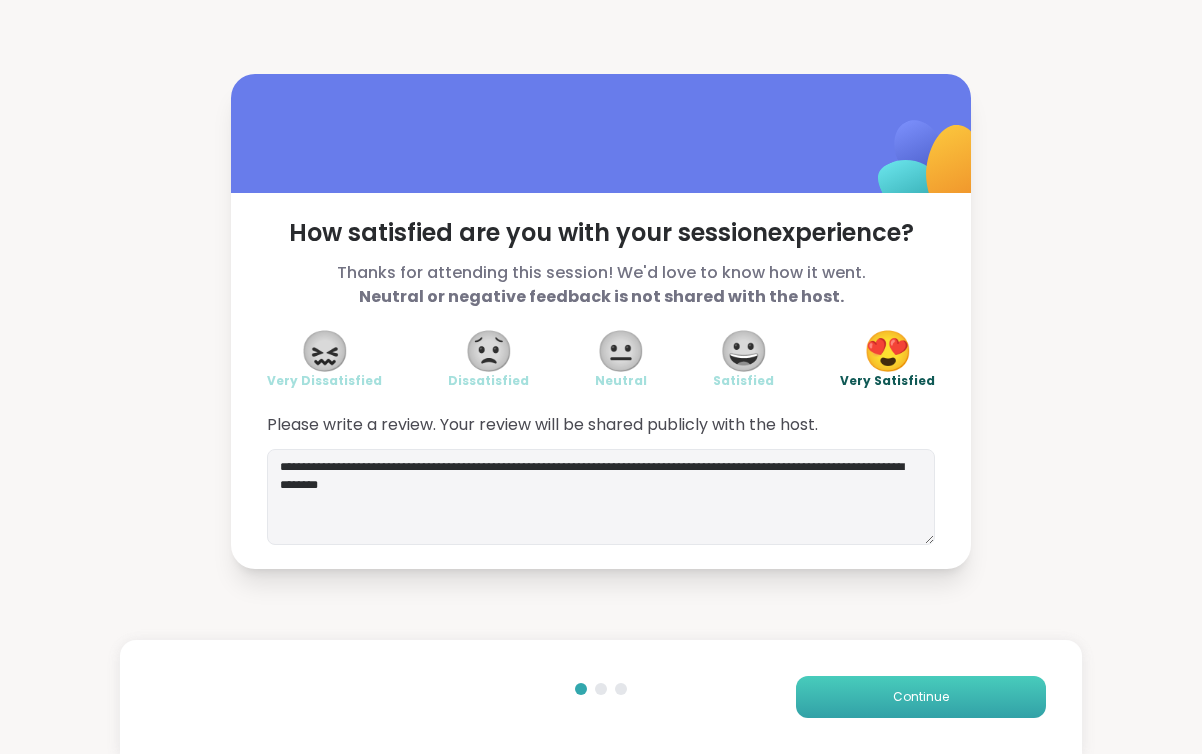 click on "Continue" at bounding box center (921, 697) 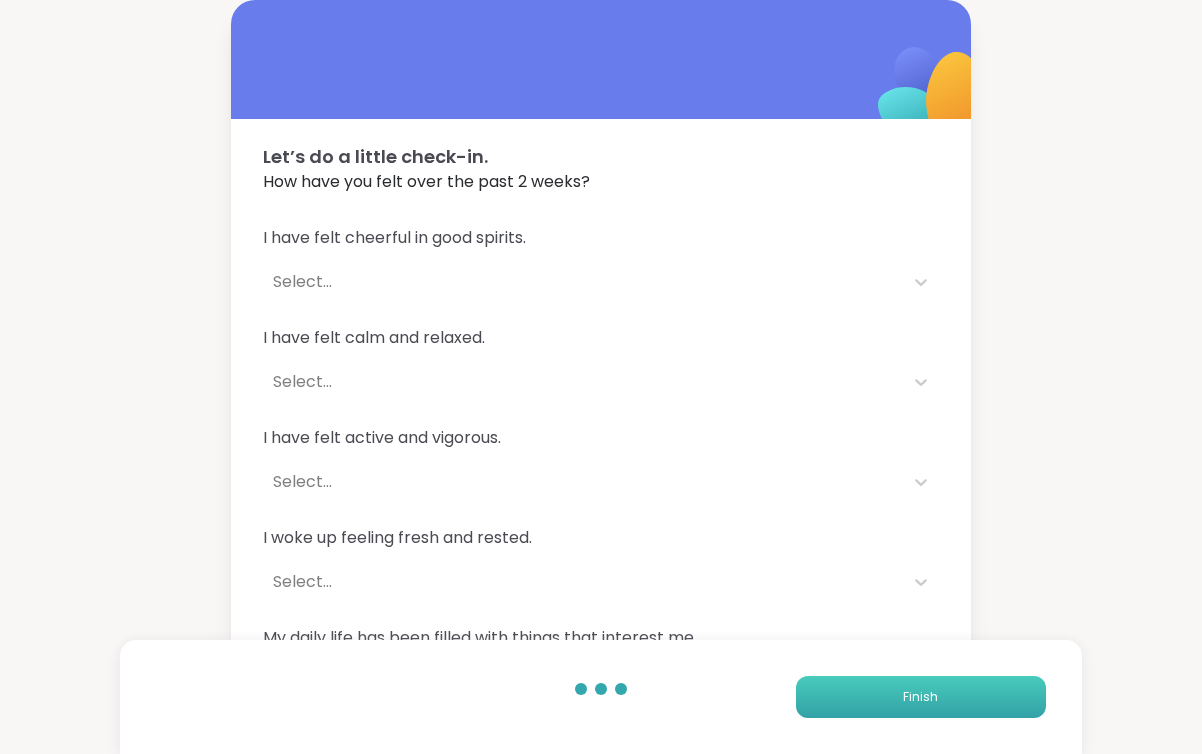 click on "Finish" at bounding box center (921, 697) 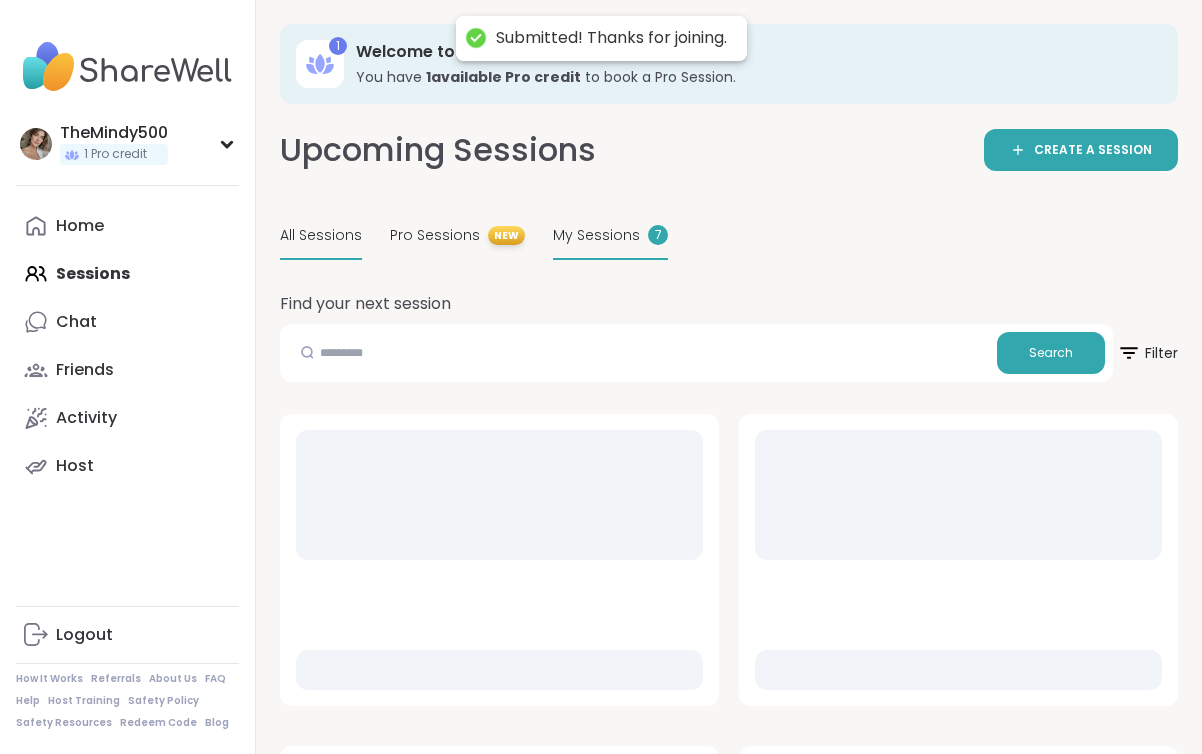 click on "My Sessions 7" at bounding box center [610, 236] 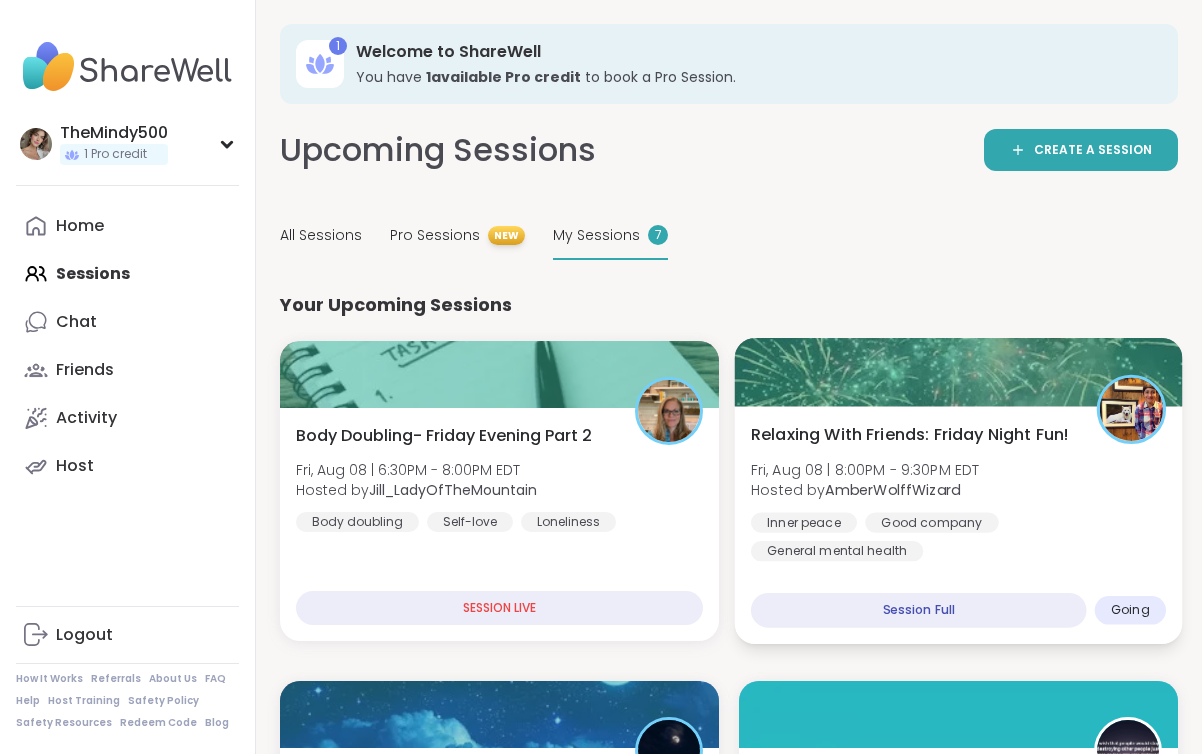 click at bounding box center (959, 372) 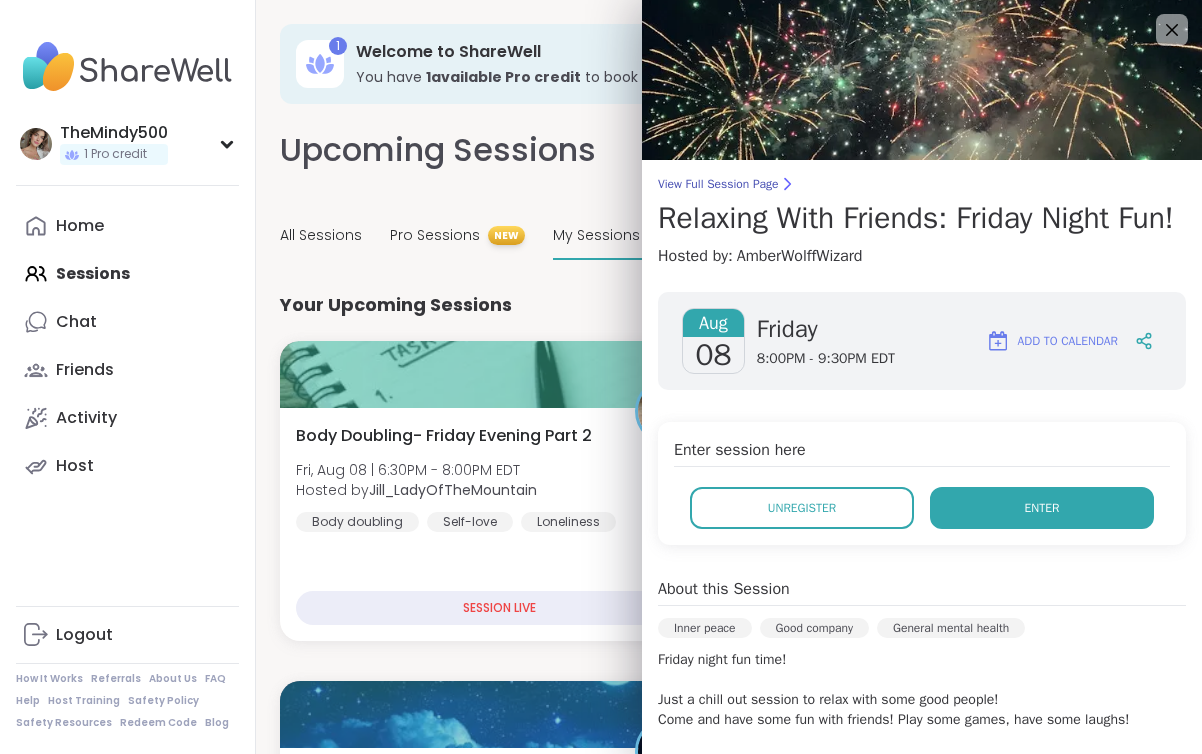 click on "Enter" at bounding box center (1042, 508) 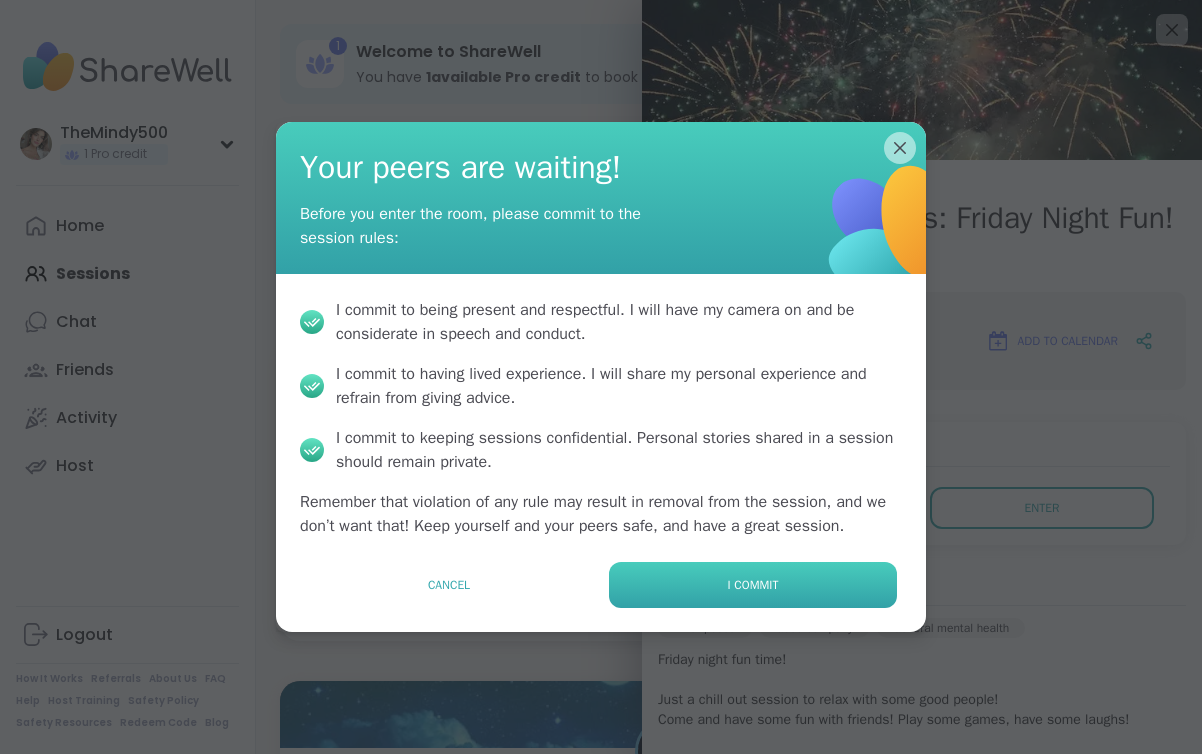 click on "I commit" at bounding box center (753, 585) 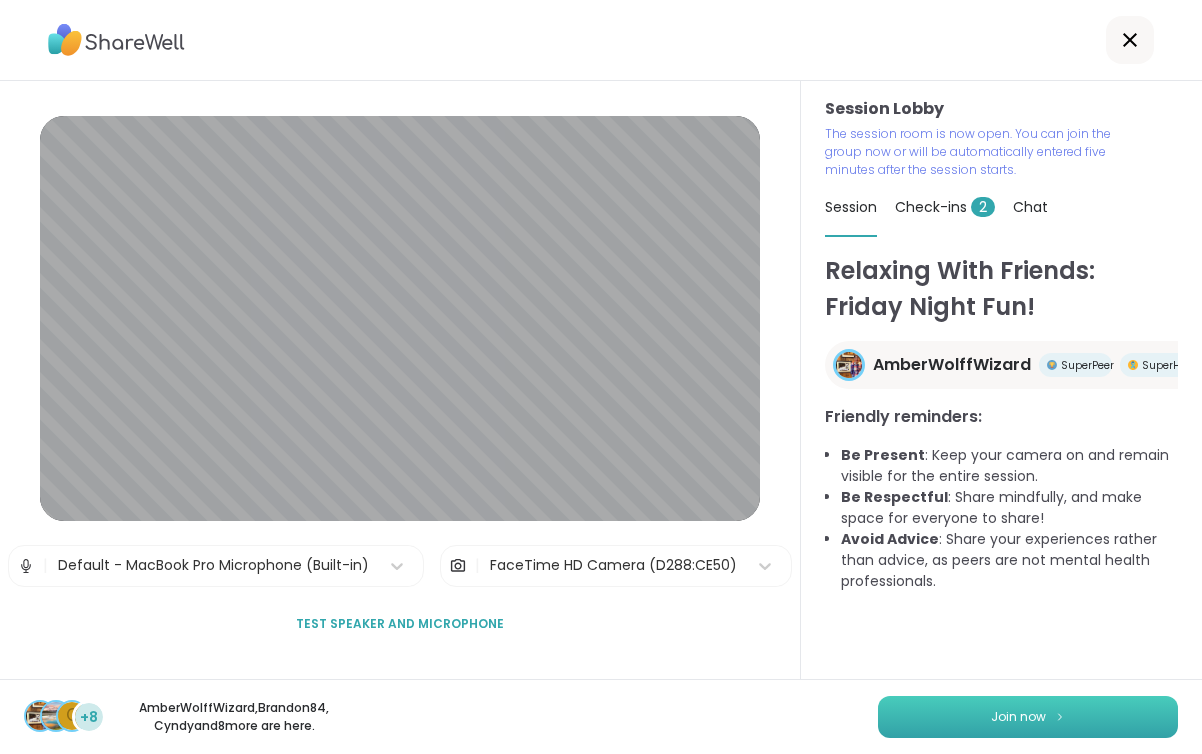 click on "Join now" at bounding box center (1028, 717) 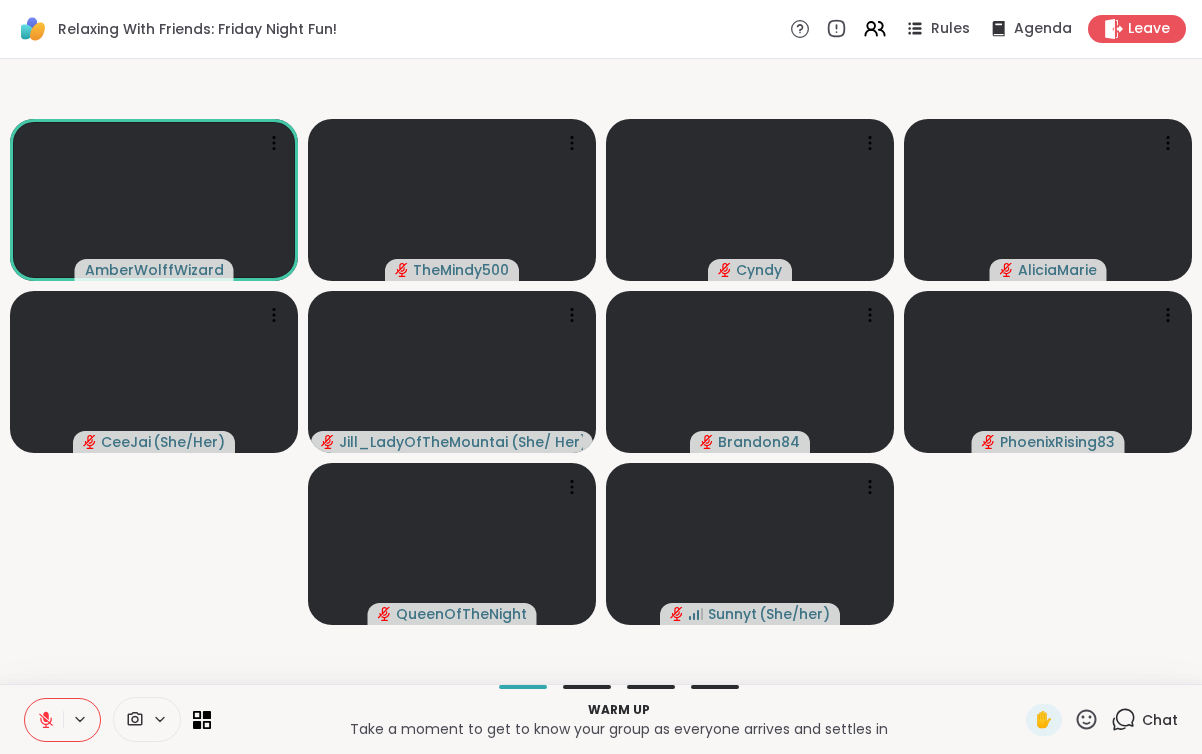 click on "Chat" at bounding box center [1160, 720] 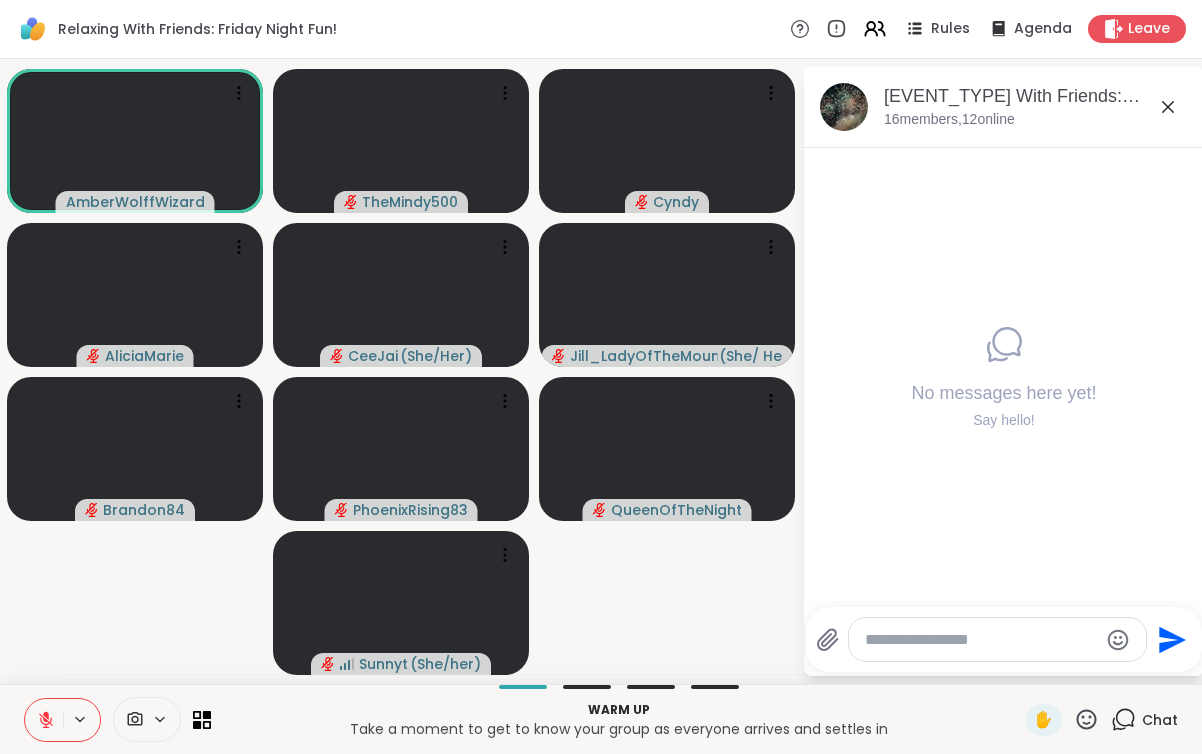 click 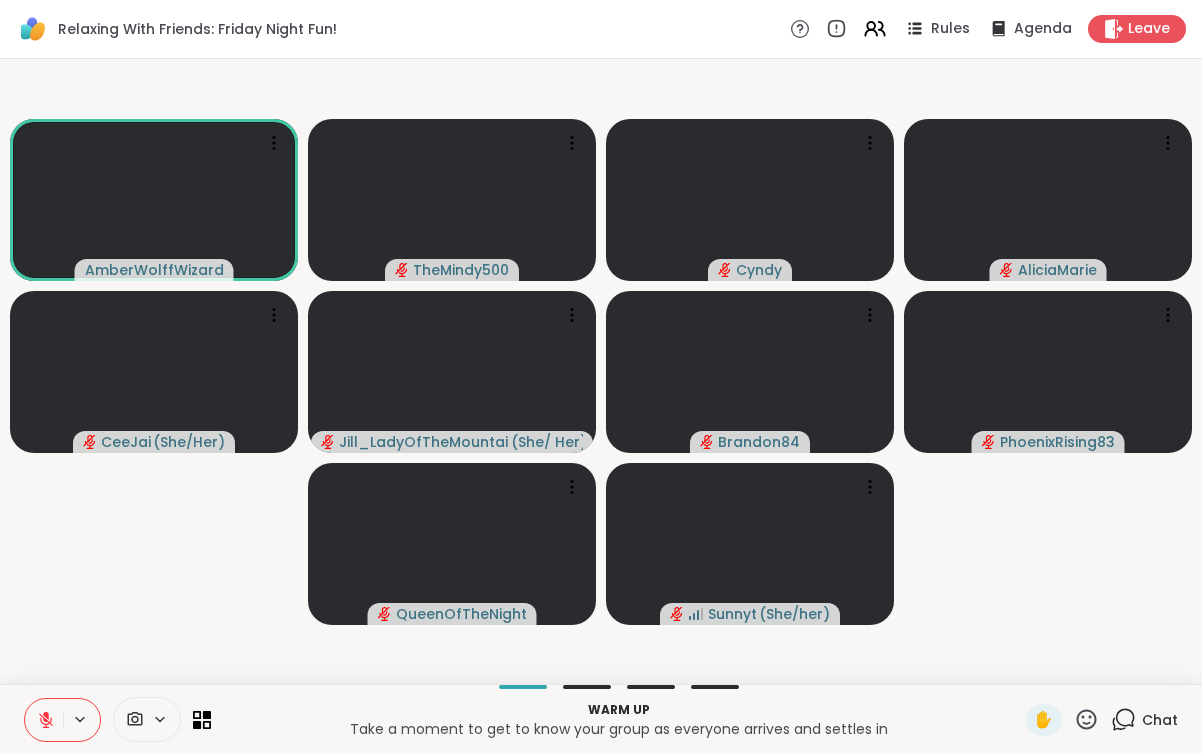 click 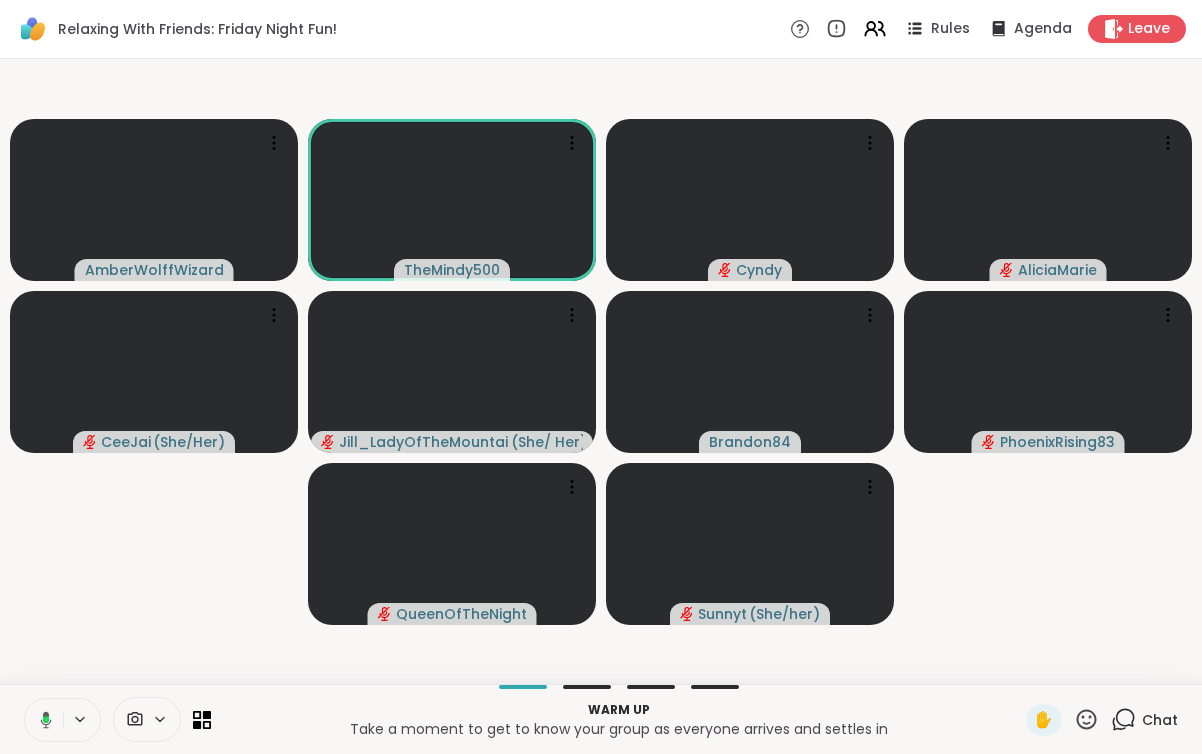 click at bounding box center [42, 720] 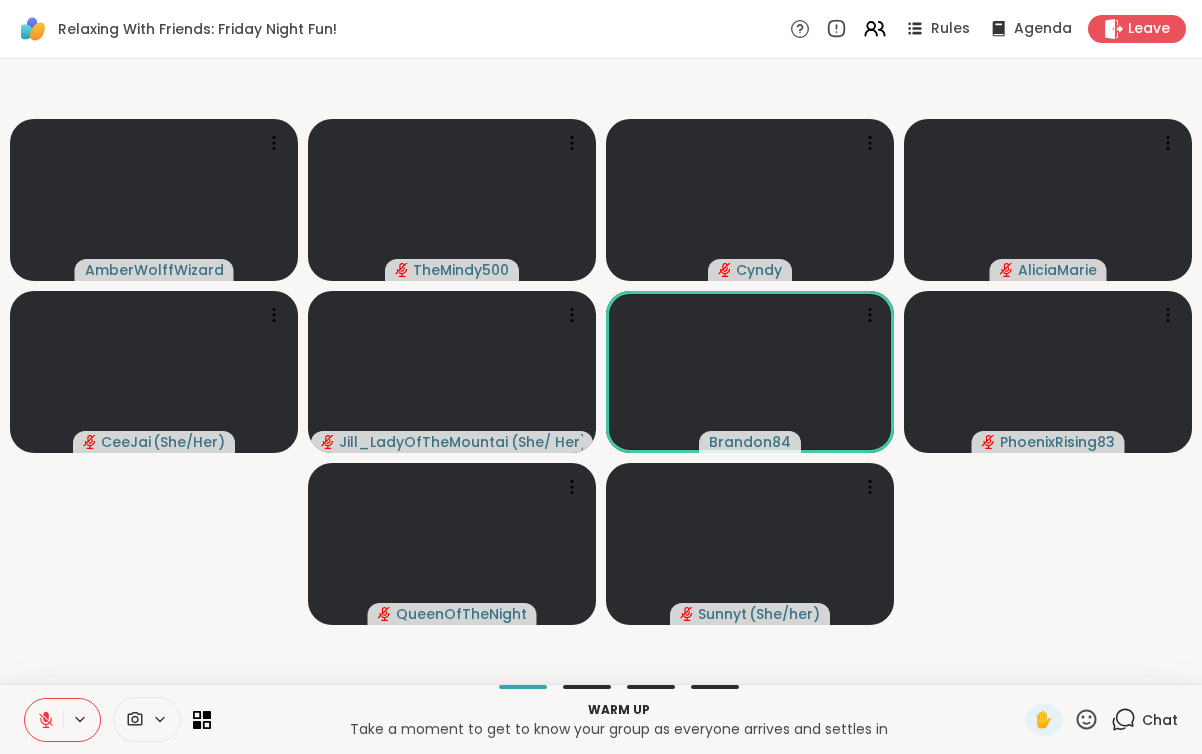 drag, startPoint x: 64, startPoint y: 676, endPoint x: 76, endPoint y: 674, distance: 12.165525 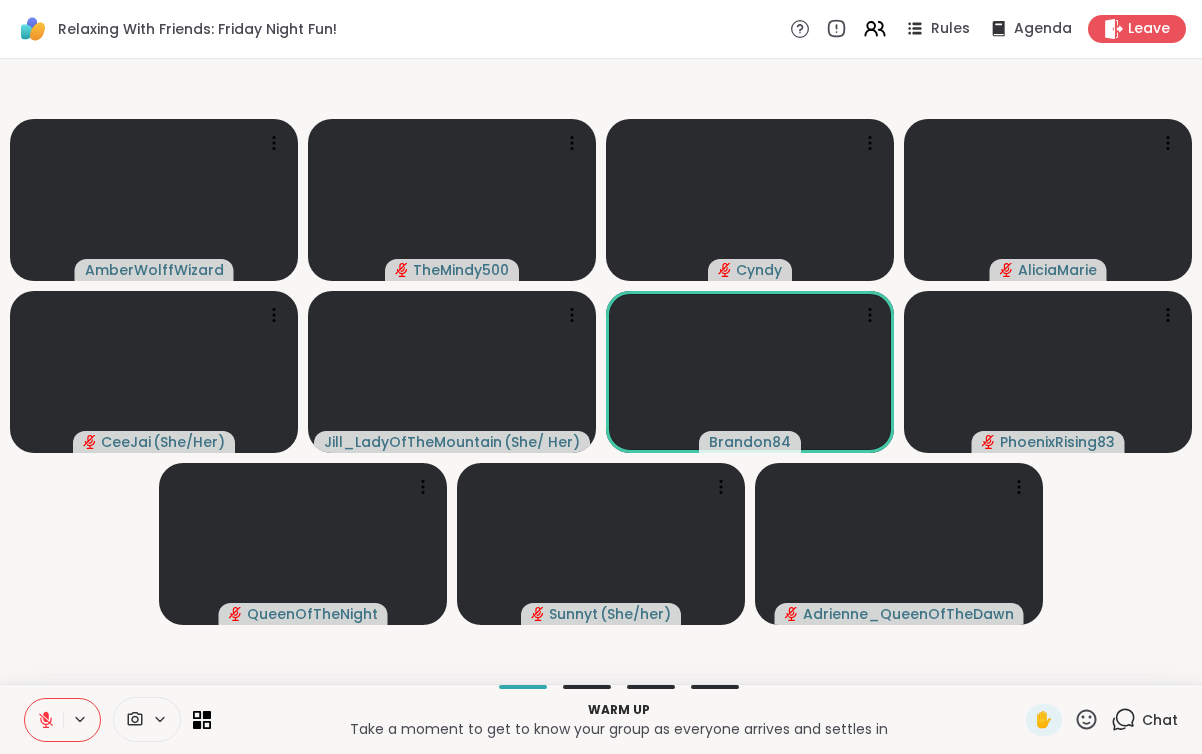 click 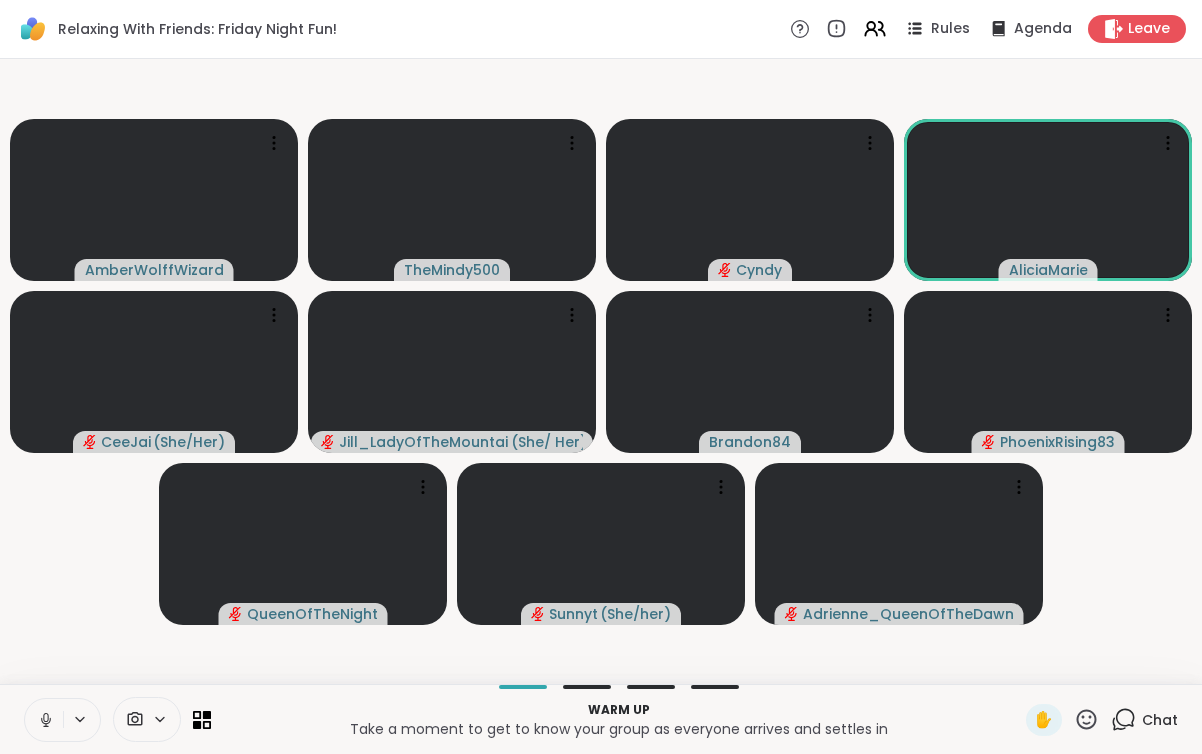 click 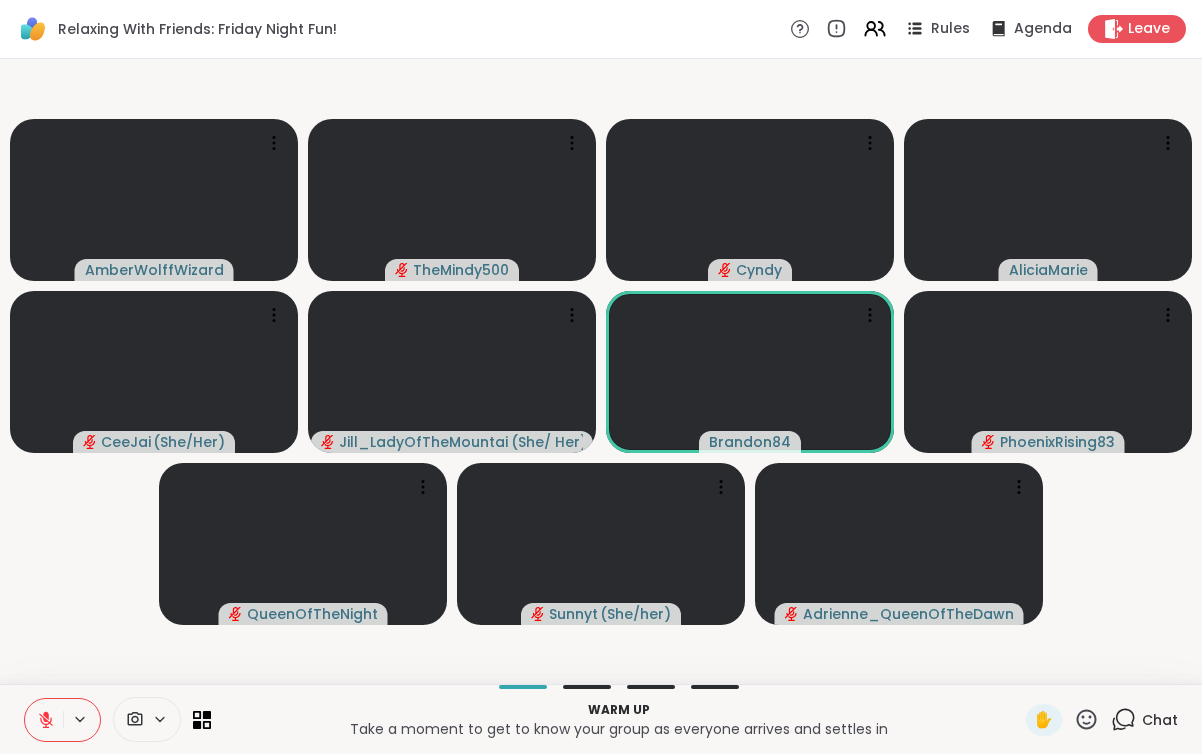 click 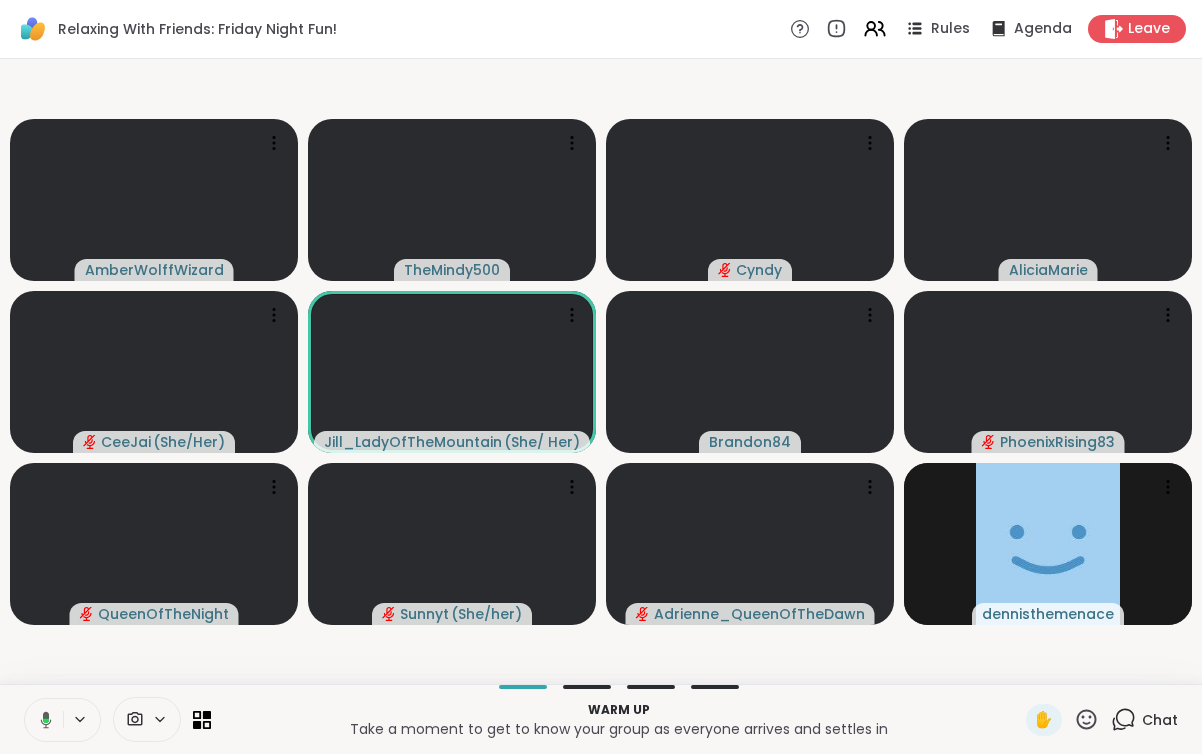 click 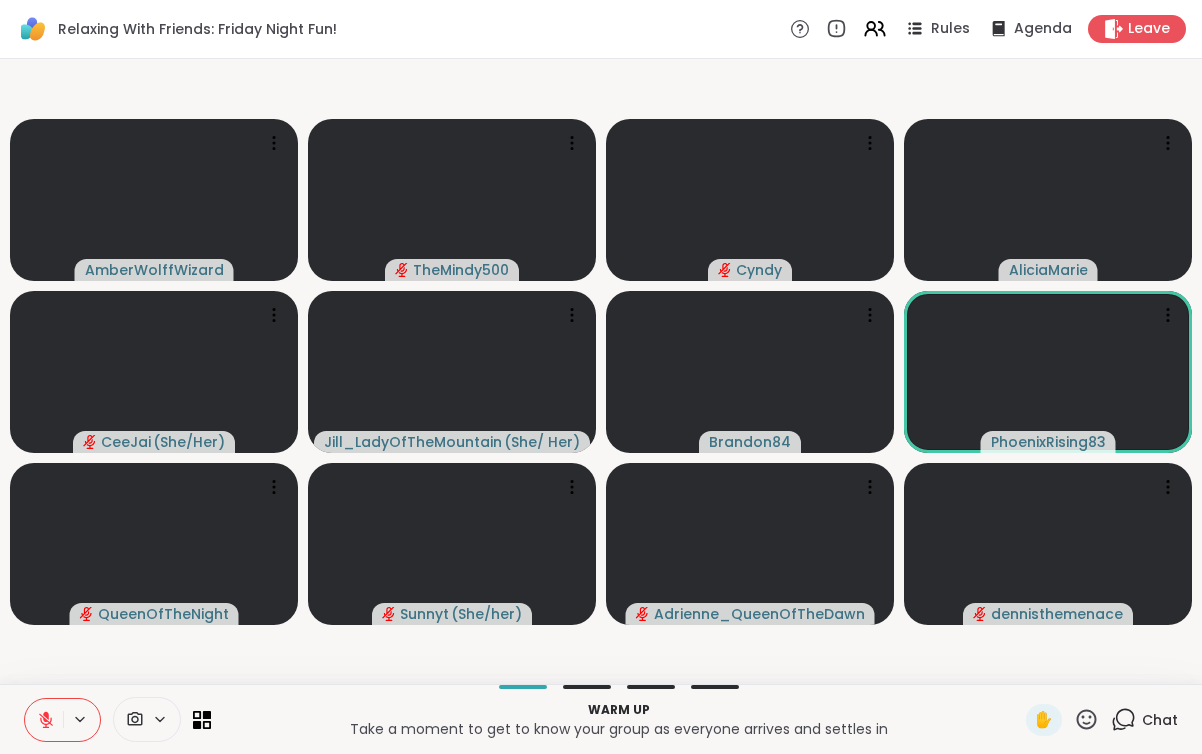 click 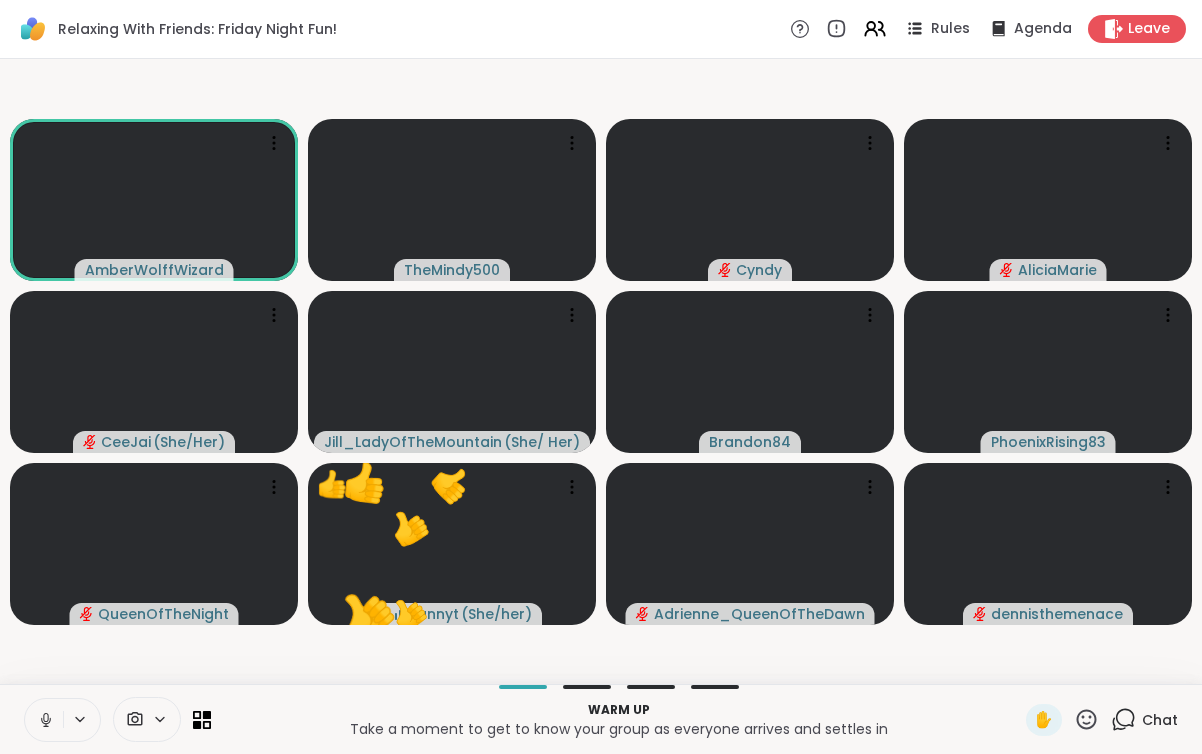click 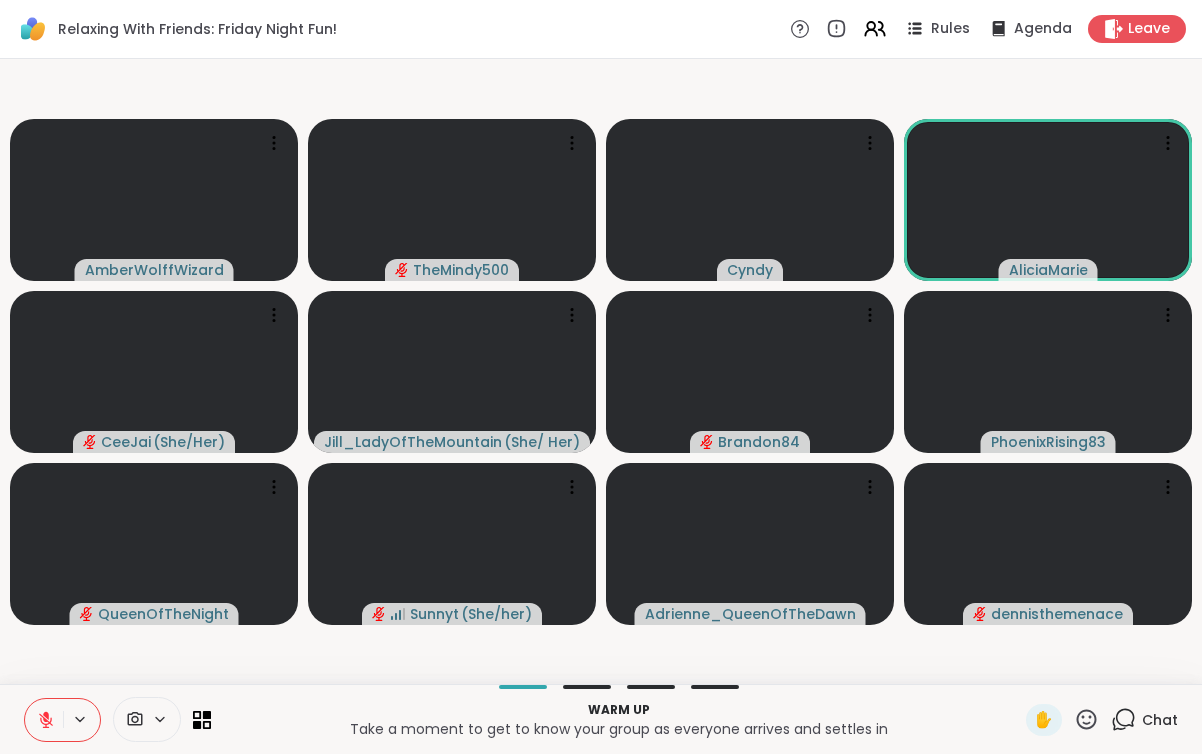 click at bounding box center [44, 720] 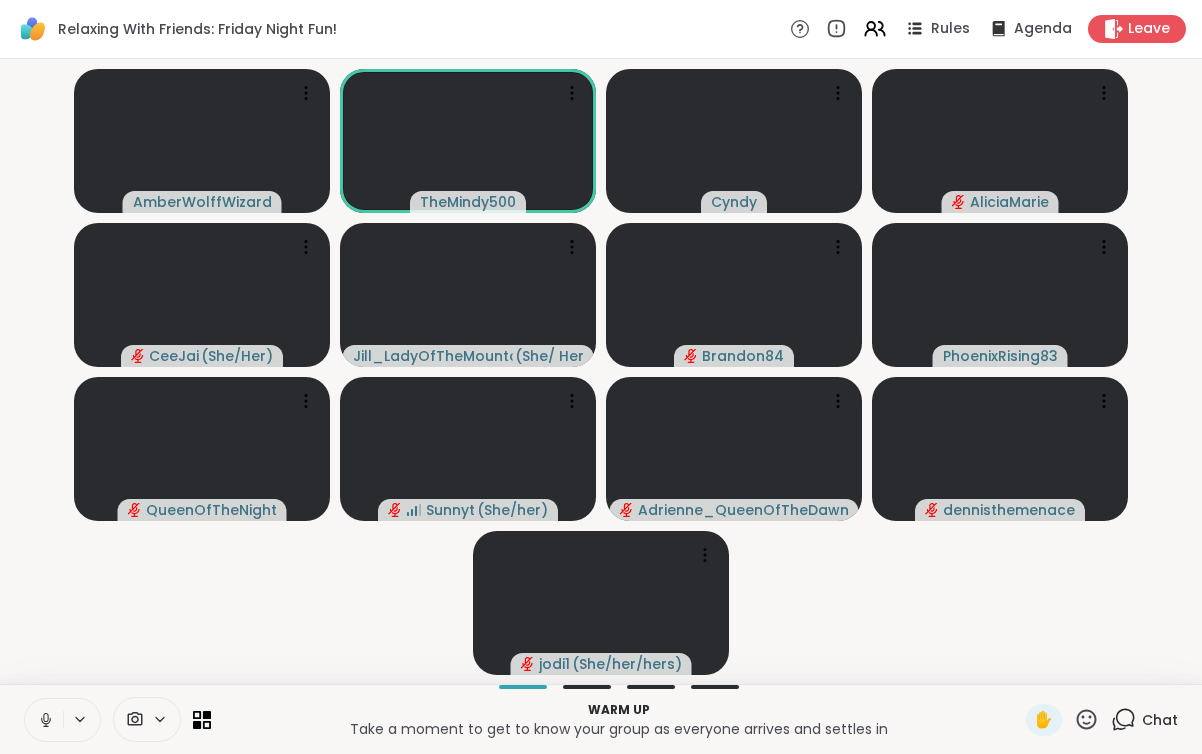 click at bounding box center [44, 720] 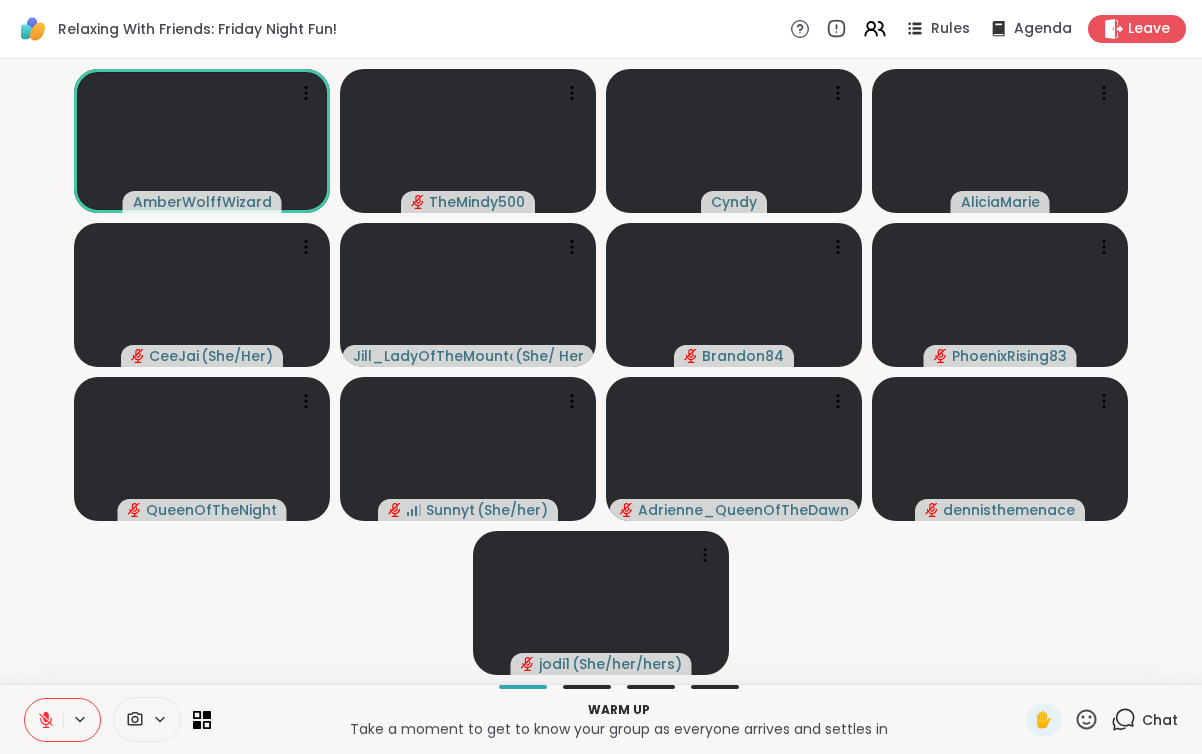 click 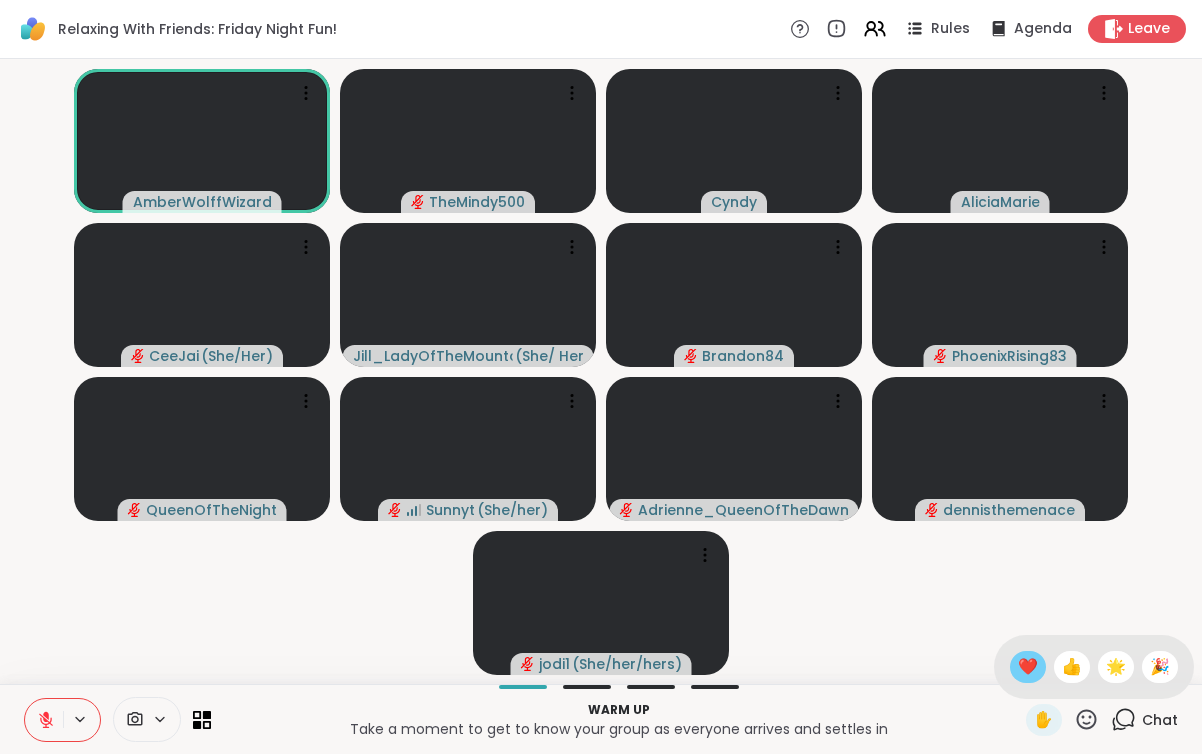 click on "❤️" at bounding box center (1028, 667) 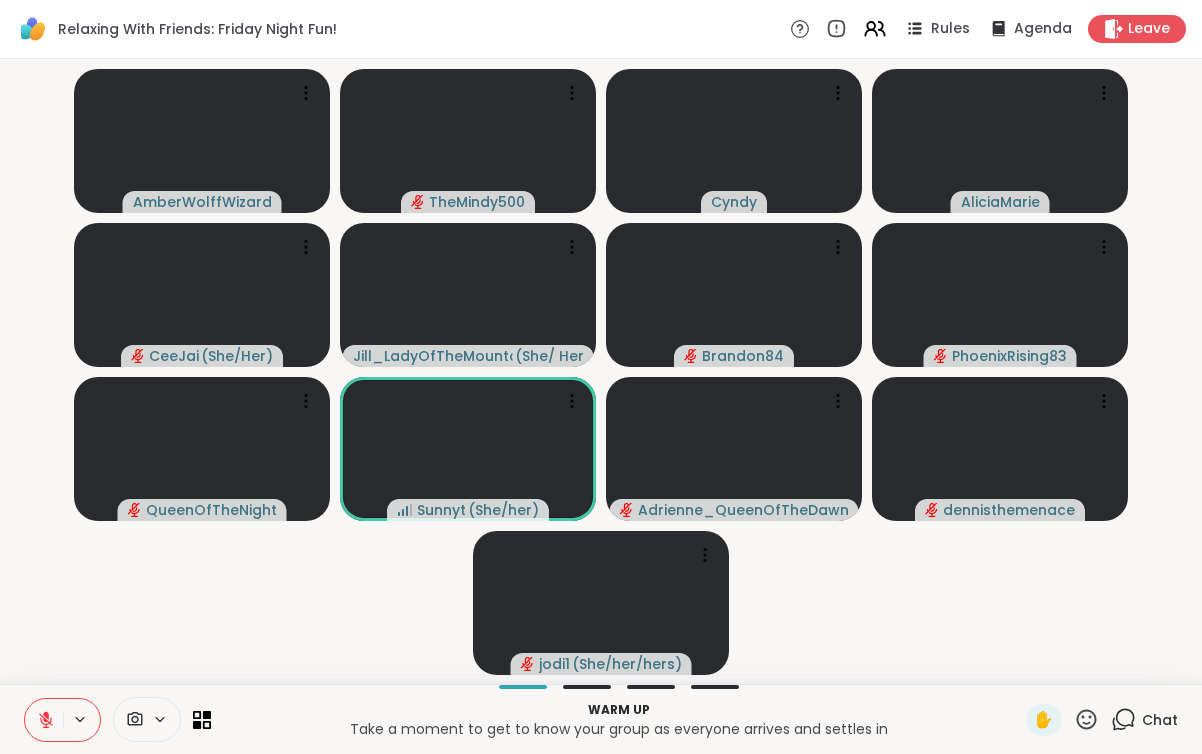 click at bounding box center [44, 720] 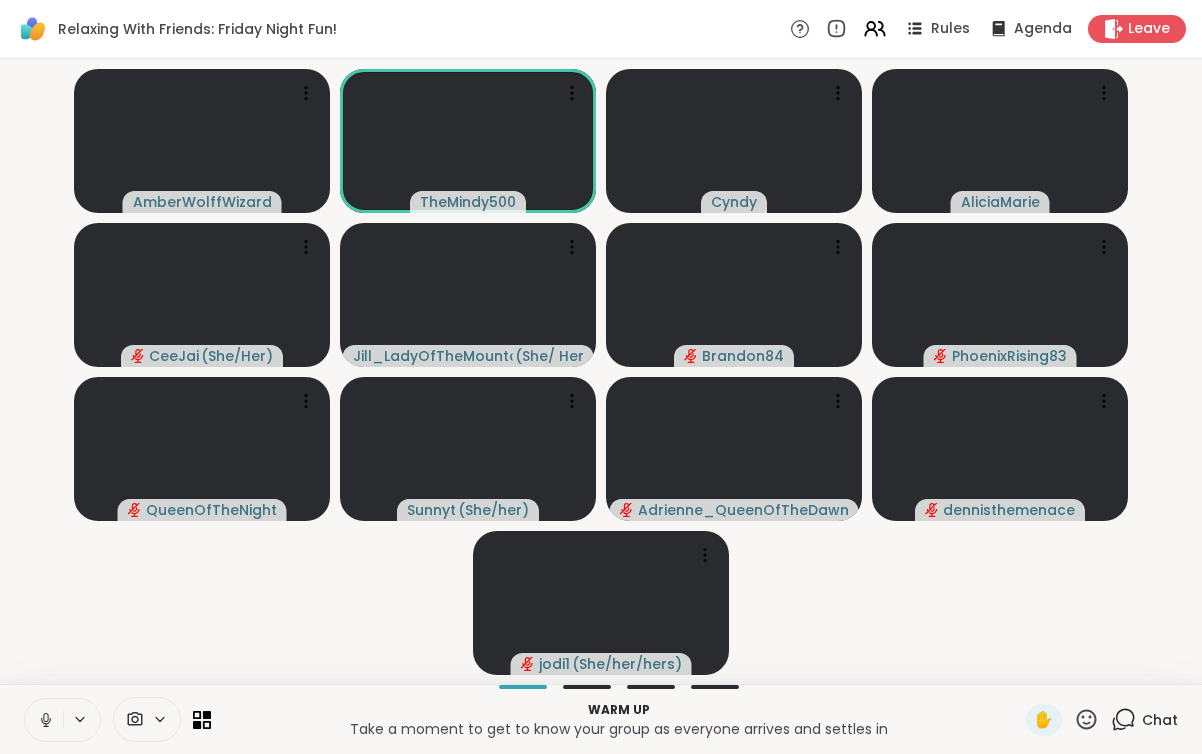 click at bounding box center [44, 720] 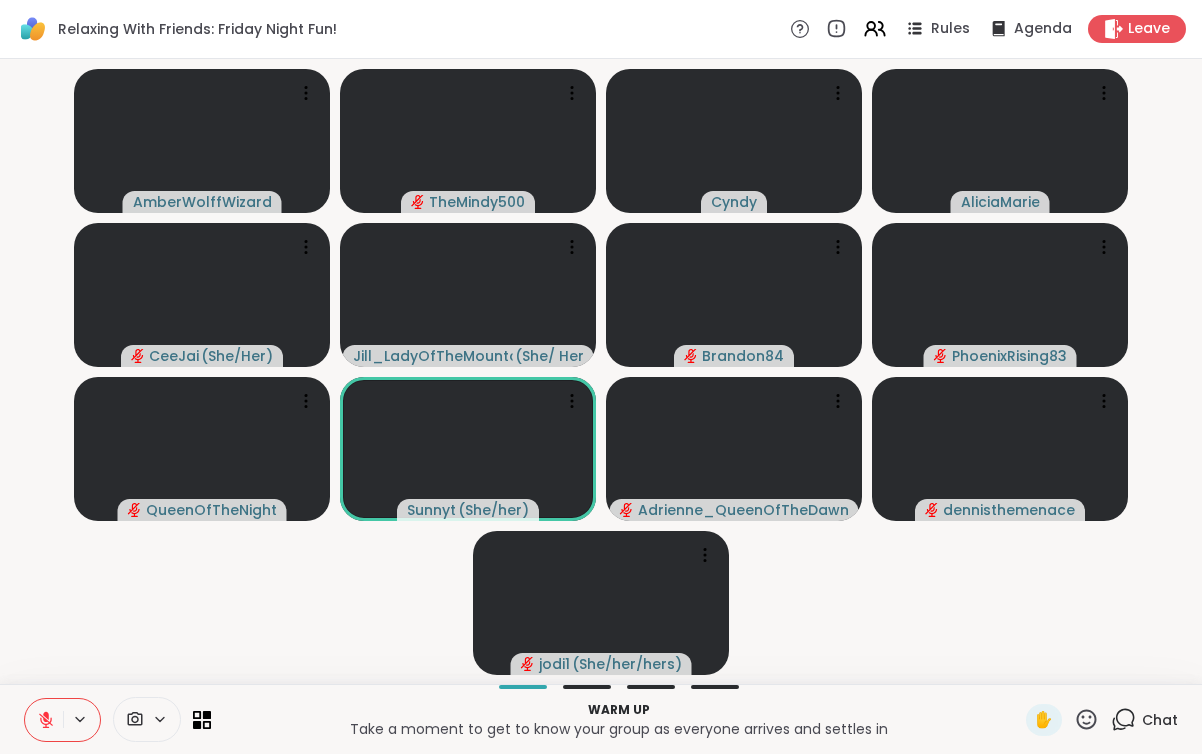 click 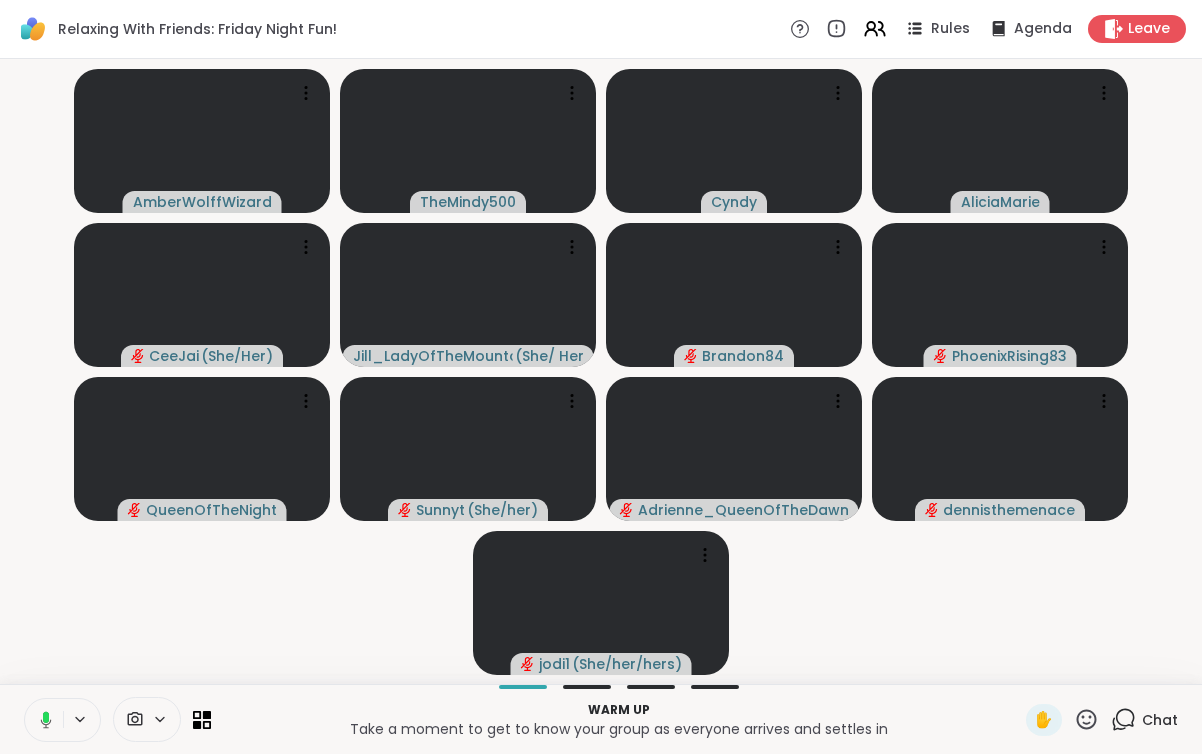 click 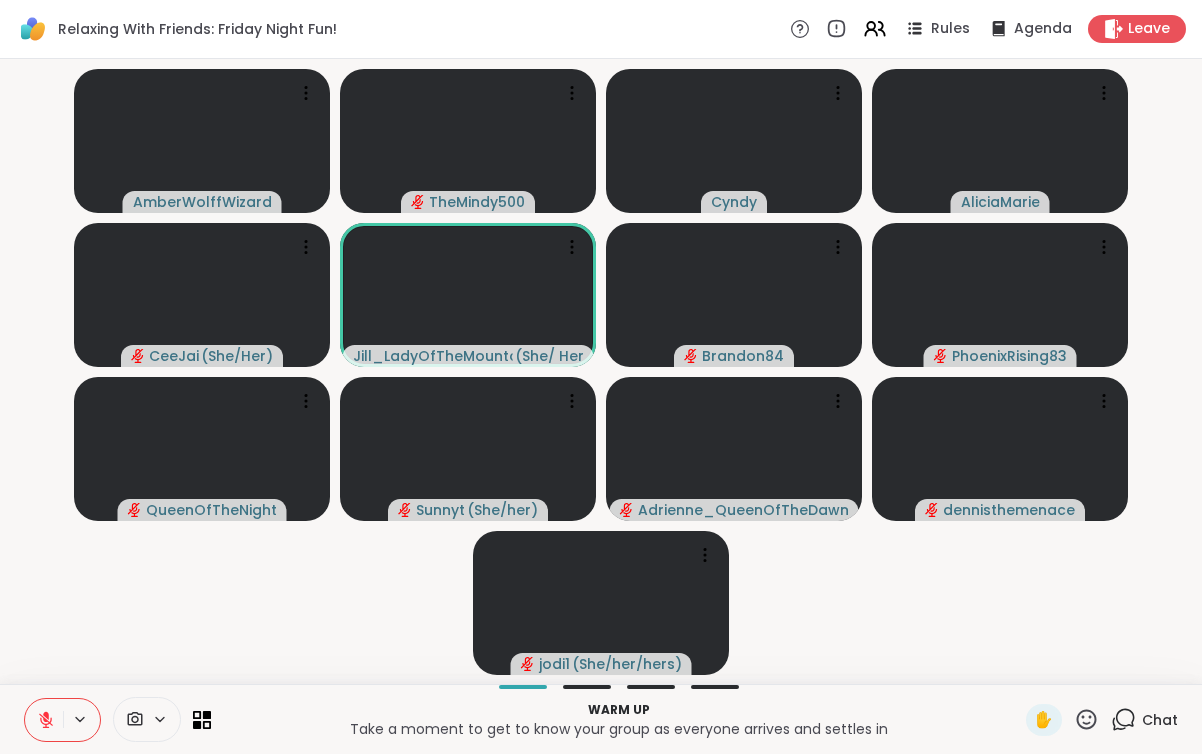 click 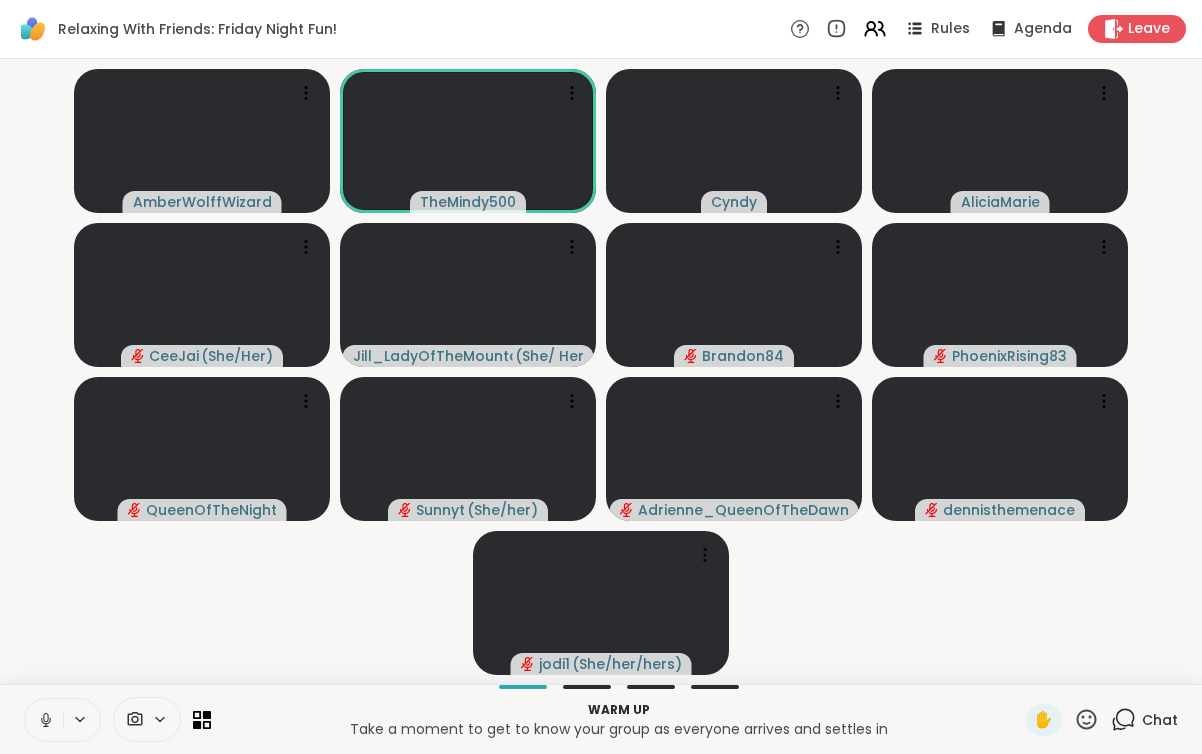 click 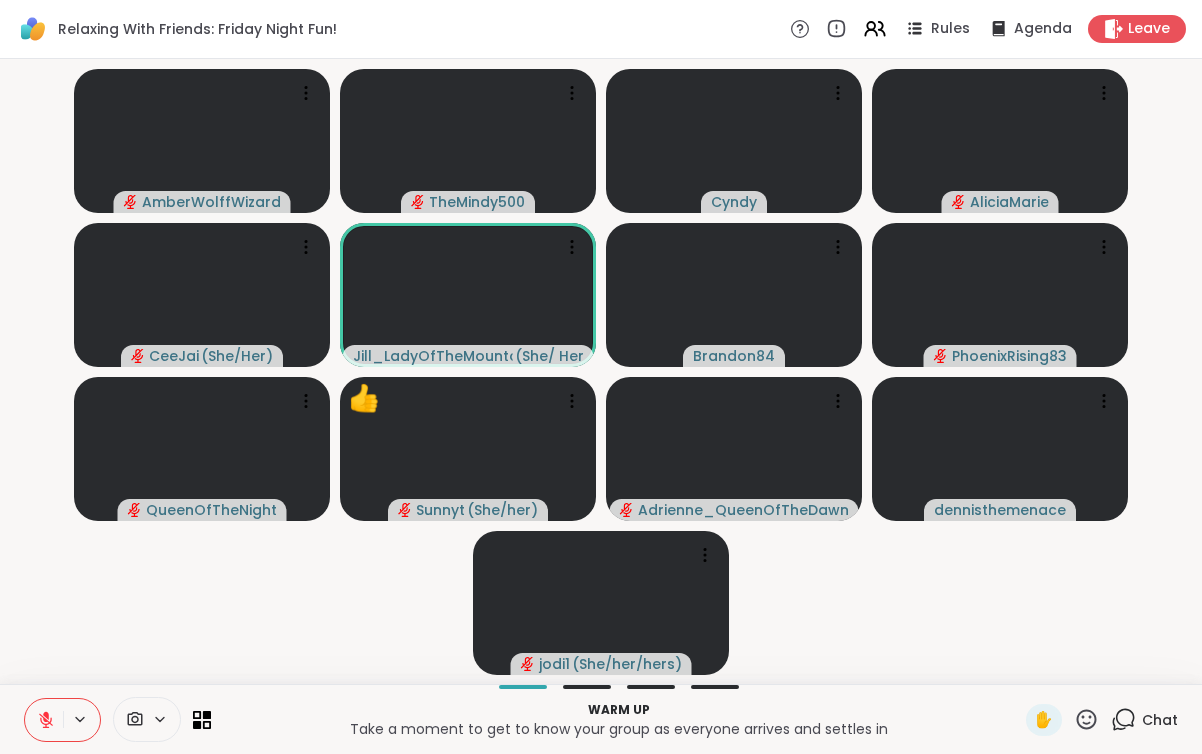 click 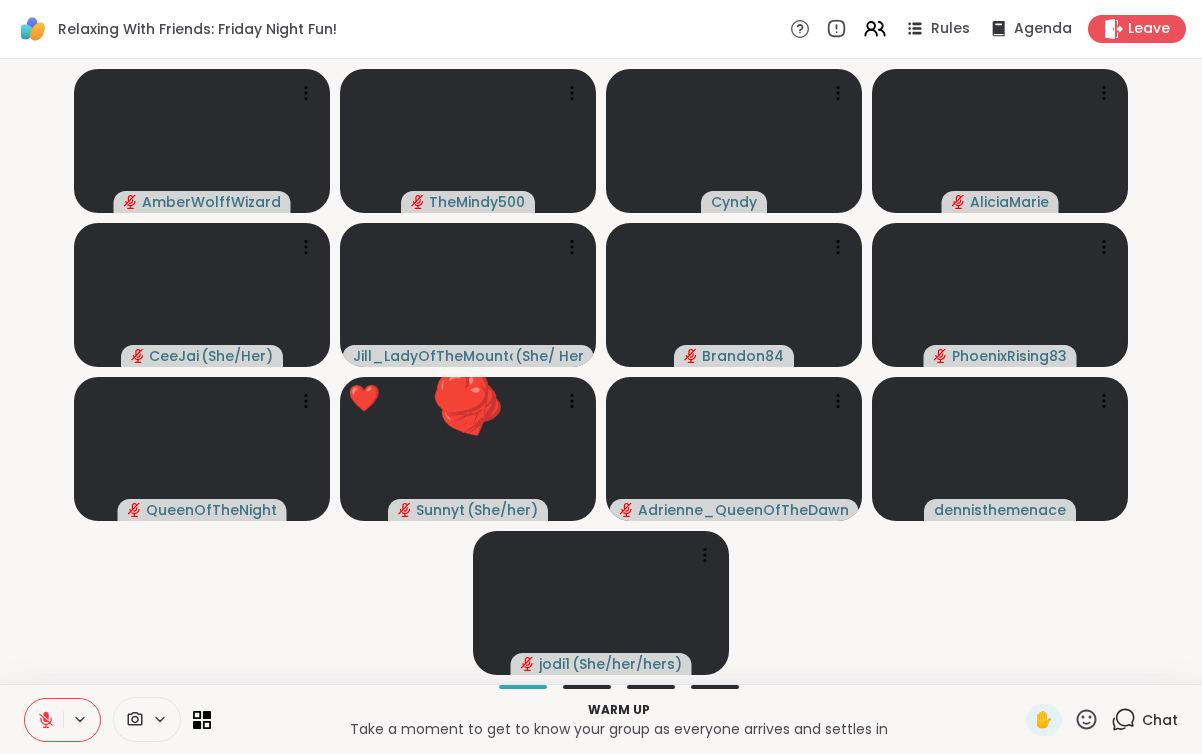 click at bounding box center [44, 720] 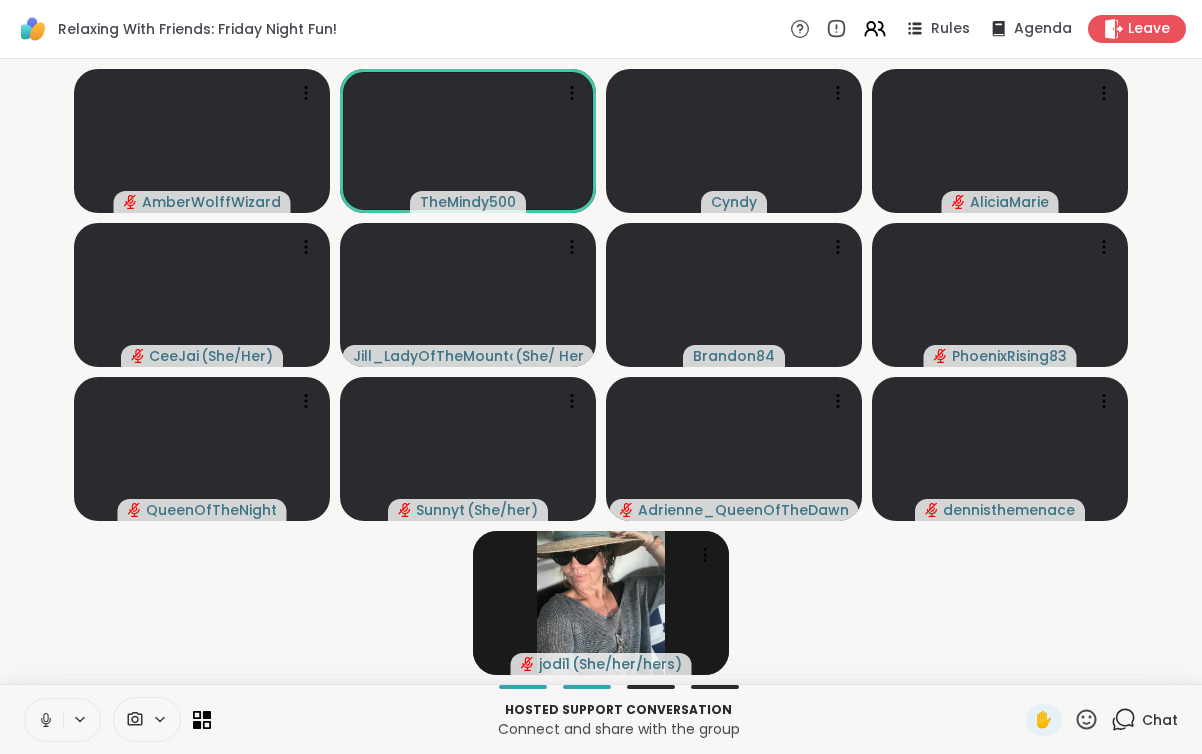 click 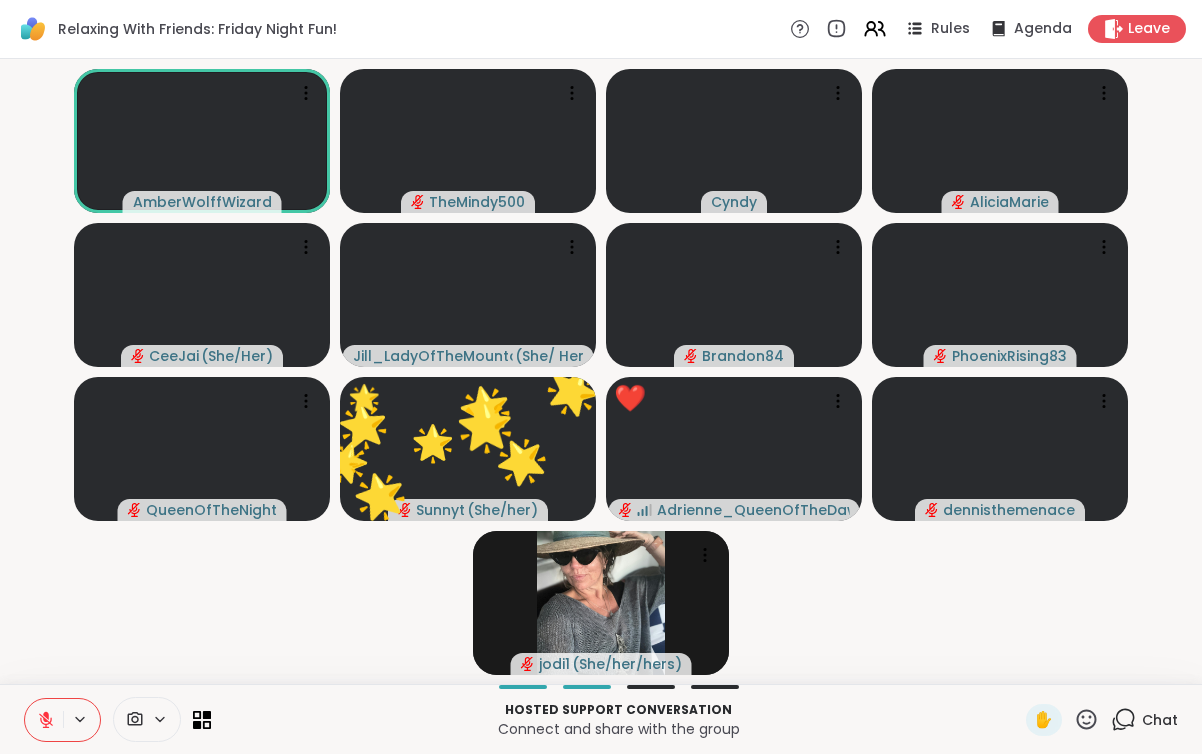 click 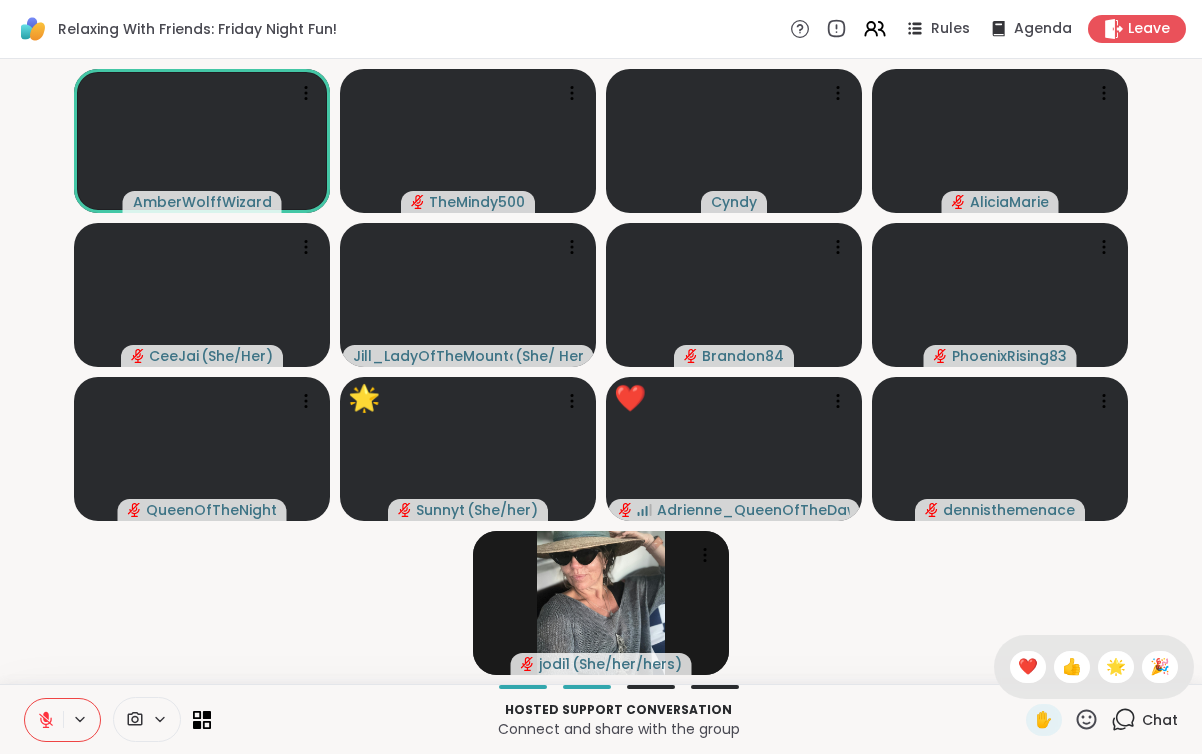 click on "✋ ❤️ 👍 🌟 🎉" at bounding box center (1094, 667) 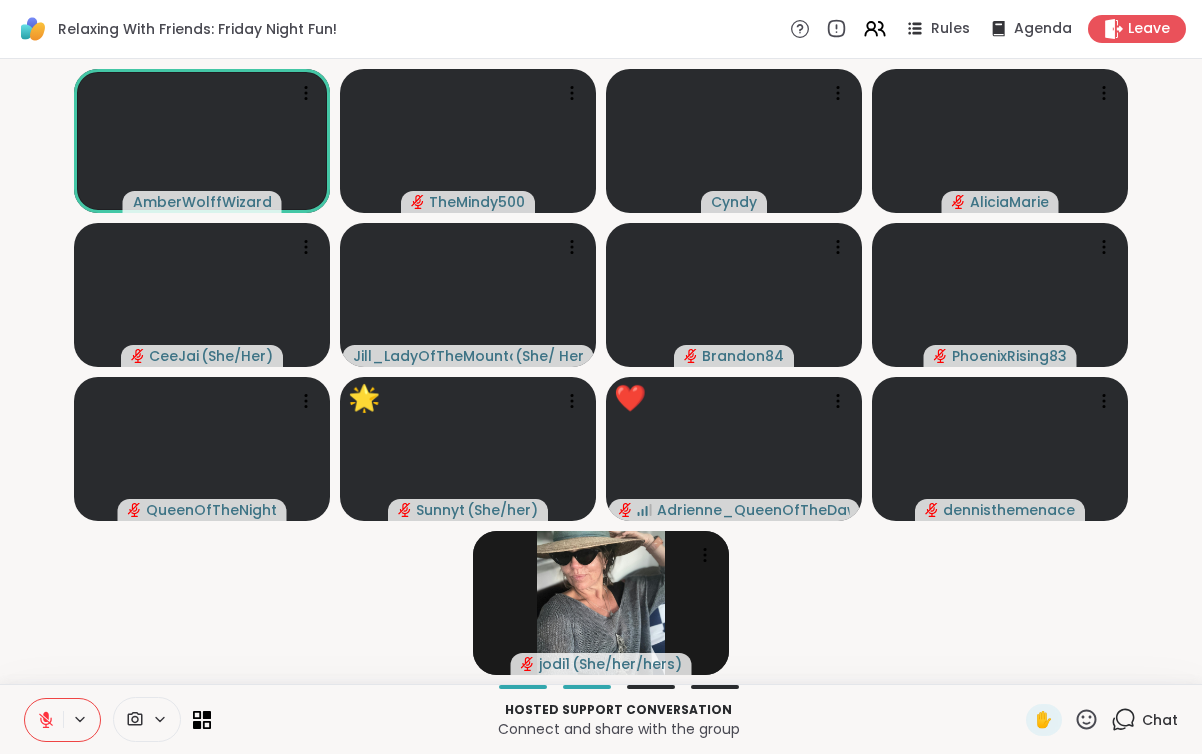 click on "AmberWolffWizard TheMindy500 Cyndy AliciaMarie CeeJai ( She/Her ) Jill_LadyOfTheMountain ( She/ Her ) Brandon84 PhoenixRising83 QueenOfTheNight 🌟 Sunnyt ( She/her ) 🌟 🌟 🌟 🌟 🌟 🌟 🌟 🌟 🌟 🌟 🌟 🌟 🌟 🌟 🌟 🌟 🌟 🌟 🌟 🌟 ❤️ Adrienne_QueenOfTheDawn ❤️ dennisthemenace jodi1 ( She/her/hers )" at bounding box center [601, 371] 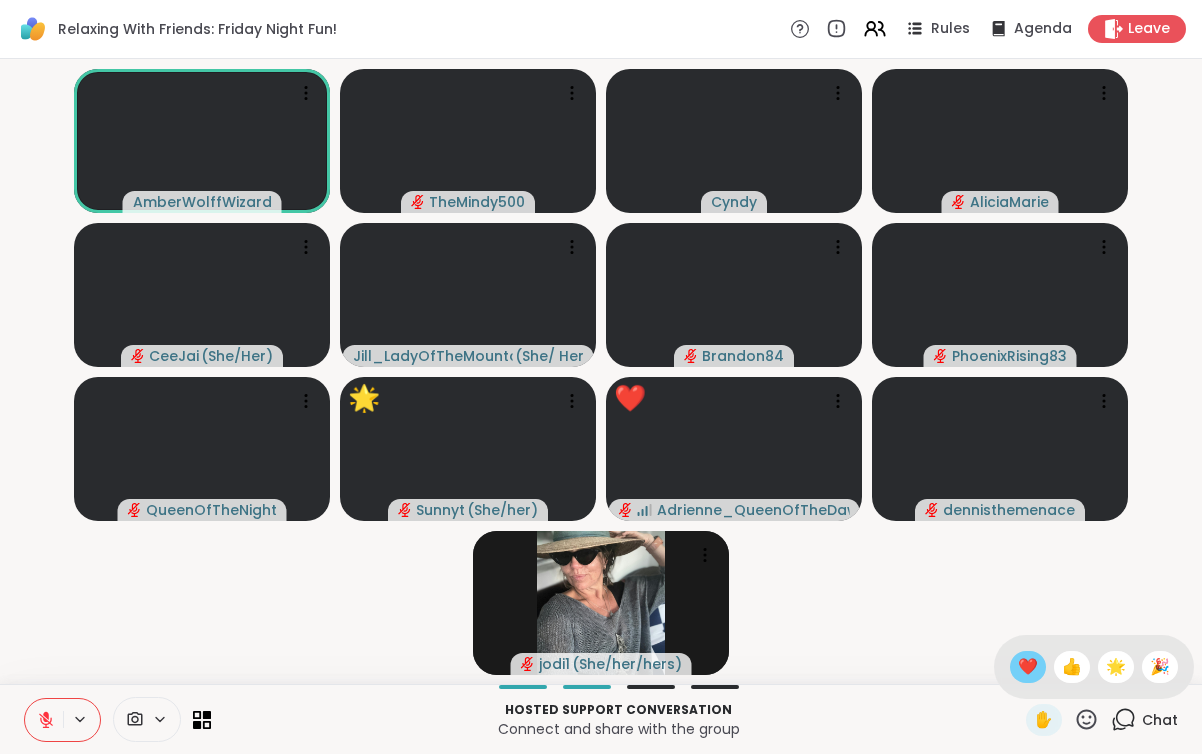click on "❤️" at bounding box center [1028, 667] 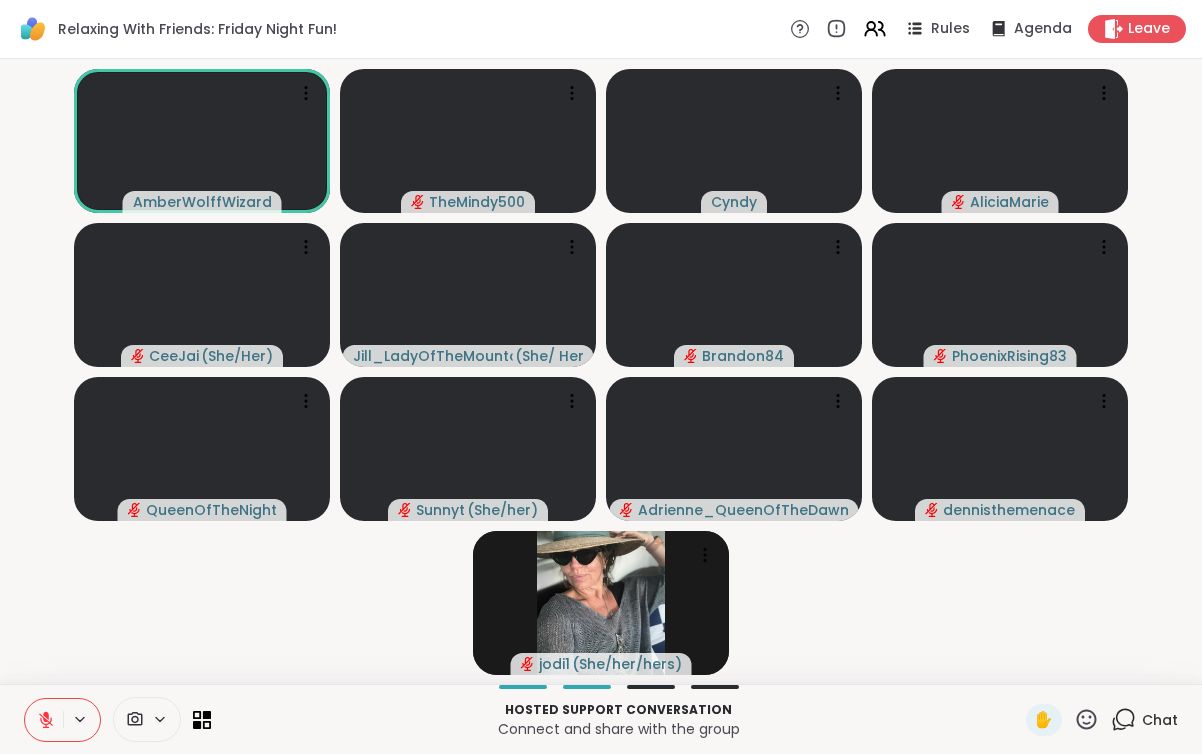 click 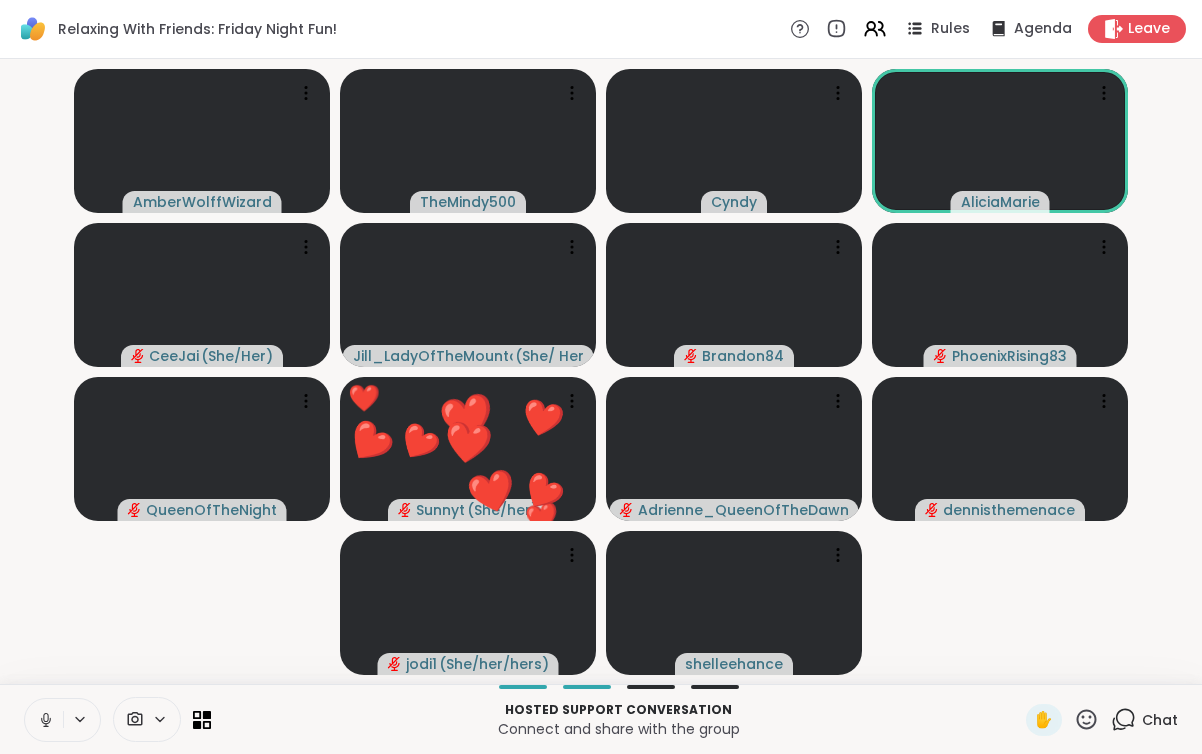 click 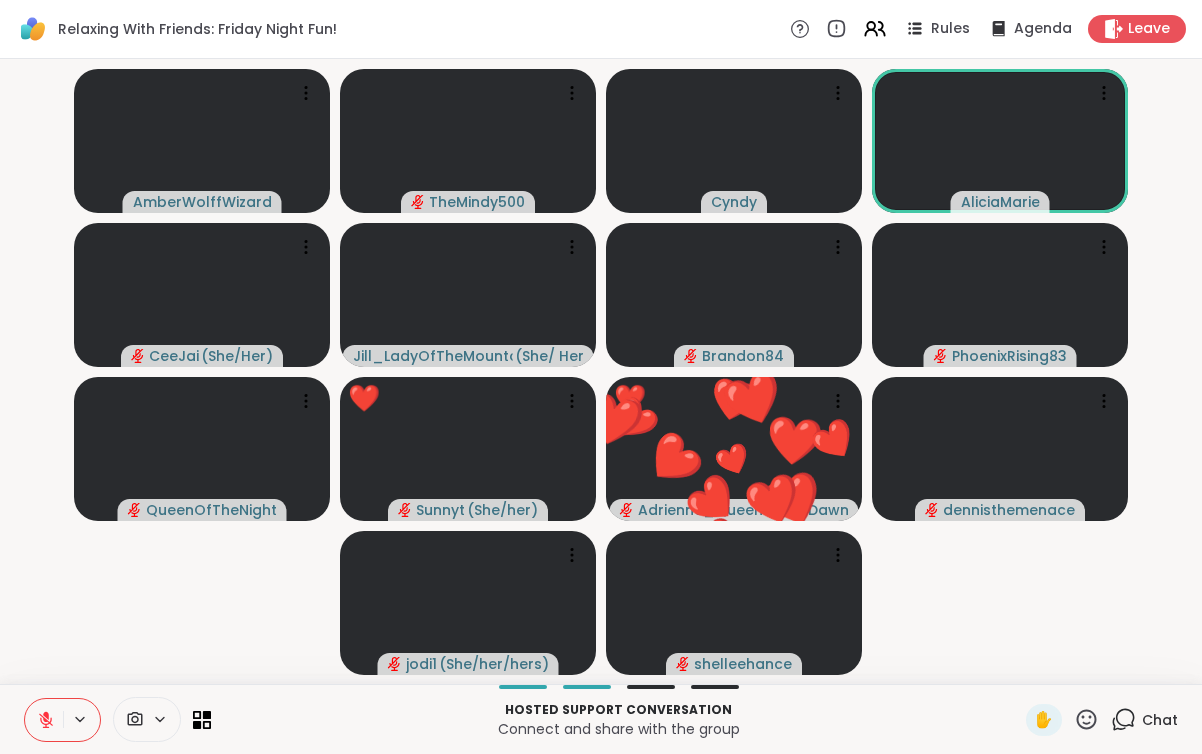 click 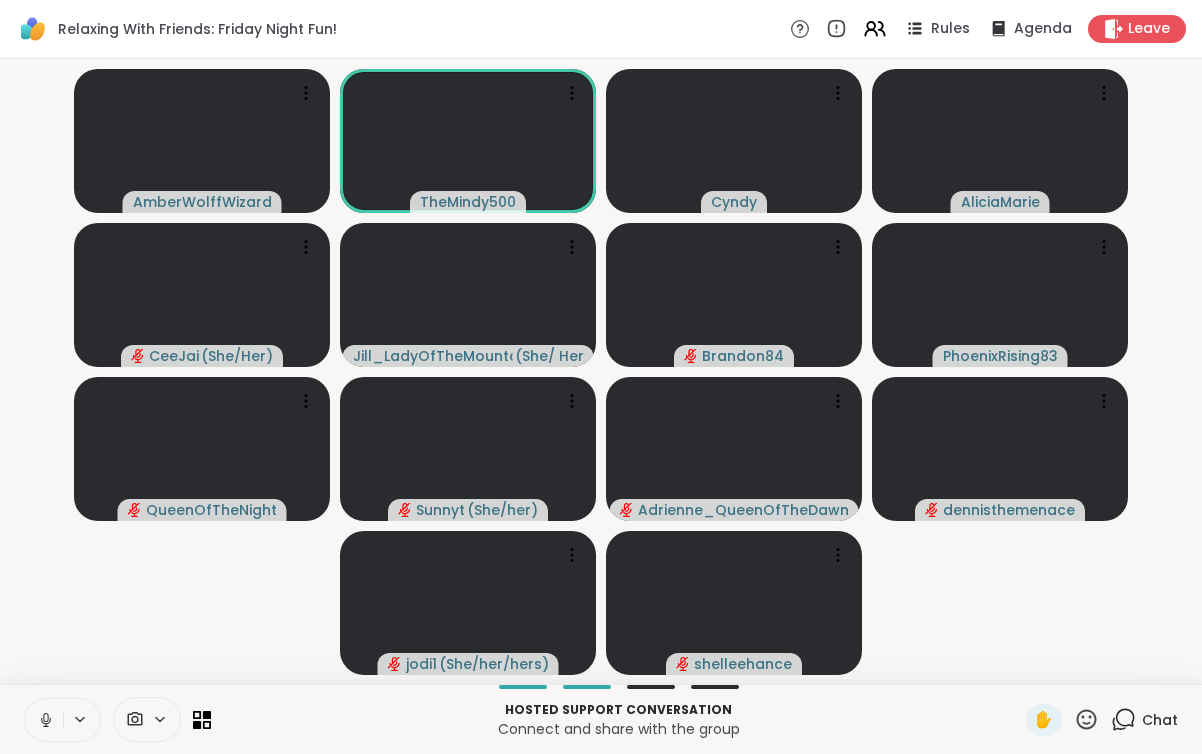 click 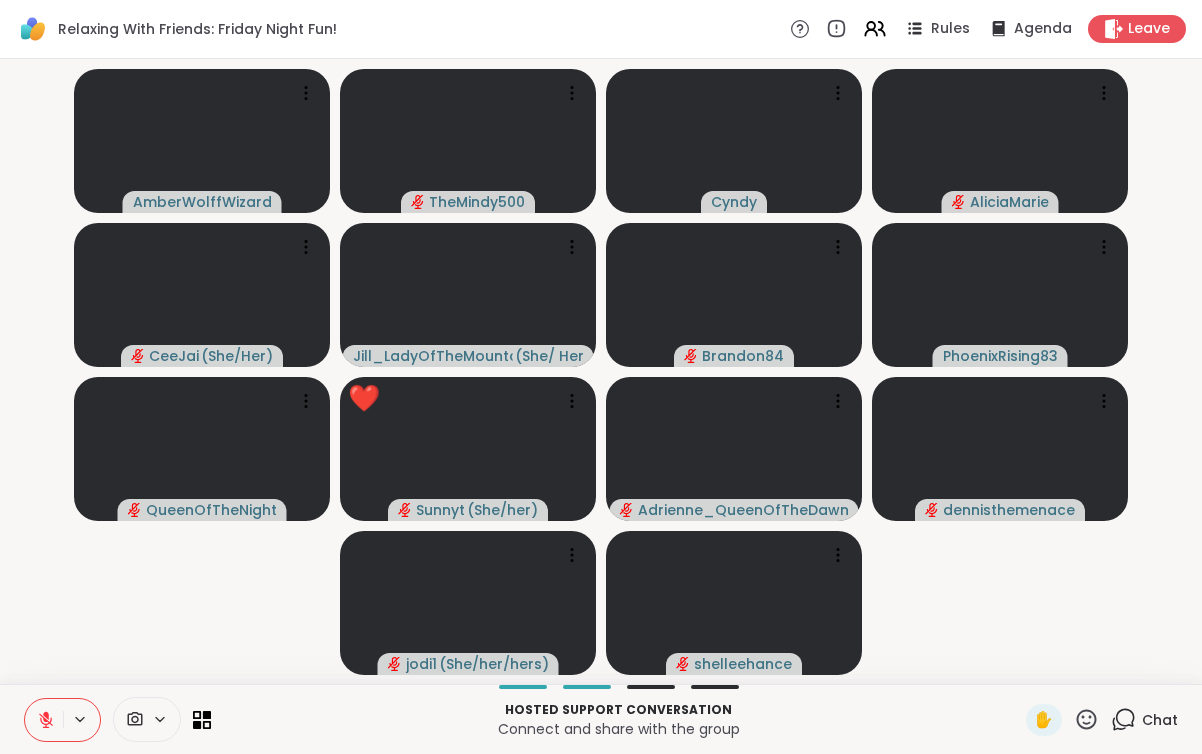 click at bounding box center (44, 720) 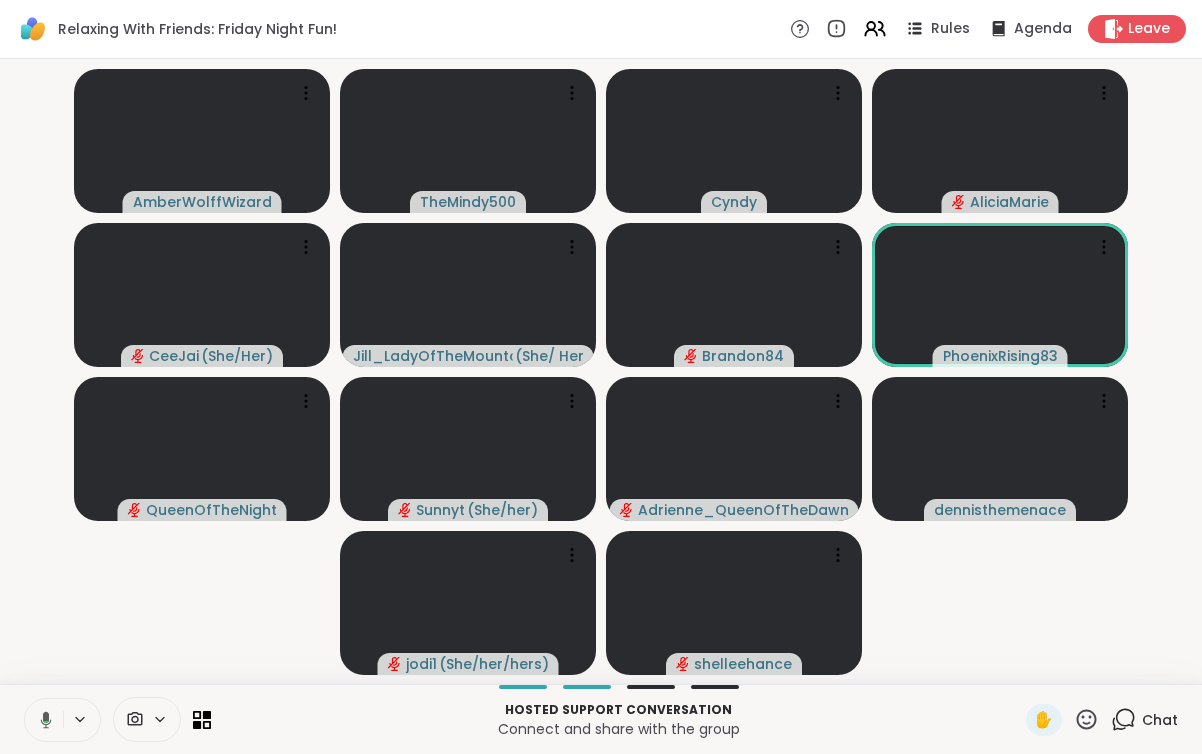 click 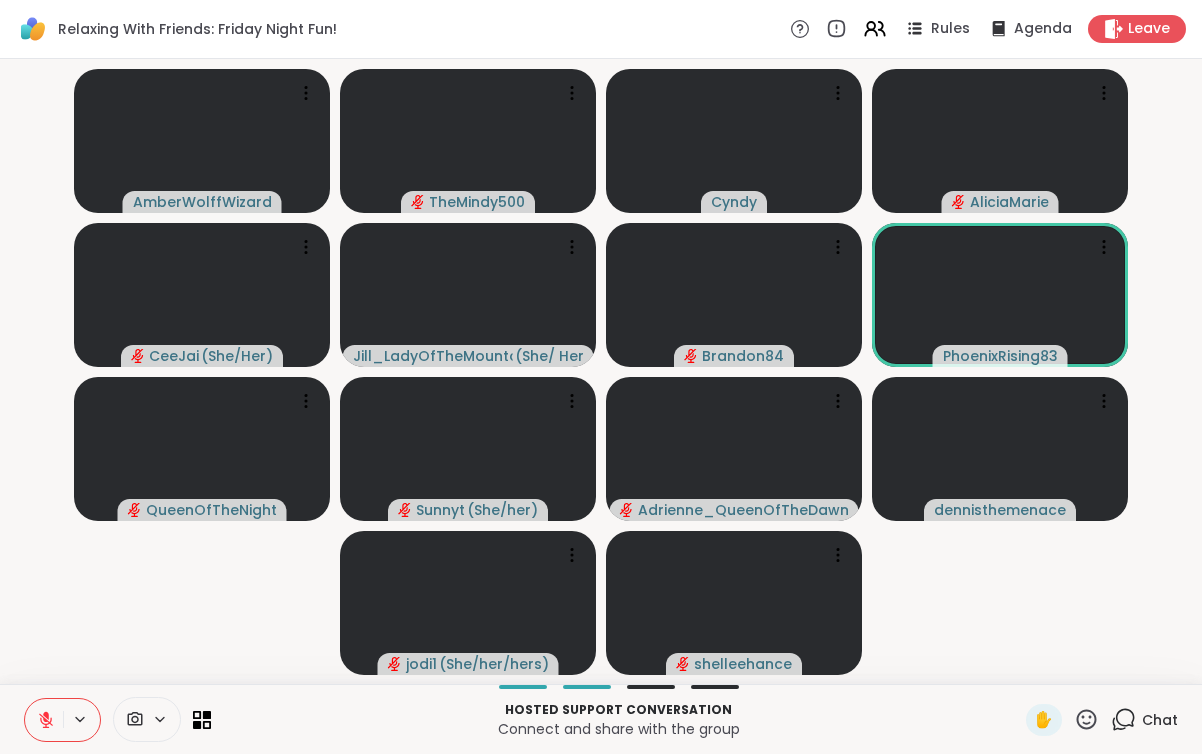 click at bounding box center (44, 720) 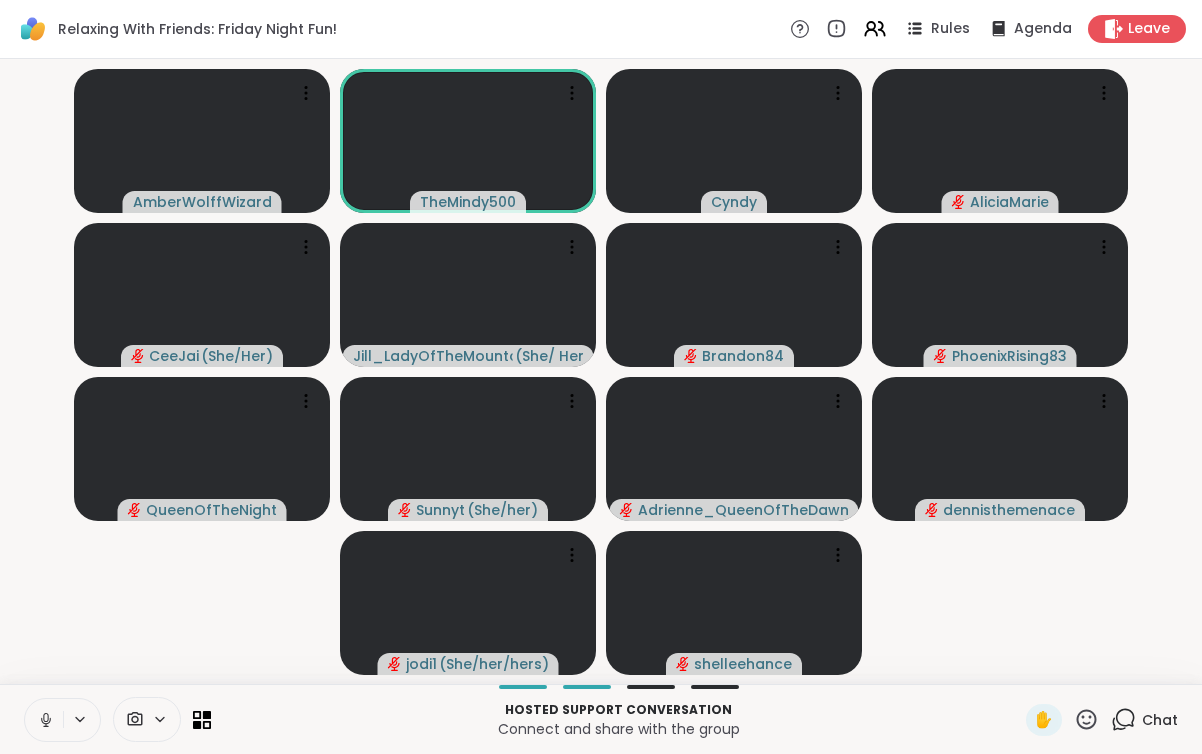 click at bounding box center (44, 720) 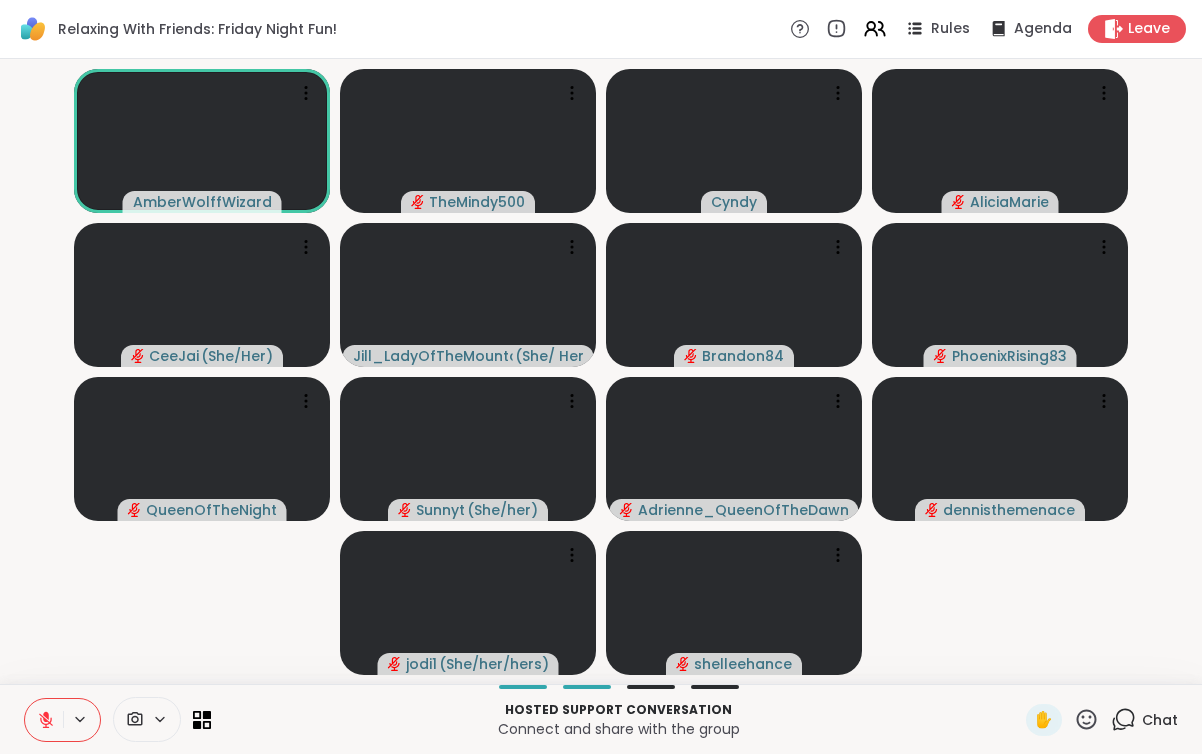 click 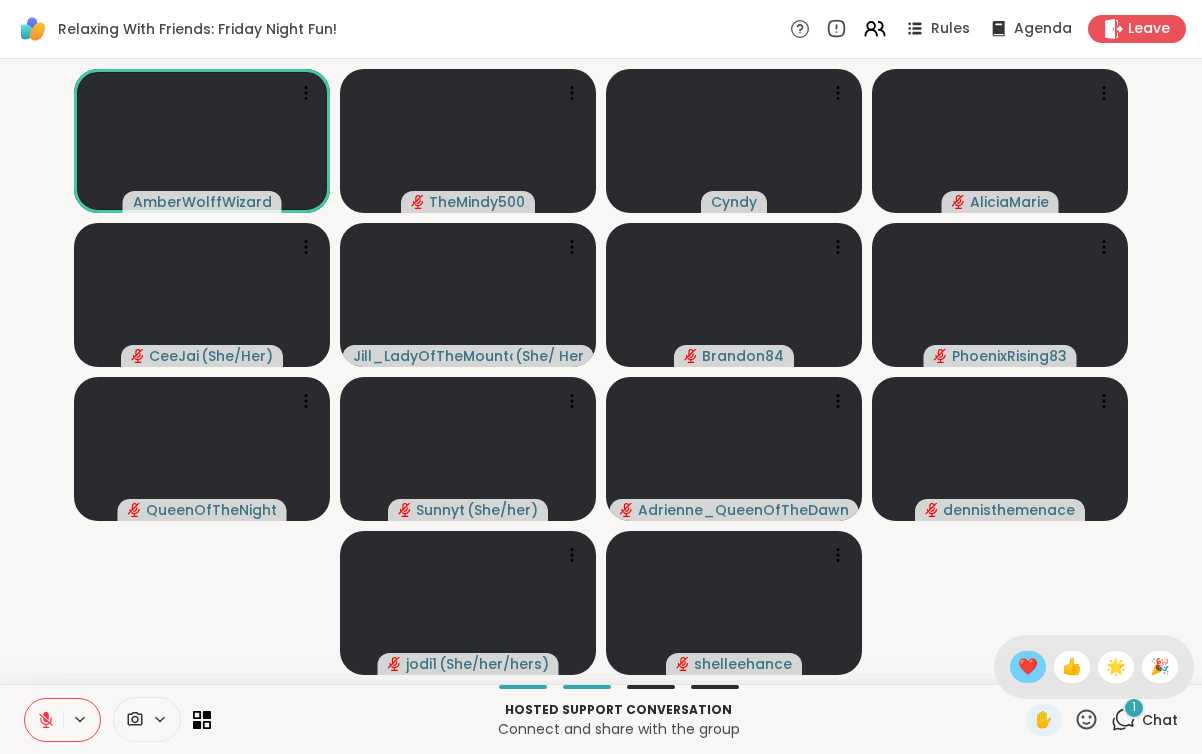 click on "❤️" at bounding box center (1028, 667) 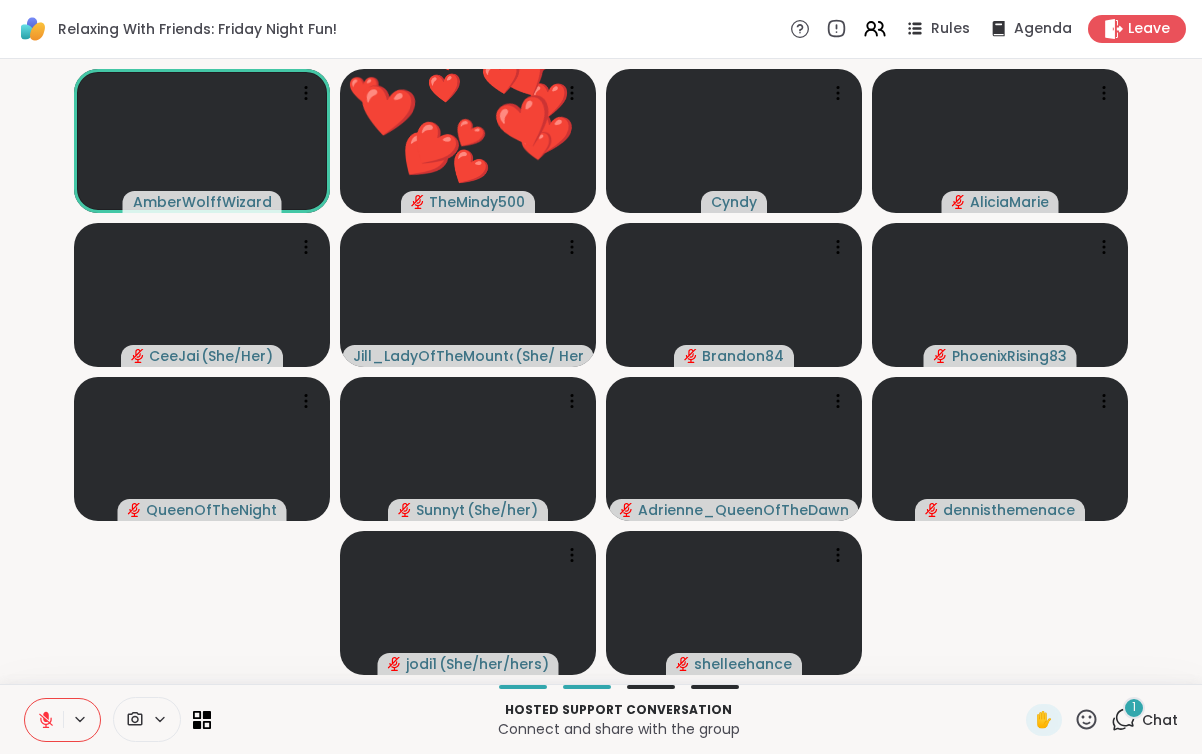 click on "✋ 1 Chat" at bounding box center [1102, 720] 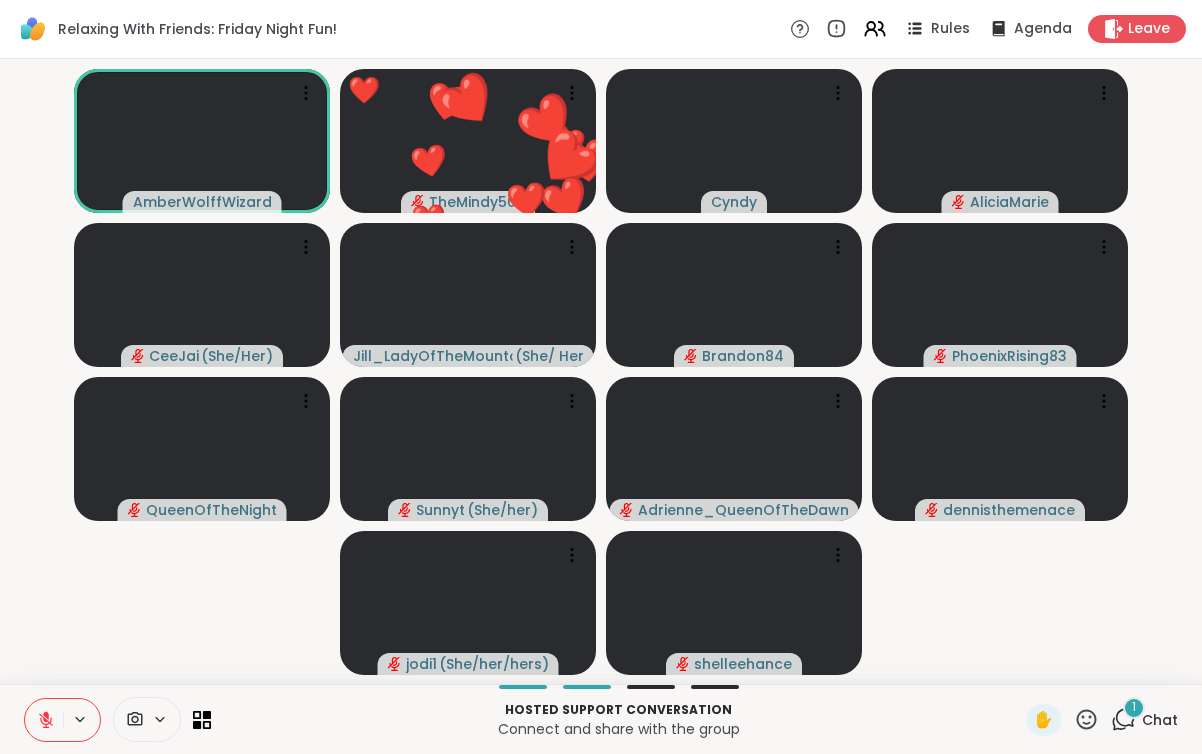 click on "1 Chat" at bounding box center (1144, 720) 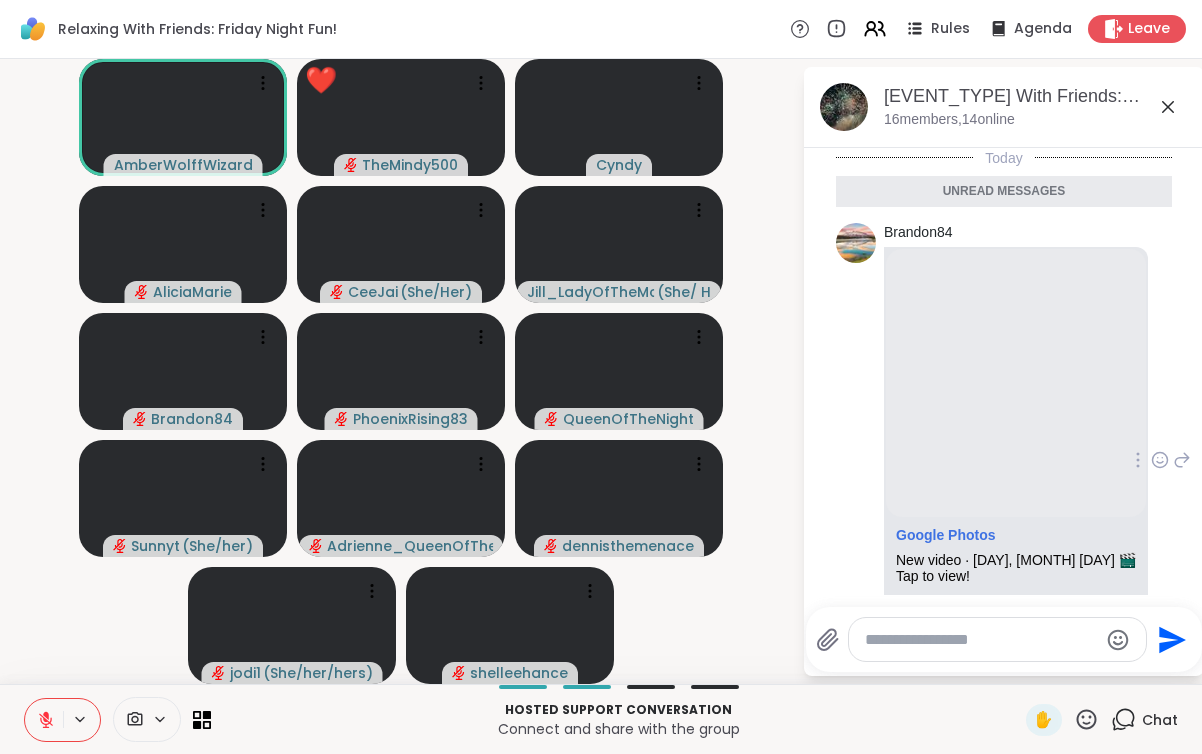 scroll, scrollTop: 112, scrollLeft: 0, axis: vertical 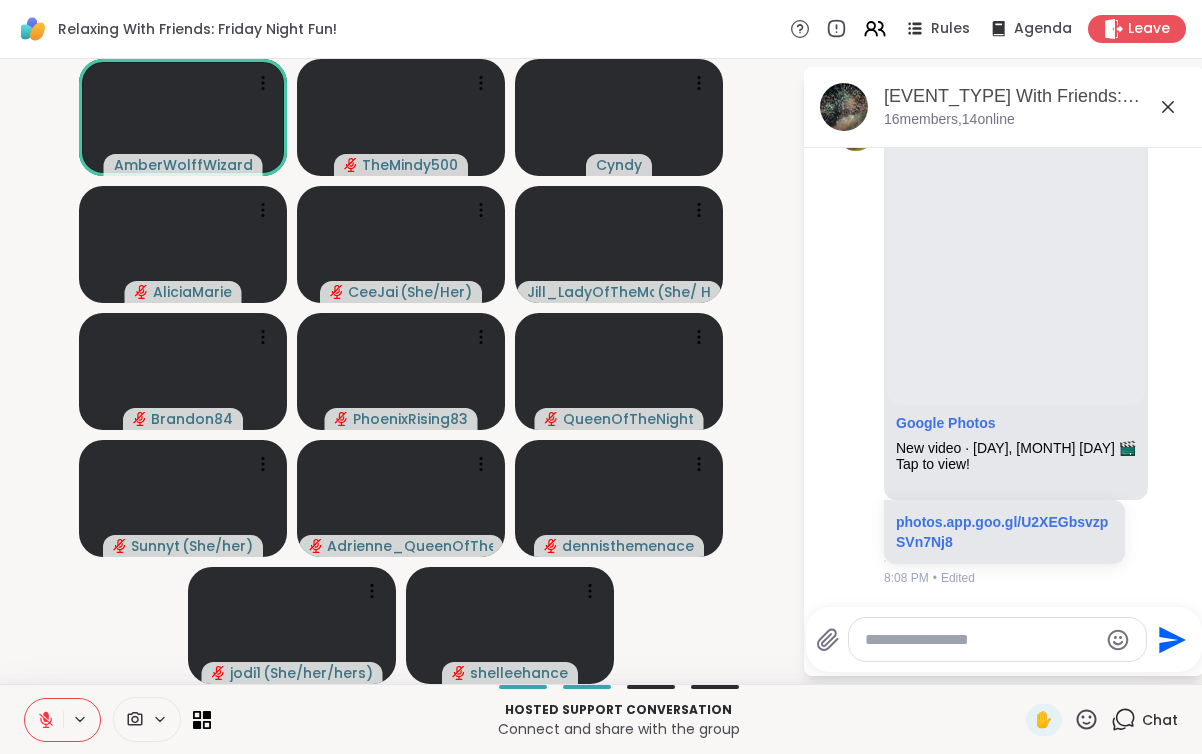click 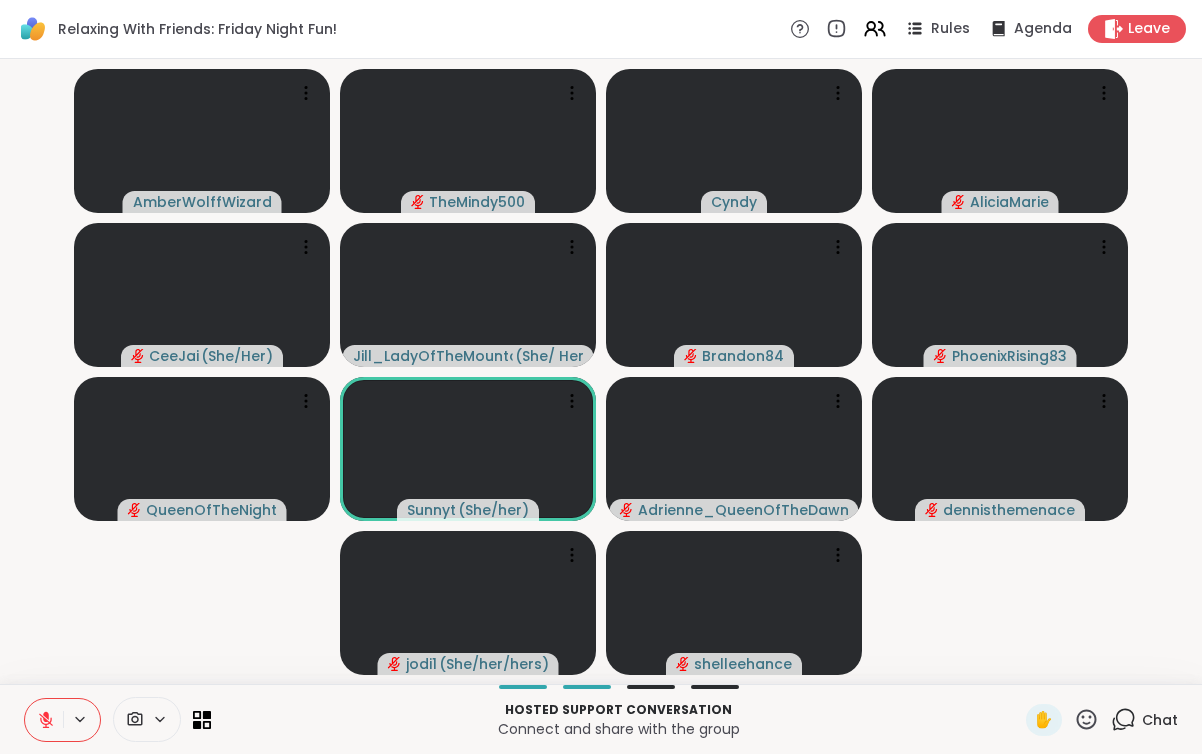 click on "Chat" at bounding box center (1144, 720) 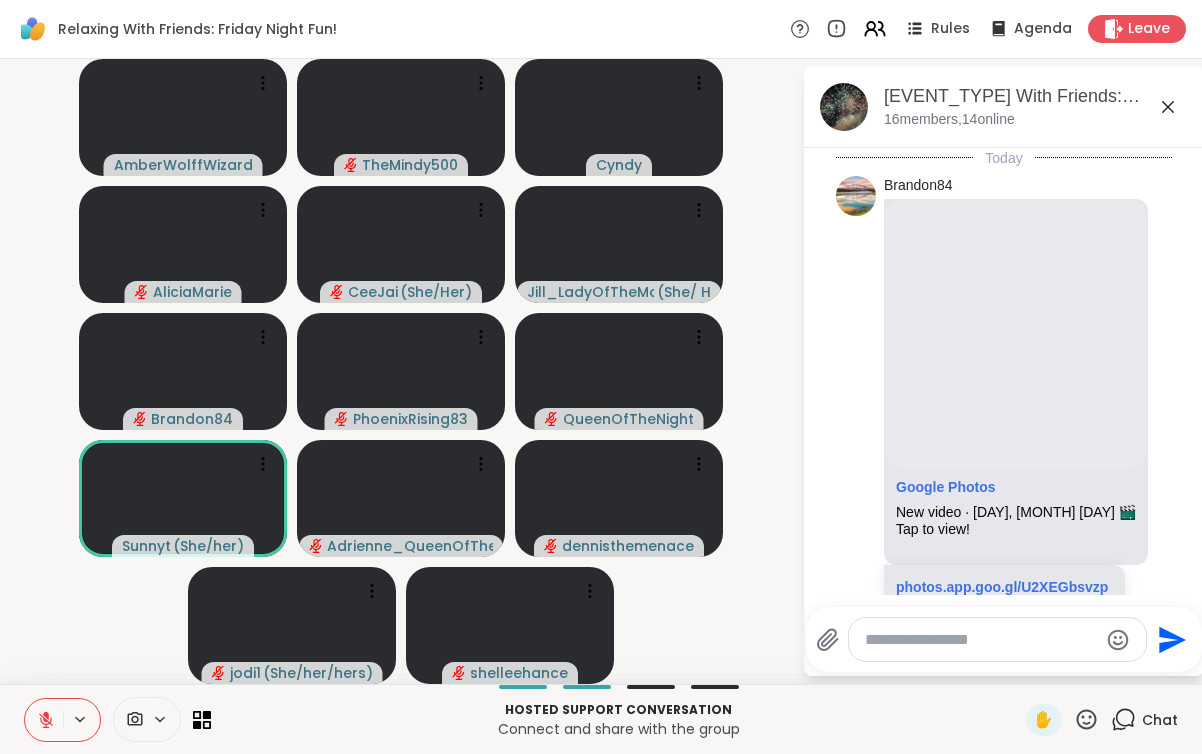 scroll, scrollTop: 64, scrollLeft: 0, axis: vertical 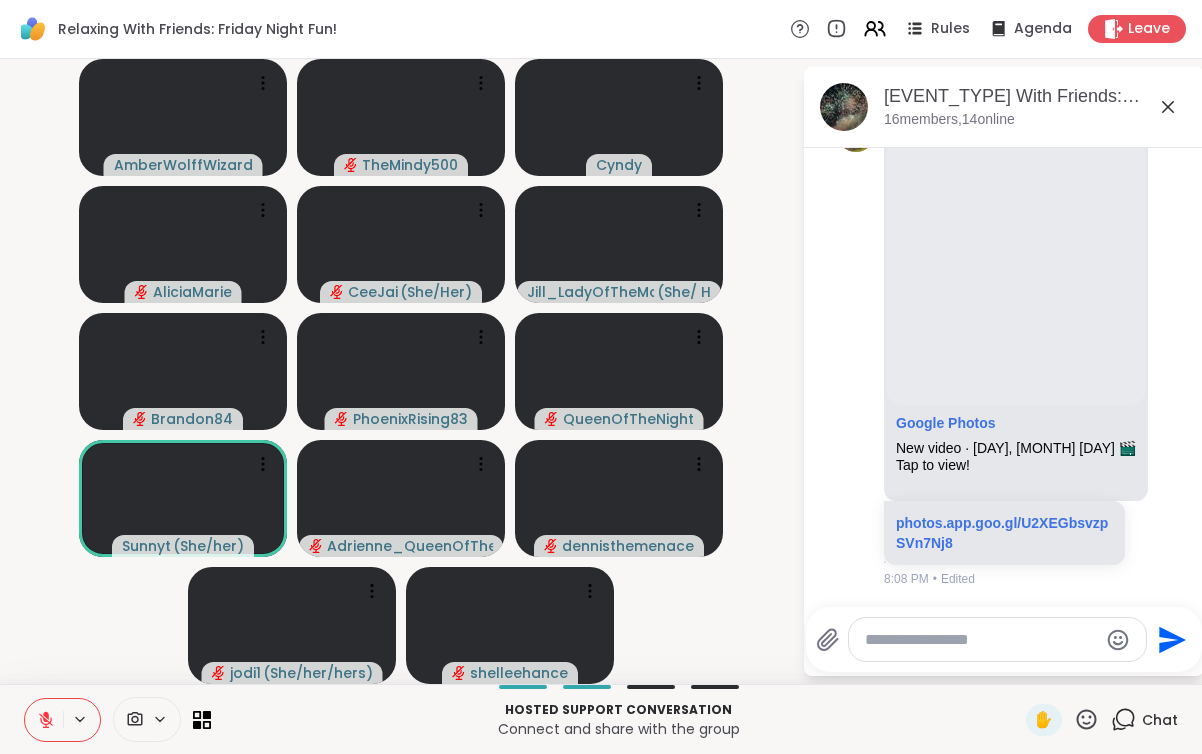 click at bounding box center [981, 640] 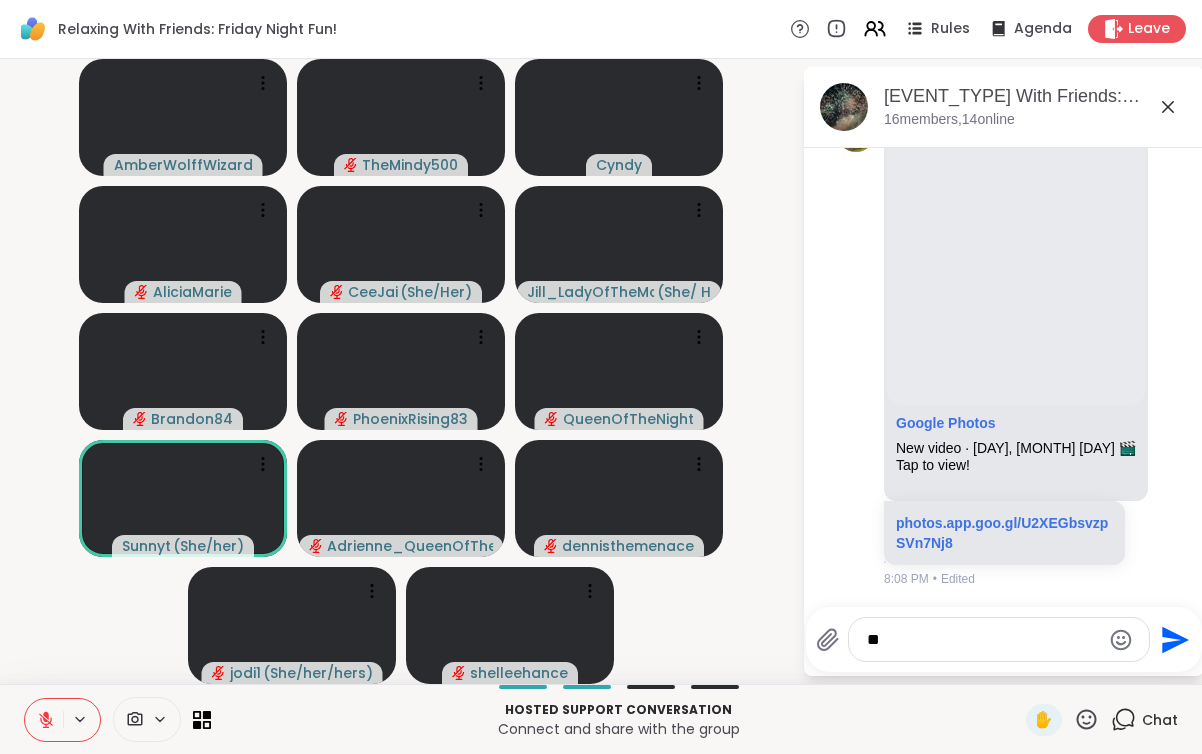 type on "***" 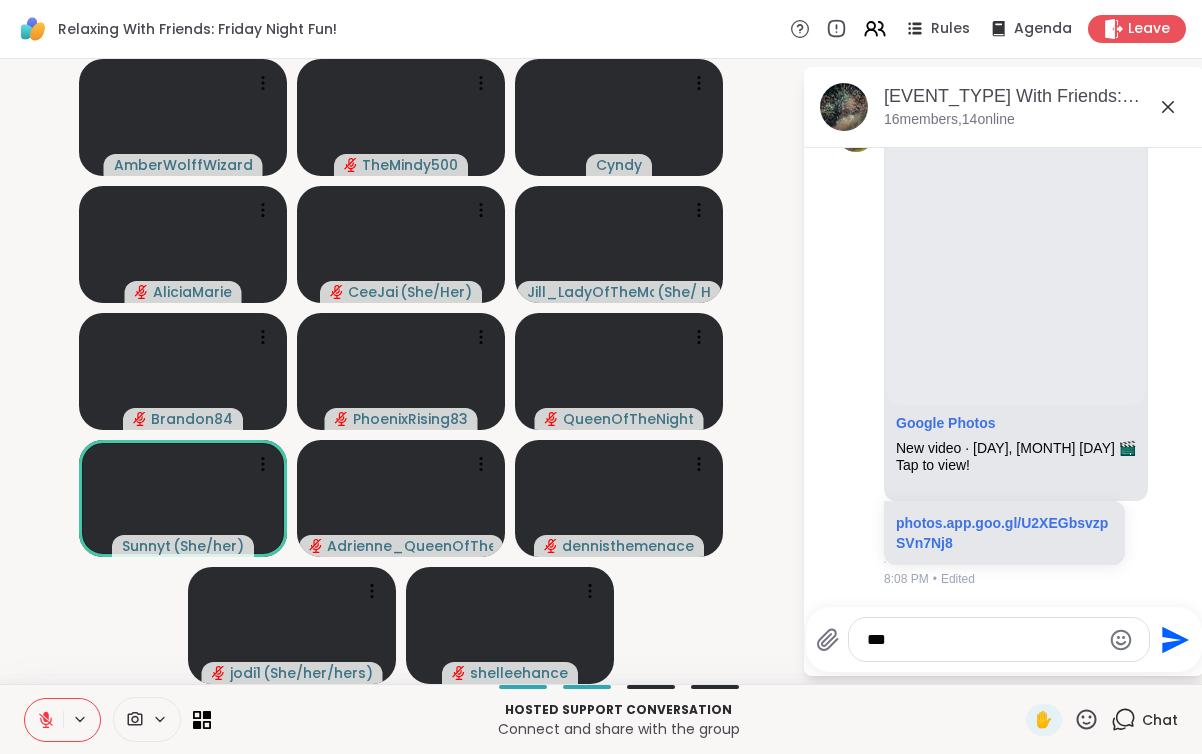 type 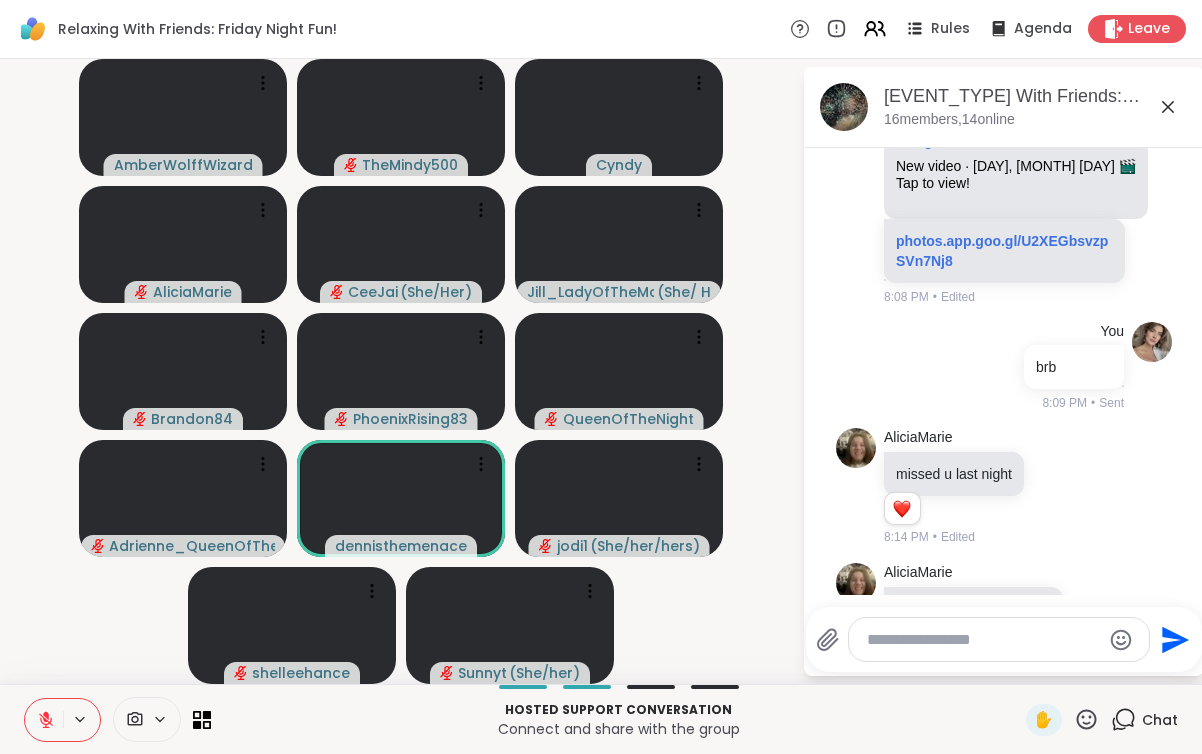 scroll, scrollTop: 433, scrollLeft: 0, axis: vertical 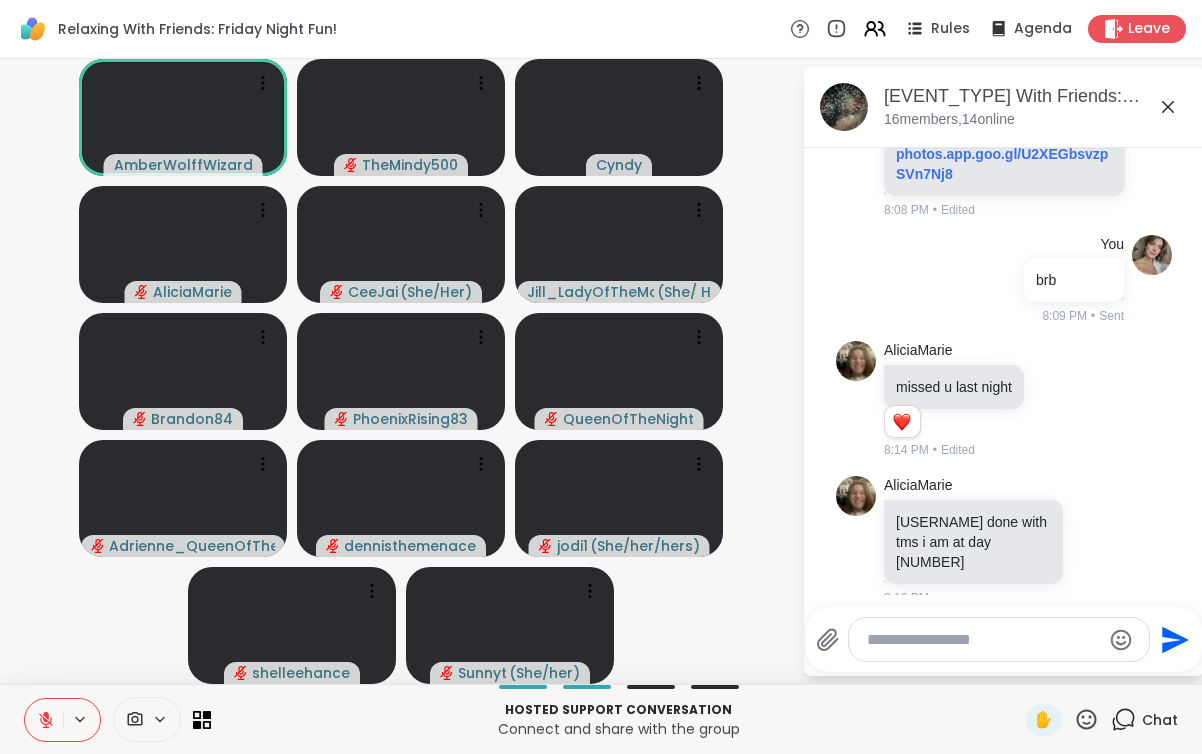 click 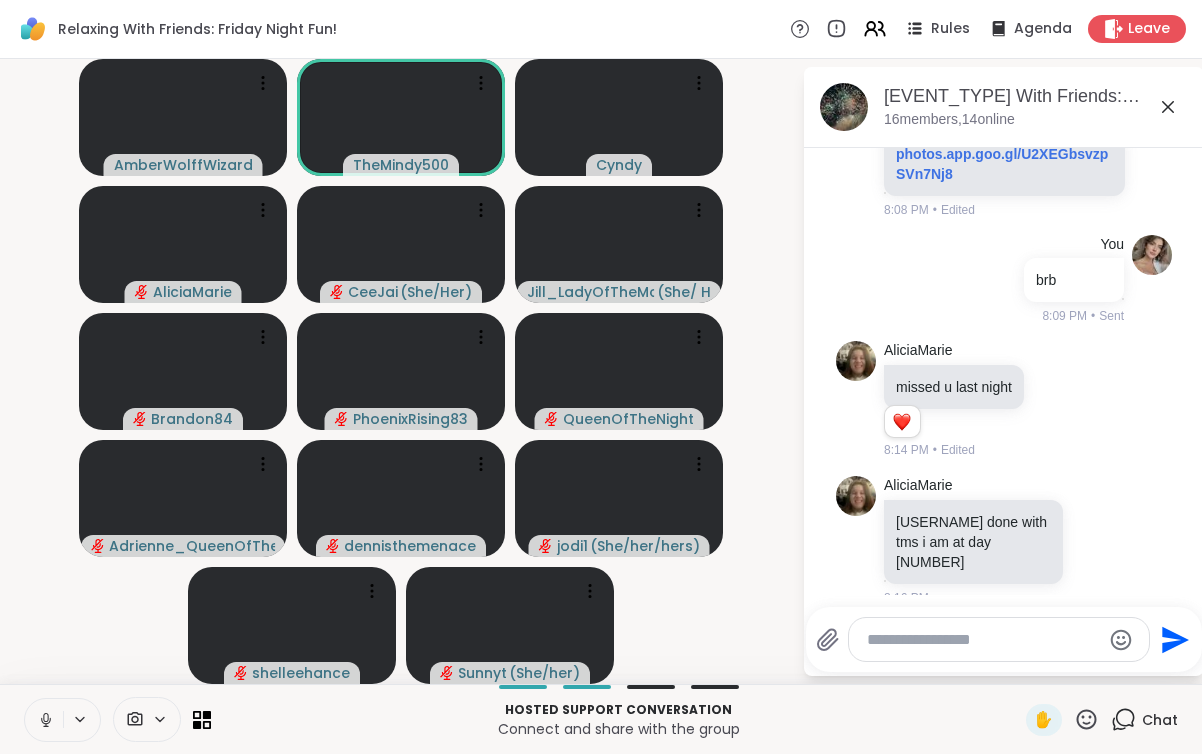 click 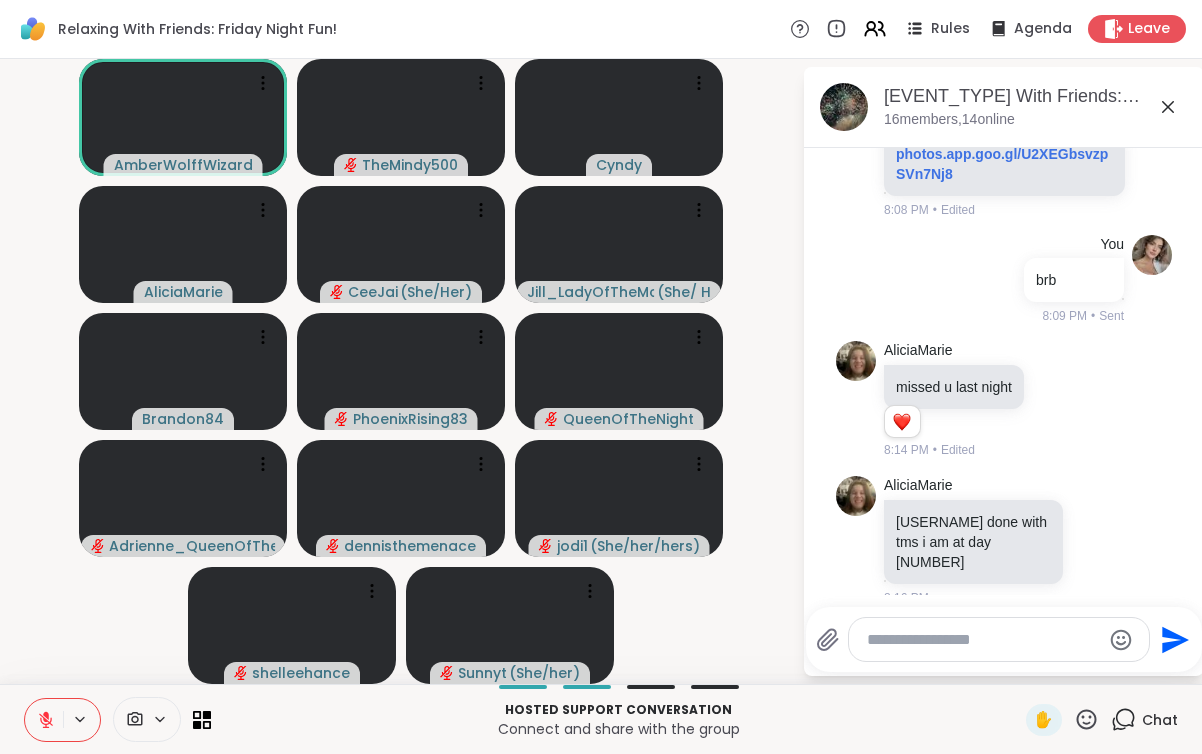 click at bounding box center [44, 720] 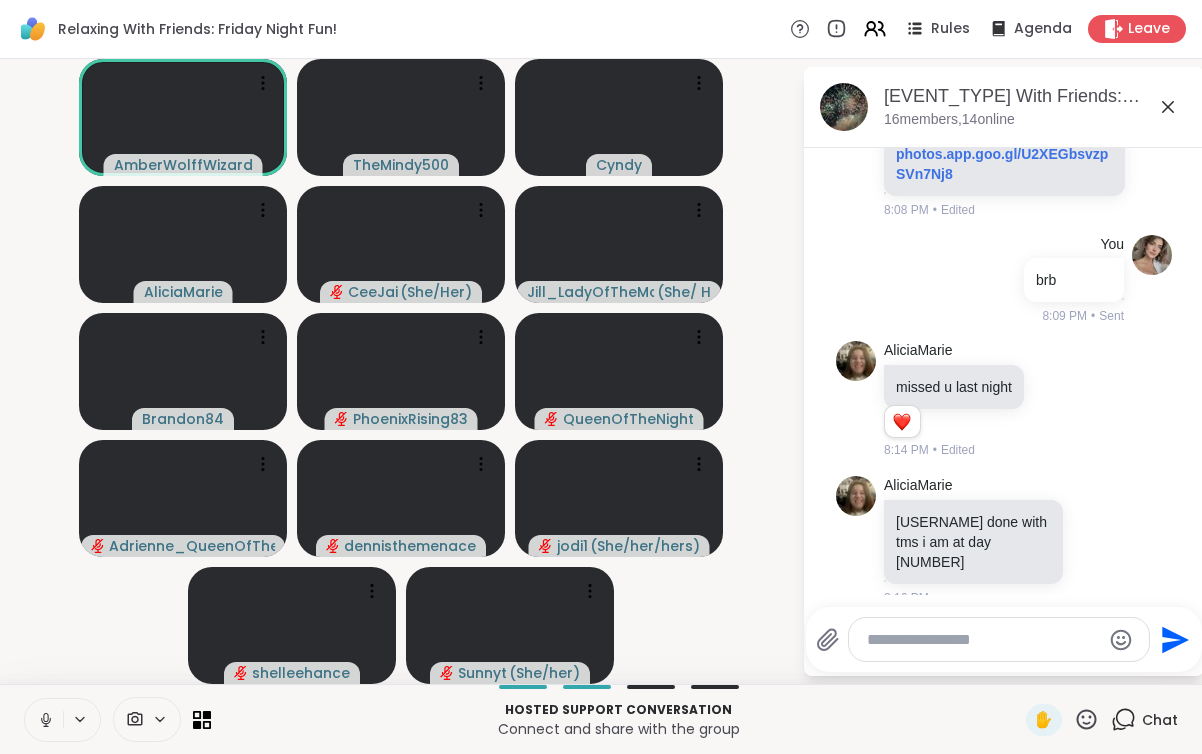click at bounding box center [44, 720] 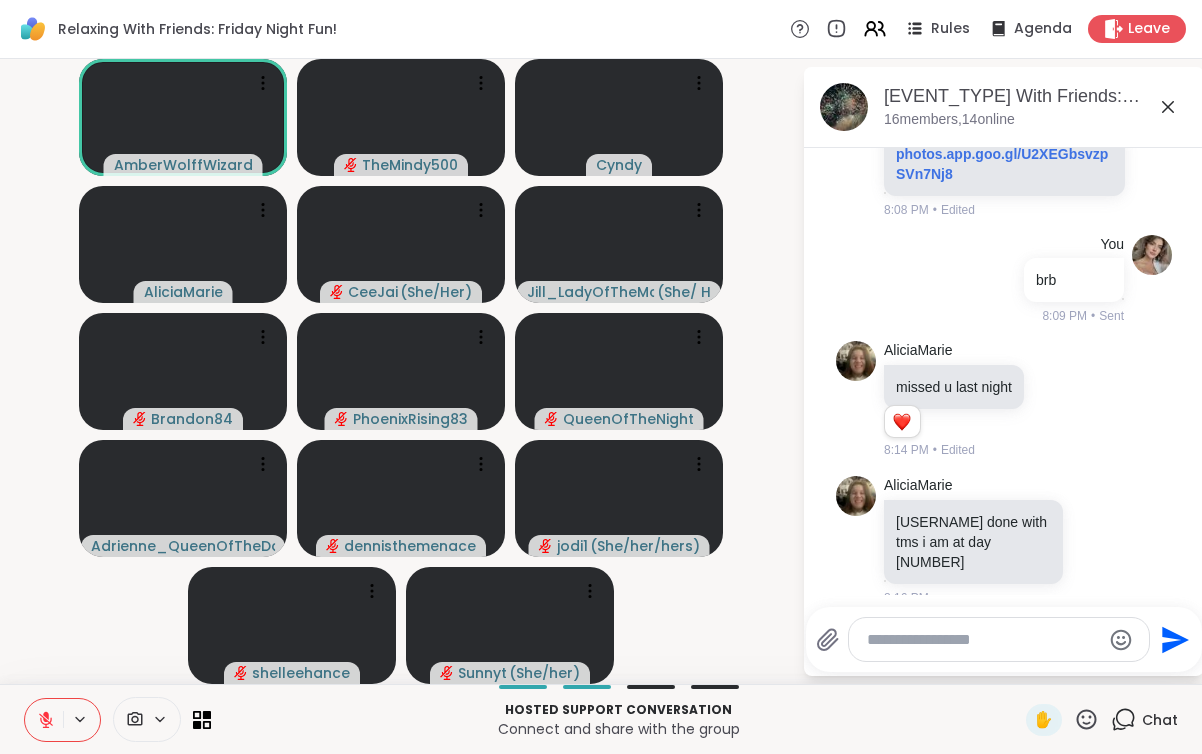 click at bounding box center [44, 720] 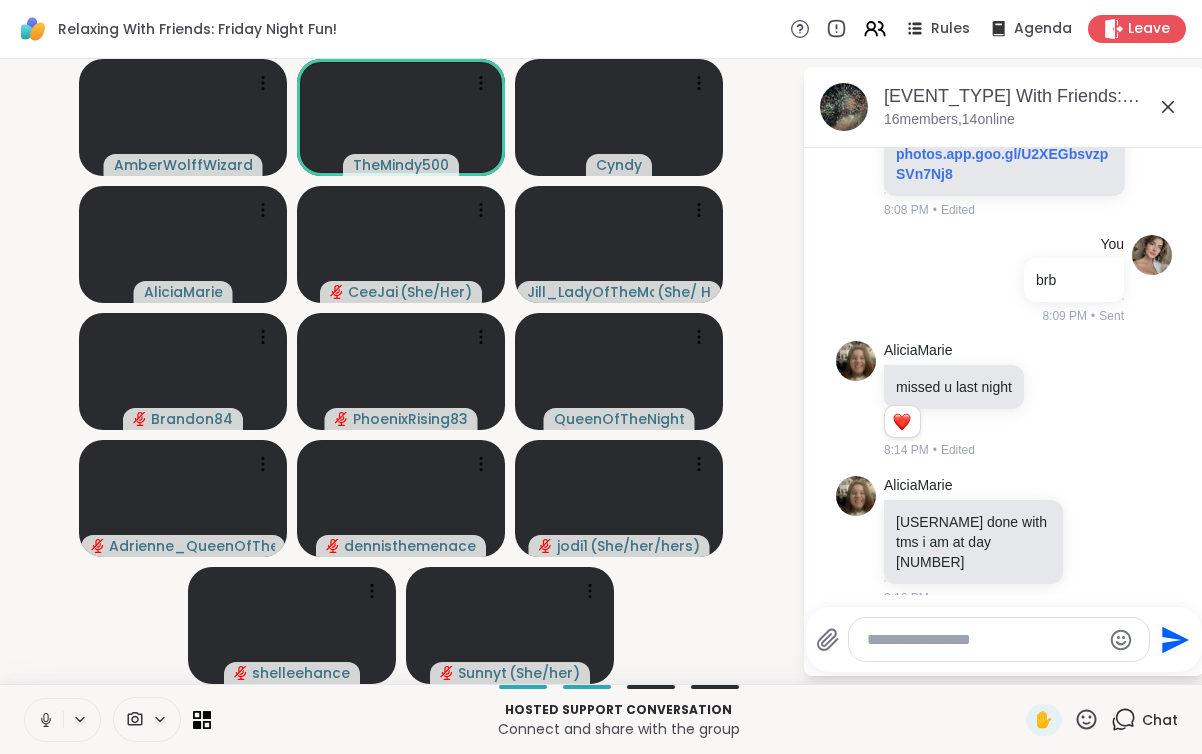 click at bounding box center [44, 720] 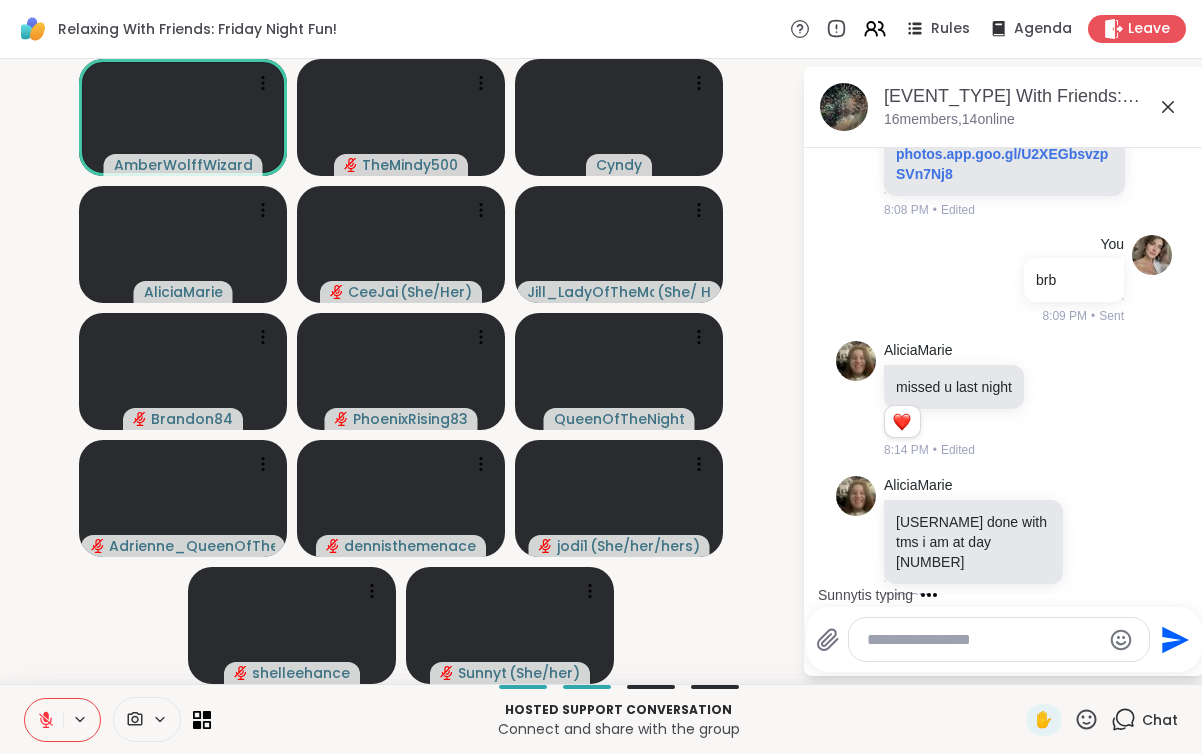 click 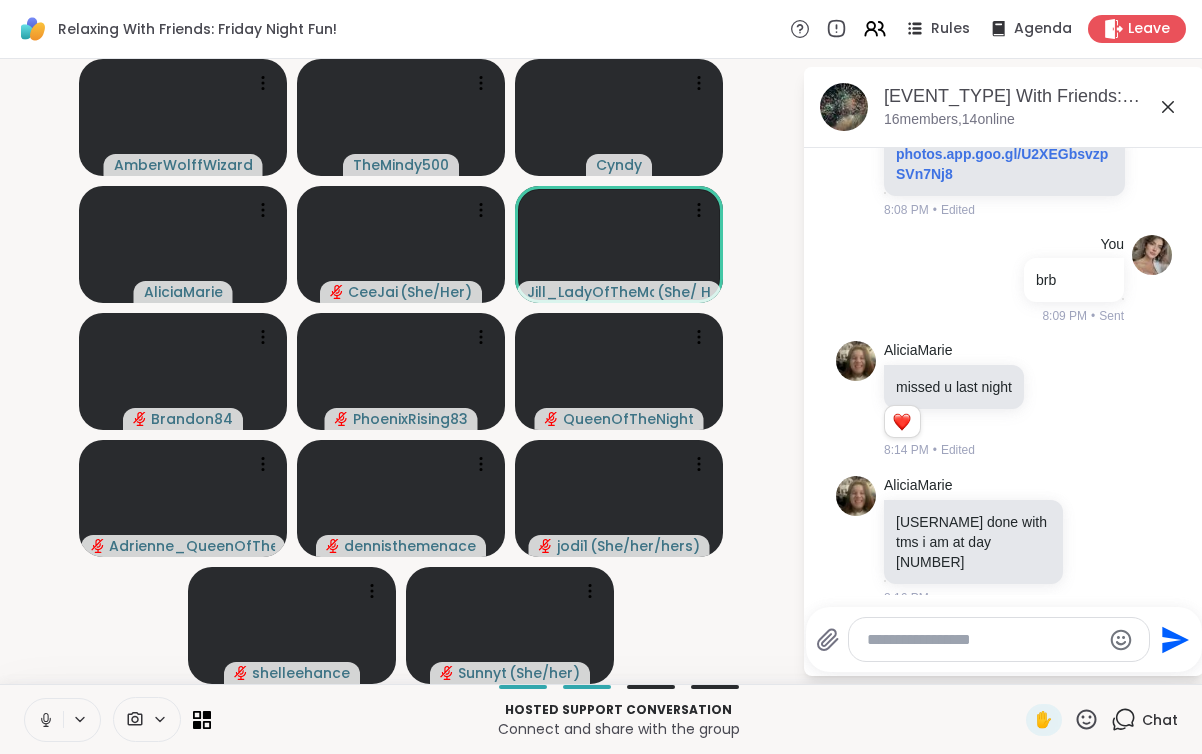 scroll, scrollTop: 559, scrollLeft: 0, axis: vertical 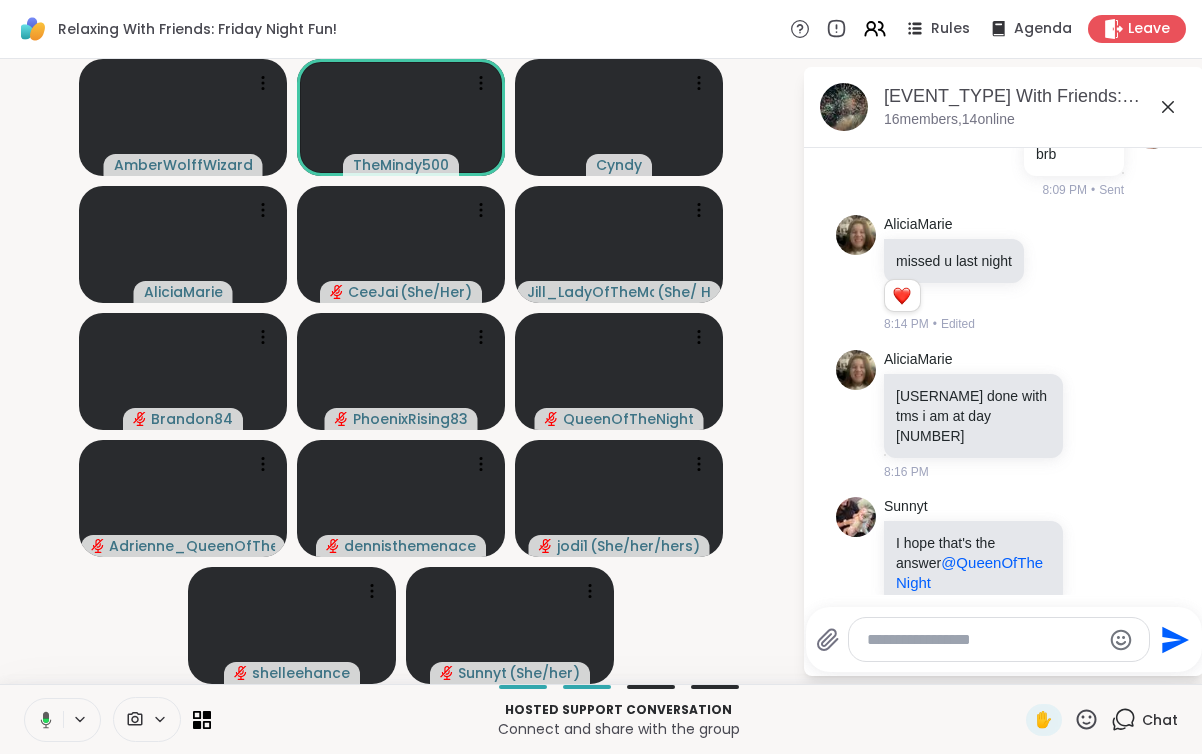 click 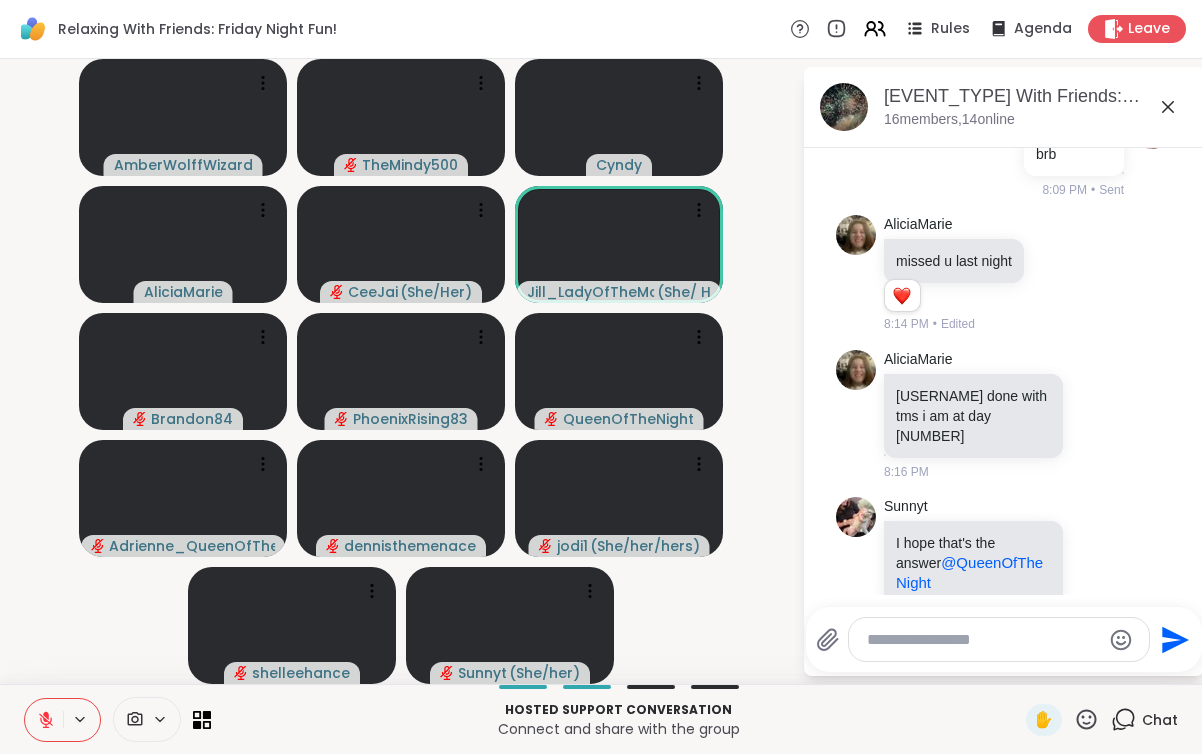 click at bounding box center [44, 720] 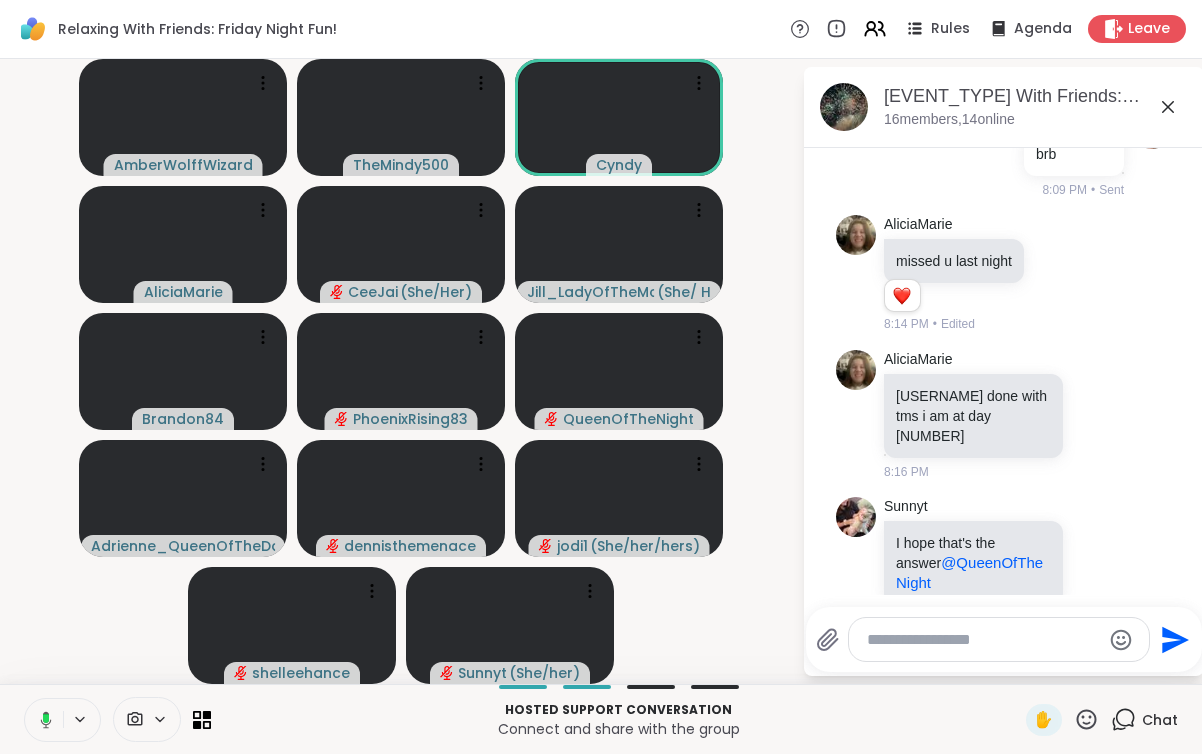 click at bounding box center (42, 720) 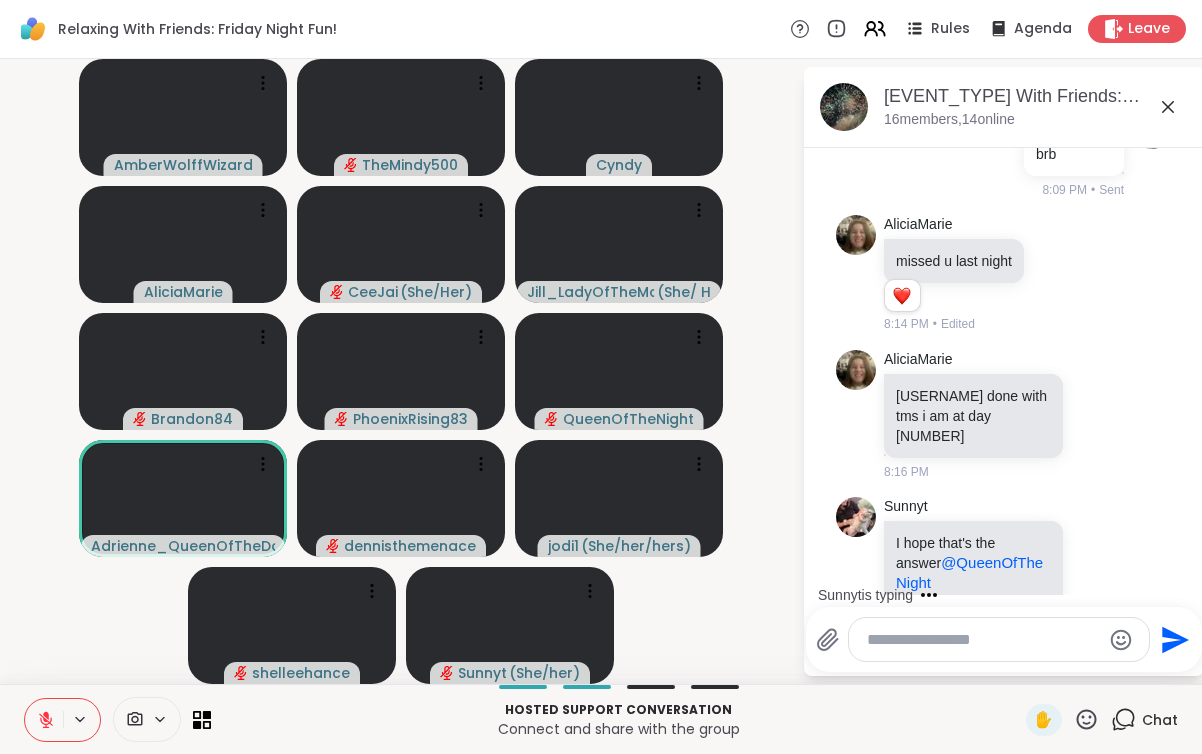 click 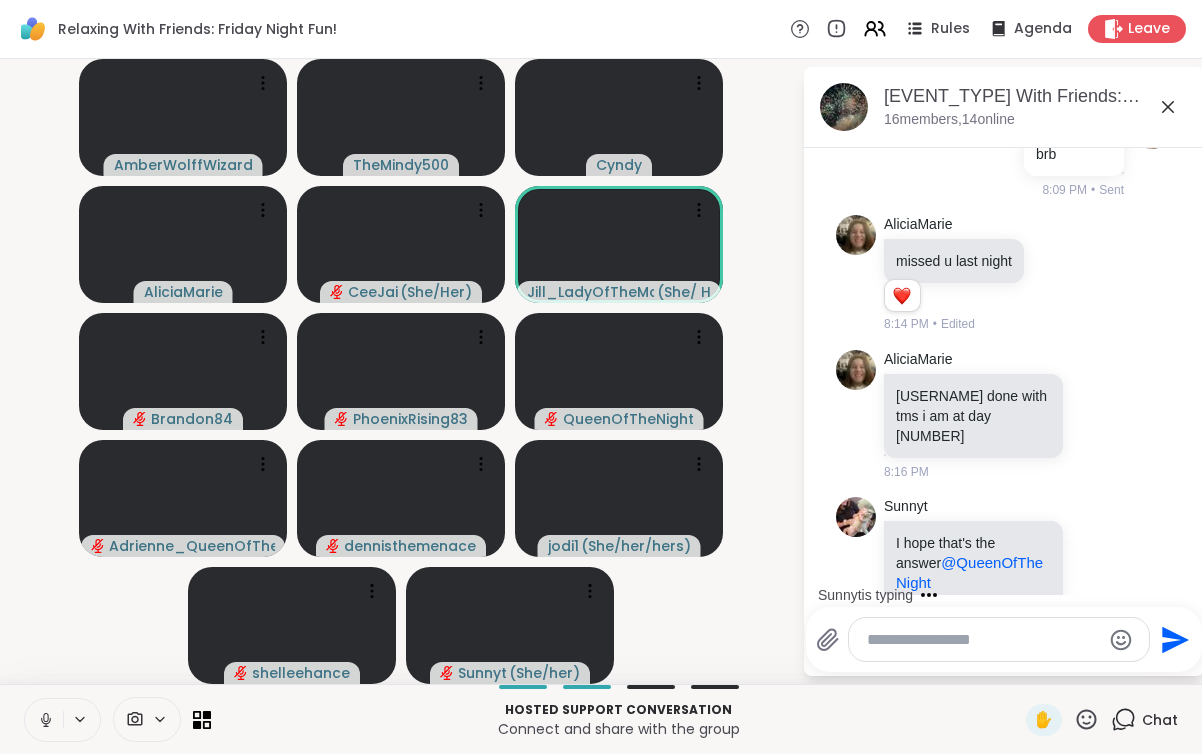 scroll, scrollTop: 686, scrollLeft: 0, axis: vertical 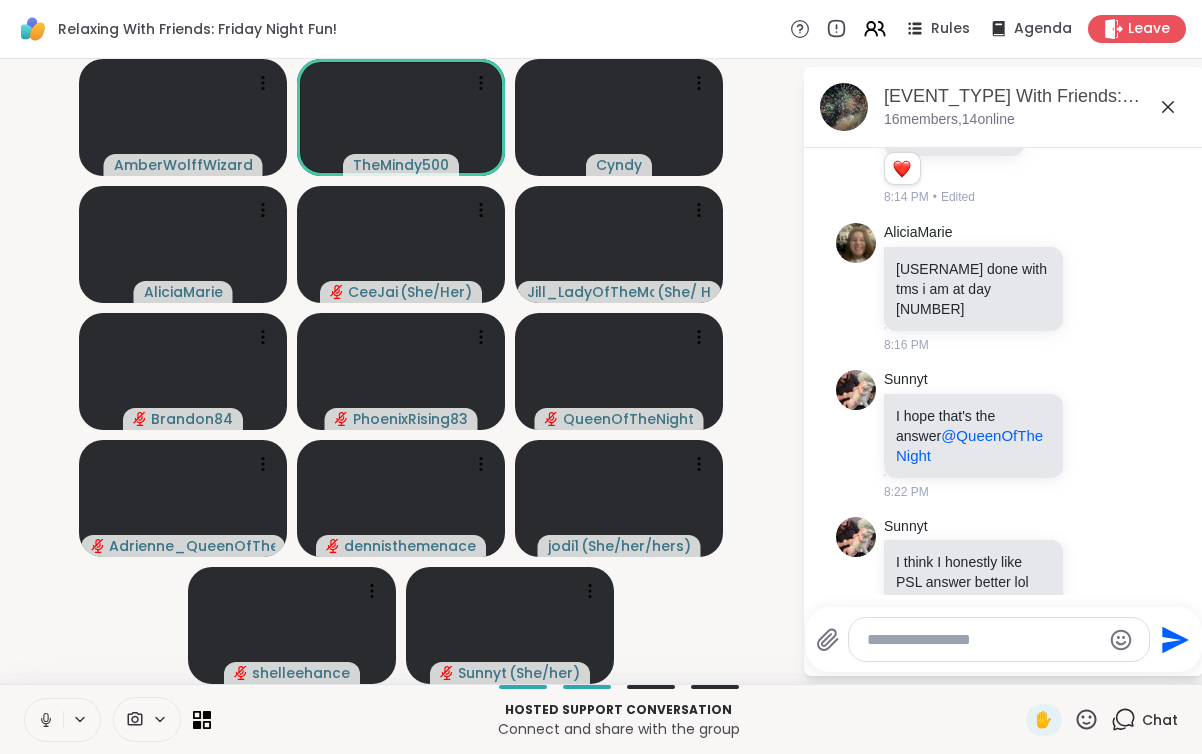 click 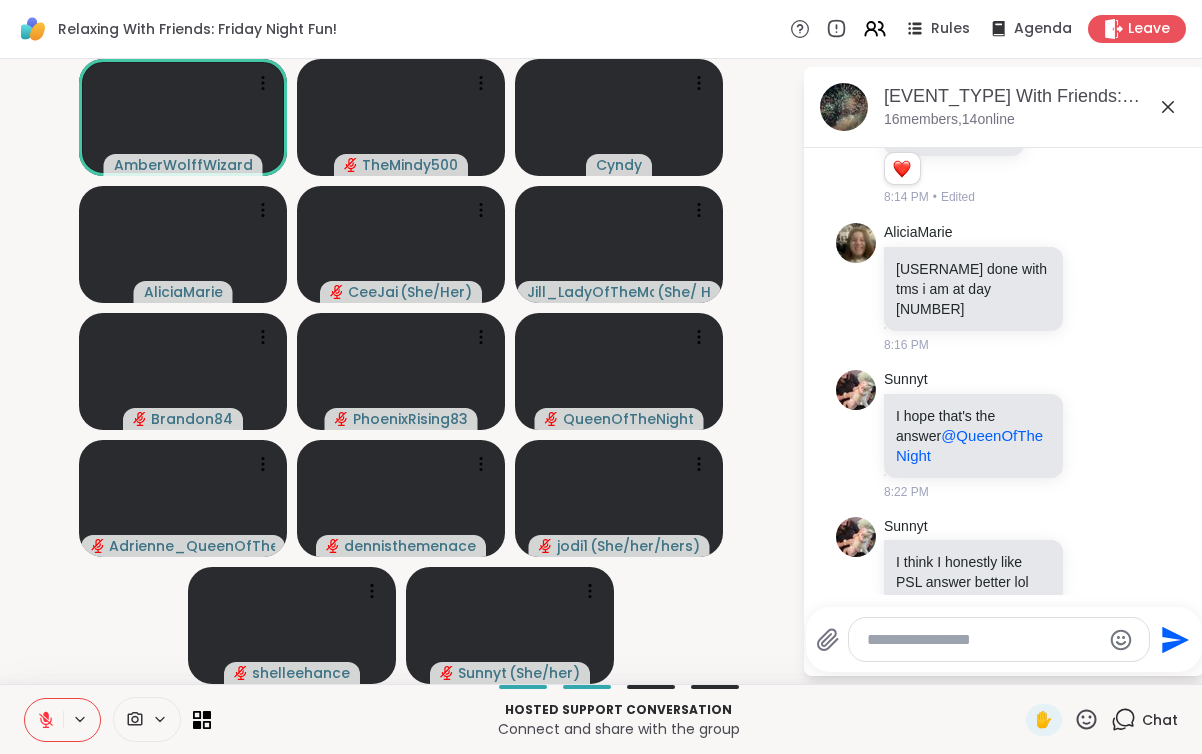 click 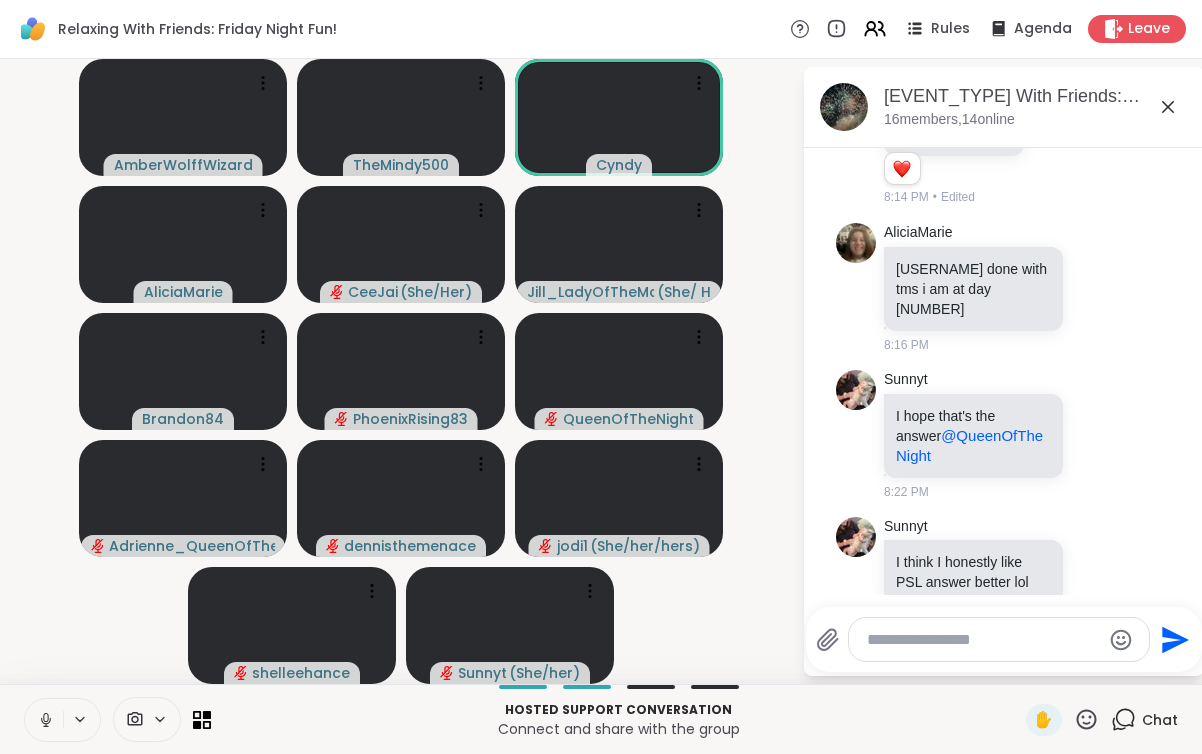 click 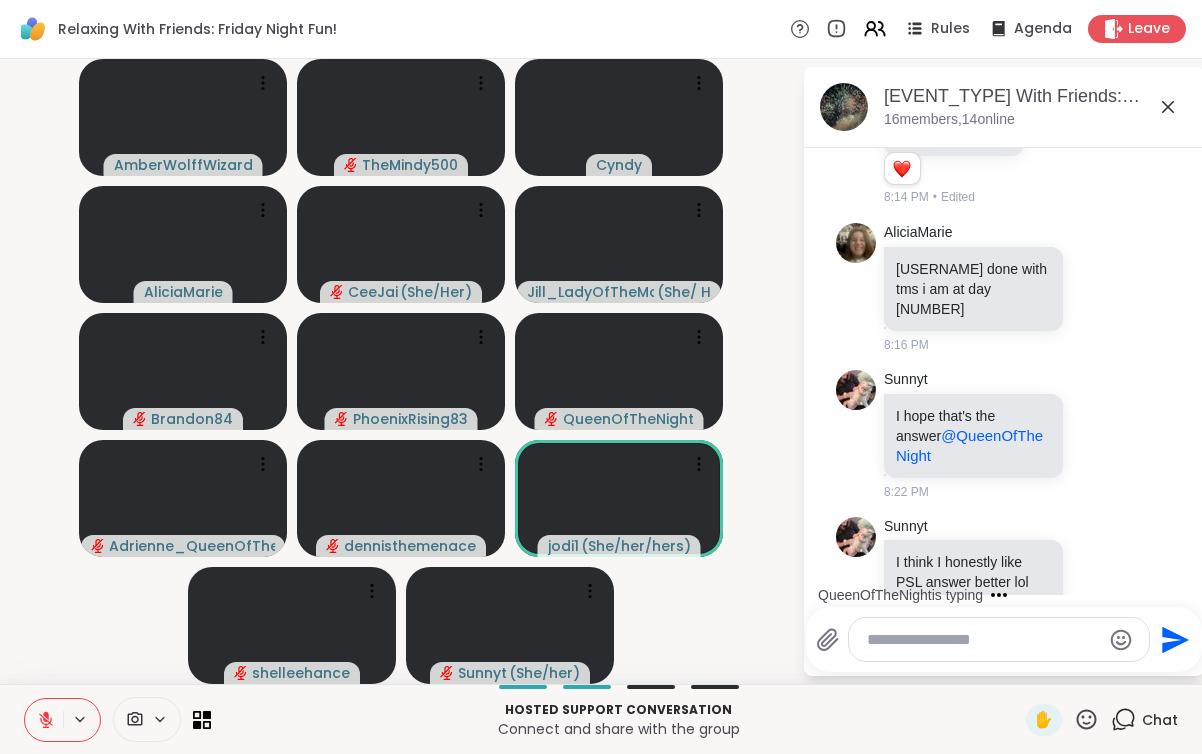 scroll, scrollTop: 1288, scrollLeft: 0, axis: vertical 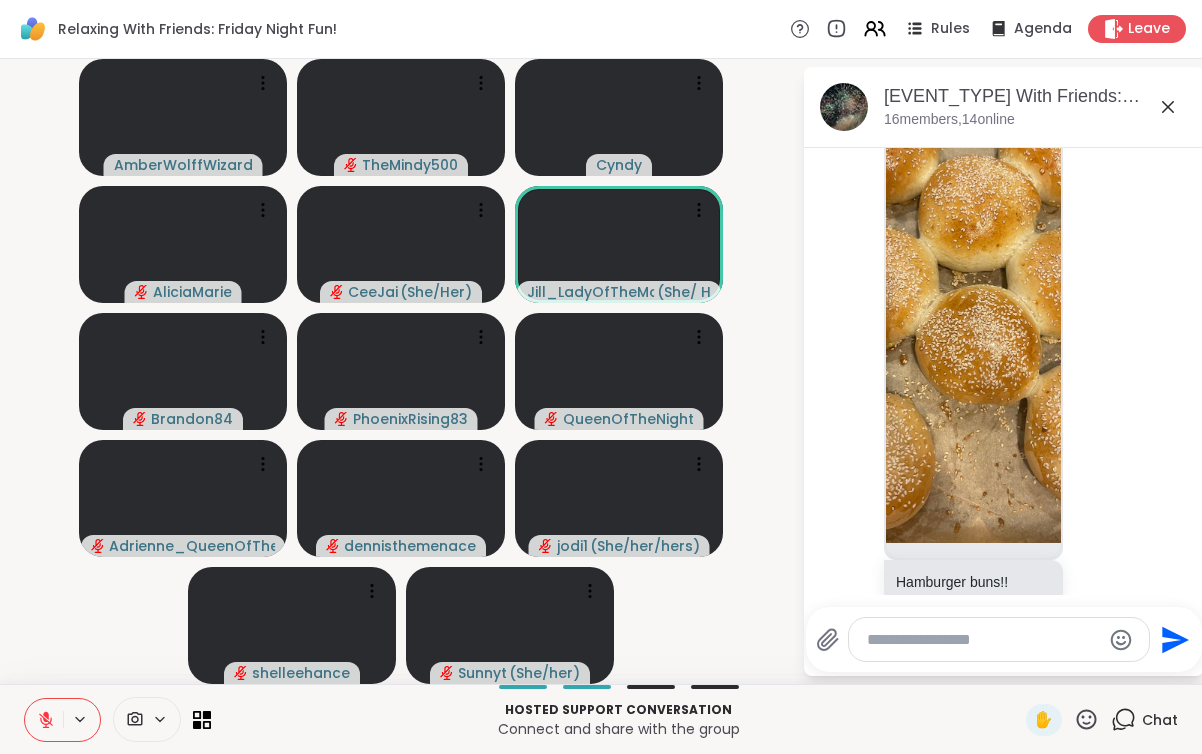 click at bounding box center (44, 720) 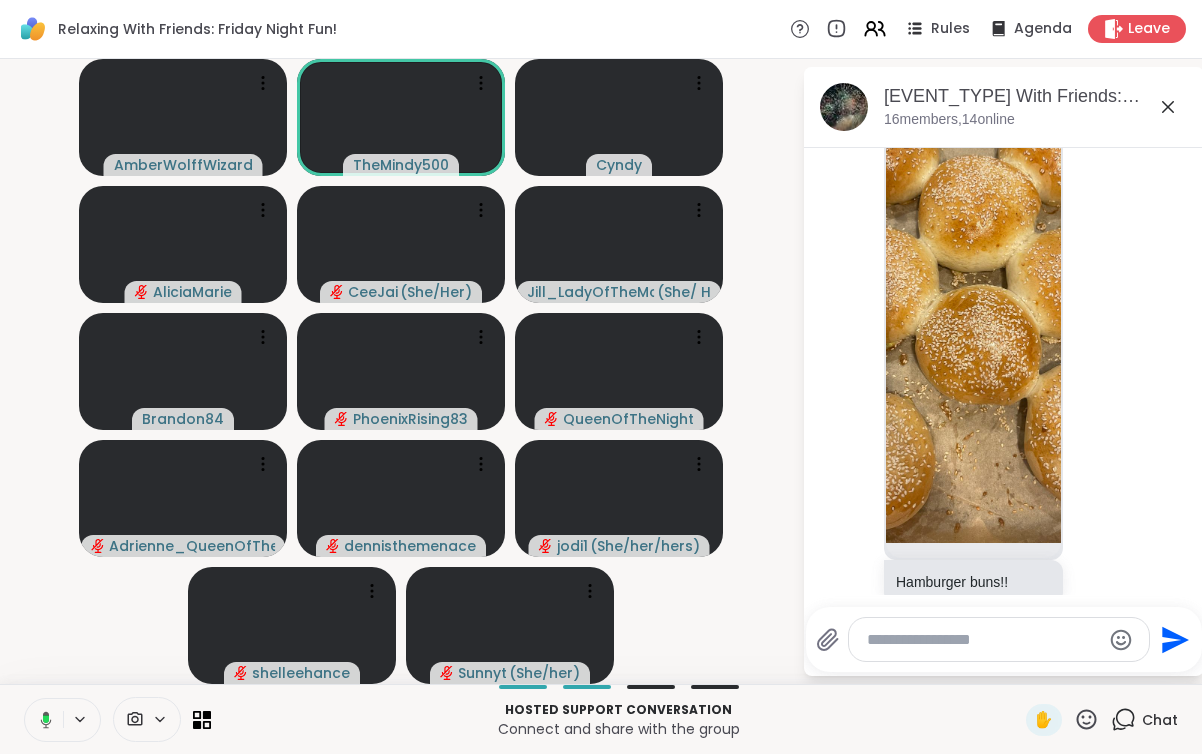 scroll, scrollTop: 1316, scrollLeft: 0, axis: vertical 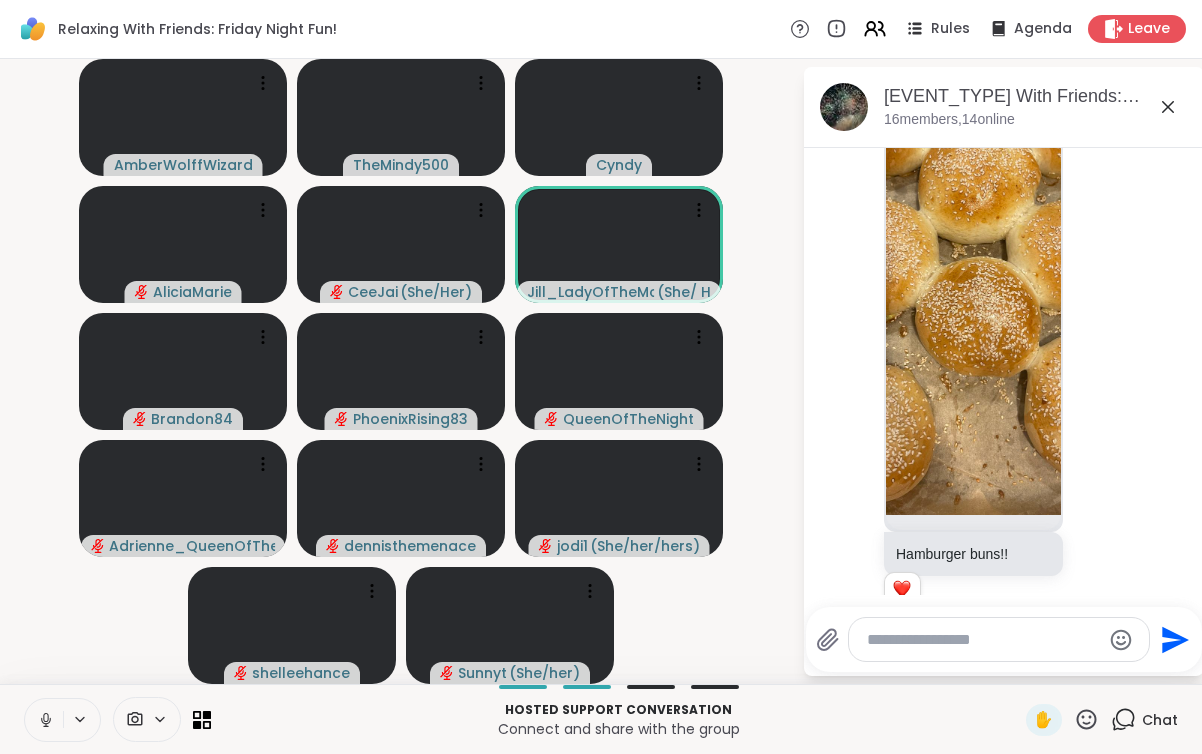 click at bounding box center [44, 720] 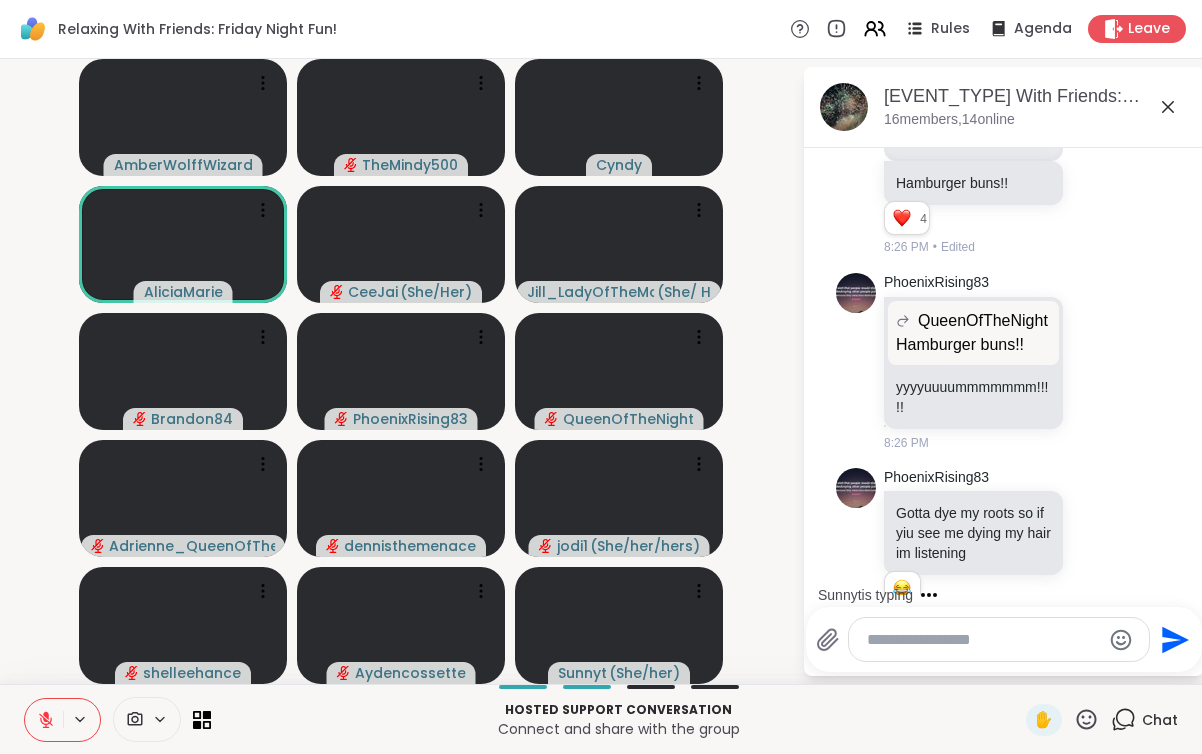 scroll, scrollTop: 1841, scrollLeft: 0, axis: vertical 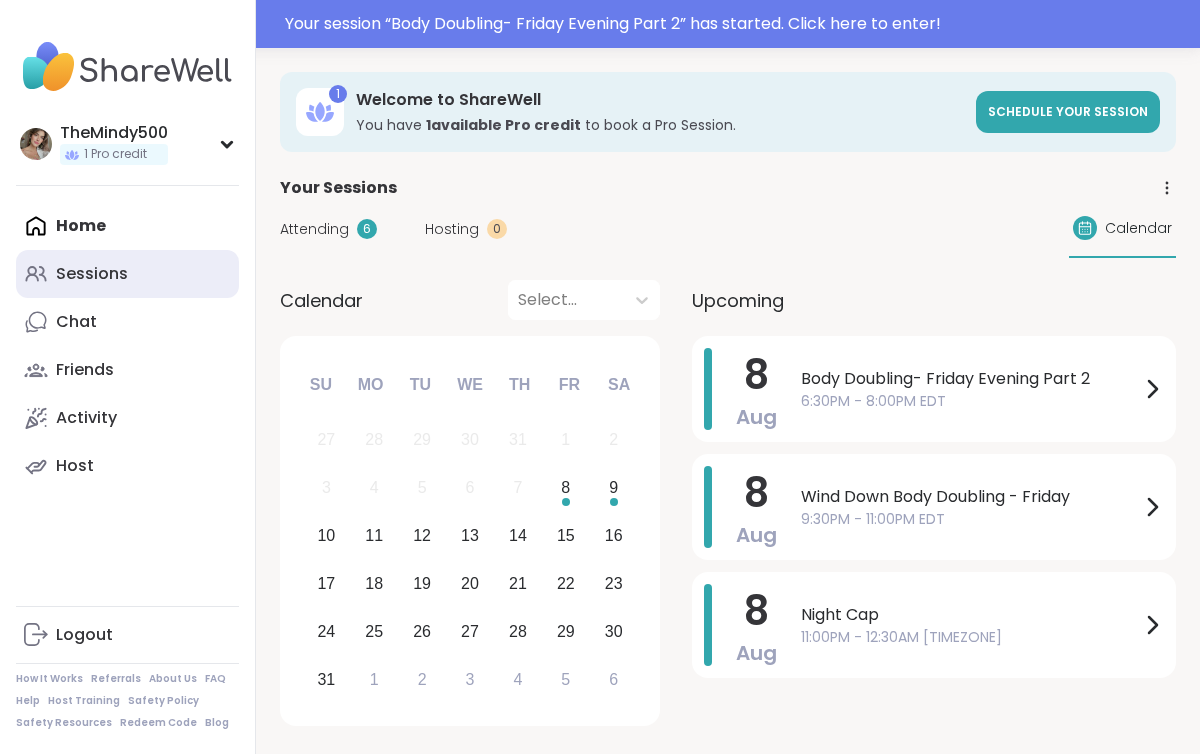 click on "Sessions" at bounding box center (127, 274) 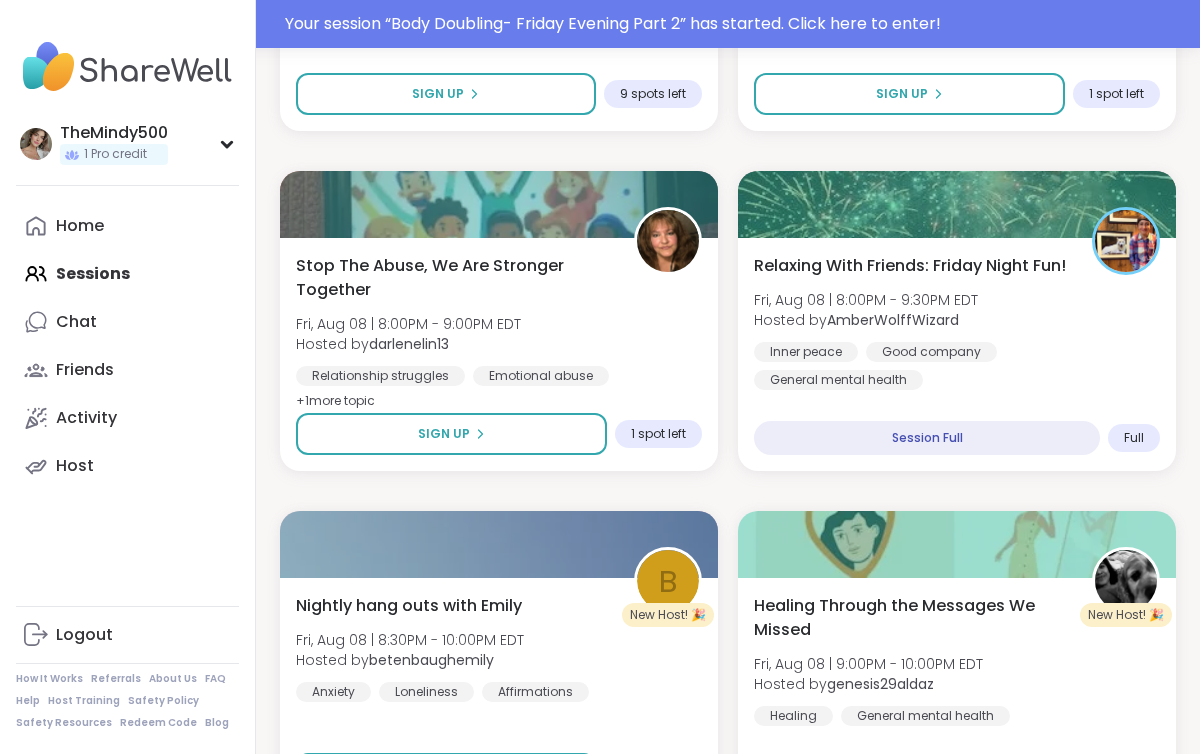 scroll, scrollTop: 1312, scrollLeft: 0, axis: vertical 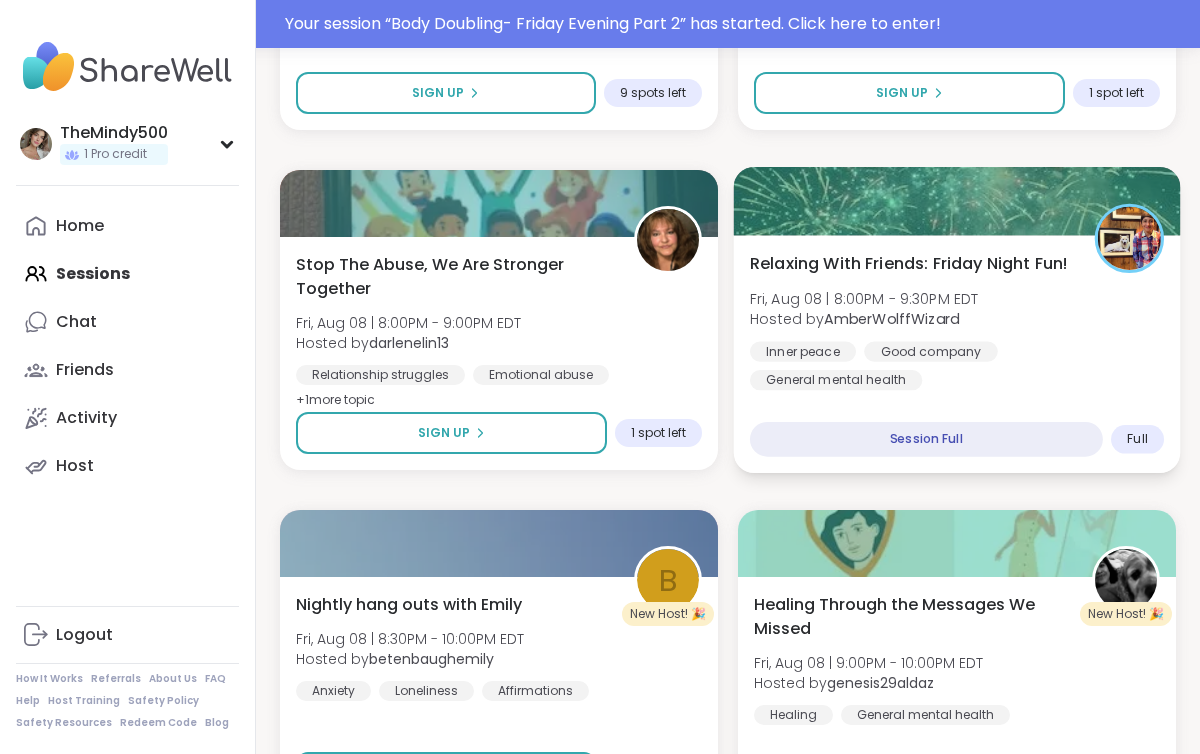 click on "Relaxing With Friends: Friday Night Fun! Fri, Aug 08 | 8:00PM - 9:30PM [TIMEZONE] Hosted by [PERSON] Inner peace Good company General mental health" at bounding box center [957, 320] 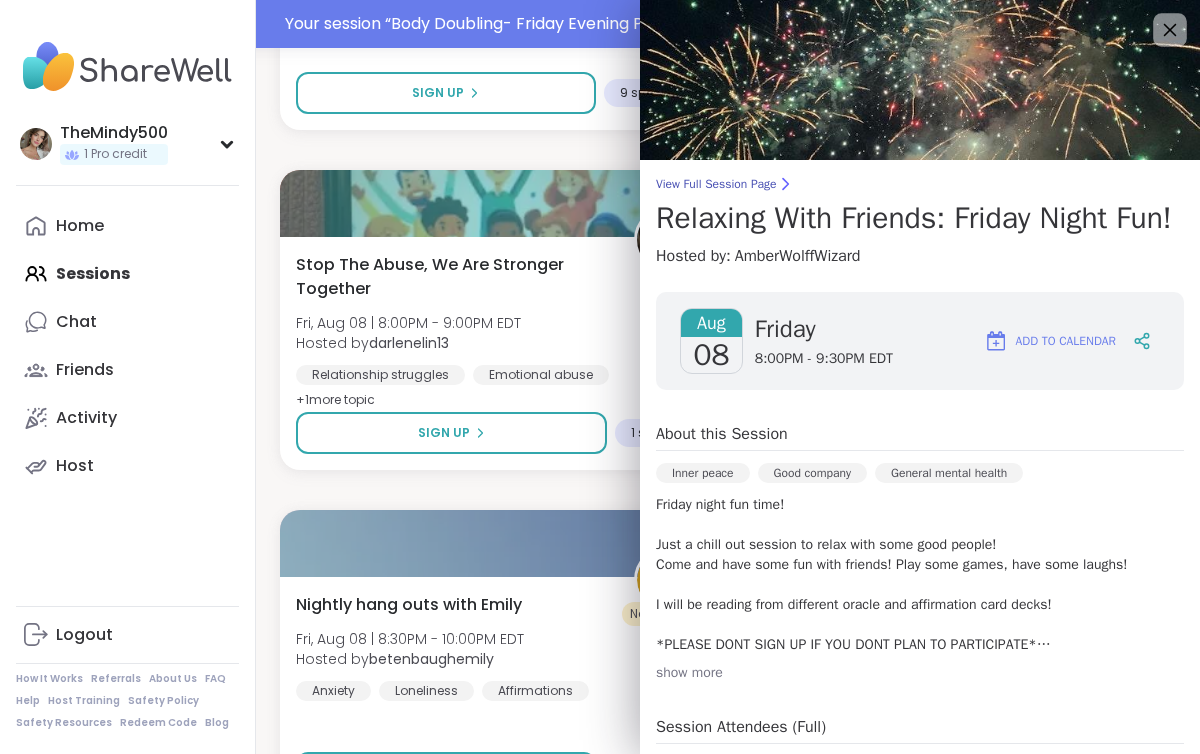 click 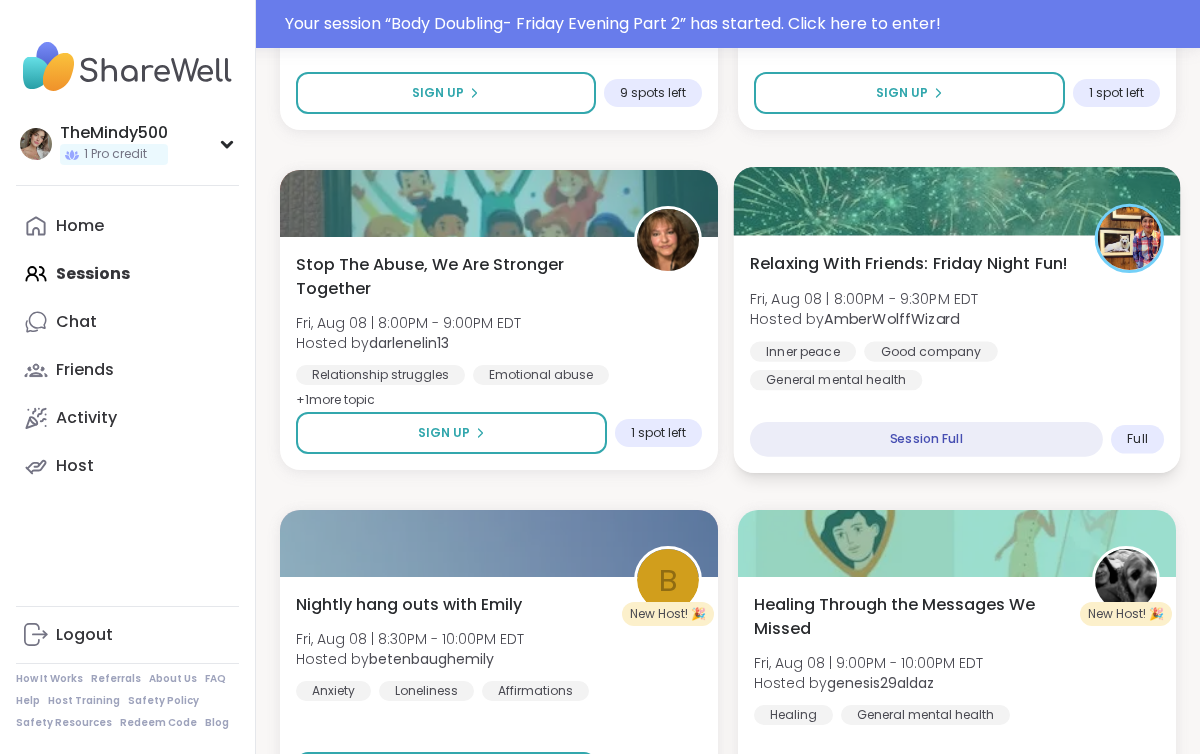 click on "Relaxing With Friends: Friday Night Fun! Fri, Aug 08 | 8:00PM - 9:30PM [TIMEZONE] Hosted by [PERSON] Inner peace Good company General mental health" at bounding box center [957, 320] 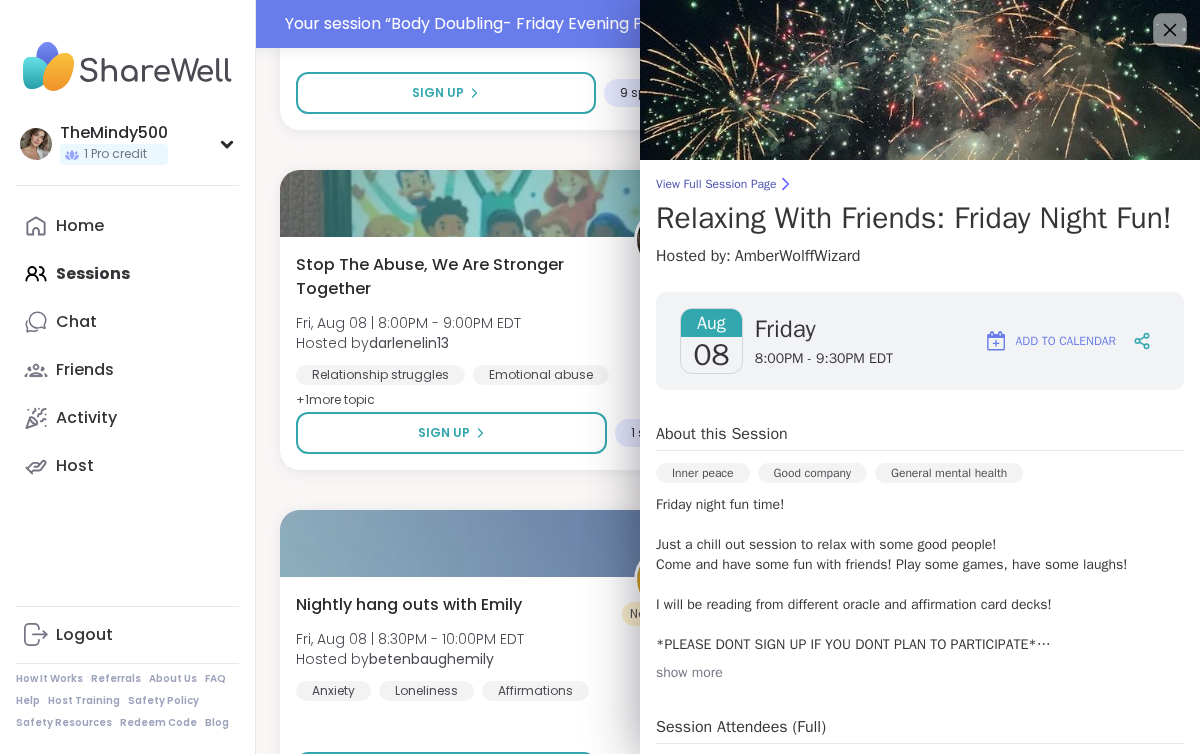 click 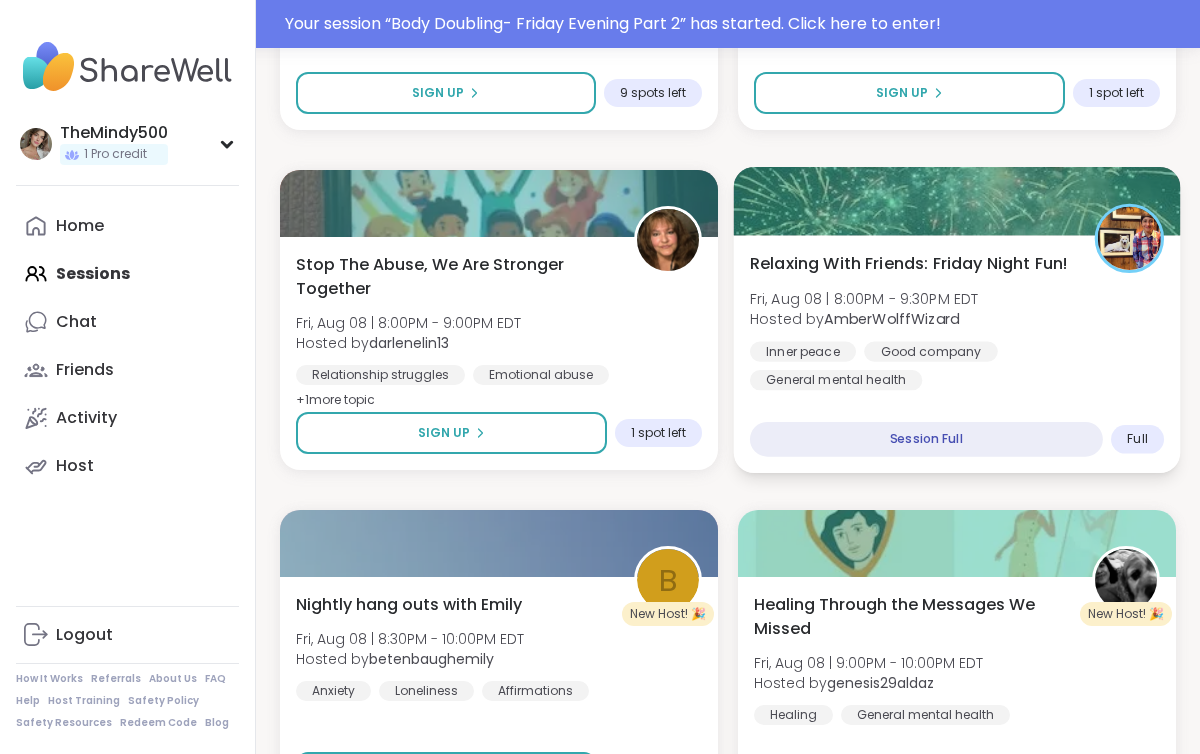 click on "AmberWolffWizard" at bounding box center (891, 319) 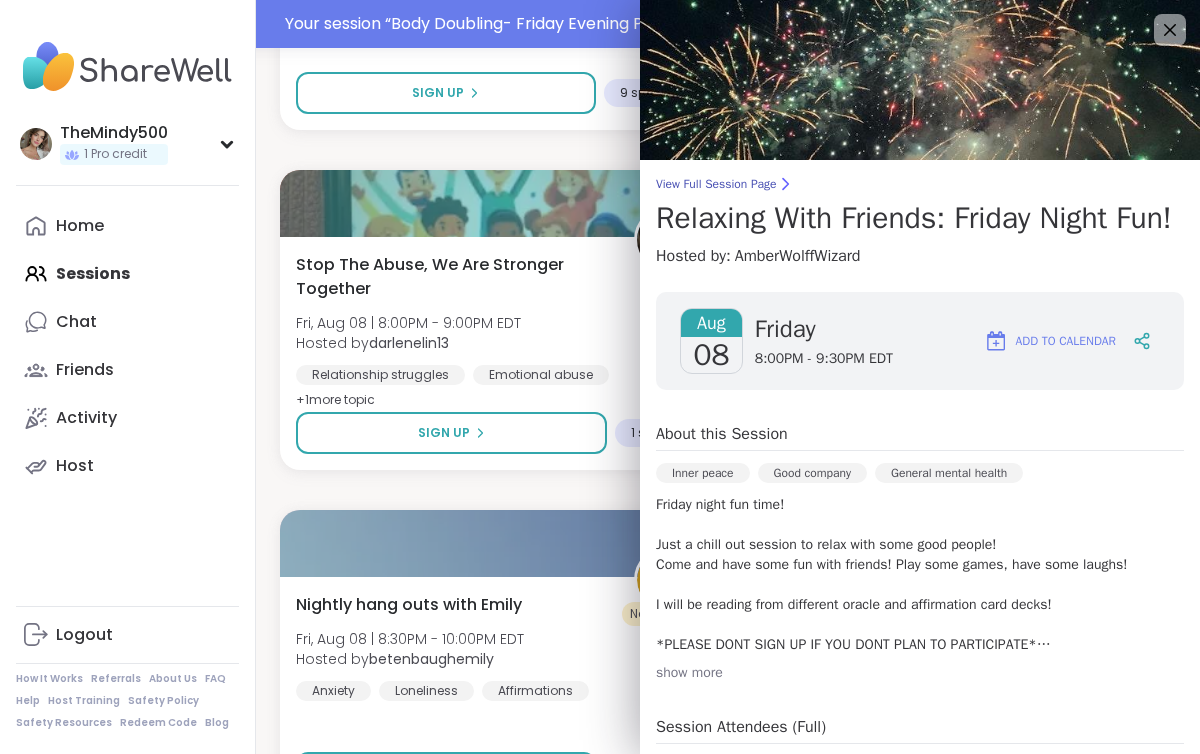 click at bounding box center [920, 80] 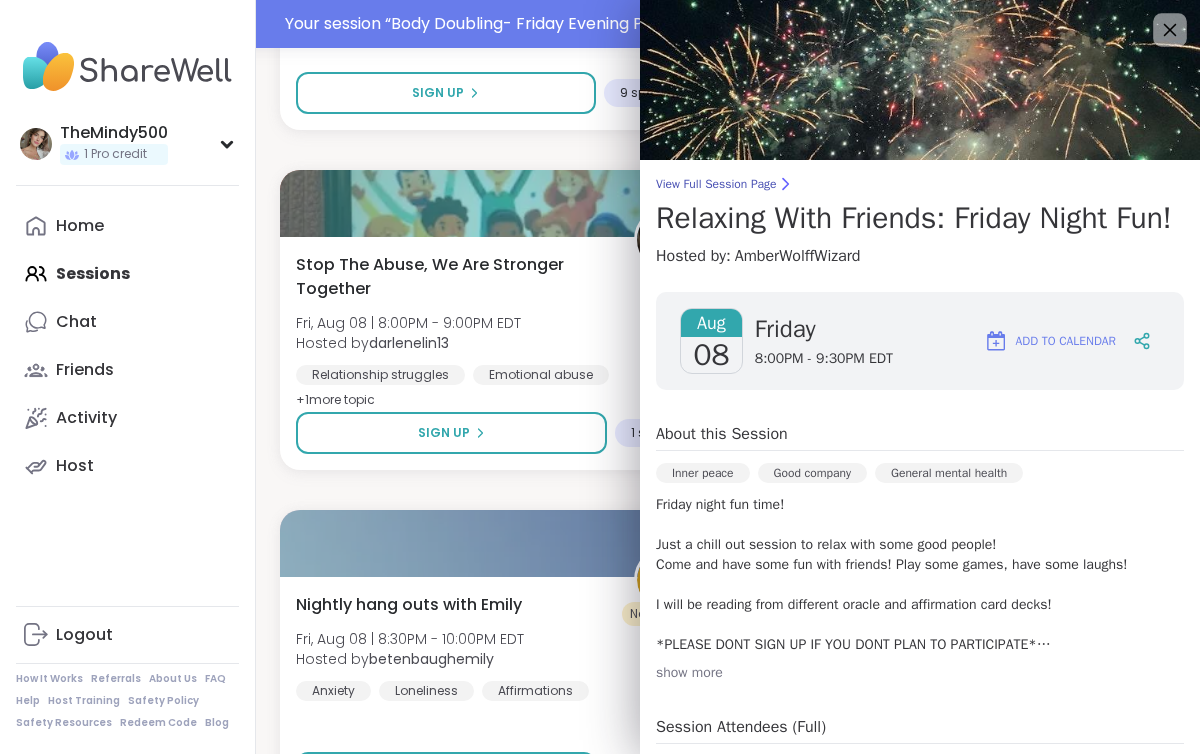 click 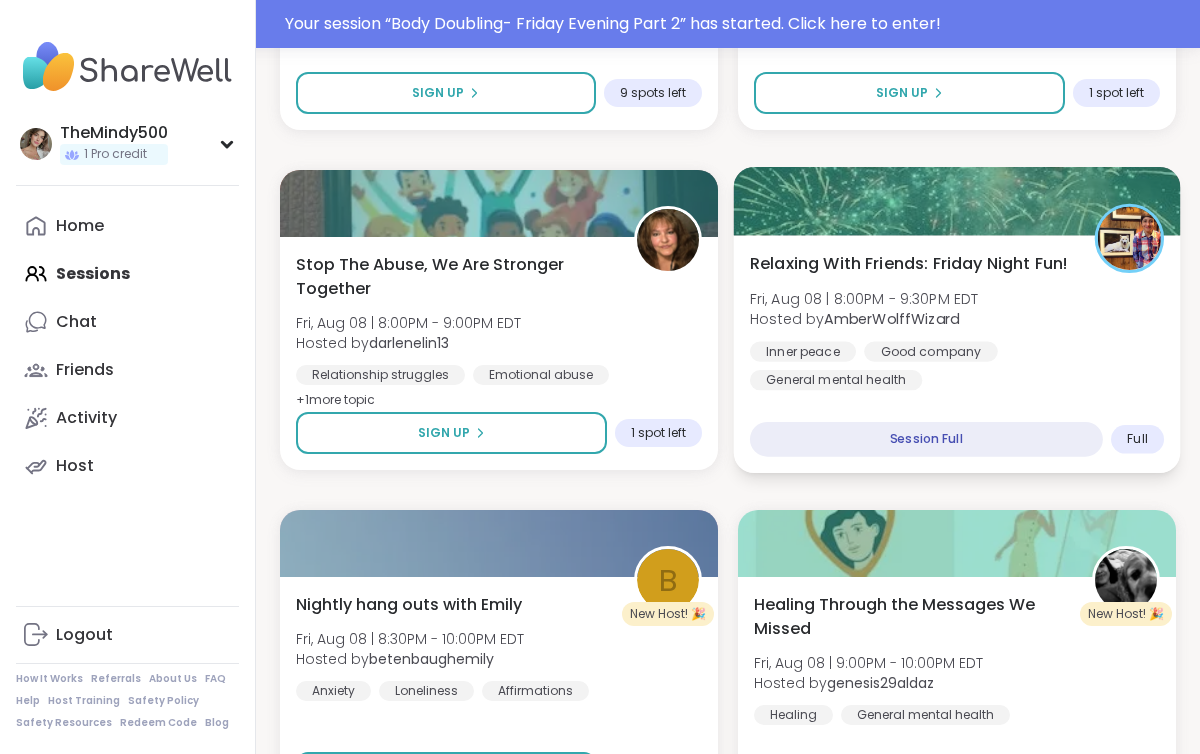 click on "Relaxing With Friends: Friday Night Fun! Fri, Aug 08 | 8:00PM - 9:30PM [TIMEZONE] Hosted by [PERSON] Inner peace Good company General mental health Session Full Full" at bounding box center (957, 354) 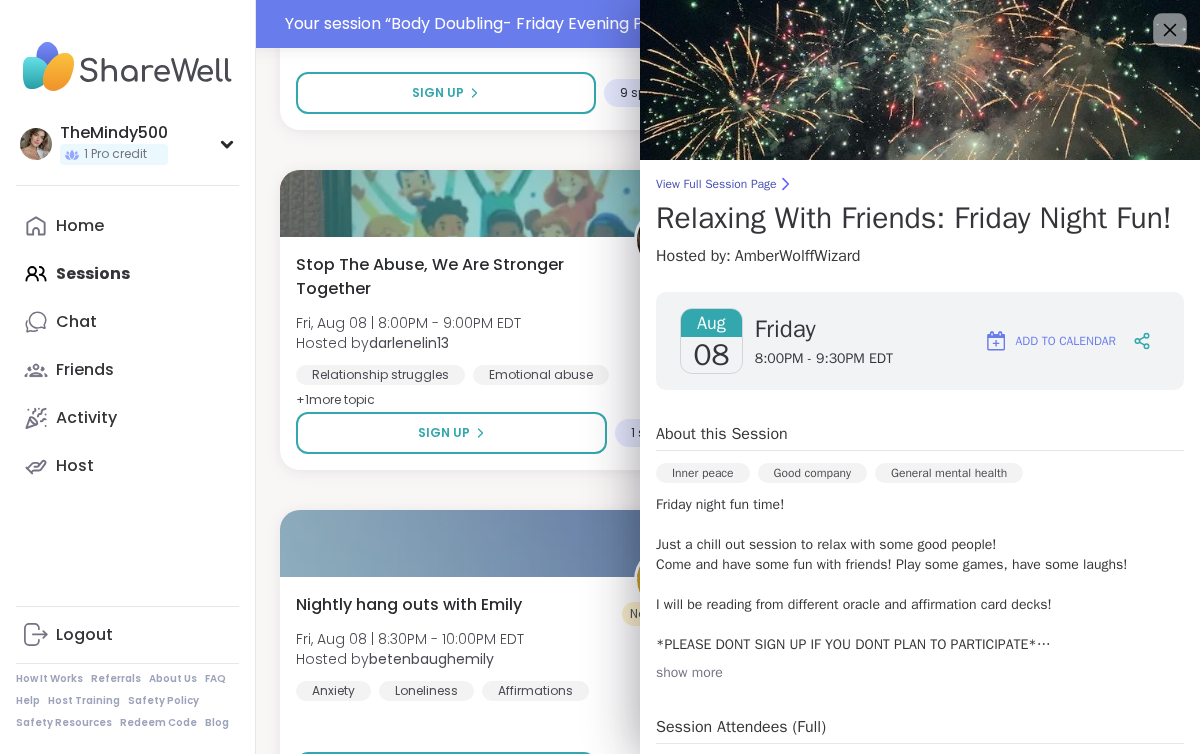 click 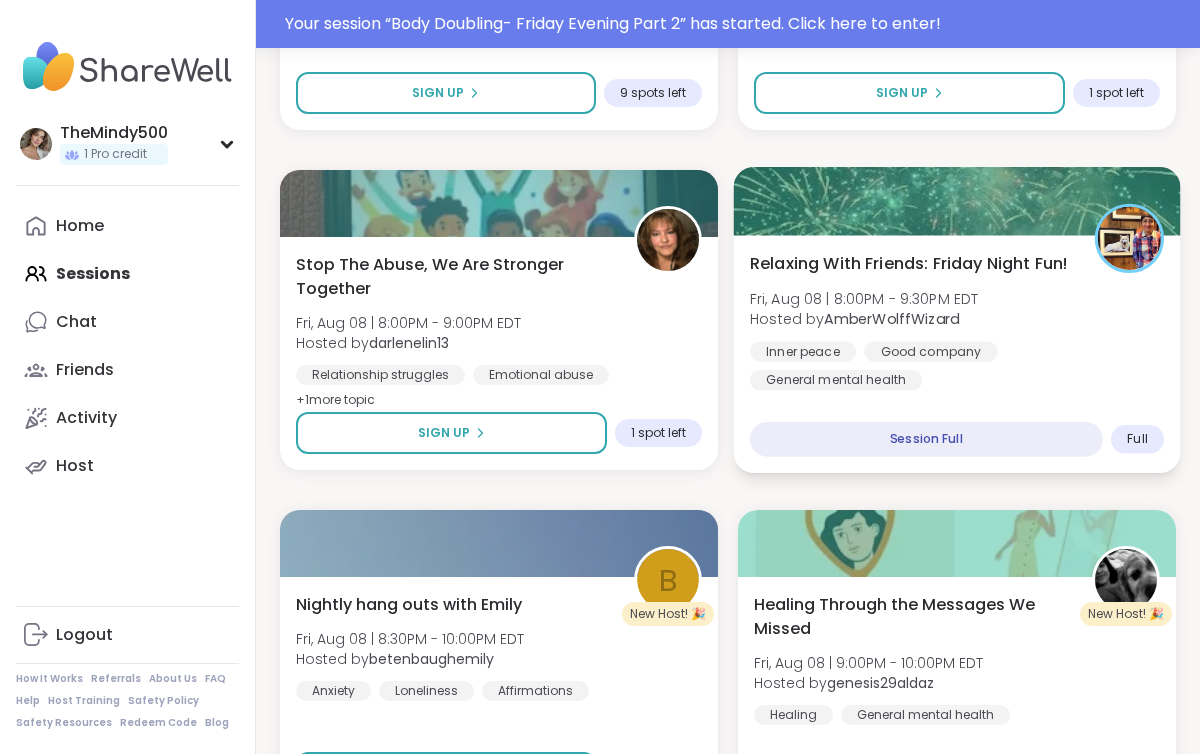 click on "Relaxing With Friends: Friday Night Fun! Fri, Aug 08 | 8:00PM - 9:30PM [TIMEZONE] Hosted by [PERSON] Inner peace Good company General mental health" at bounding box center (957, 320) 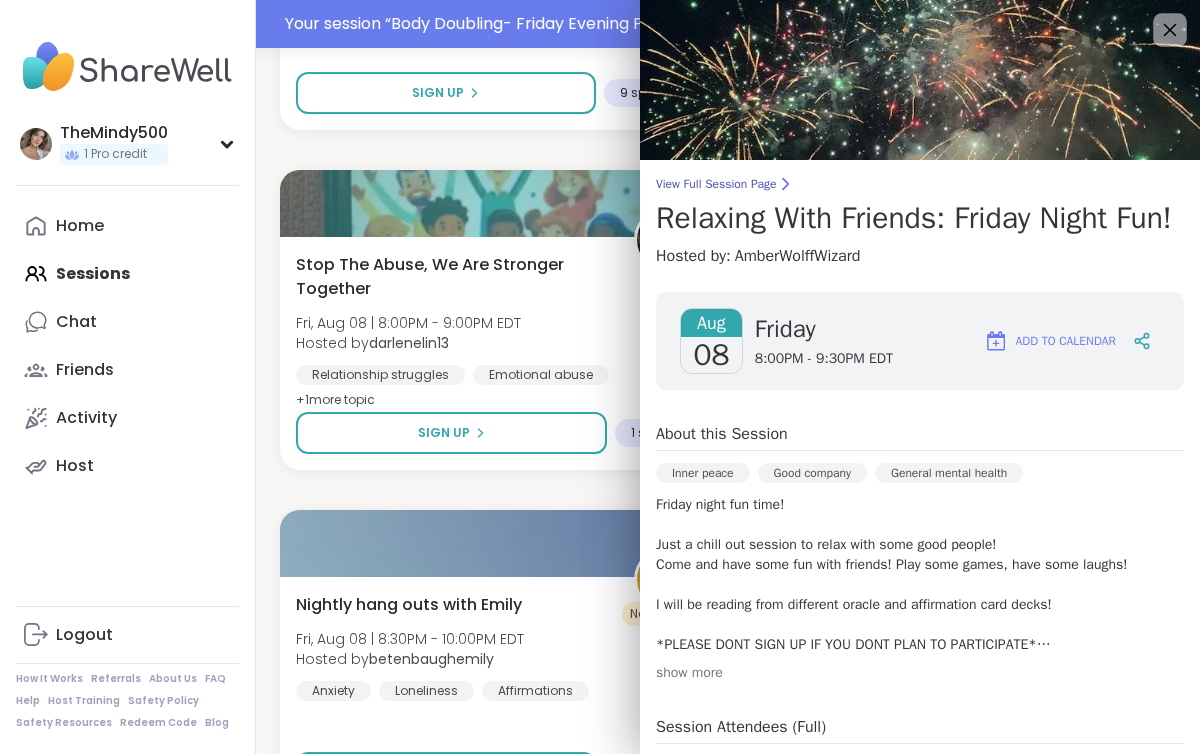 click 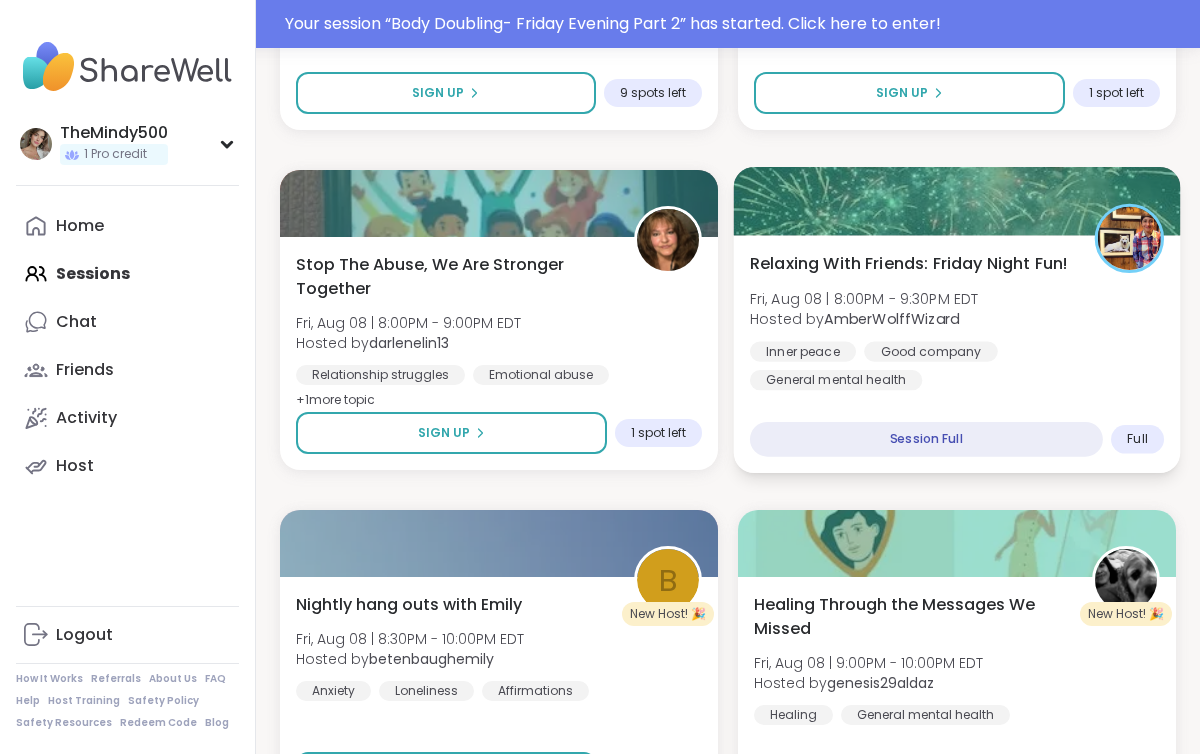 click at bounding box center [957, 201] 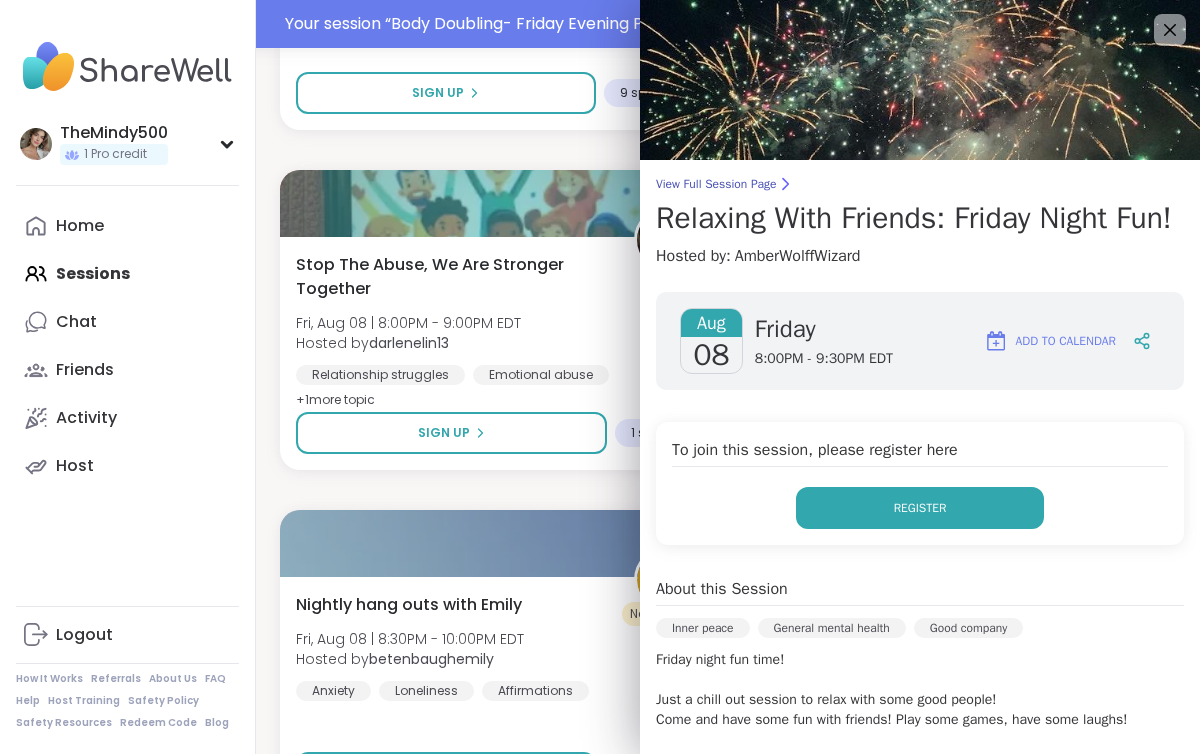 click on "Register" at bounding box center [920, 508] 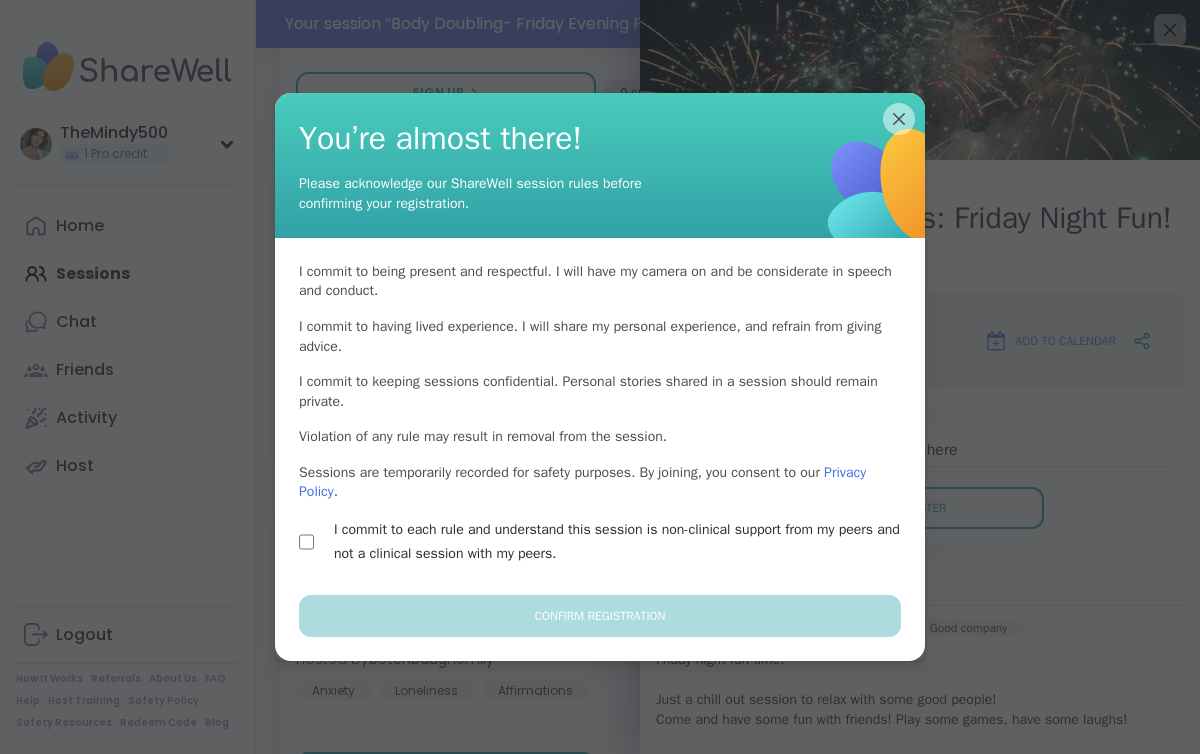 click on "I commit to each rule and understand this session is non-clinical support from my peers and not a clinical session with my peers." at bounding box center [623, 542] 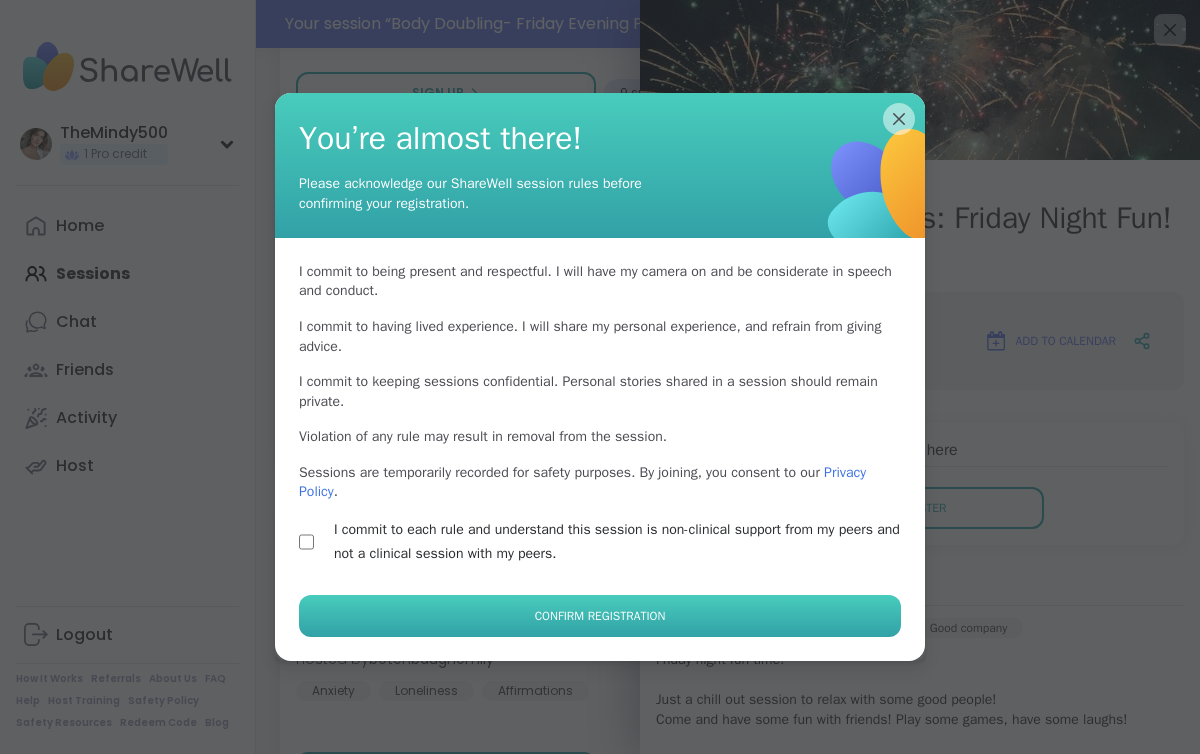 click on "Confirm Registration" at bounding box center (600, 616) 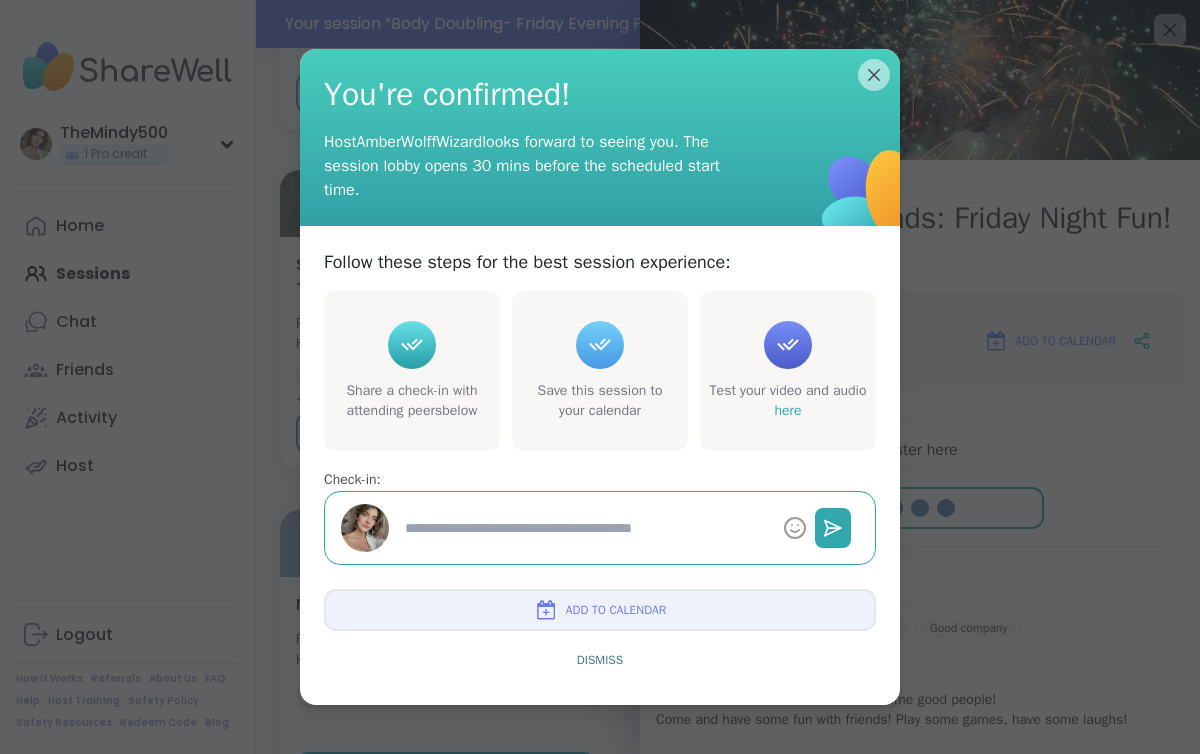 type on "*" 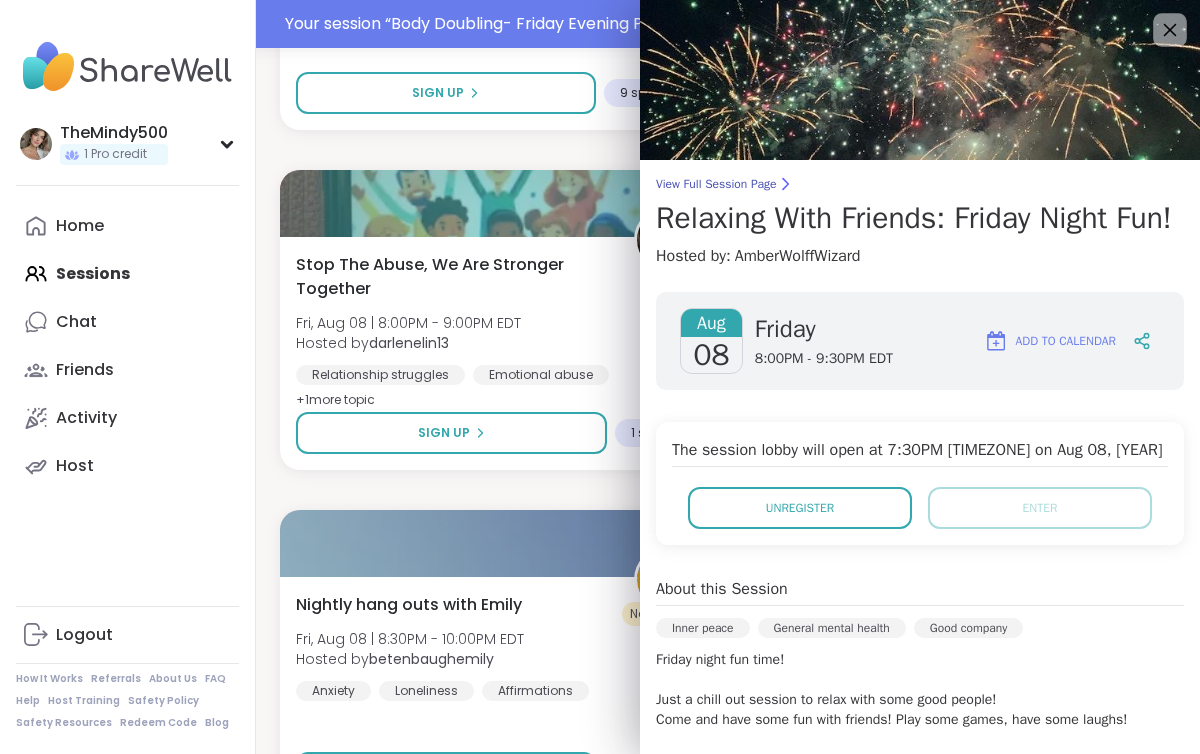 click 